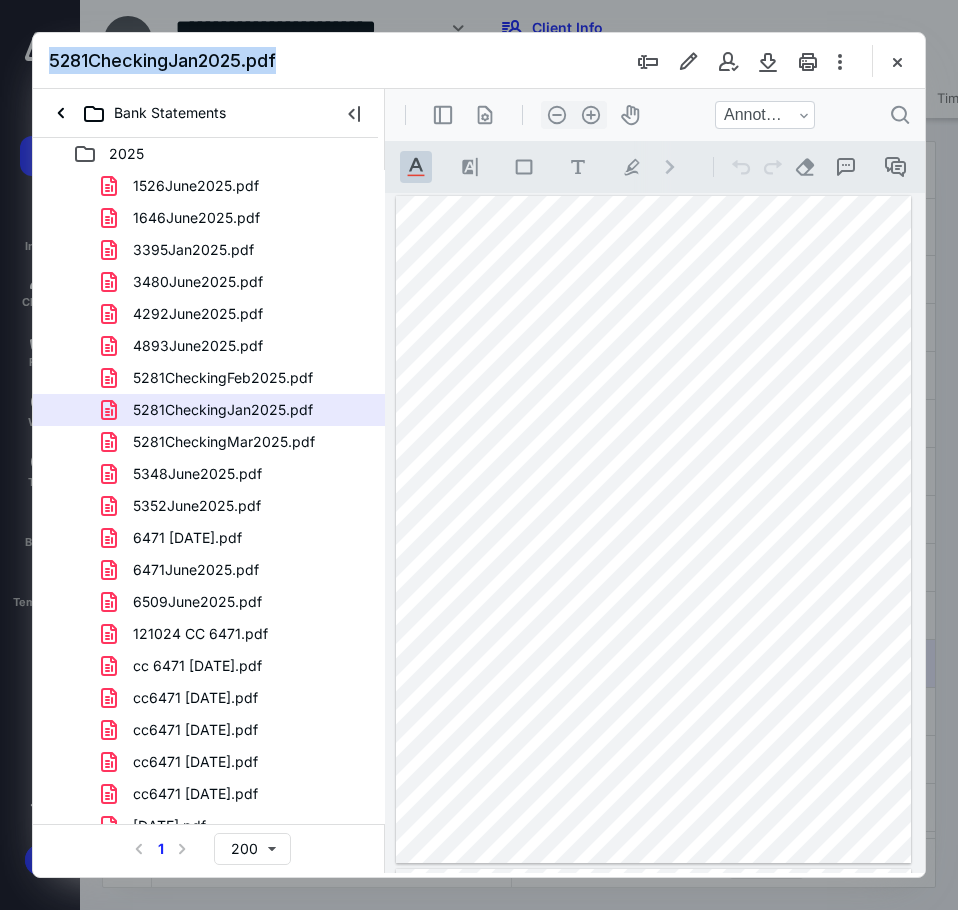 scroll, scrollTop: 0, scrollLeft: 0, axis: both 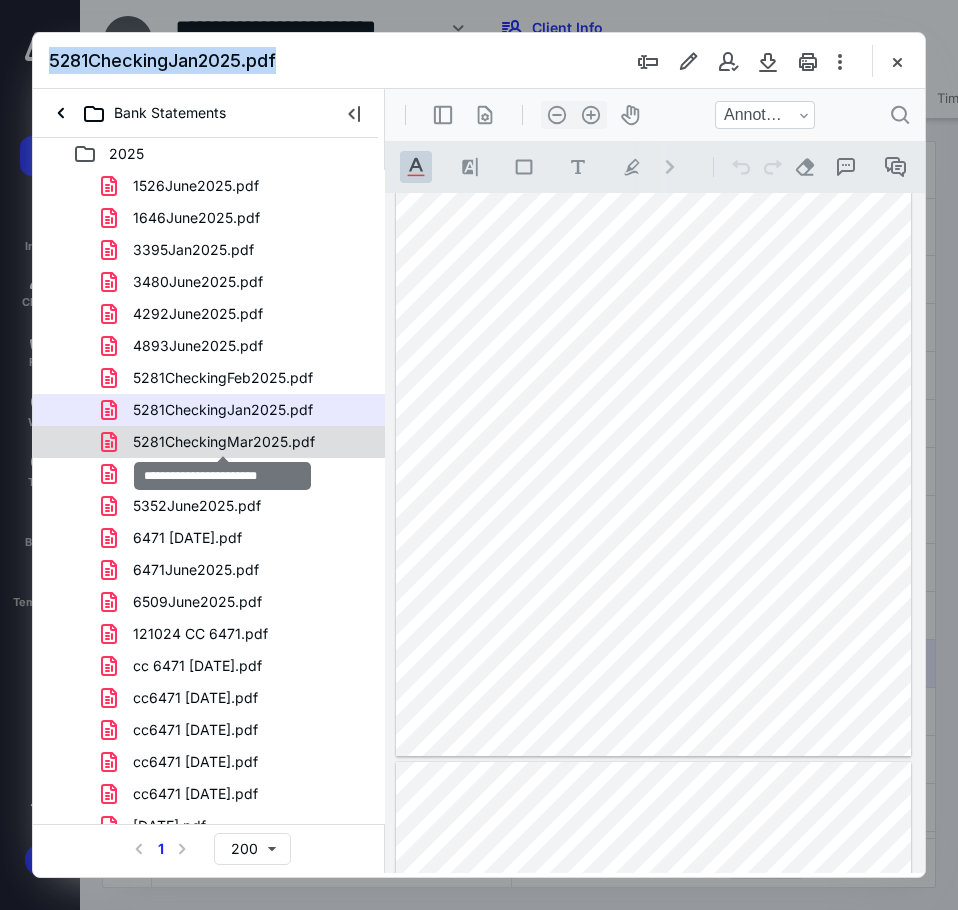 click on "5281CheckingMar2025.pdf" at bounding box center (224, 442) 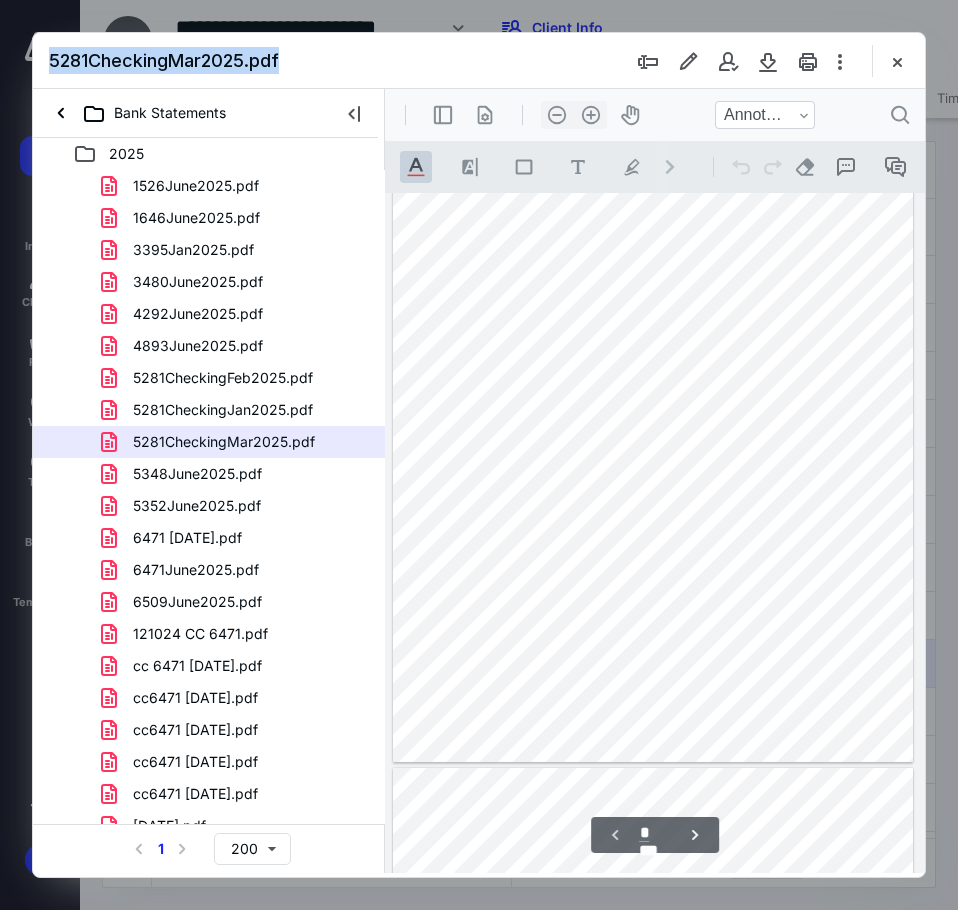 scroll, scrollTop: 0, scrollLeft: 0, axis: both 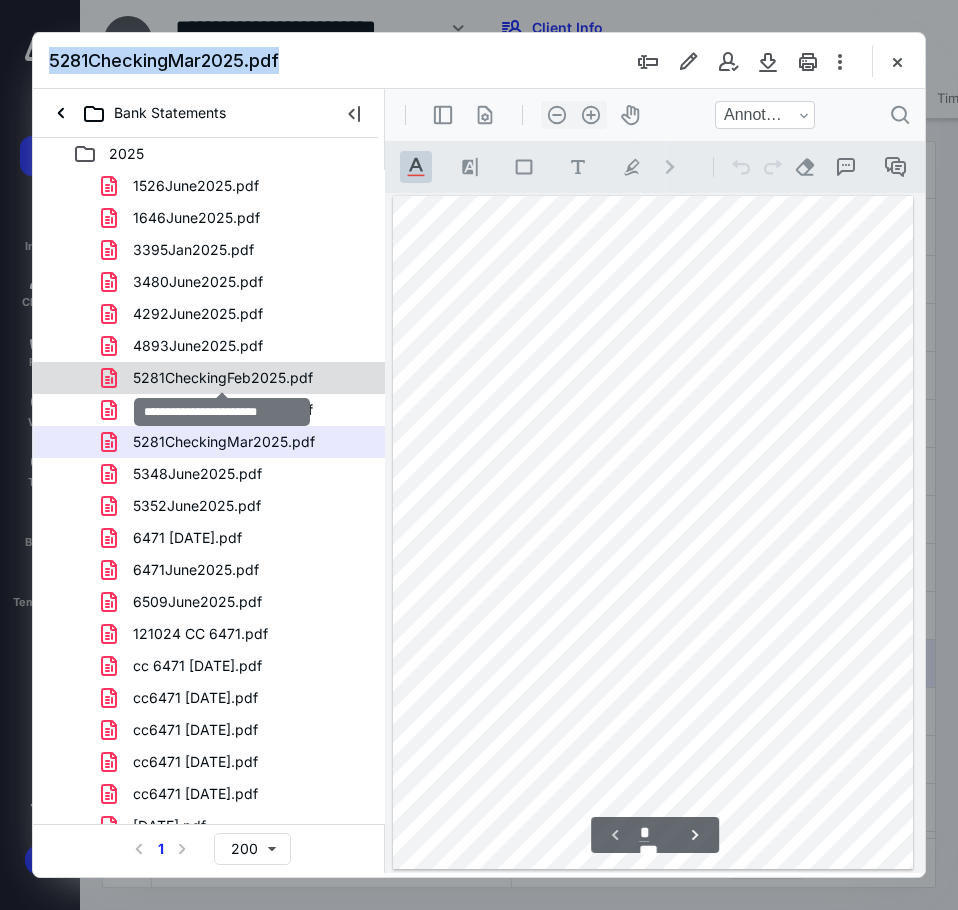 click on "5281CheckingFeb2025.pdf" at bounding box center (223, 378) 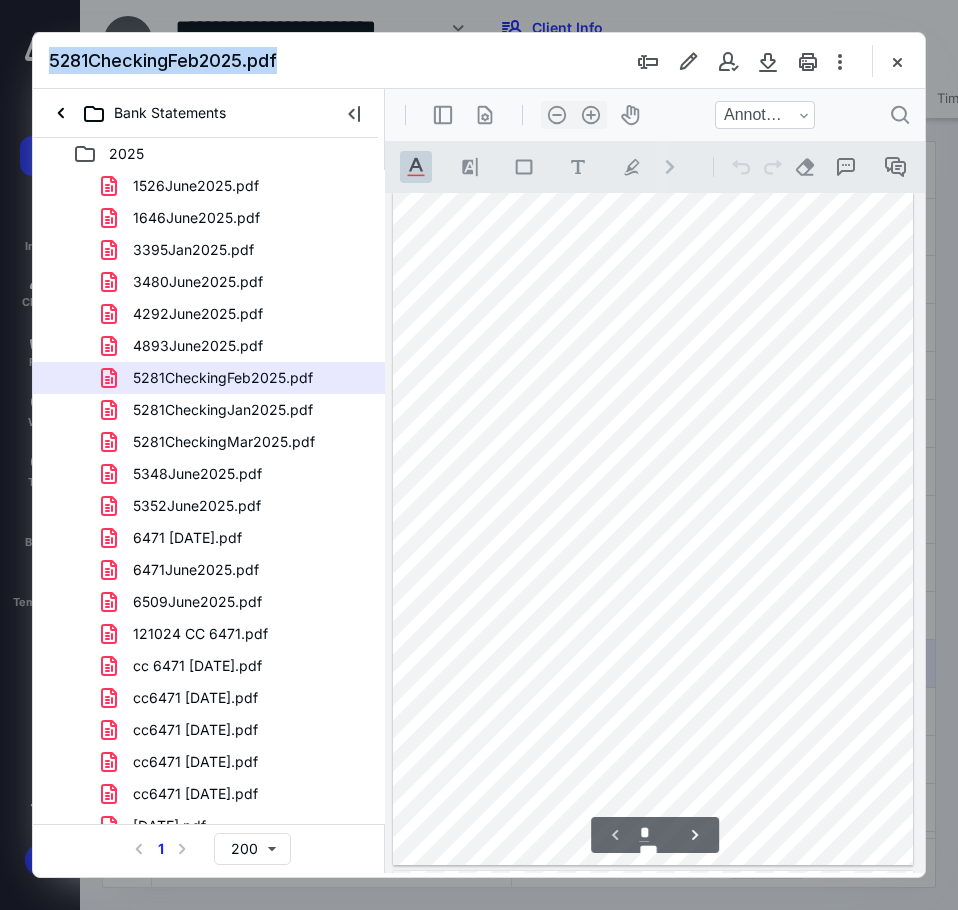 scroll, scrollTop: 0, scrollLeft: 0, axis: both 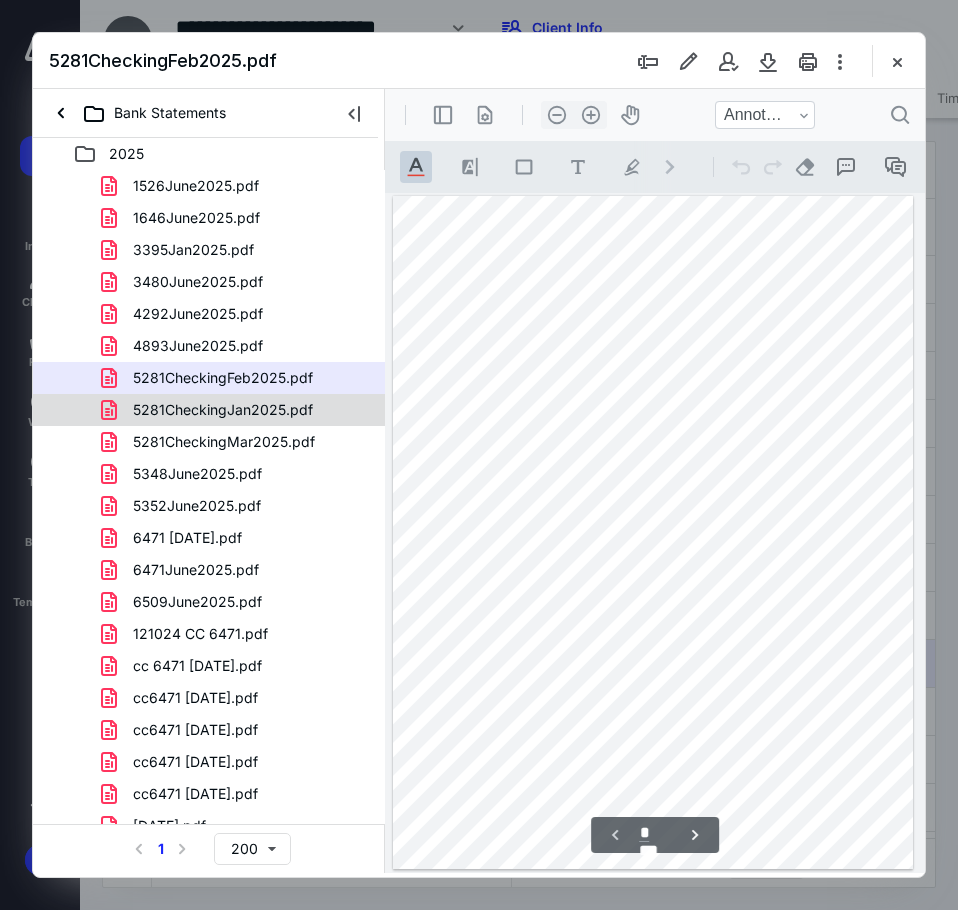 click on "5281CheckingJan2025.pdf" at bounding box center (211, 410) 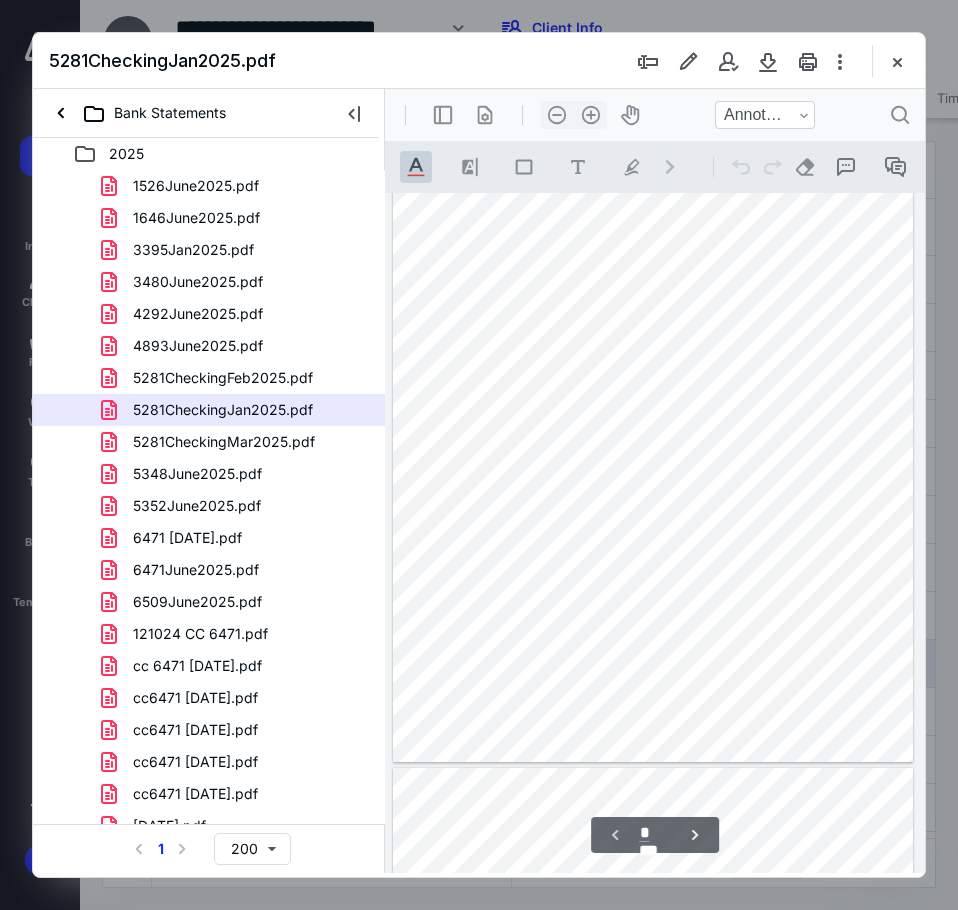 scroll, scrollTop: 0, scrollLeft: 0, axis: both 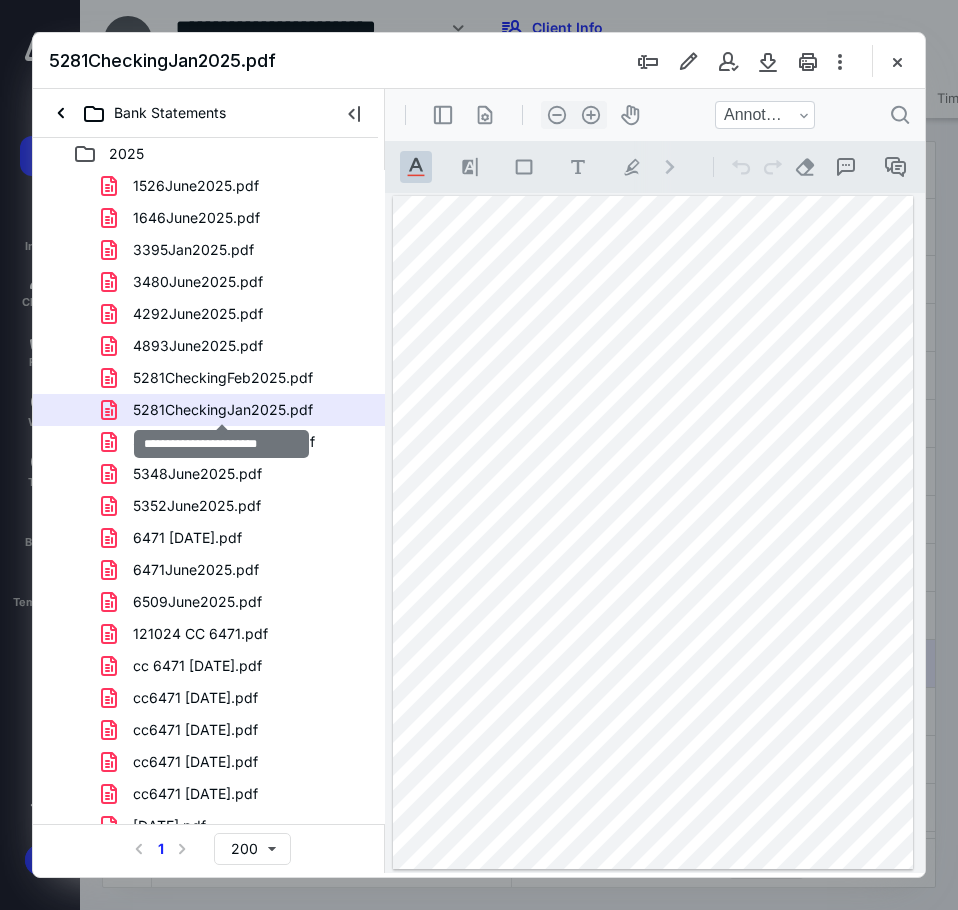 drag, startPoint x: 576, startPoint y: 503, endPoint x: 478, endPoint y: 334, distance: 195.35864 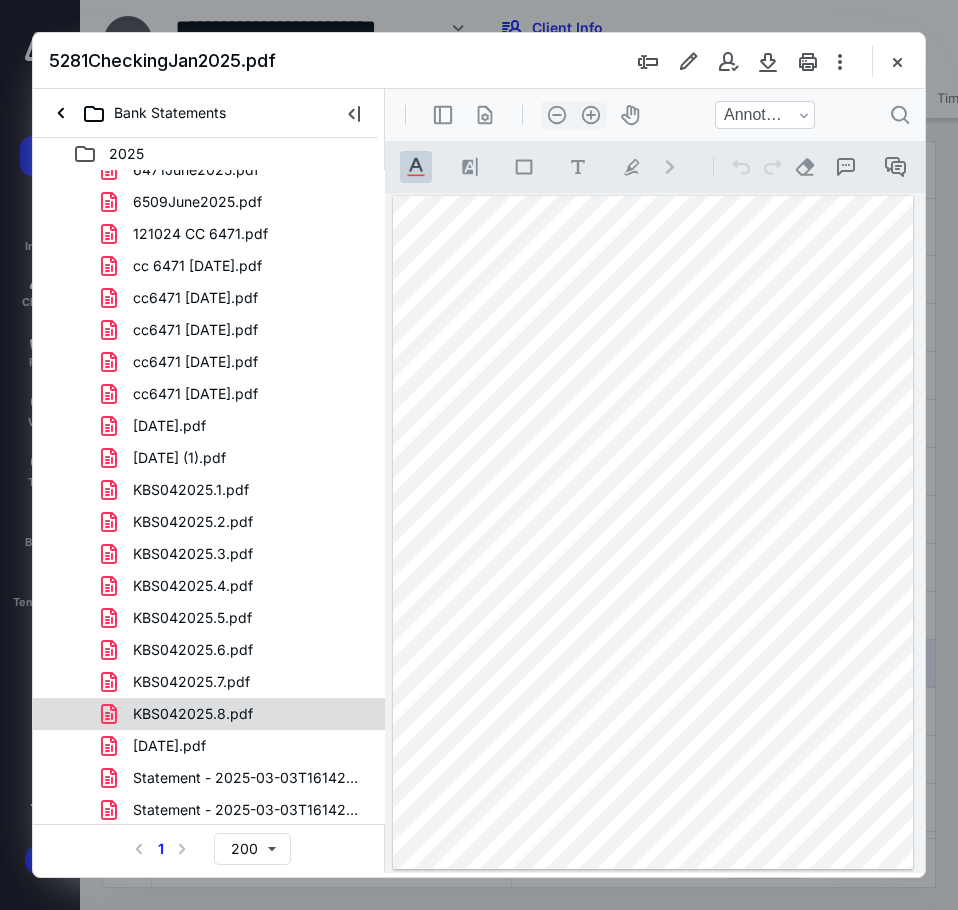 scroll, scrollTop: 800, scrollLeft: 0, axis: vertical 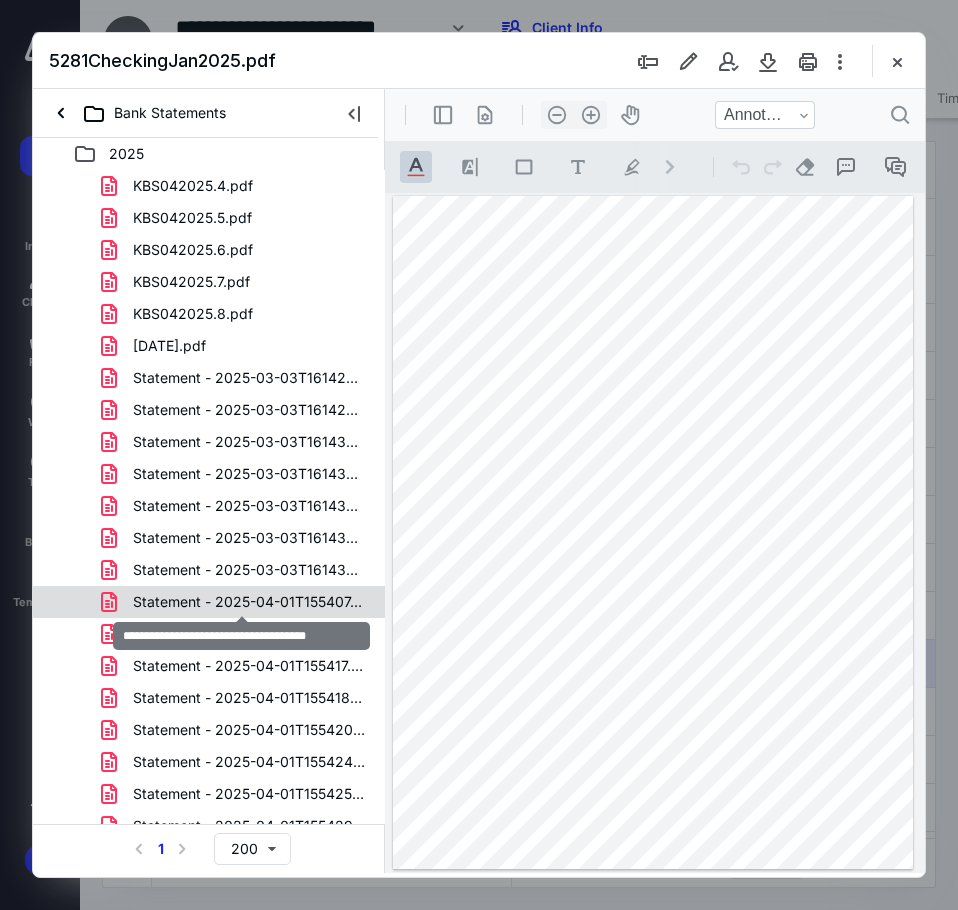 click on "Statement - 2025-04-01T155407.784.pdf" at bounding box center (249, 602) 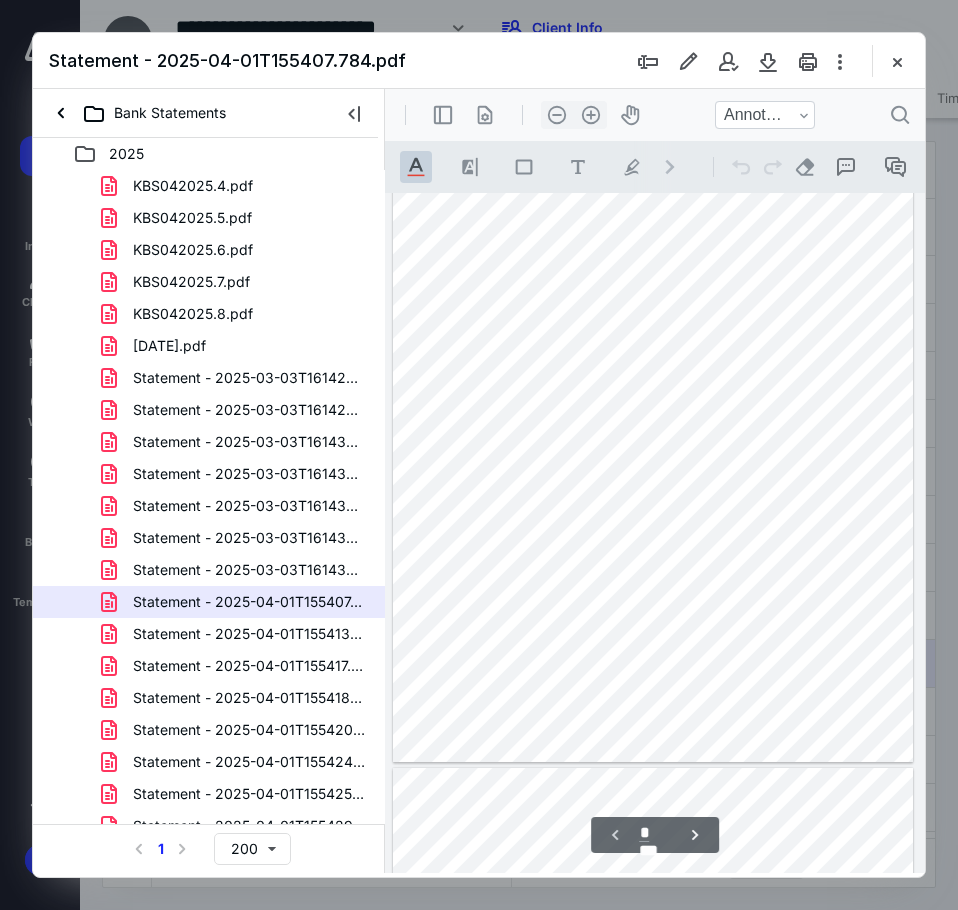 scroll, scrollTop: 0, scrollLeft: 0, axis: both 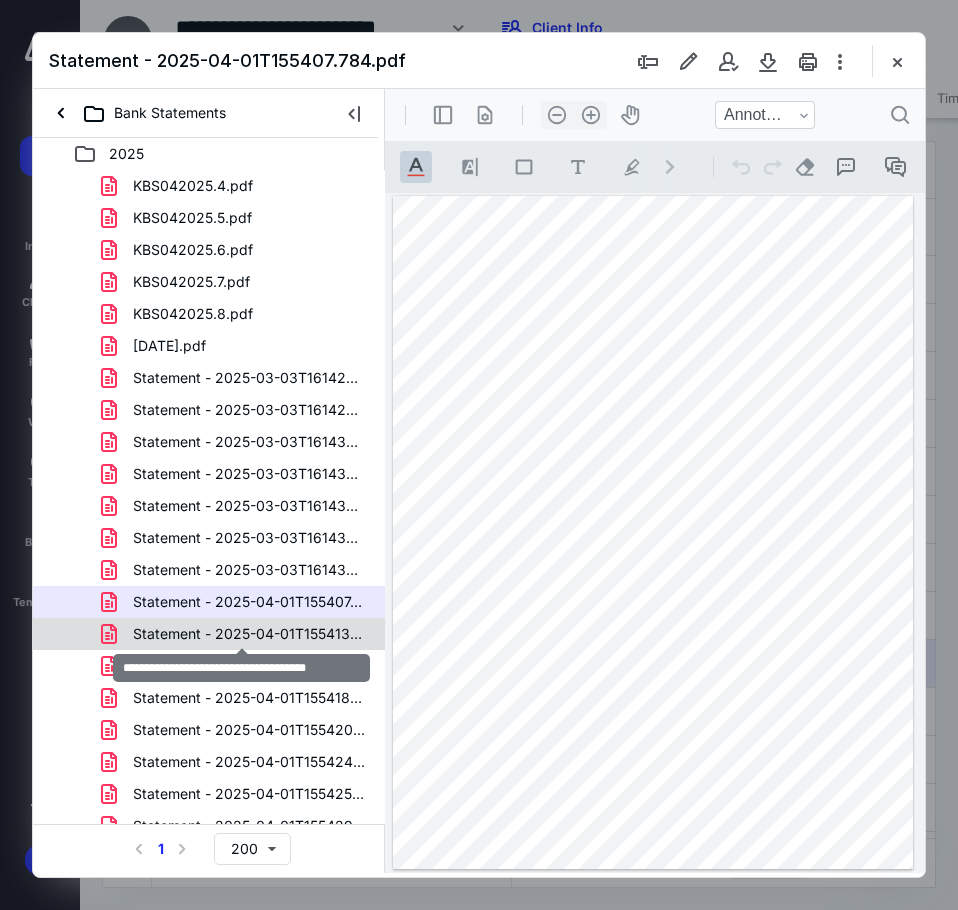 click on "Statement - 2025-04-01T155413.843.pdf" at bounding box center [249, 634] 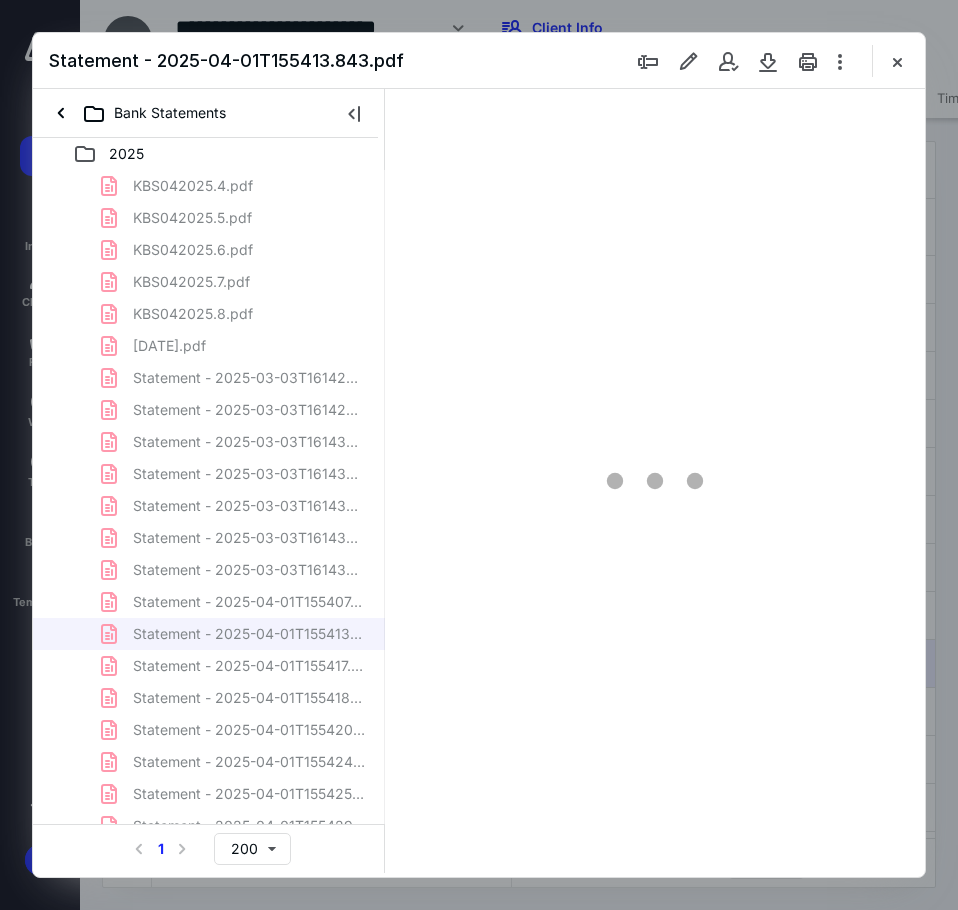 scroll, scrollTop: 107, scrollLeft: 0, axis: vertical 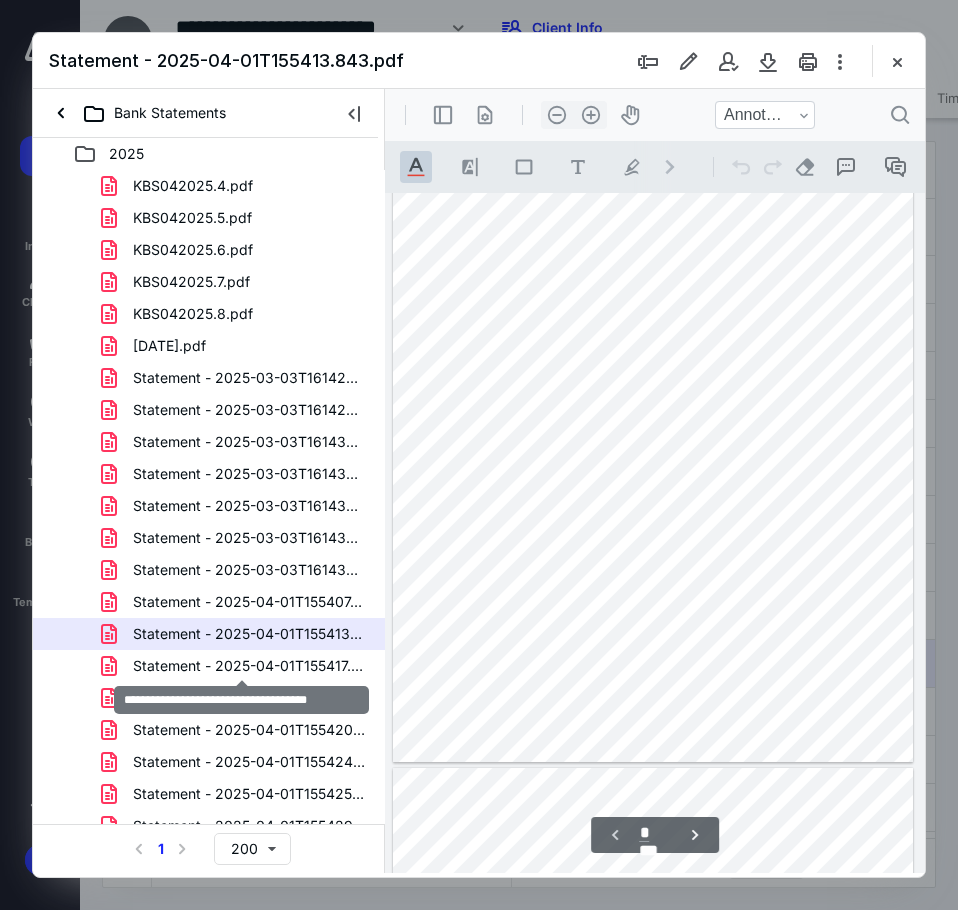 click on "Statement - 2025-04-01T155417.348.pdf" at bounding box center (249, 666) 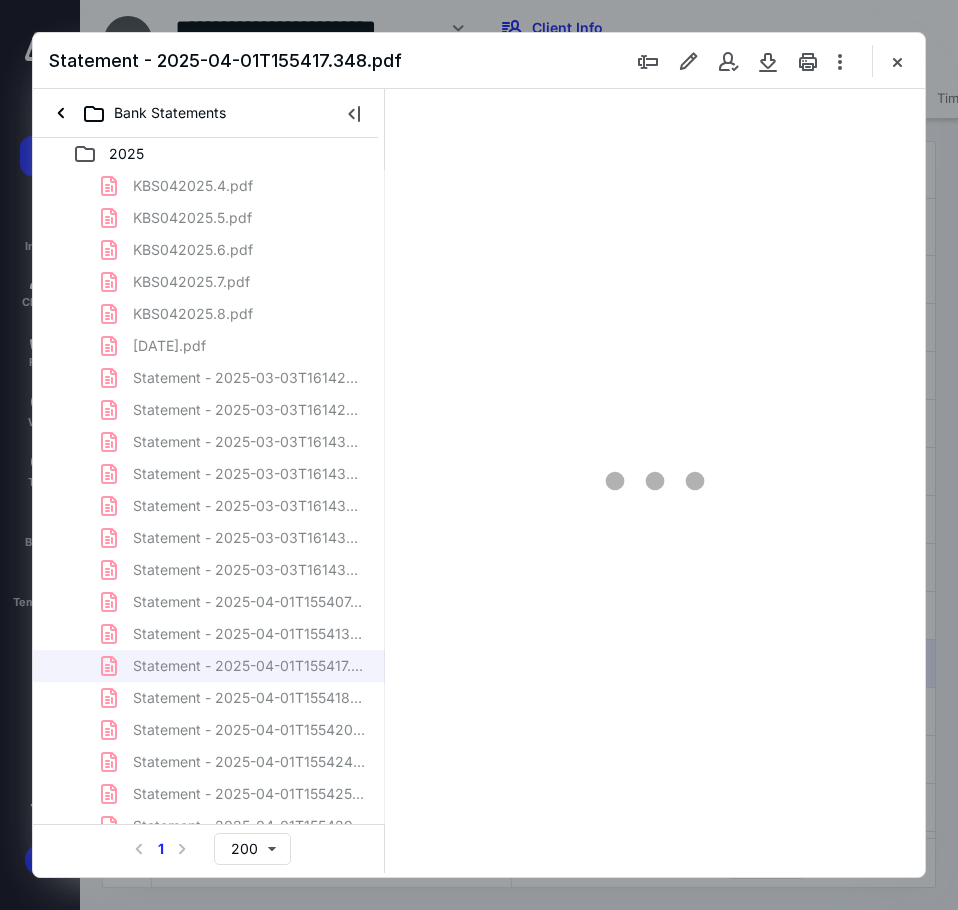 scroll, scrollTop: 107, scrollLeft: 0, axis: vertical 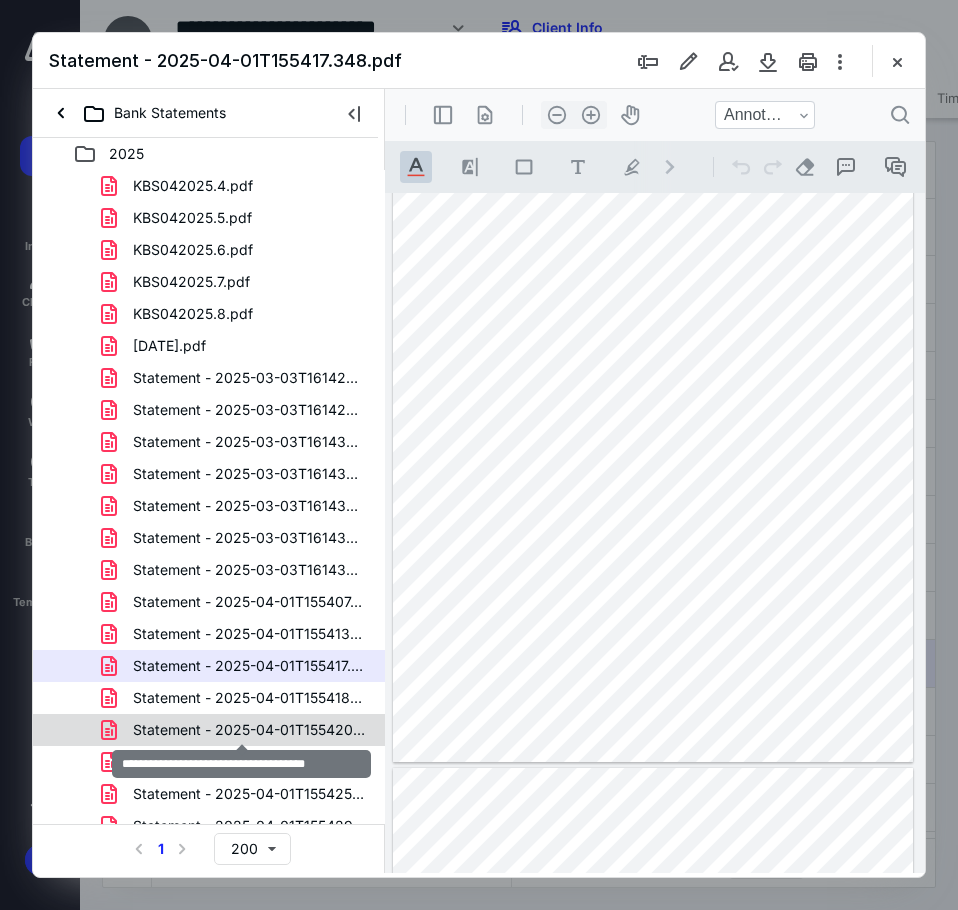 click on "Statement - 2025-04-01T155420.704.pdf" at bounding box center [249, 730] 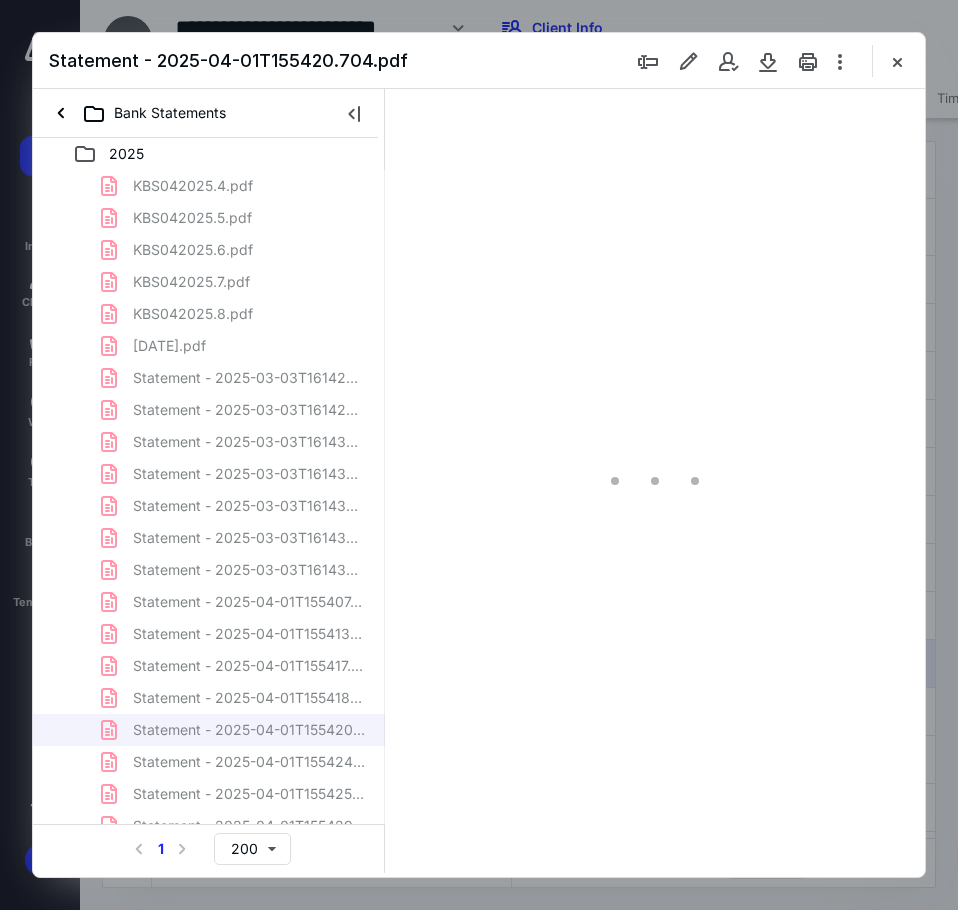 scroll, scrollTop: 107, scrollLeft: 0, axis: vertical 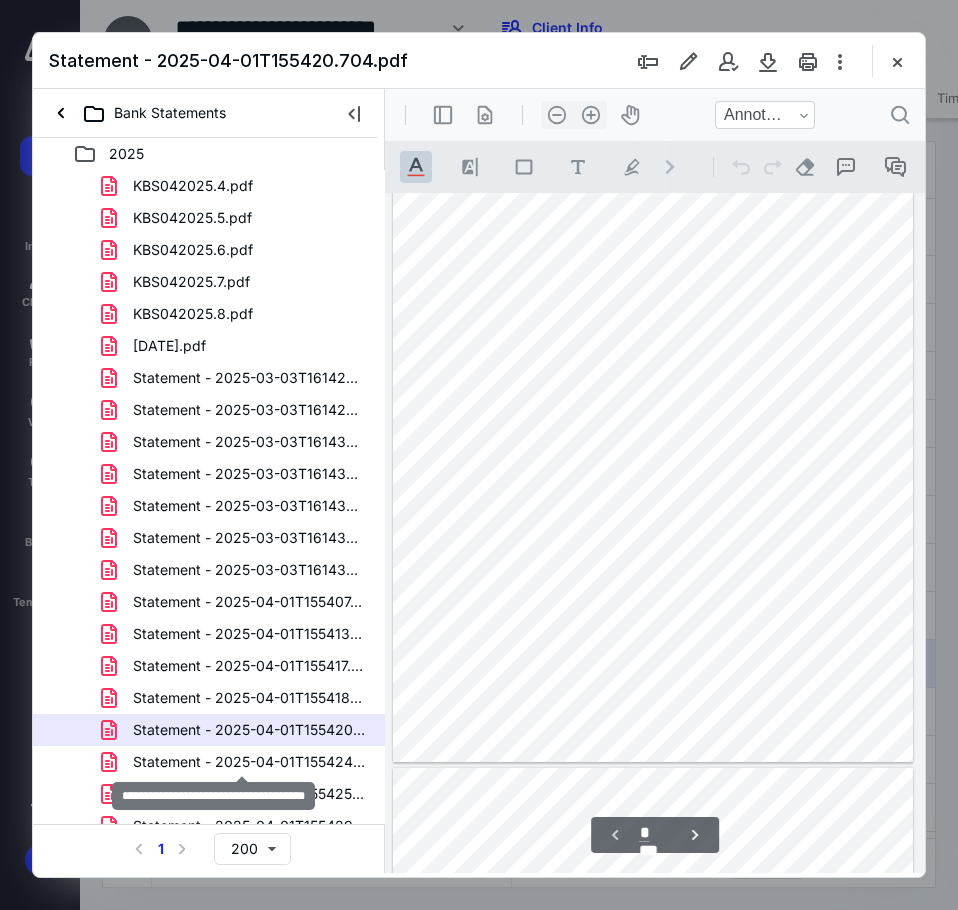 click on "Statement - 2025-04-01T155424.309.pdf" at bounding box center (249, 762) 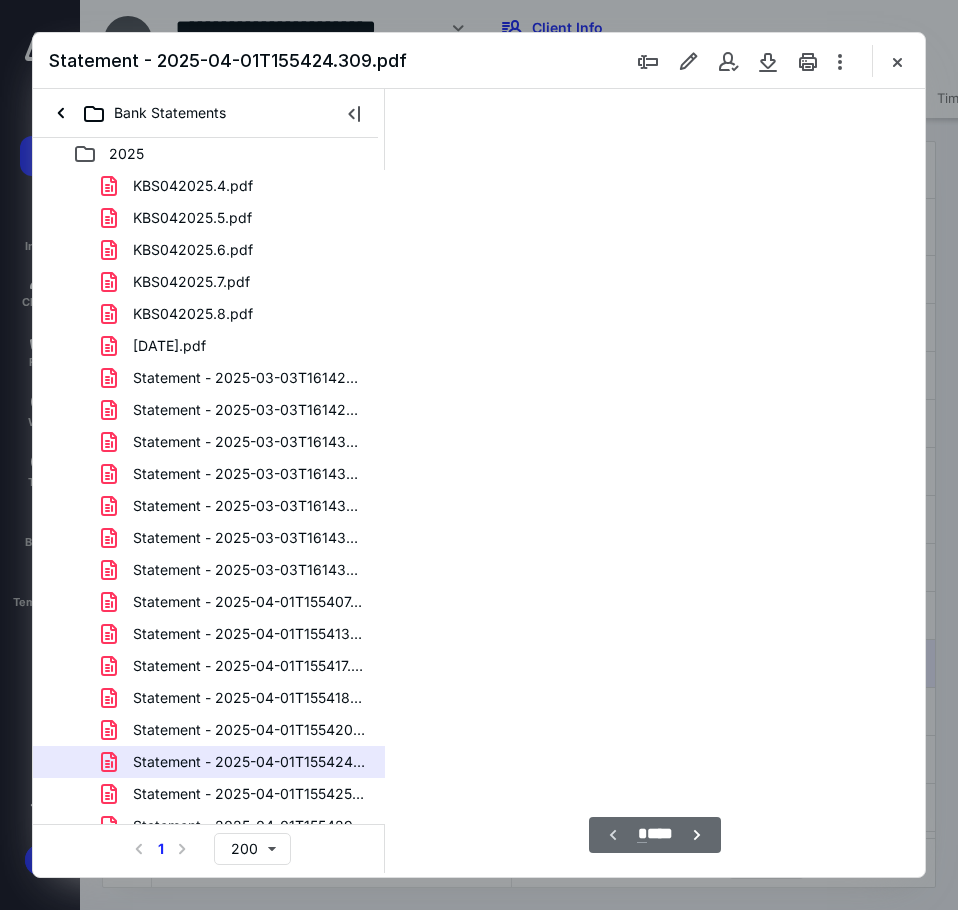 scroll, scrollTop: 107, scrollLeft: 0, axis: vertical 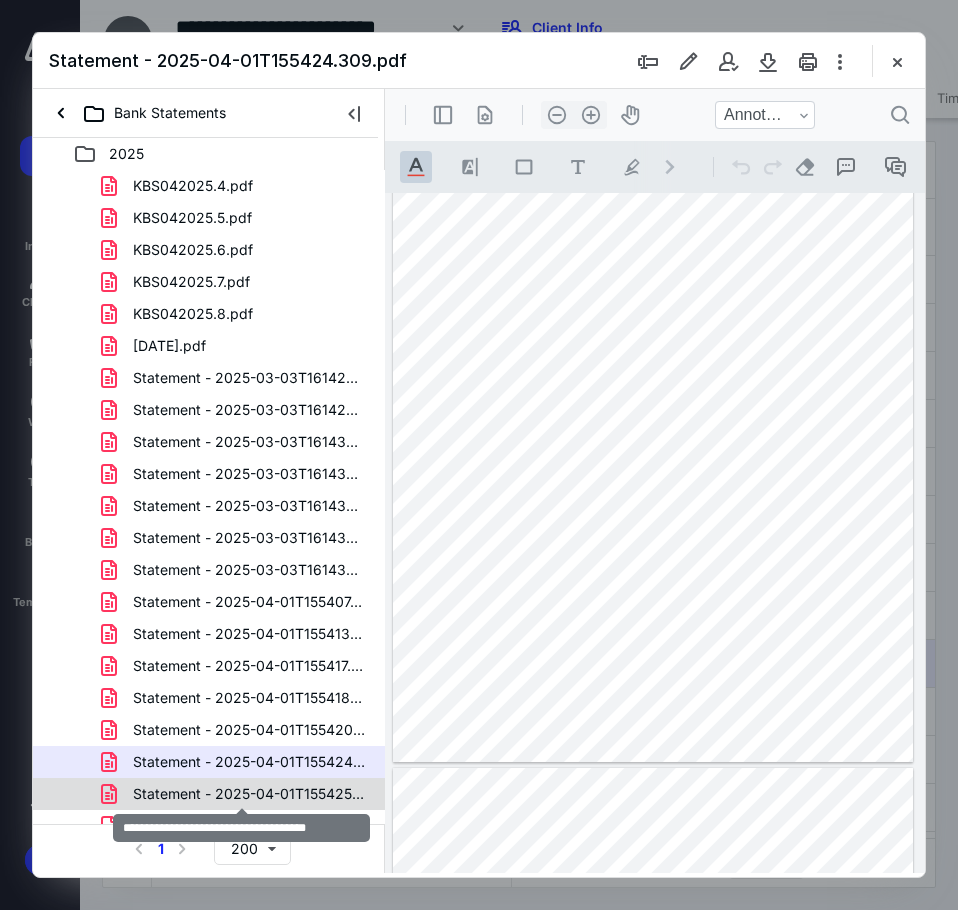 click on "Statement - 2025-04-01T155425.991.pdf" at bounding box center [249, 794] 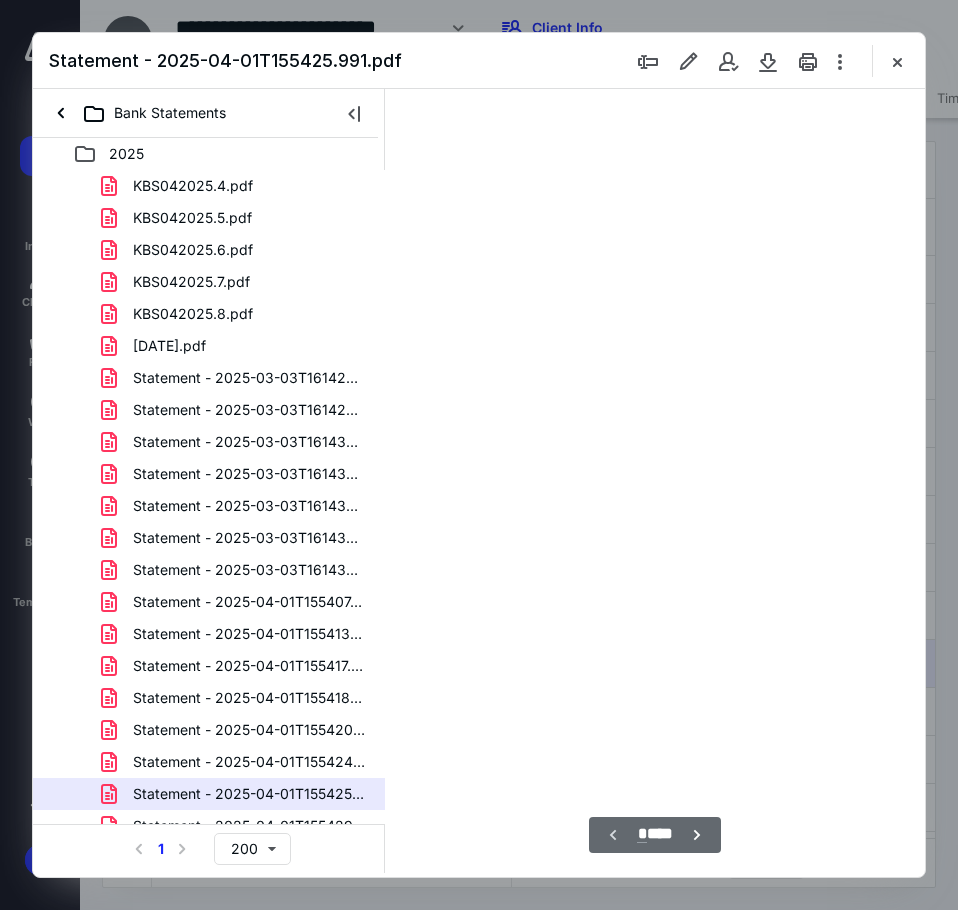 scroll, scrollTop: 107, scrollLeft: 0, axis: vertical 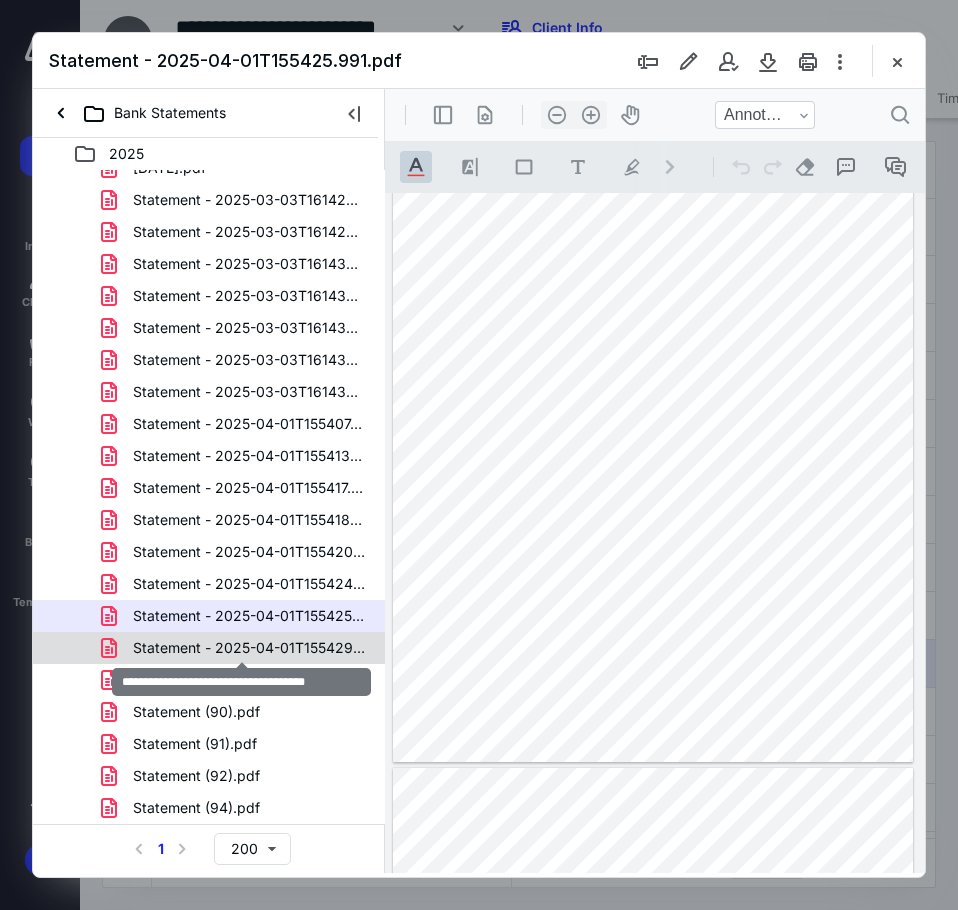 click on "Statement - 2025-04-01T155429.280.pdf" at bounding box center (249, 648) 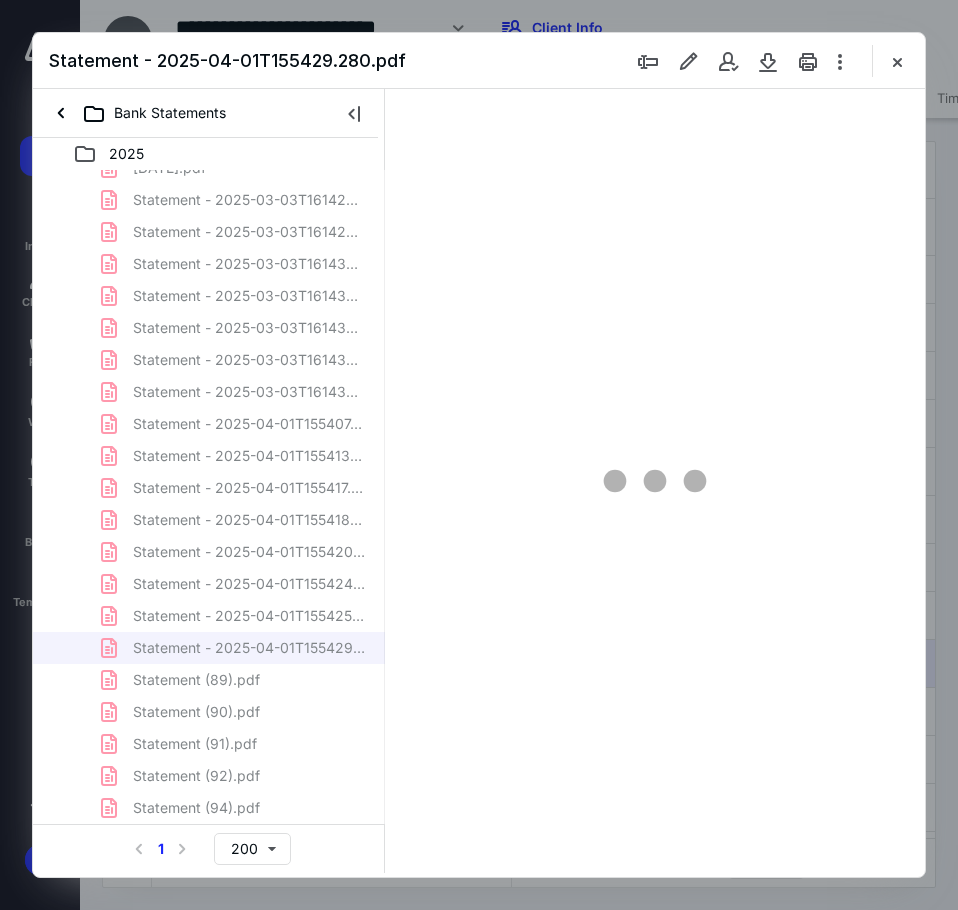 scroll, scrollTop: 107, scrollLeft: 0, axis: vertical 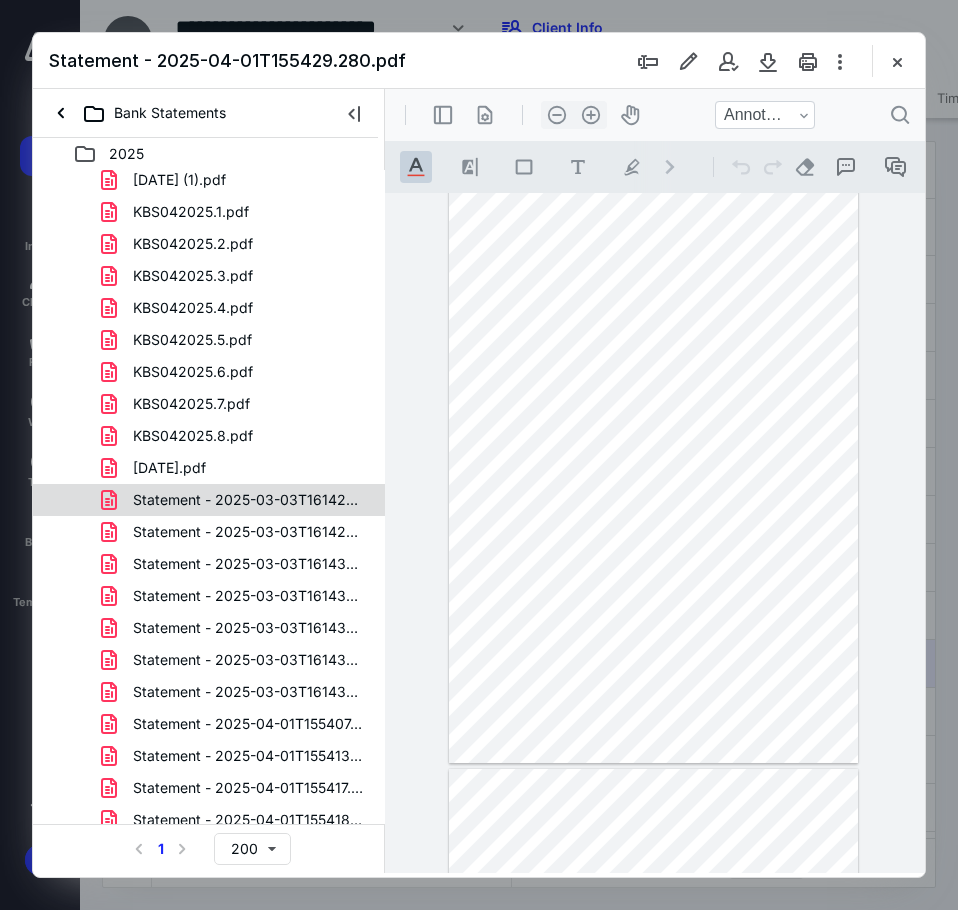 click on "Statement - 2025-03-03T161426.876.pdf" at bounding box center (249, 500) 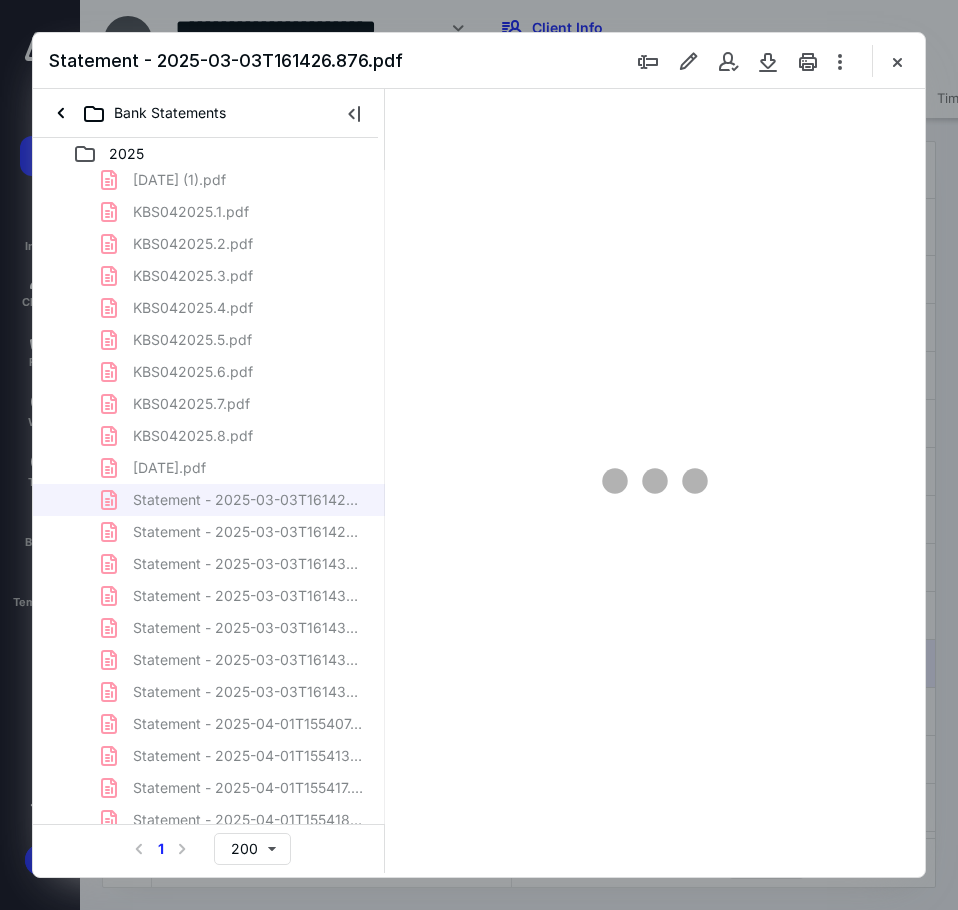 scroll, scrollTop: 0, scrollLeft: 0, axis: both 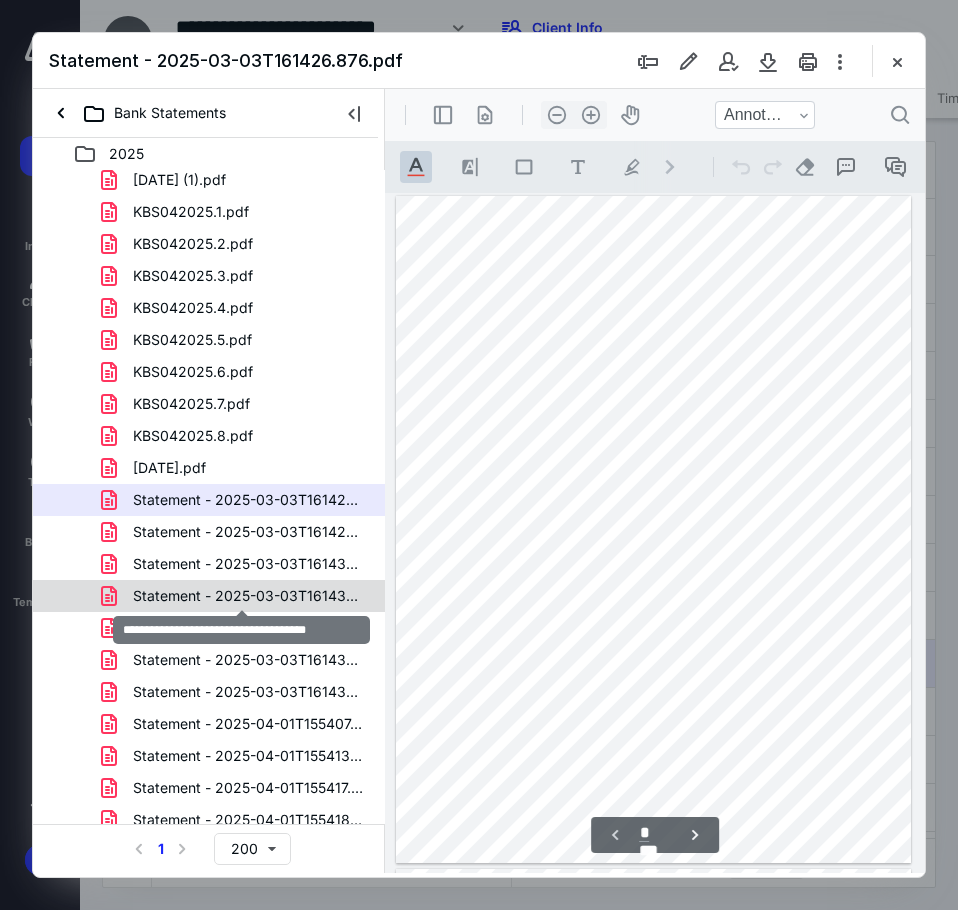 click on "Statement - 2025-03-03T161432.981.pdf" at bounding box center [249, 596] 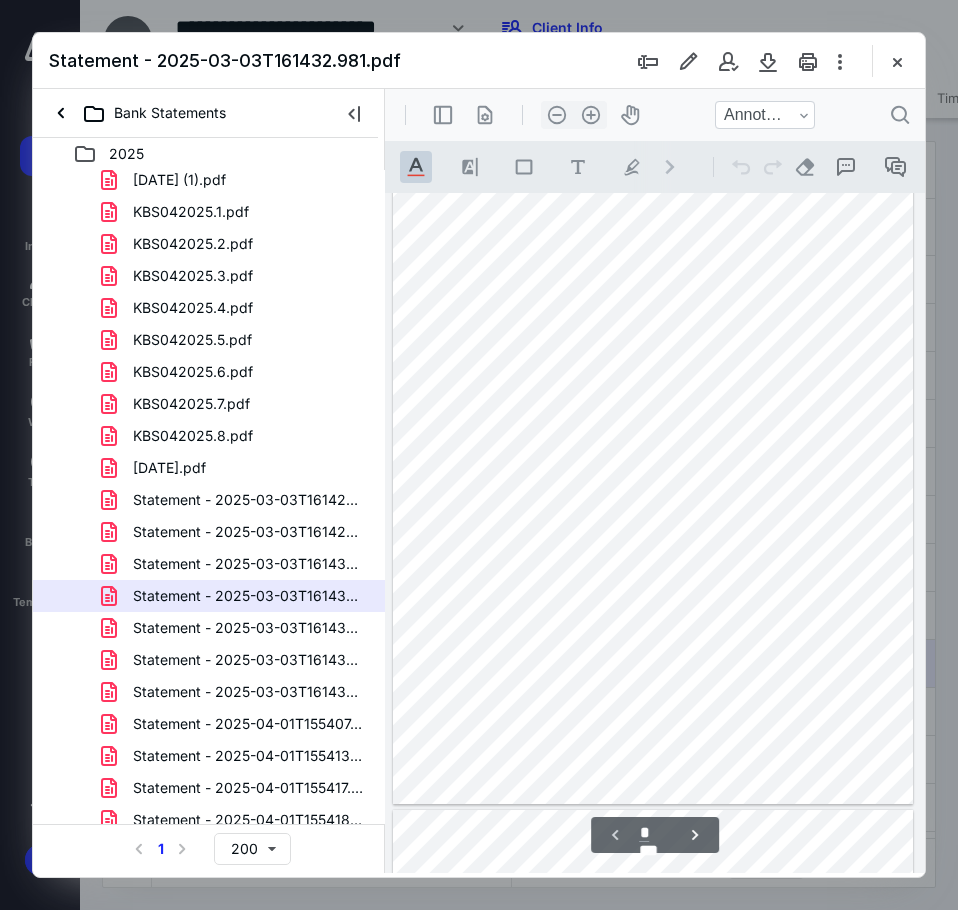 scroll, scrollTop: 100, scrollLeft: 0, axis: vertical 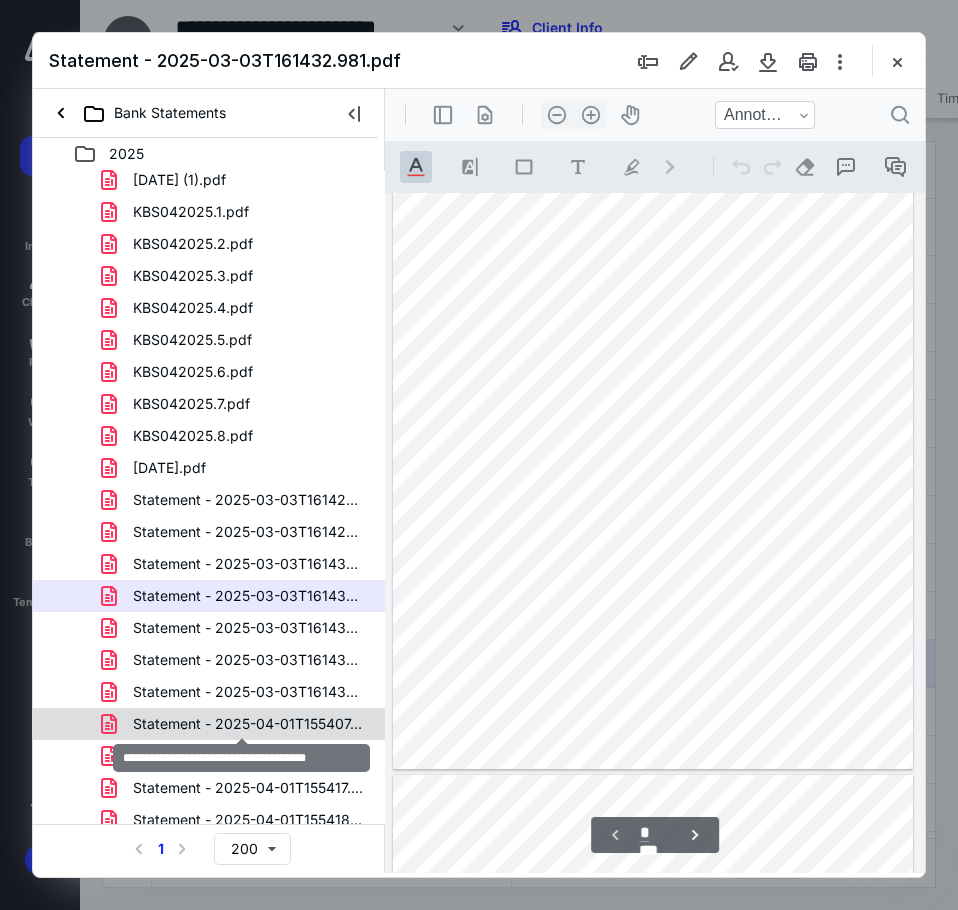 click on "Statement - 2025-04-01T155407.784.pdf" at bounding box center [249, 724] 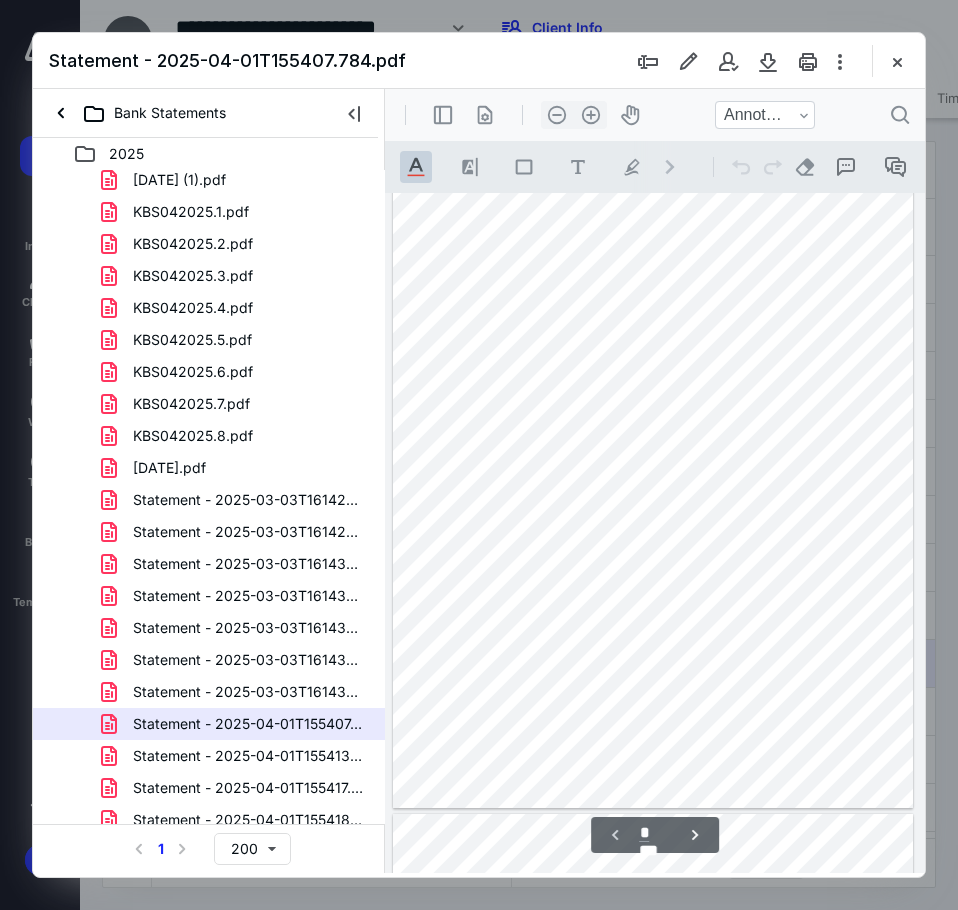 scroll, scrollTop: 0, scrollLeft: 0, axis: both 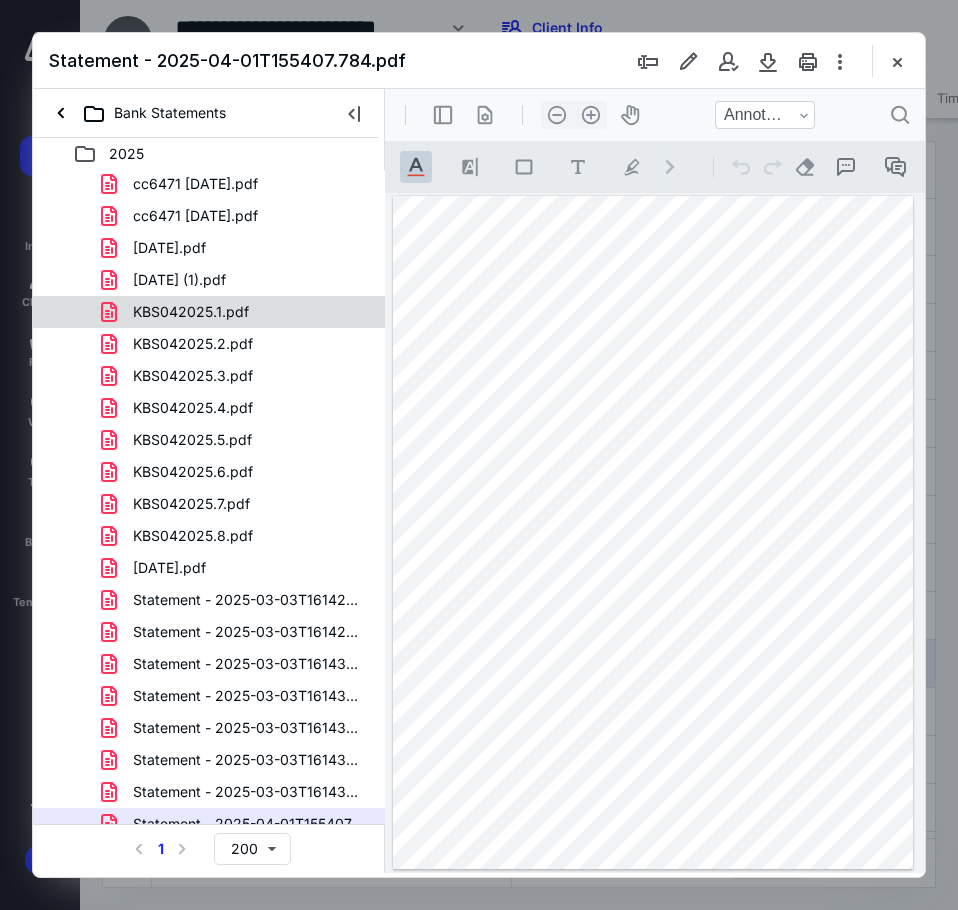 click on "KBS042025.1.pdf" at bounding box center (209, 312) 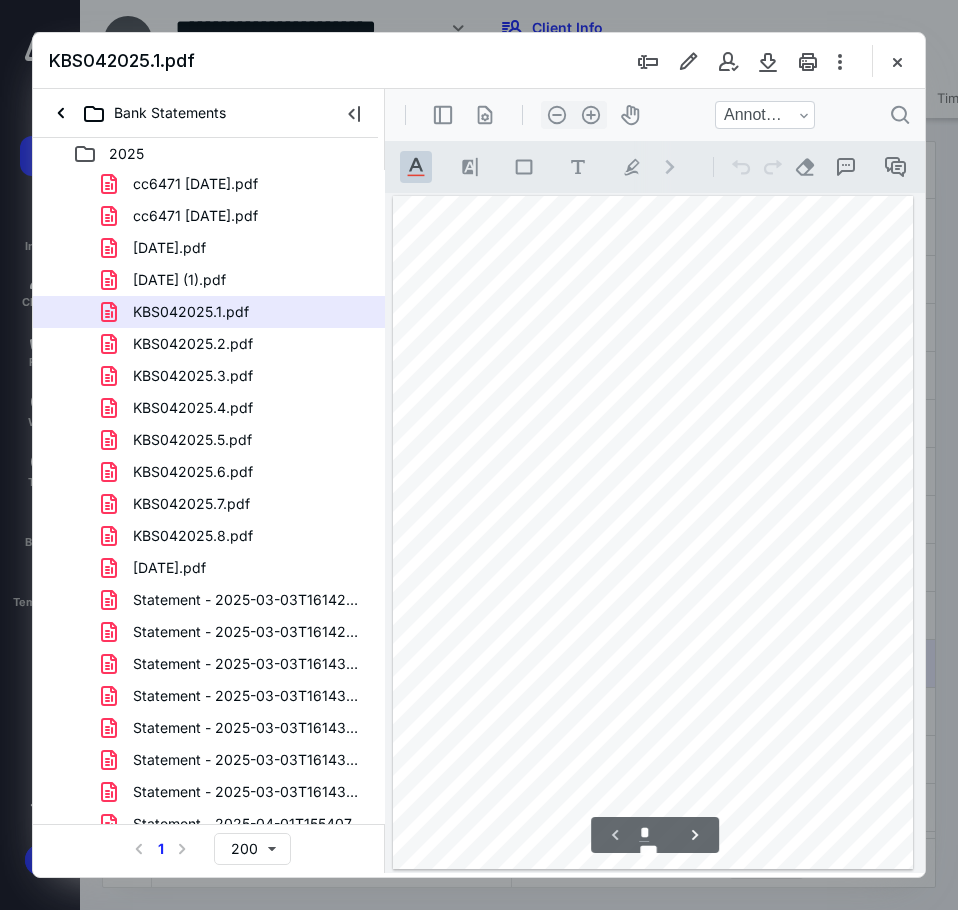 scroll, scrollTop: 107, scrollLeft: 0, axis: vertical 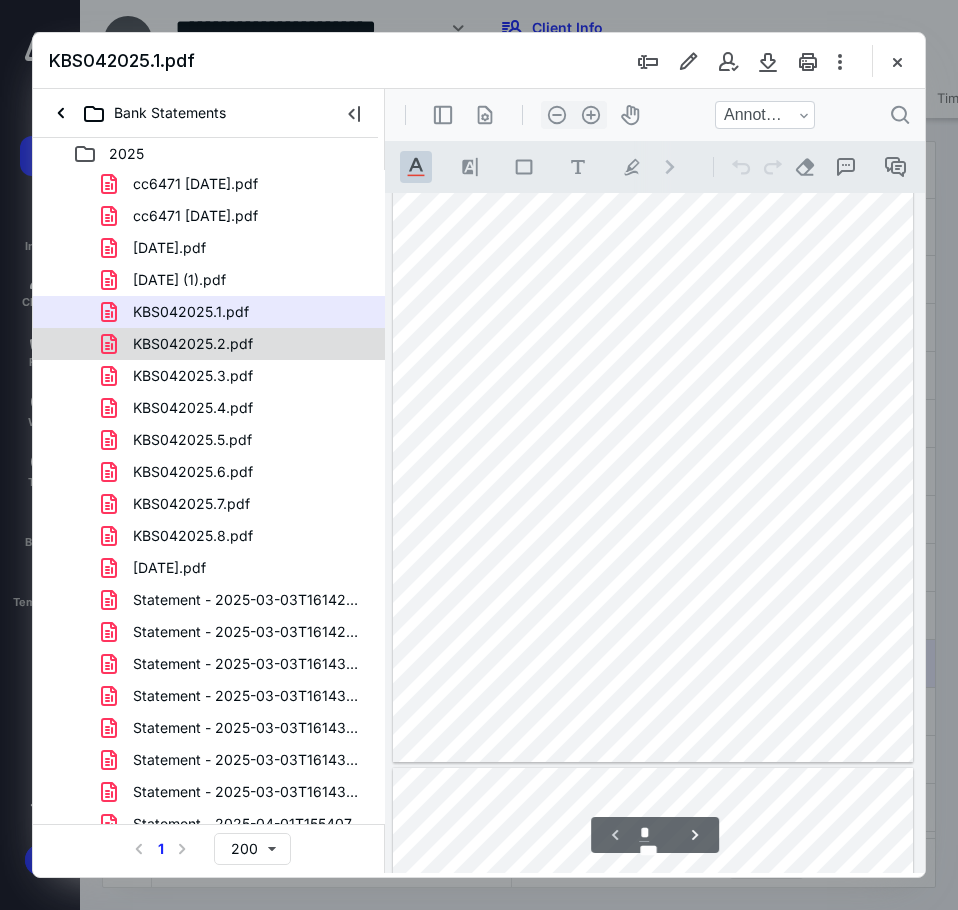 click on "KBS042025.2.pdf" at bounding box center (237, 344) 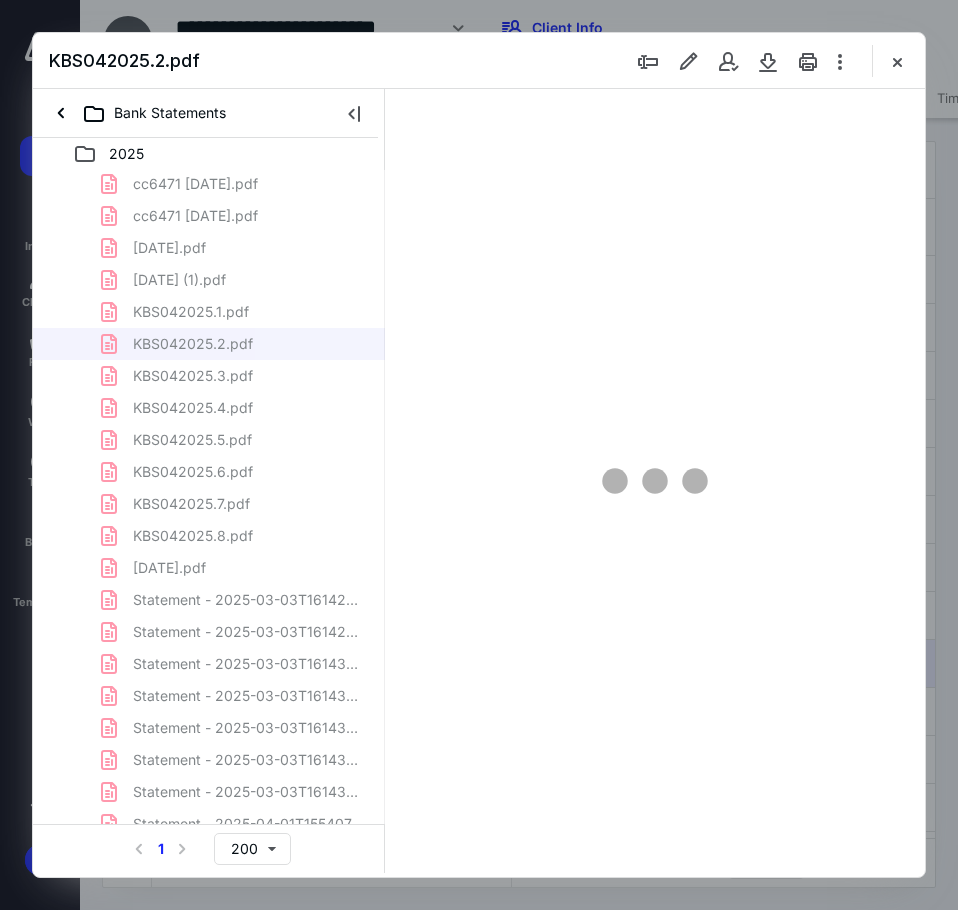 scroll, scrollTop: 107, scrollLeft: 0, axis: vertical 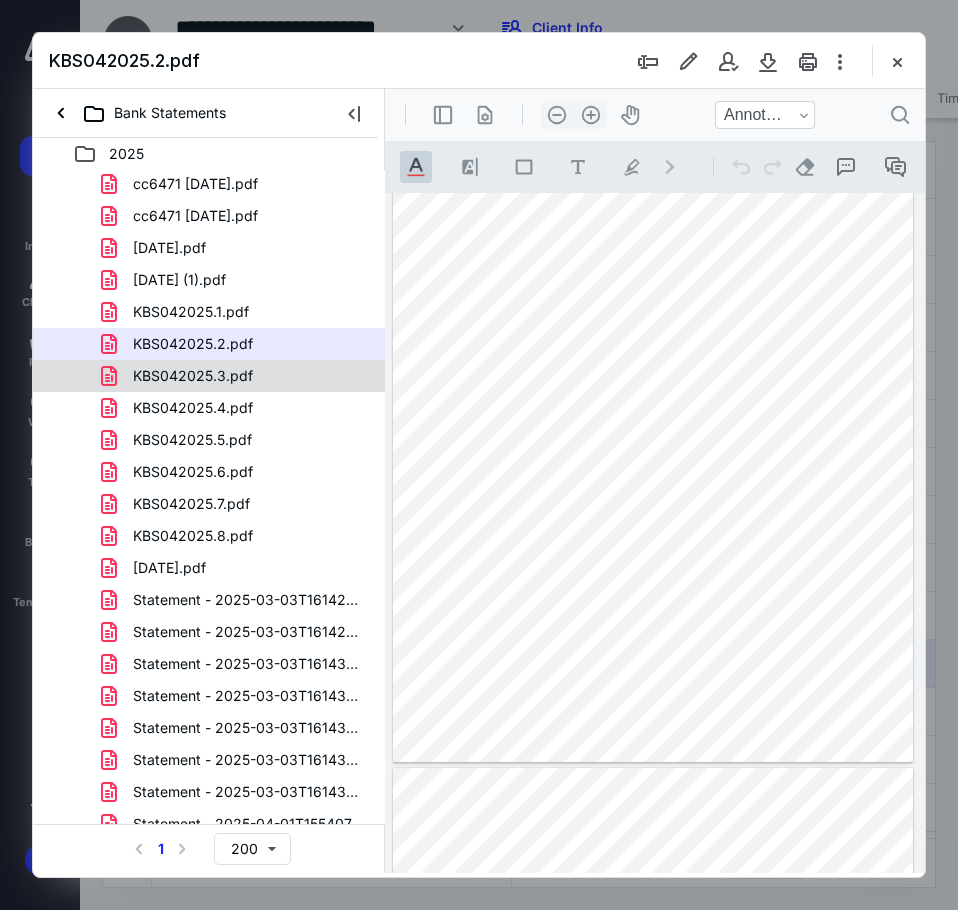 click on "KBS042025.3.pdf" at bounding box center [193, 376] 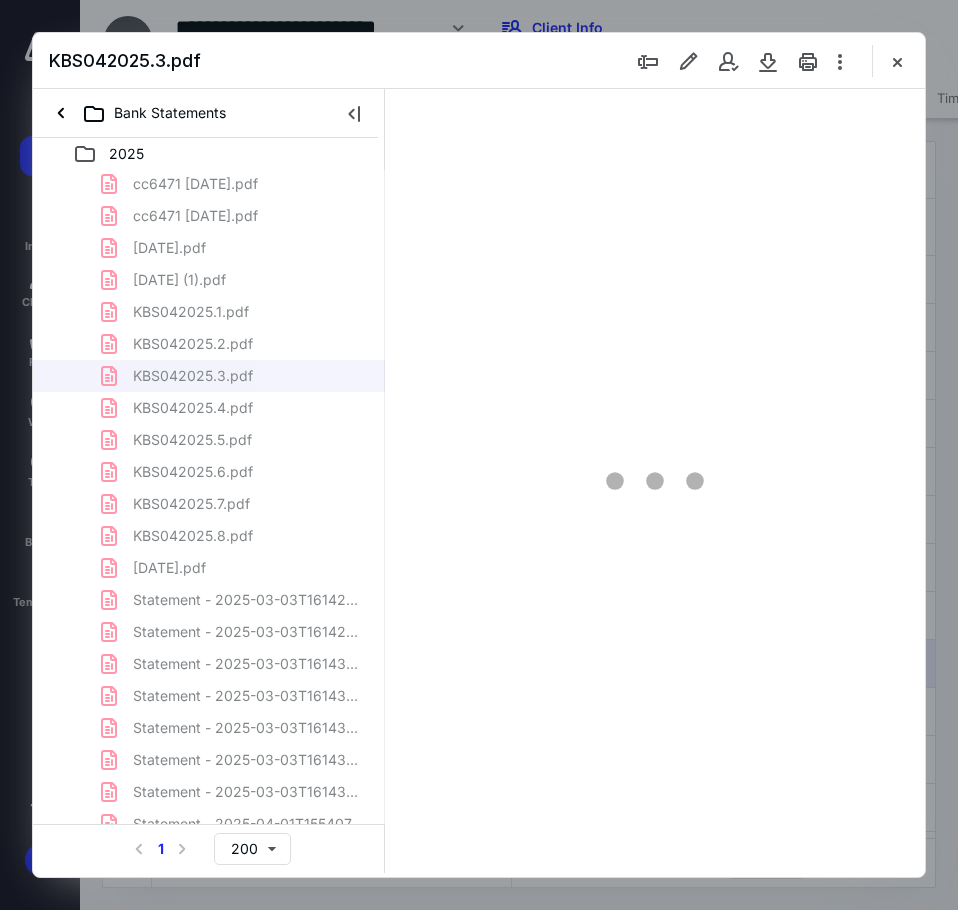 scroll, scrollTop: 107, scrollLeft: 0, axis: vertical 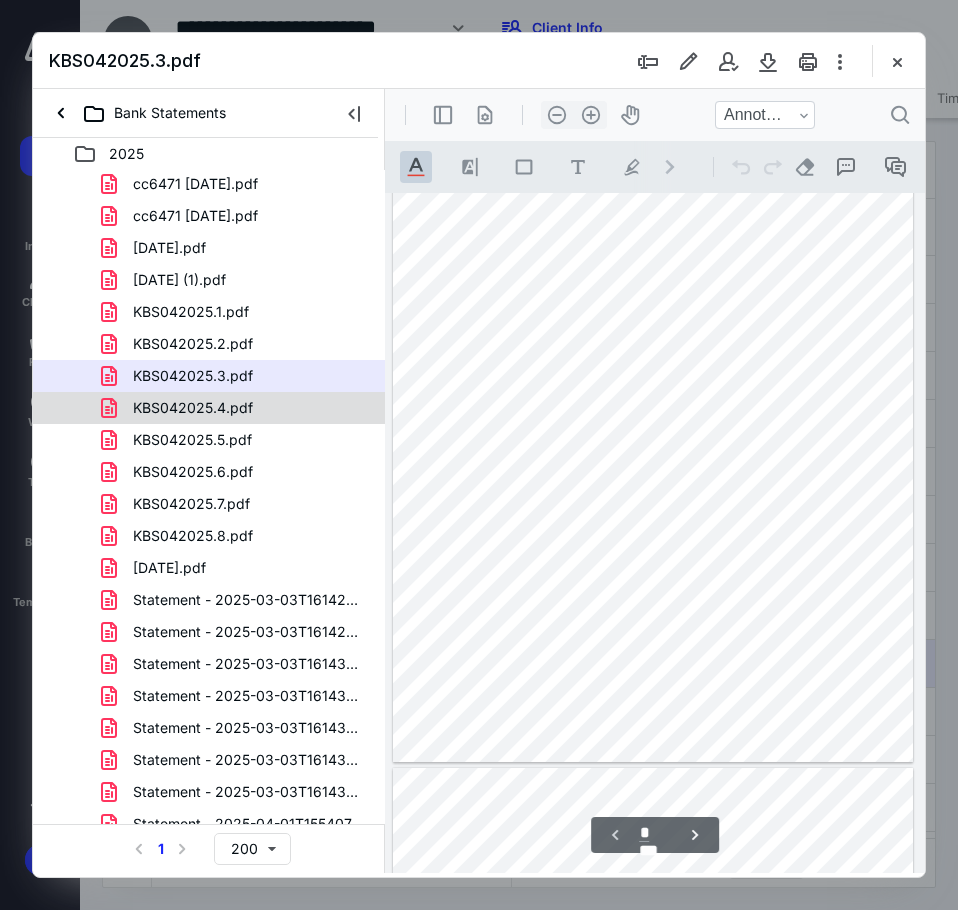 click on "KBS042025.4.pdf" at bounding box center [237, 408] 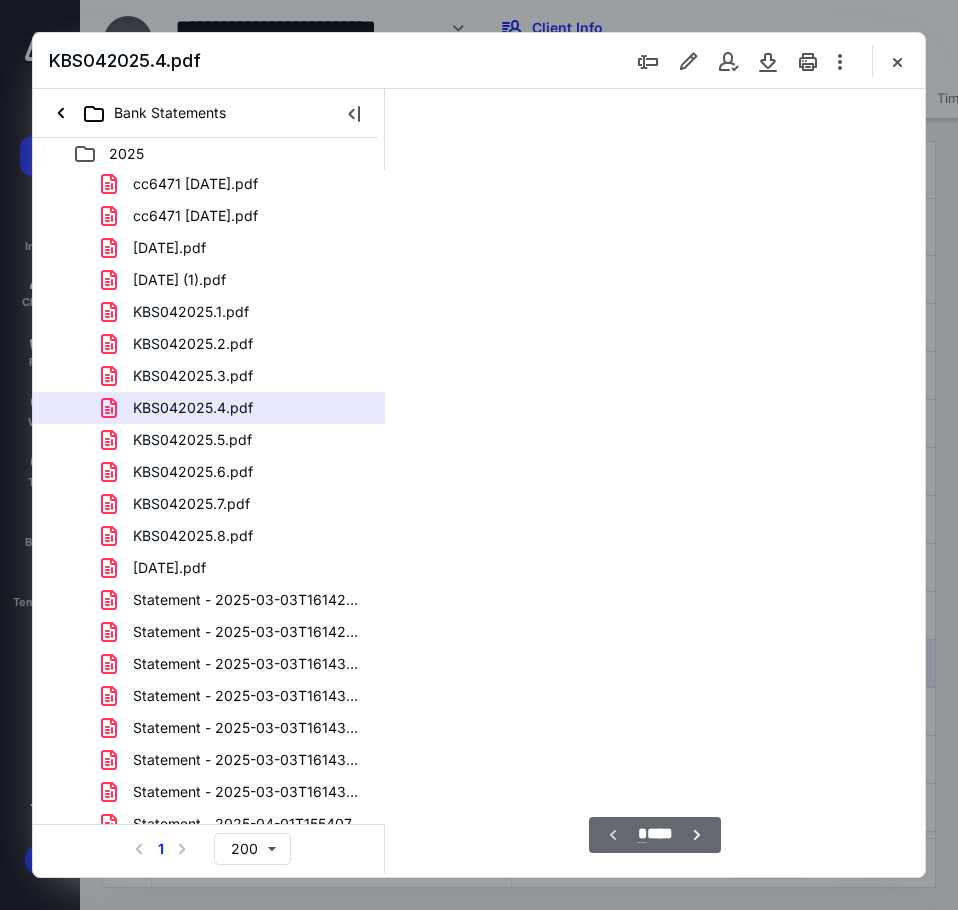 scroll, scrollTop: 107, scrollLeft: 0, axis: vertical 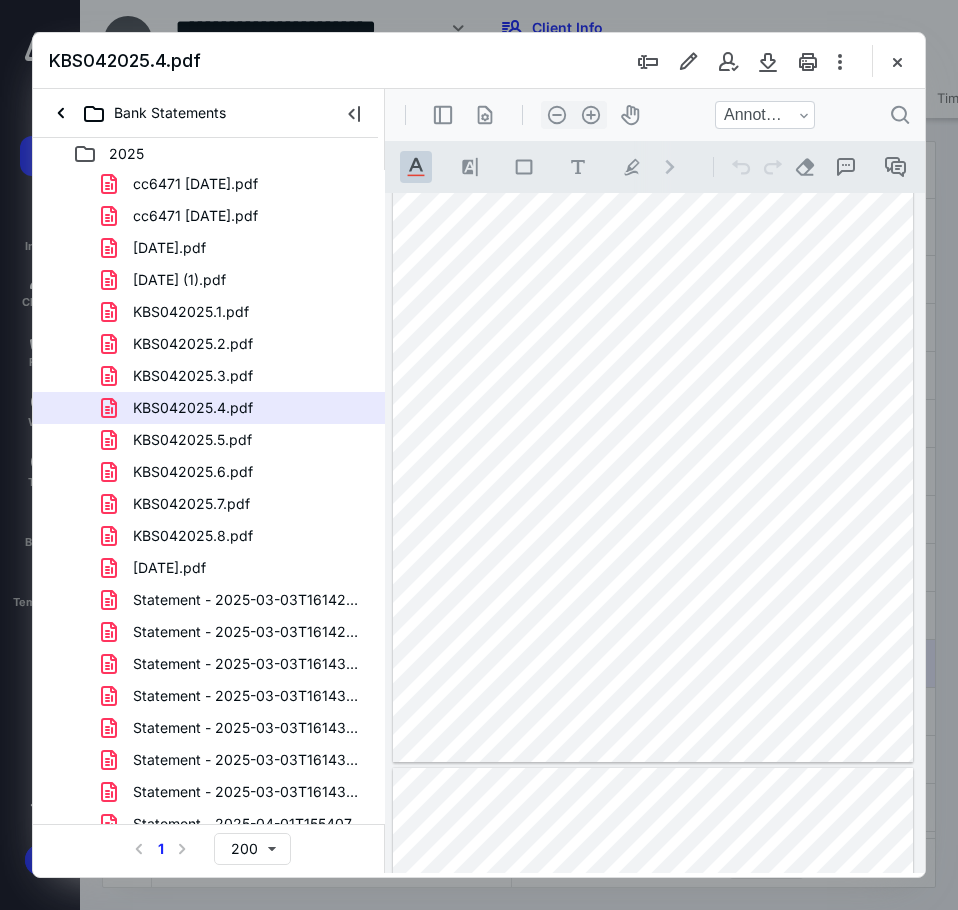 click on "KBS042025.4.pdf" at bounding box center [193, 408] 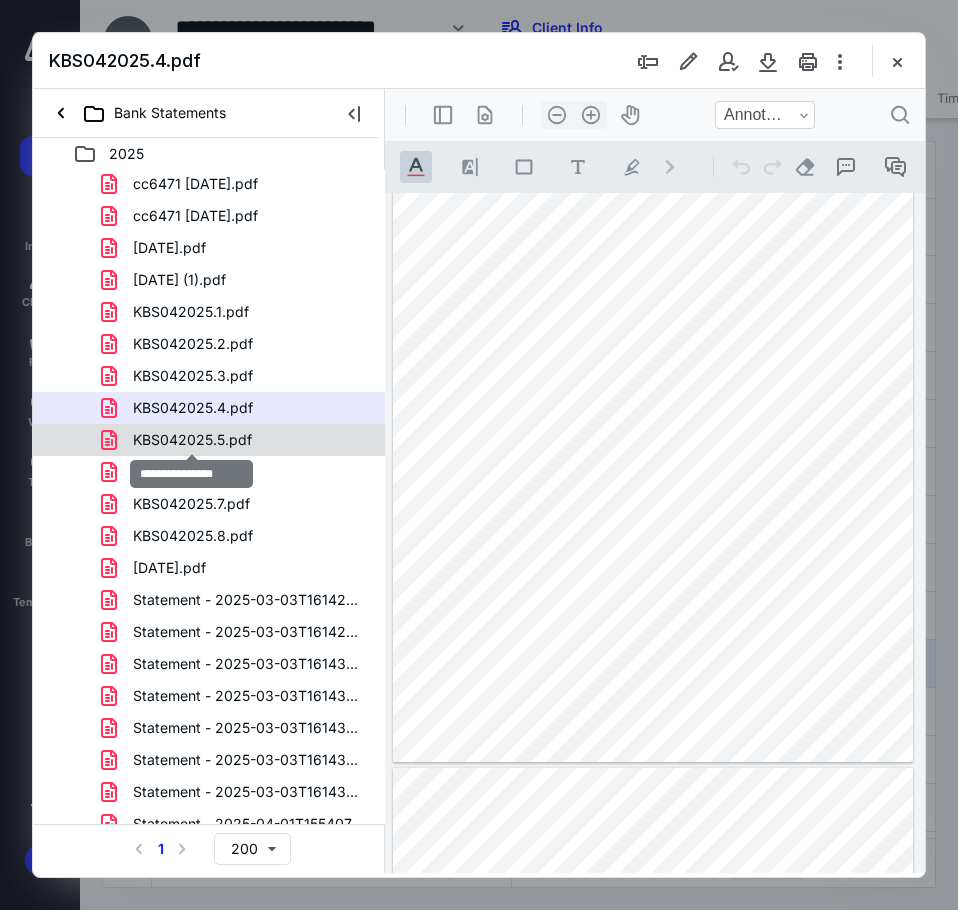 click on "KBS042025.5.pdf" at bounding box center (192, 440) 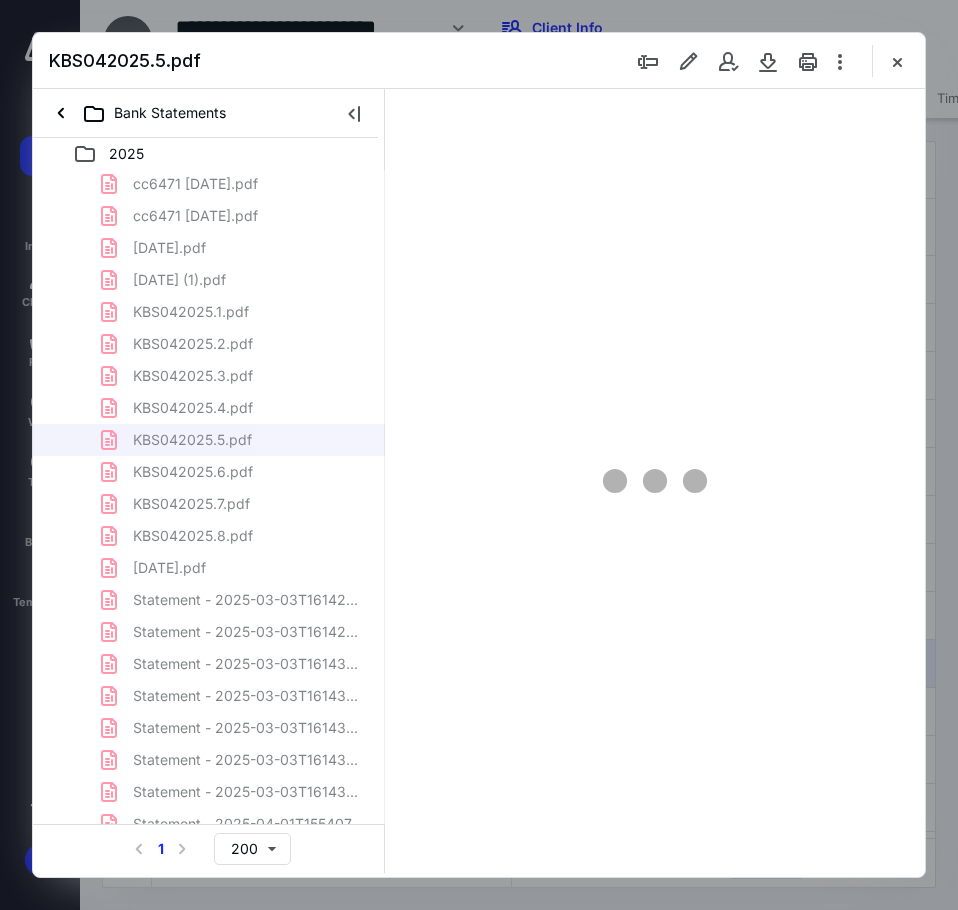 scroll, scrollTop: 107, scrollLeft: 0, axis: vertical 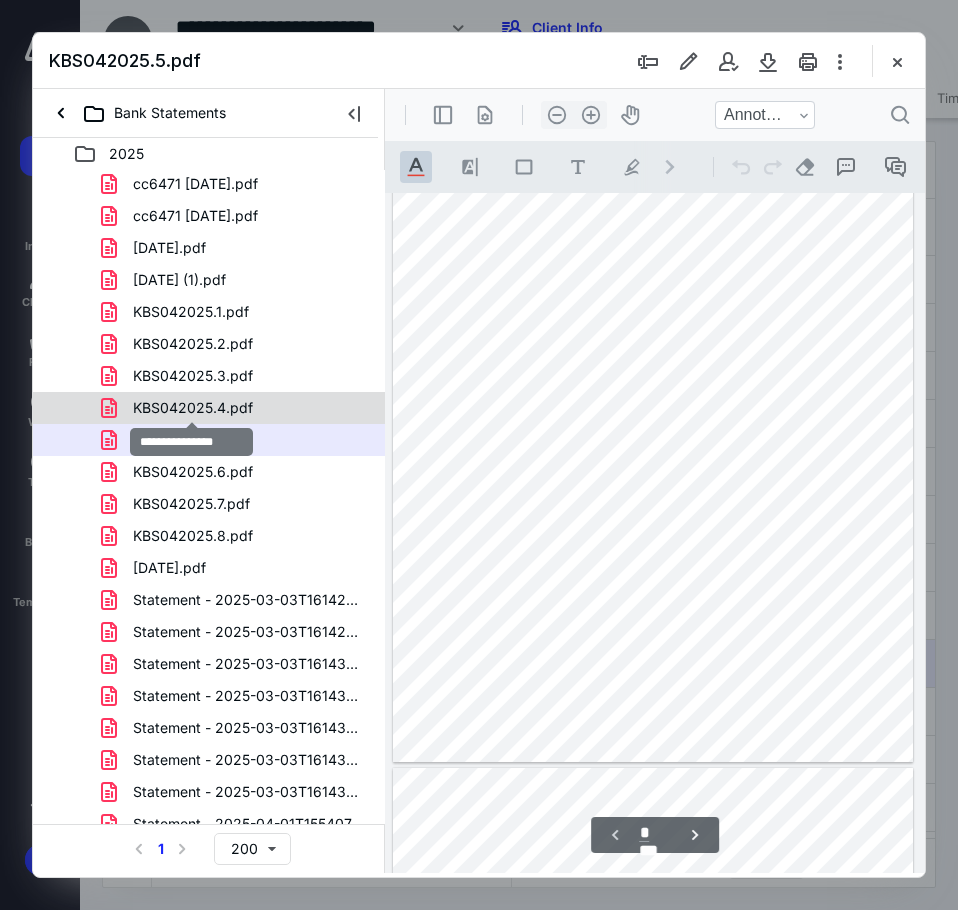 click on "KBS042025.4.pdf" at bounding box center (193, 408) 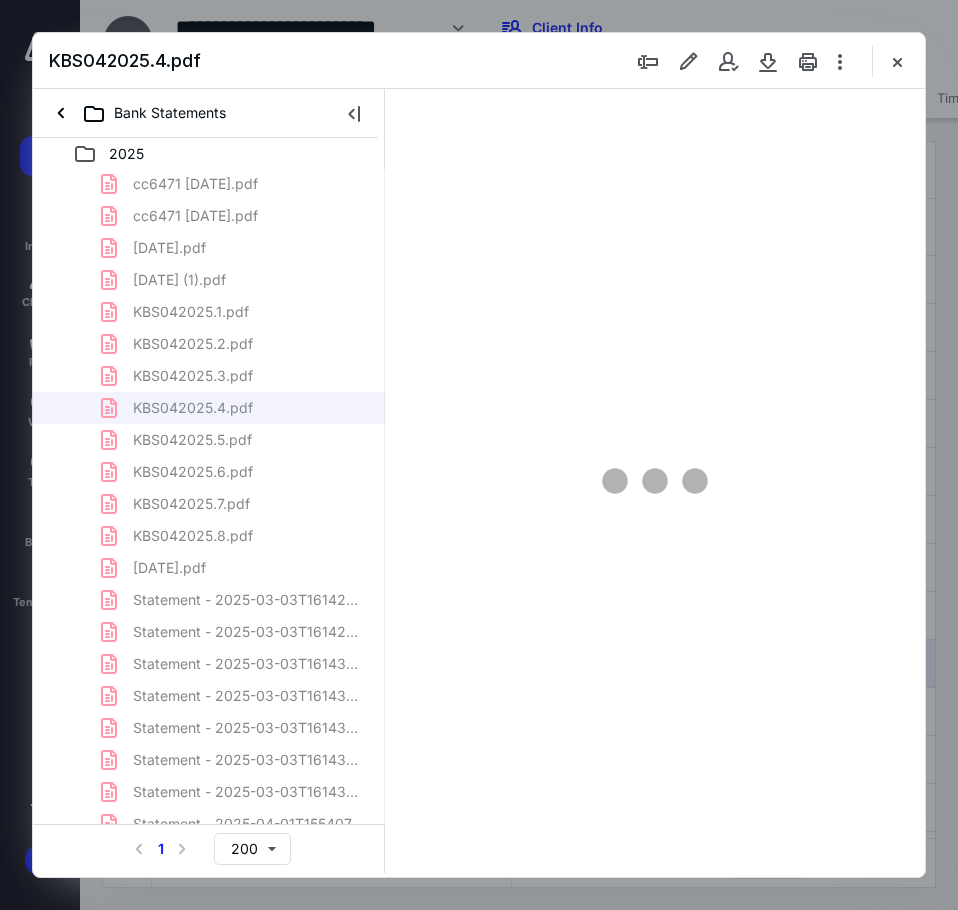 scroll, scrollTop: 107, scrollLeft: 0, axis: vertical 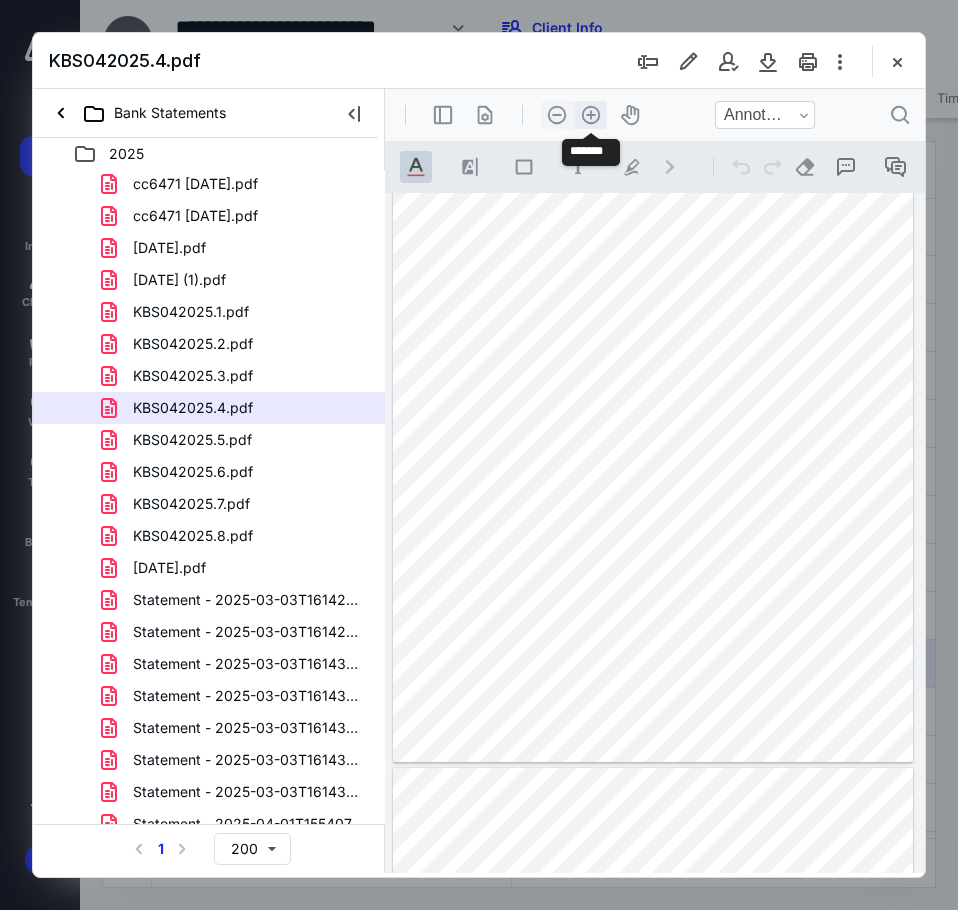 click on ".cls-1{fill:#abb0c4;} icon - header - zoom - in - line" at bounding box center (591, 115) 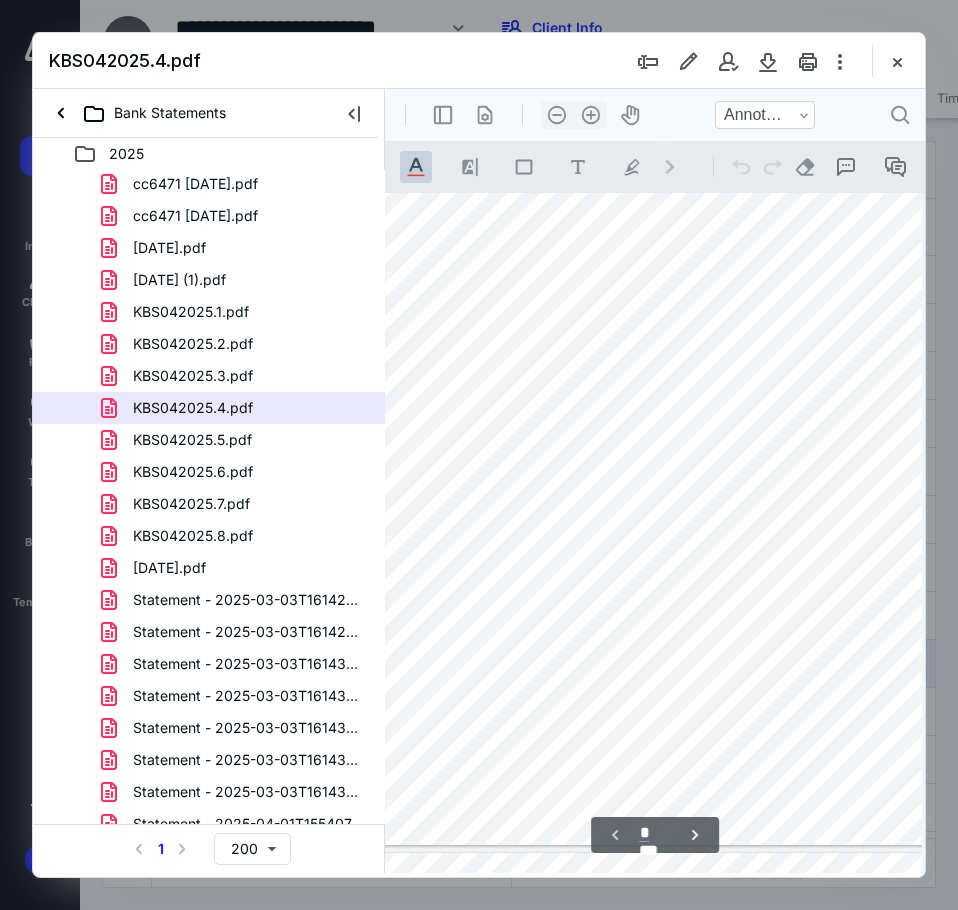 drag, startPoint x: 513, startPoint y: 51, endPoint x: 434, endPoint y: 50, distance: 79.00633 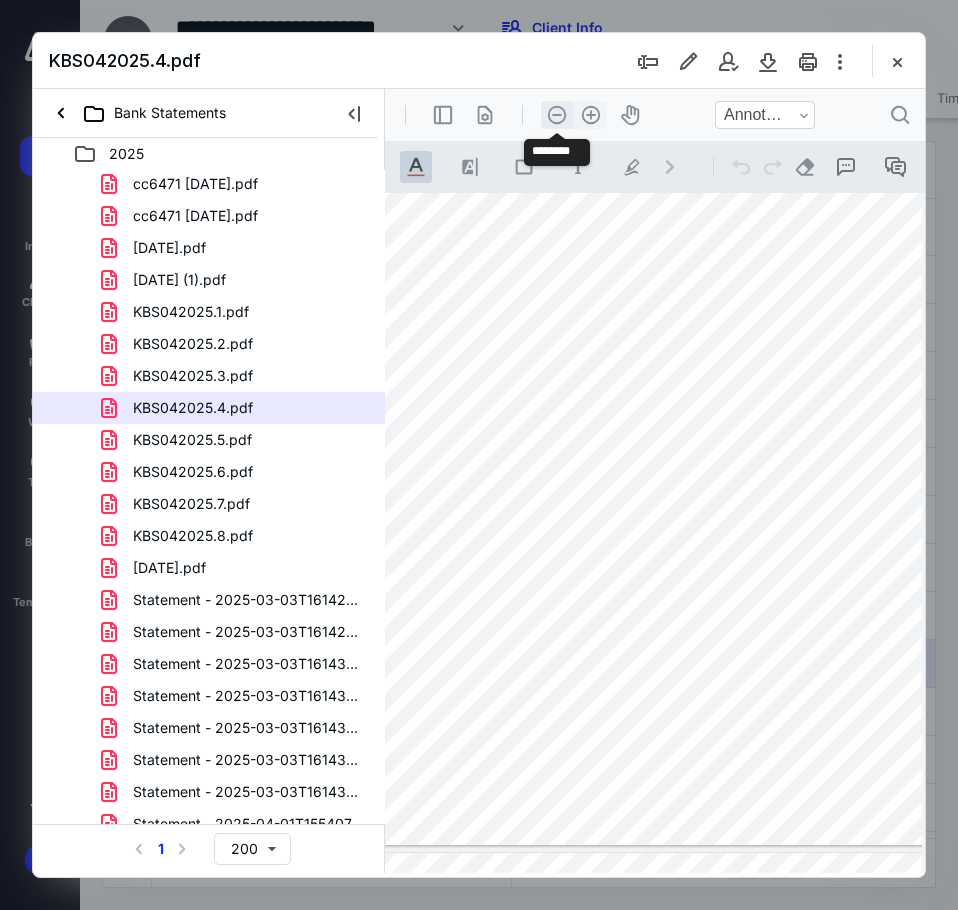 click on ".cls-1{fill:#abb0c4;} icon - header - zoom - out - line" at bounding box center (557, 115) 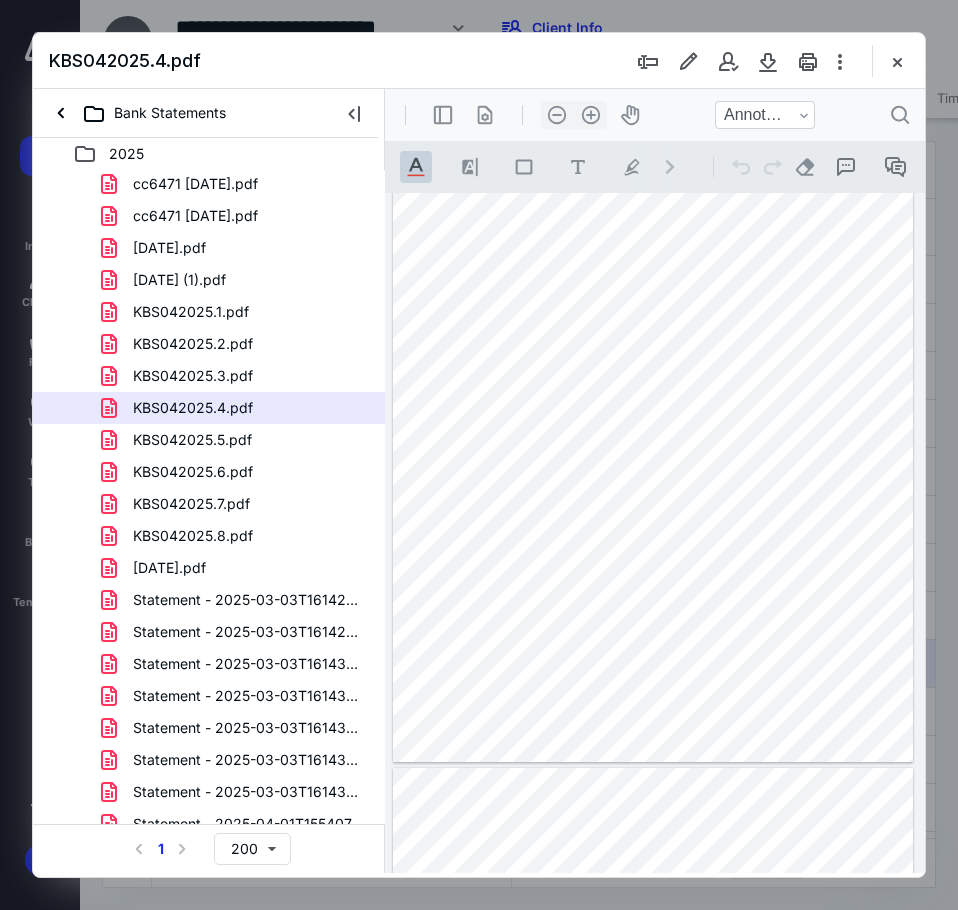 click at bounding box center [653, 425] 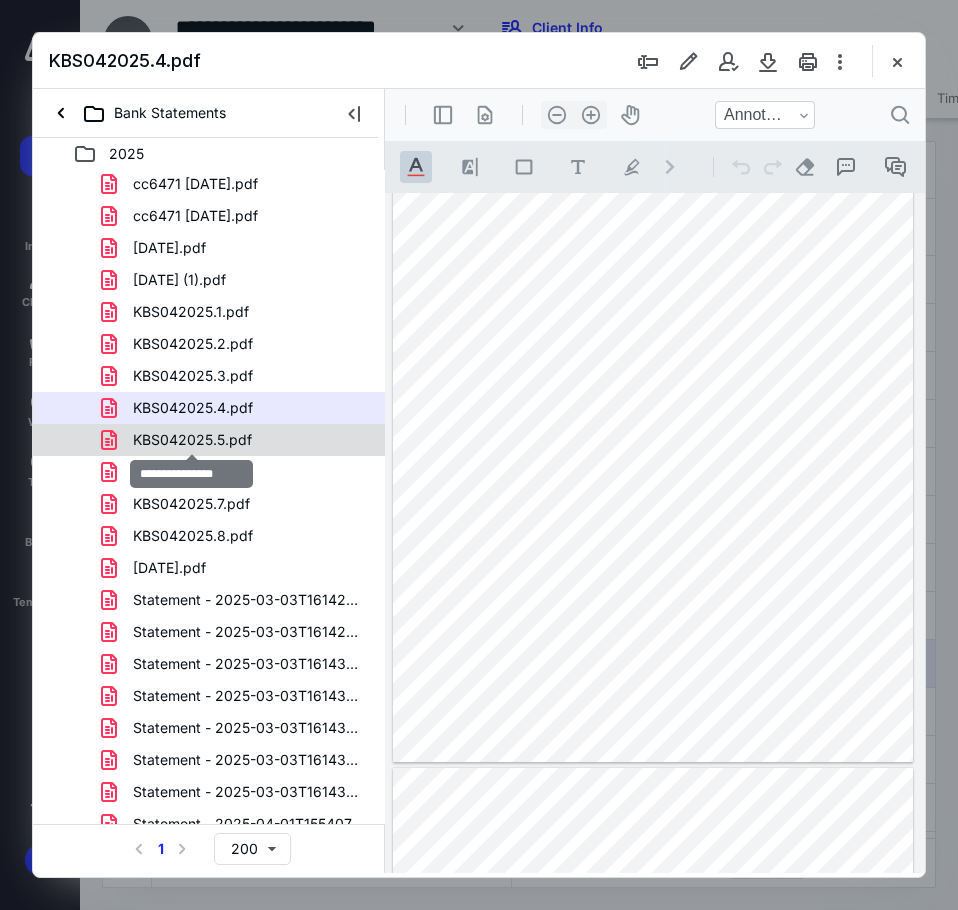 click on "KBS042025.5.pdf" at bounding box center (192, 440) 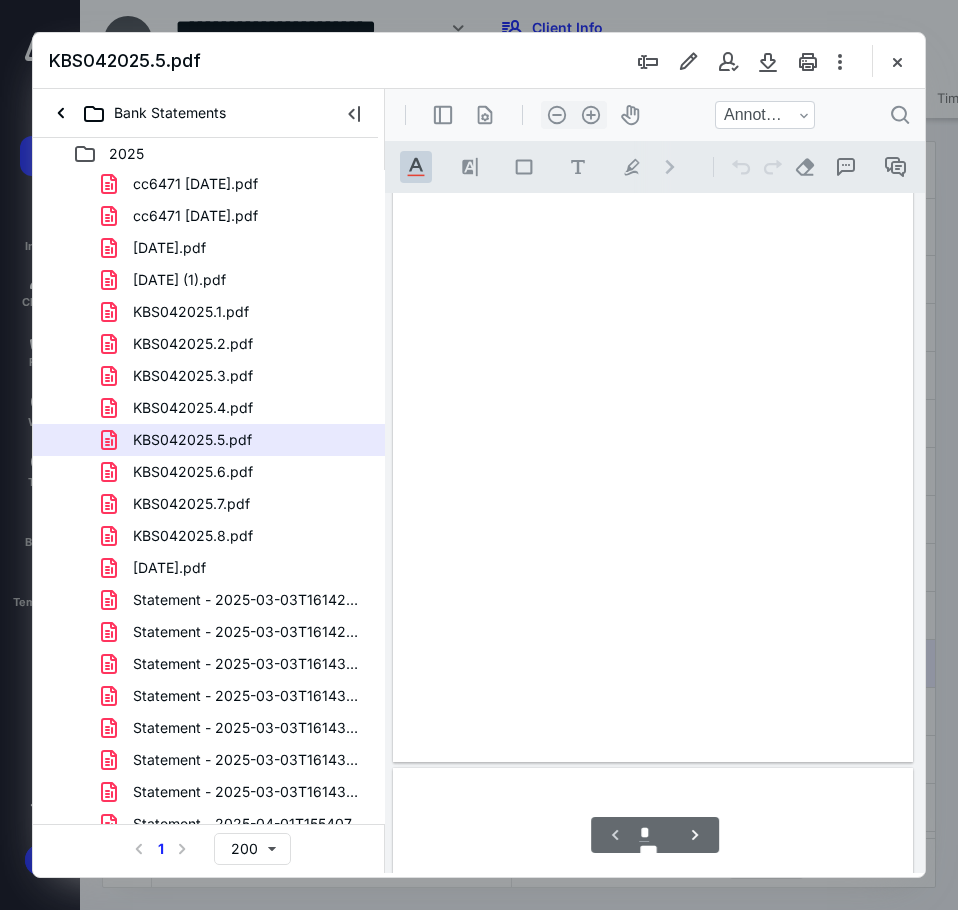 scroll, scrollTop: 107, scrollLeft: 0, axis: vertical 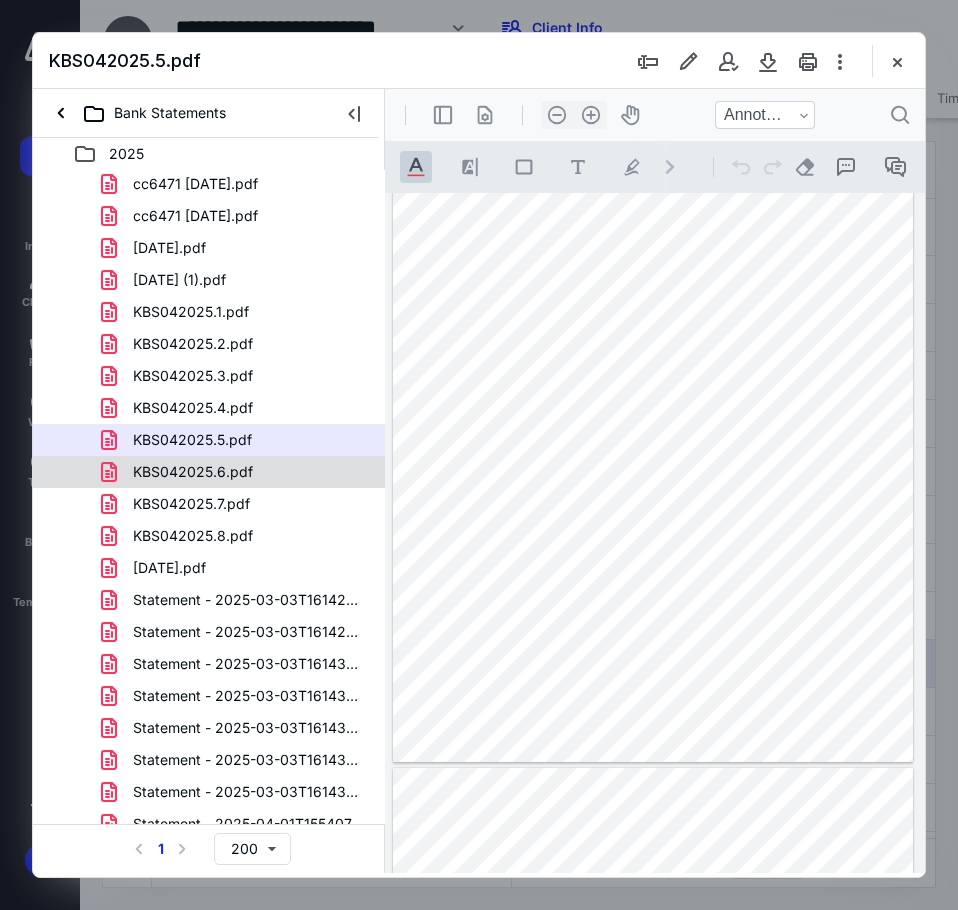 click on "KBS042025.6.pdf" at bounding box center [193, 472] 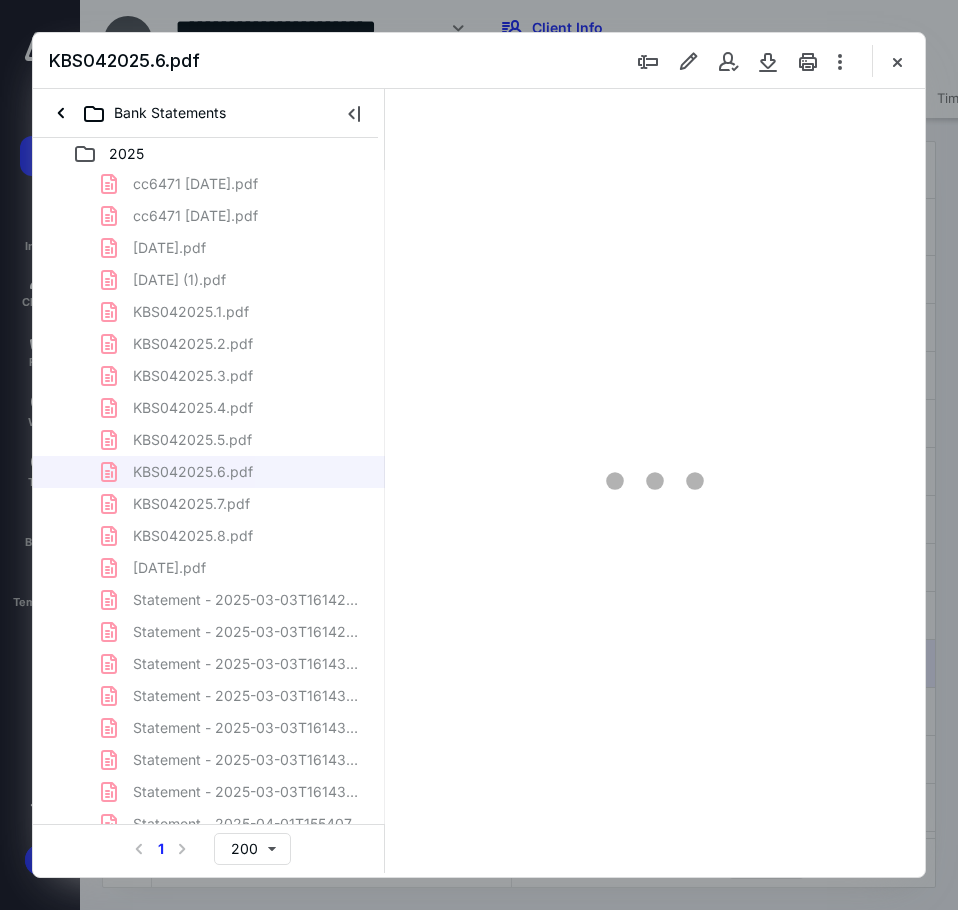 scroll, scrollTop: 107, scrollLeft: 0, axis: vertical 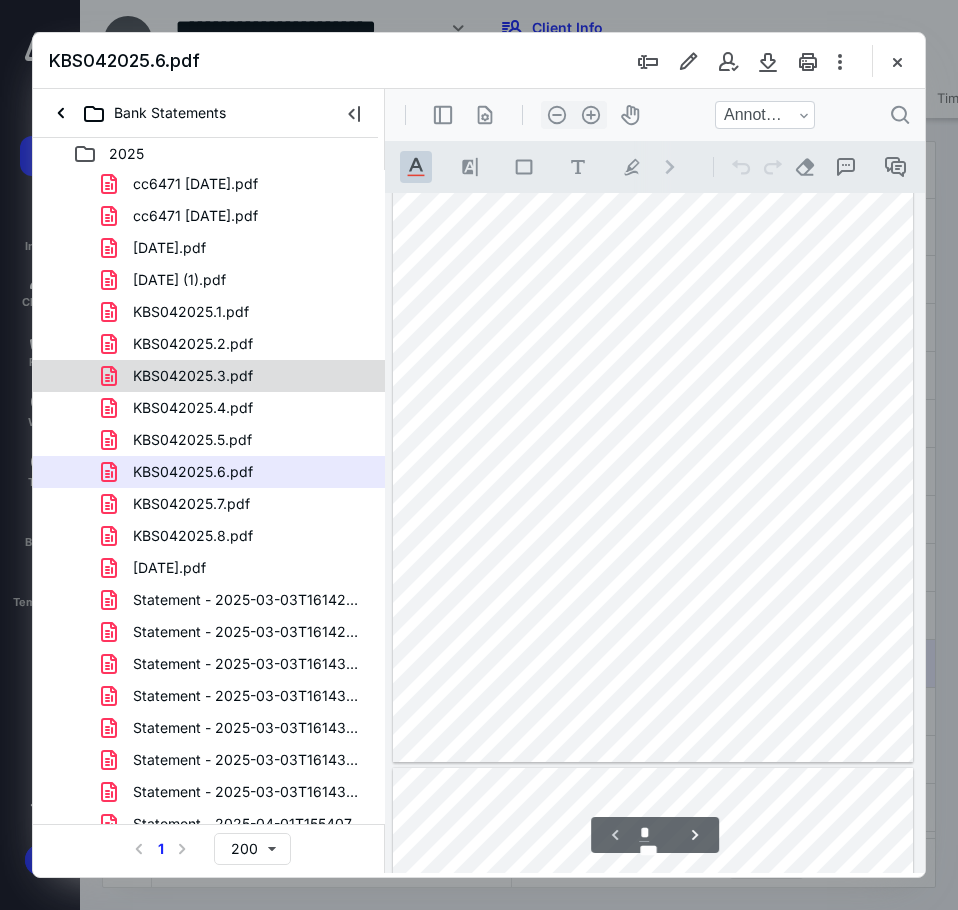 click on "KBS042025.3.pdf" at bounding box center [237, 376] 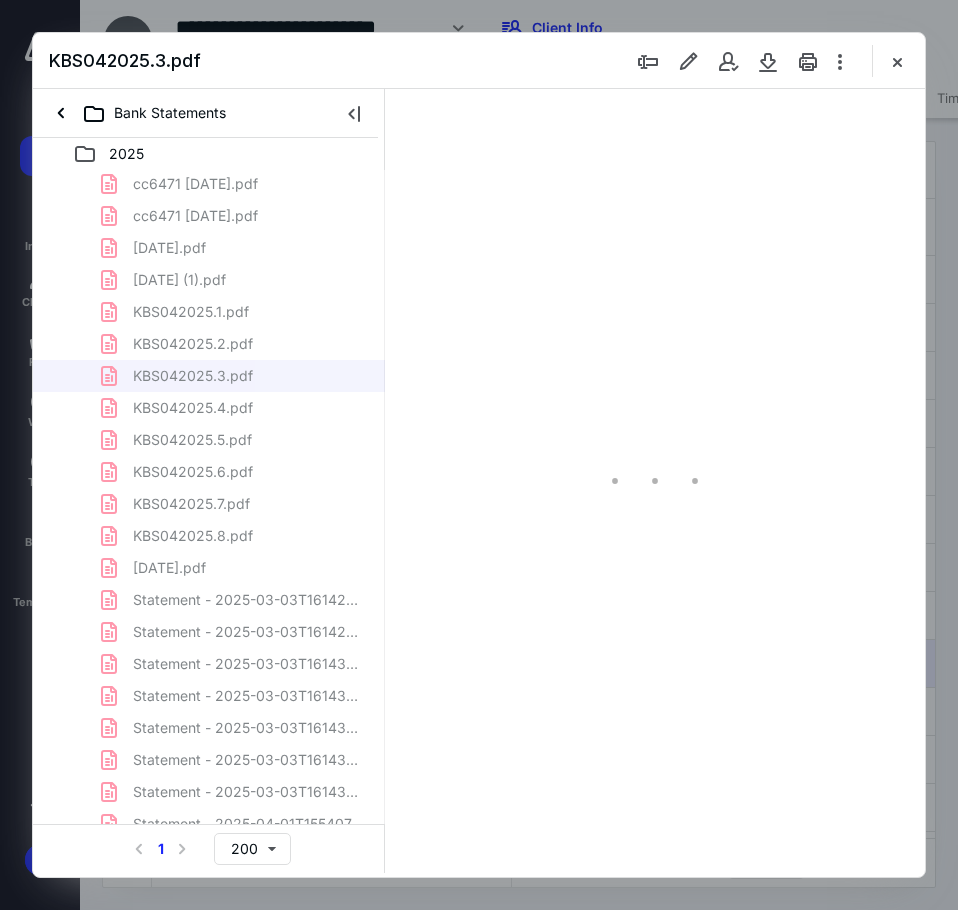 scroll, scrollTop: 107, scrollLeft: 0, axis: vertical 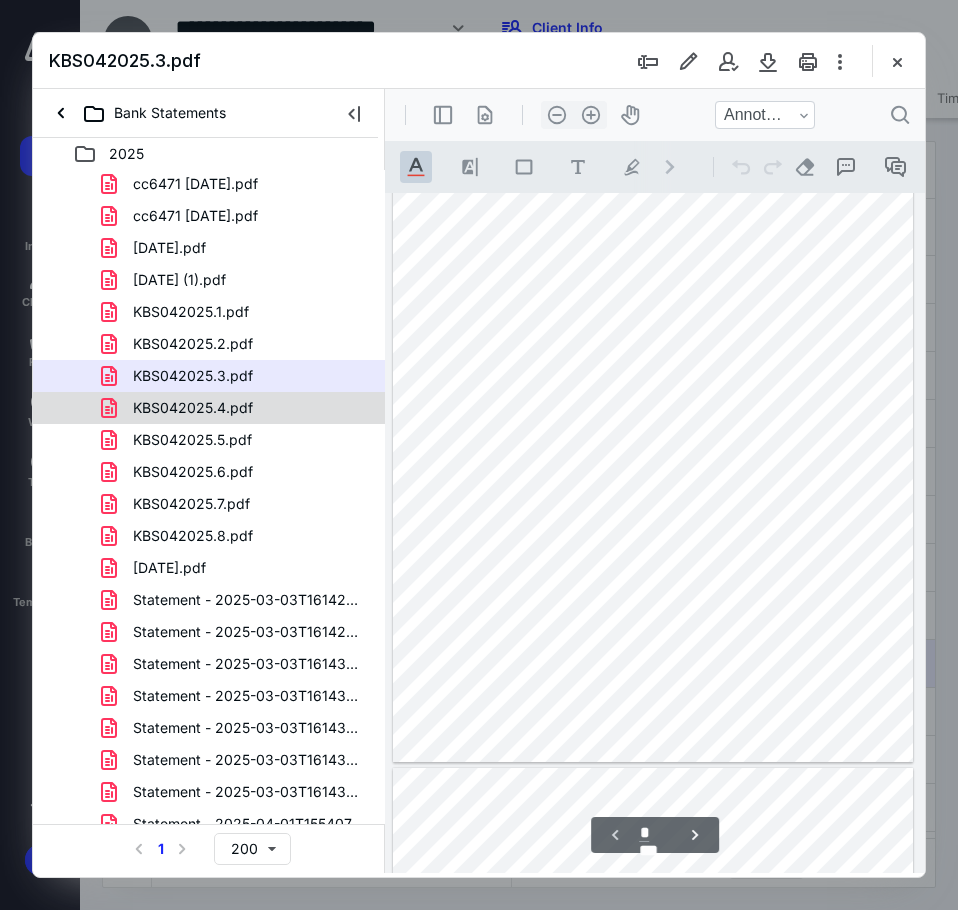 click on "KBS042025.4.pdf" at bounding box center [193, 408] 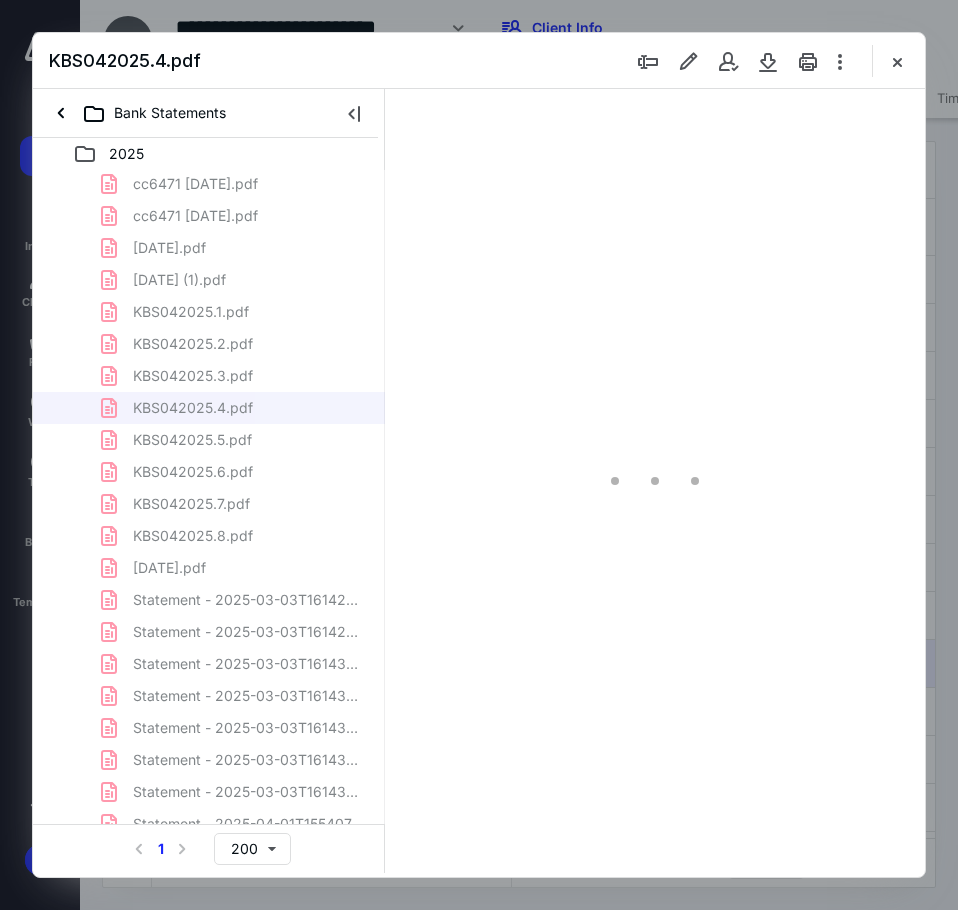 scroll, scrollTop: 107, scrollLeft: 0, axis: vertical 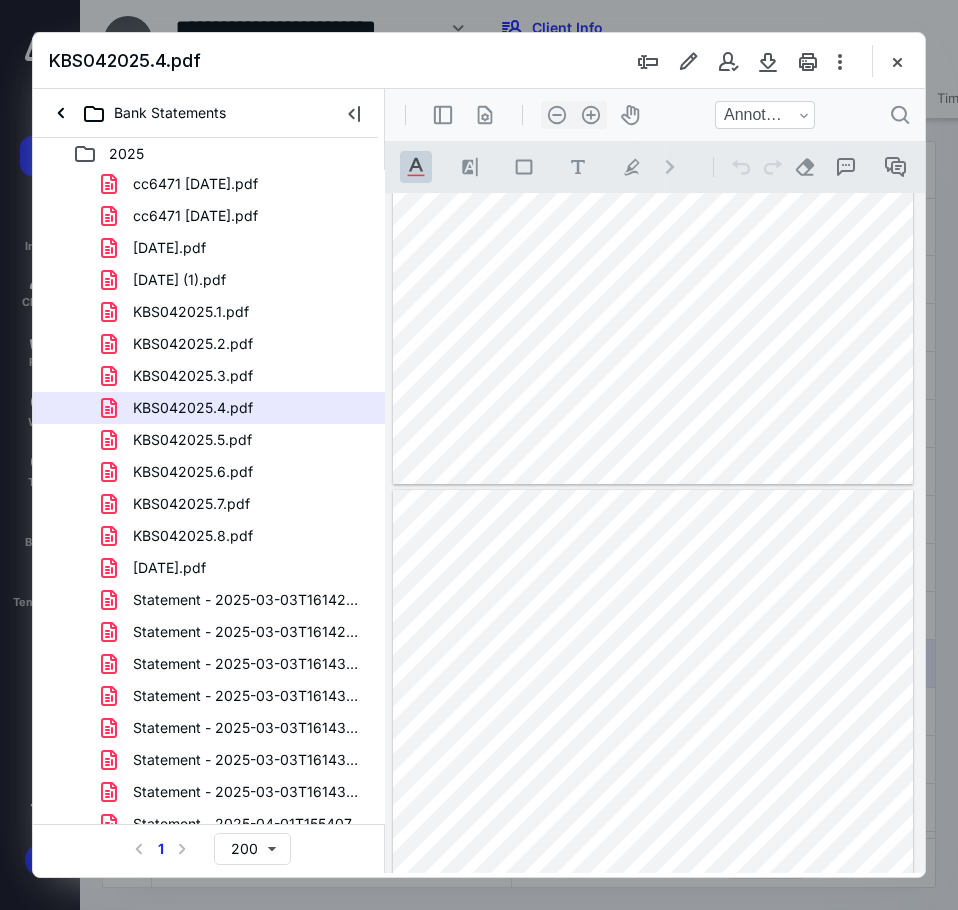 type on "*" 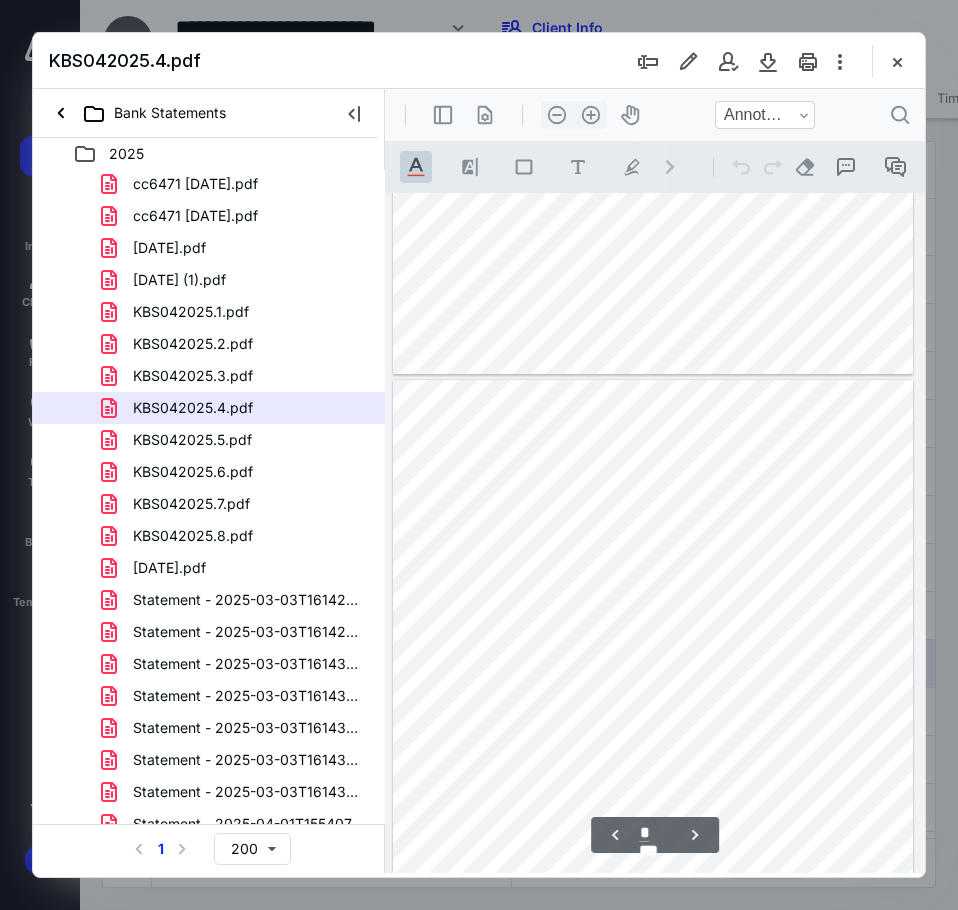 scroll, scrollTop: 507, scrollLeft: 0, axis: vertical 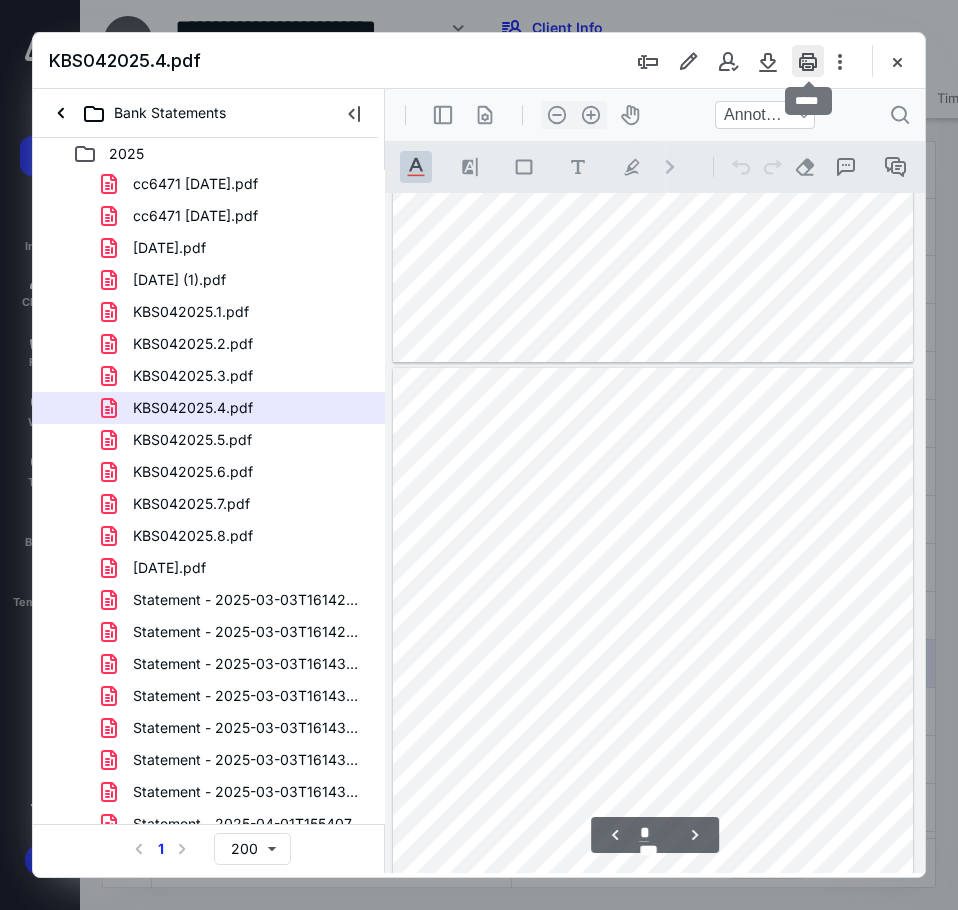 click at bounding box center [808, 61] 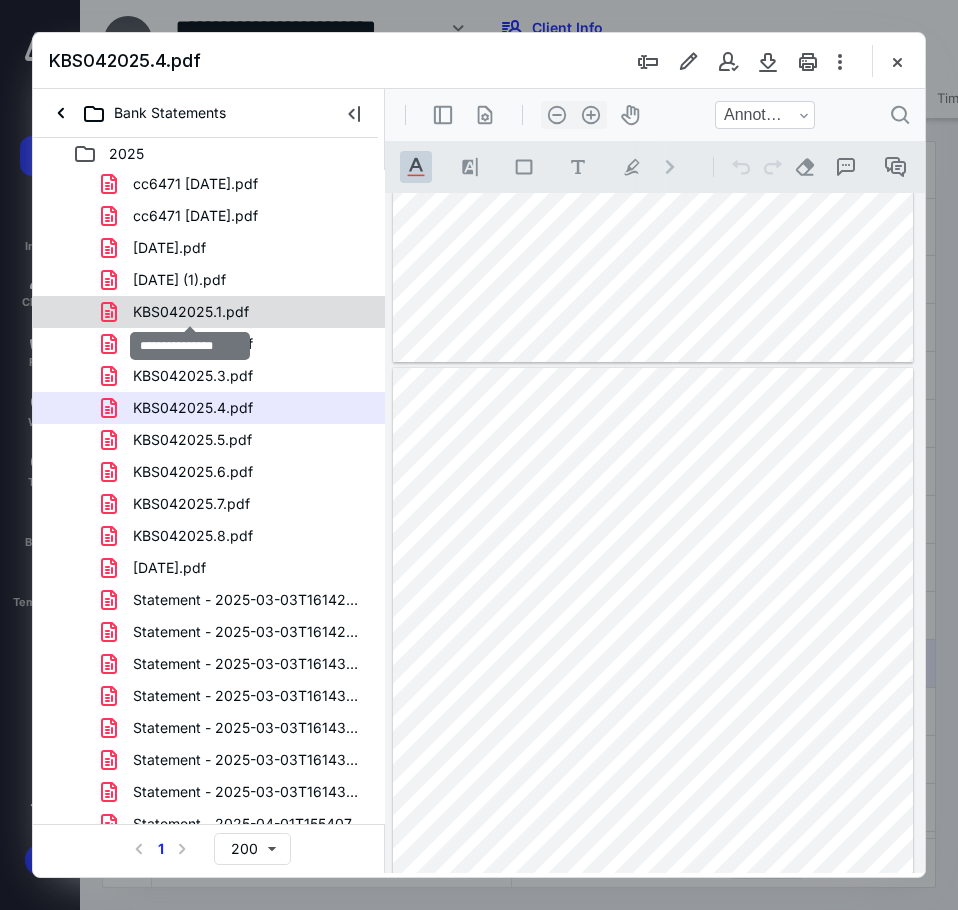 click on "KBS042025.1.pdf" at bounding box center (191, 312) 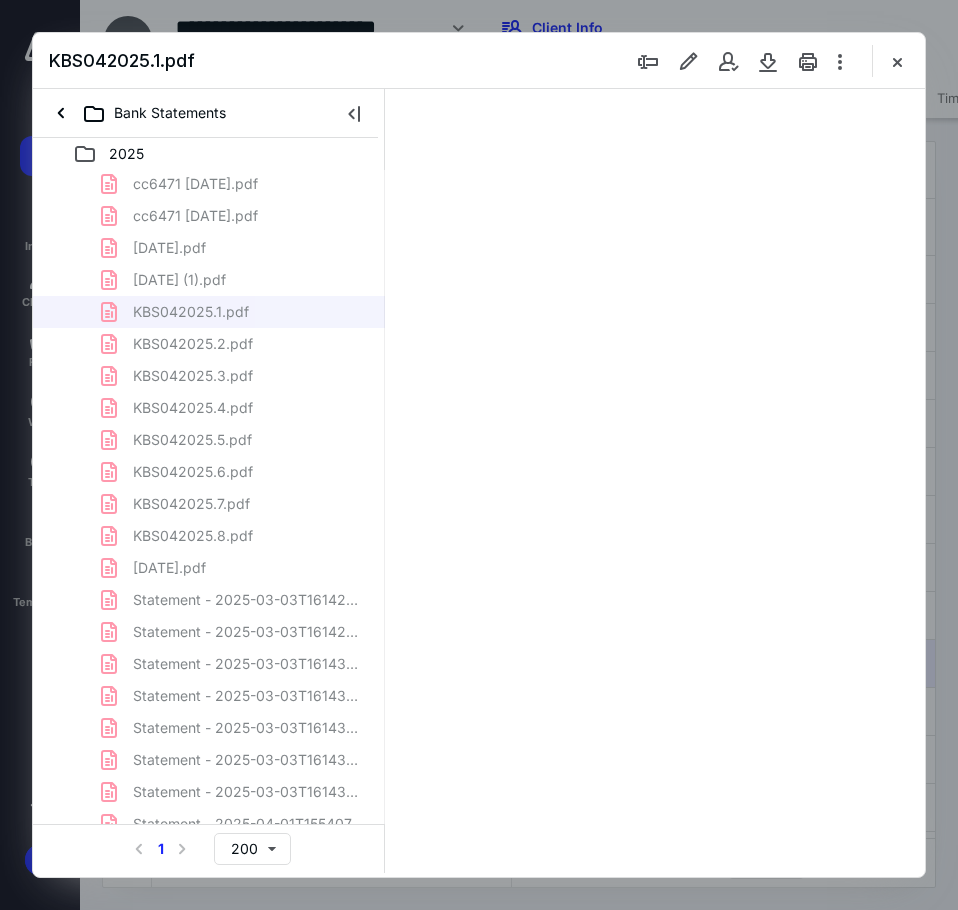 click on "1526June2025.pdf 1646June2025.pdf 3395Jan2025.pdf 3480June2025.pdf 4292June2025.pdf 4893June2025.pdf 5281CheckingFeb2025.pdf 5281CheckingJan2025.pdf 5281CheckingMar2025.pdf 5348June2025.pdf 5352June2025.pdf 6471 [DATE].pdf 6471June2025.pdf 6509June2025.pdf 121024 CC 6471.pdf cc 6471 [DATE].pdf cc6471 [DATE].pdf cc6471 [DATE].pdf cc6471 [DATE].pdf cc6471 [DATE].pdf [DATE].pdf [DATE] (1).pdf KBS042025.1.pdf KBS042025.2.pdf KBS042025.3.pdf KBS042025.4.pdf KBS042025.5.pdf KBS042025.6.pdf KBS042025.7.pdf KBS042025.8.pdf [DATE].pdf Statement - 2025-03-03T161426.876.pdf Statement - 2025-03-03T161428.848.pdf Statement - 2025-03-03T161430.374.pdf Statement - 2025-03-03T161432.981.pdf Statement - 2025-03-03T161434.191.pdf Statement - 2025-03-03T161436.891.pdf Statement - 2025-03-03T161438.533.pdf Statement - 2025-04-01T155407.784.pdf Statement - 2025-04-01T155413.843.pdf Statement - 2025-04-01T155417.348.pdf Statement - 2025-04-01T155418.824.pdf Statement - 2025-04-01T155420.704.pdf" at bounding box center [209, 408] 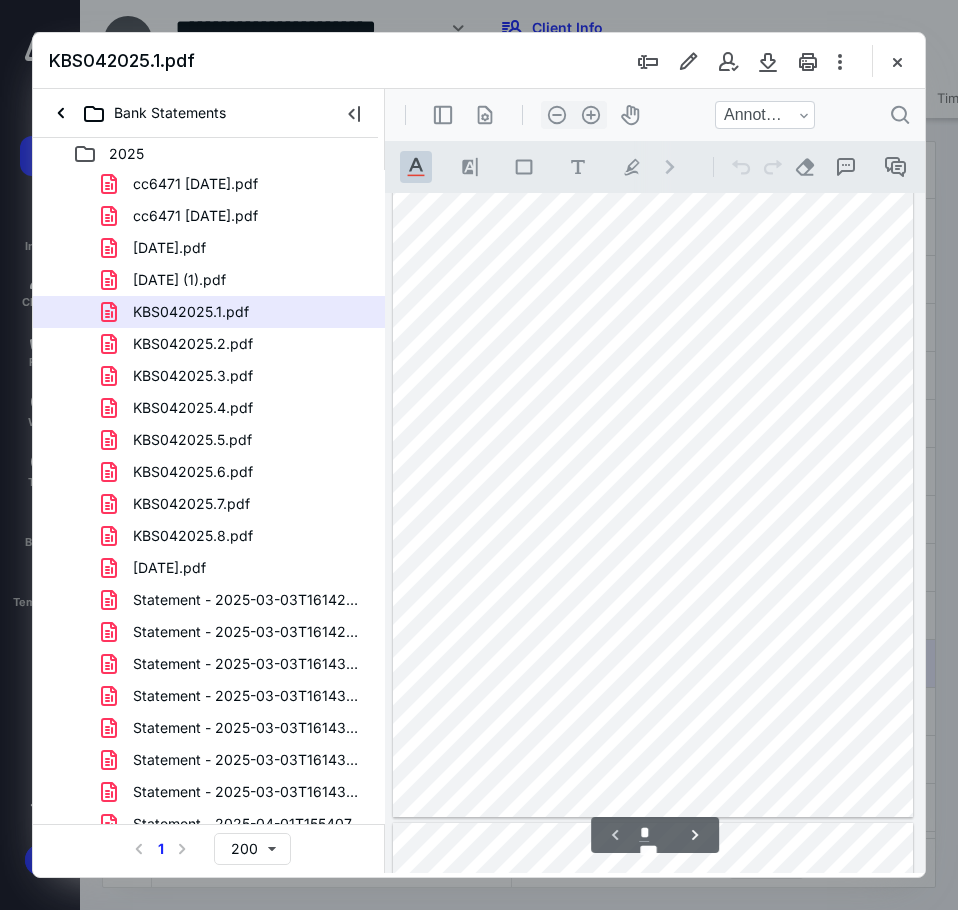 scroll, scrollTop: 0, scrollLeft: 0, axis: both 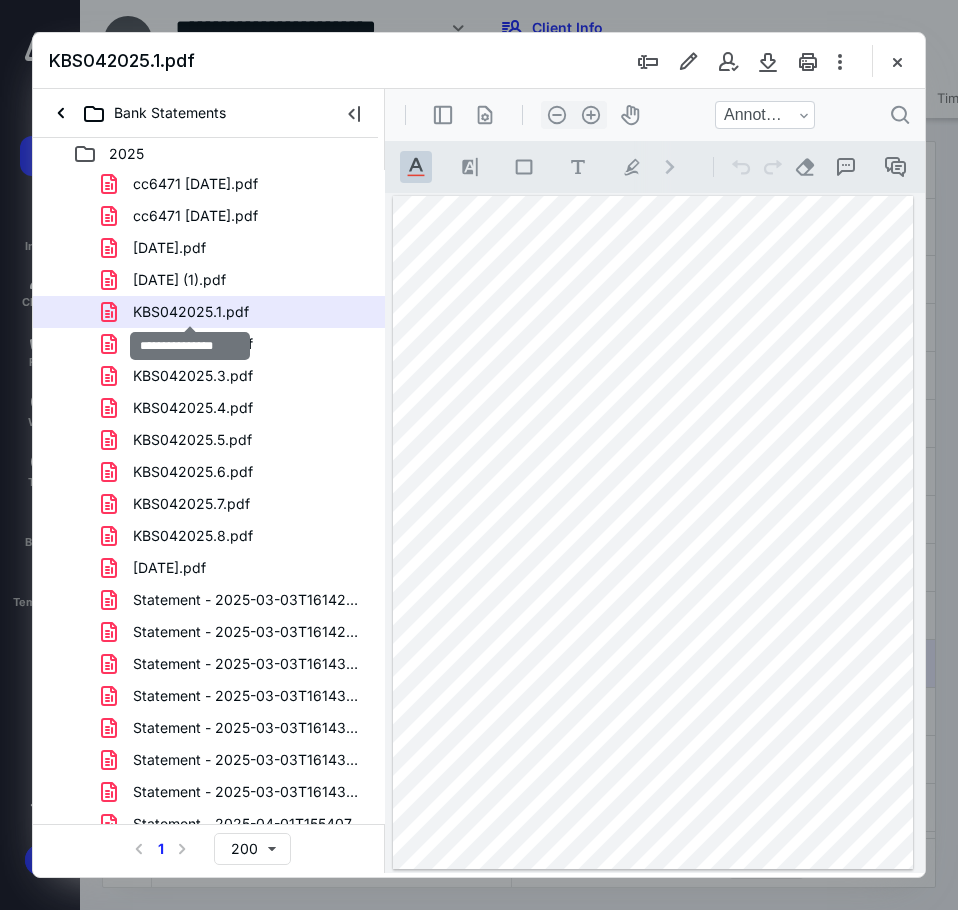 click on "KBS042025.1.pdf" at bounding box center (191, 312) 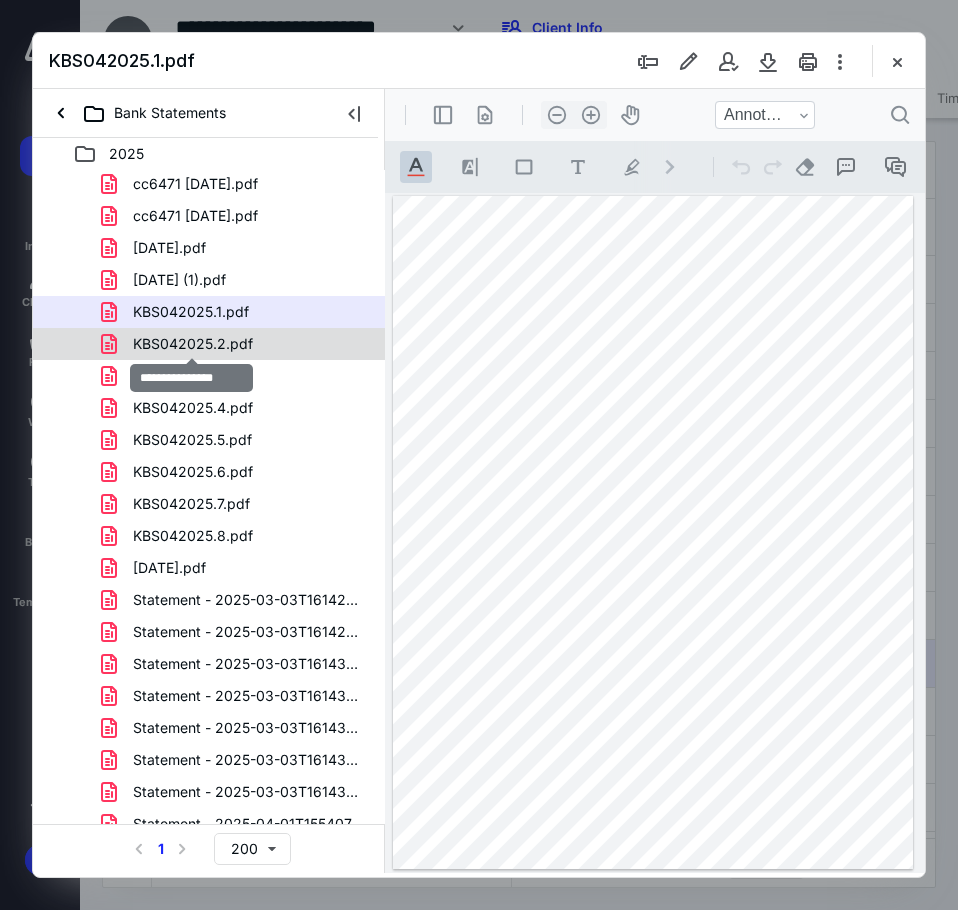 click on "KBS042025.2.pdf" at bounding box center [193, 344] 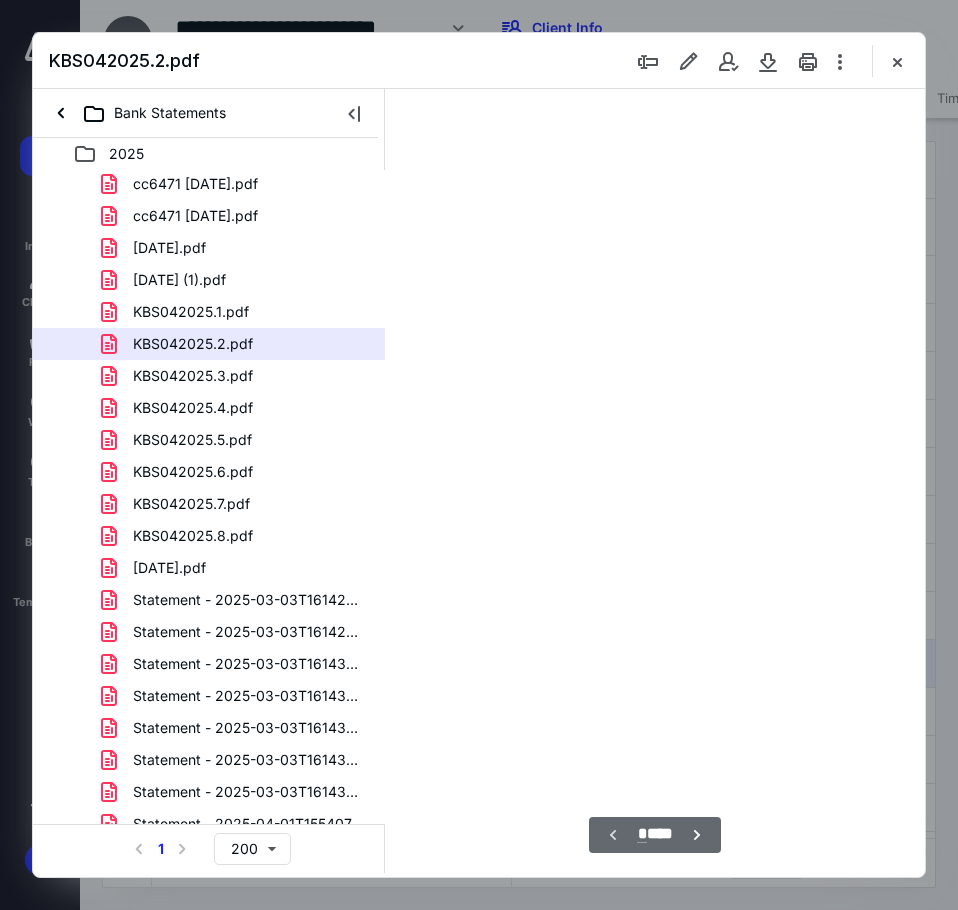 scroll, scrollTop: 107, scrollLeft: 0, axis: vertical 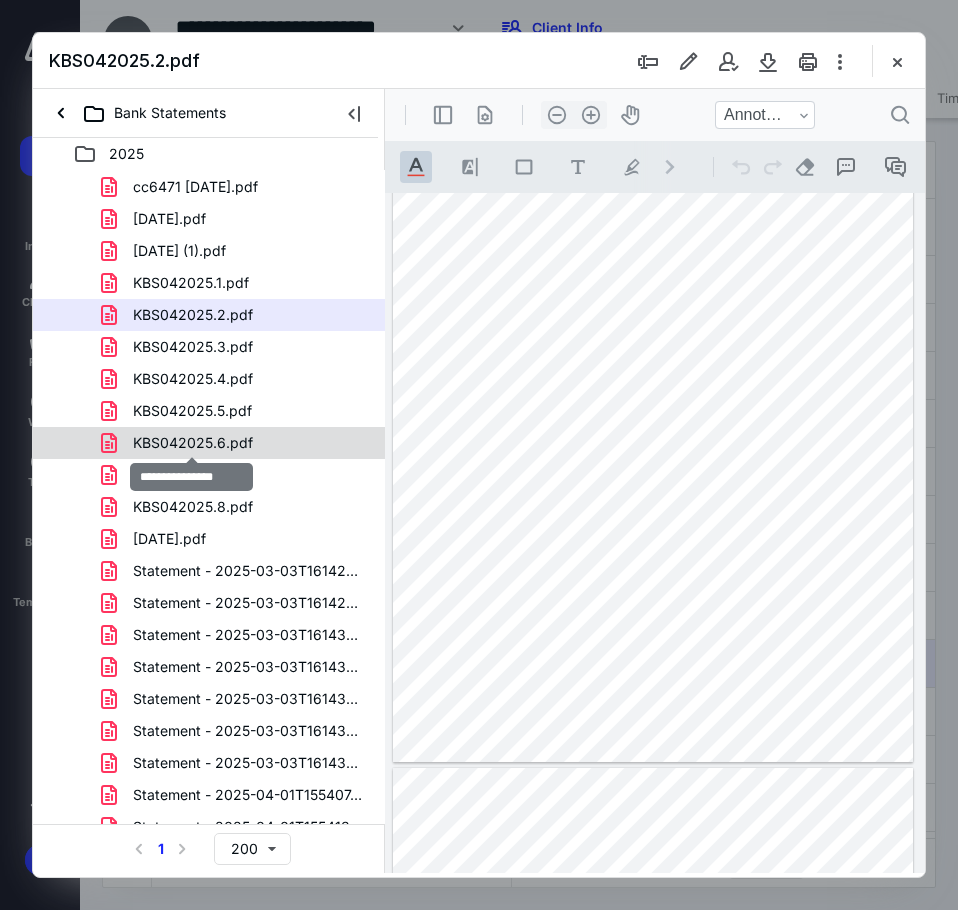 click on "KBS042025.6.pdf" at bounding box center (193, 443) 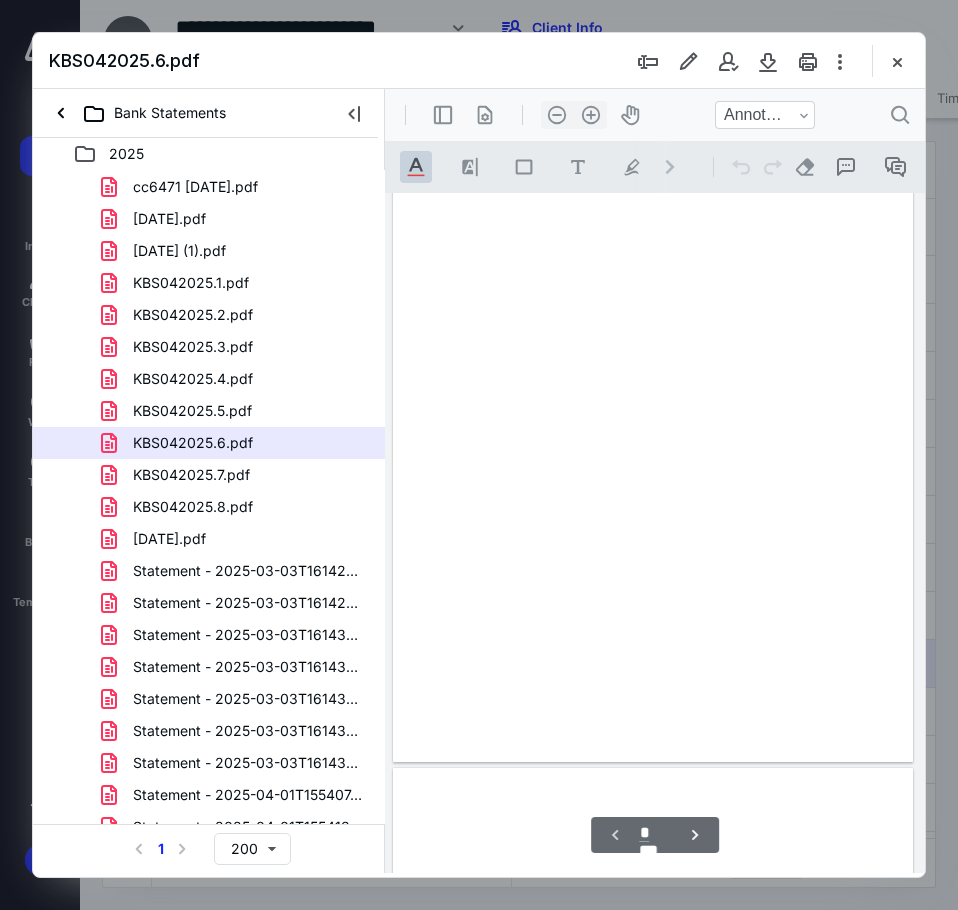 scroll, scrollTop: 107, scrollLeft: 0, axis: vertical 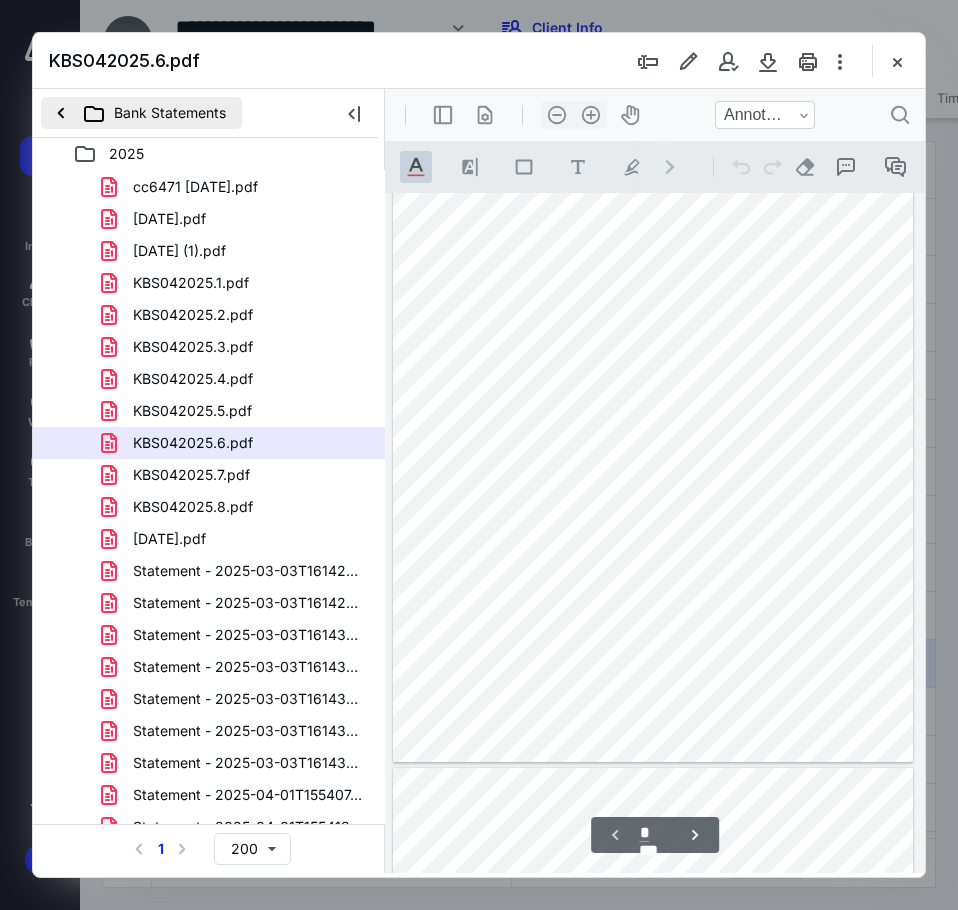 click on "Bank Statements" at bounding box center (141, 113) 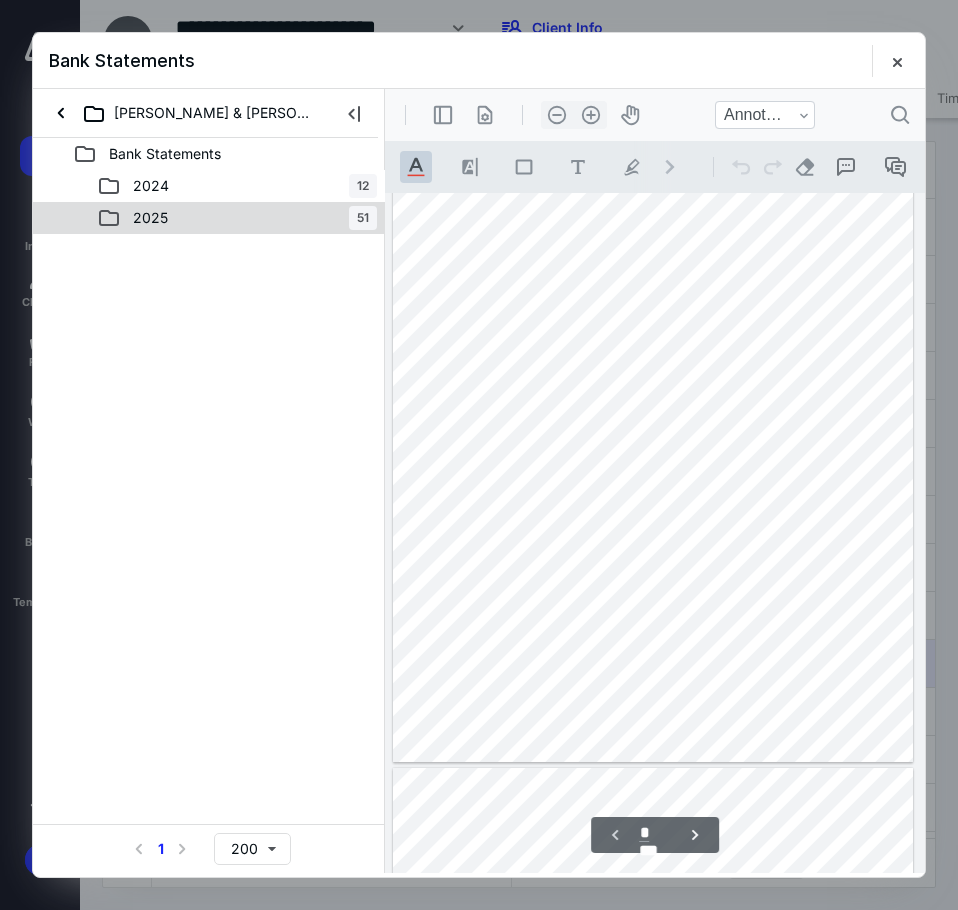 click on "2025" at bounding box center (150, 218) 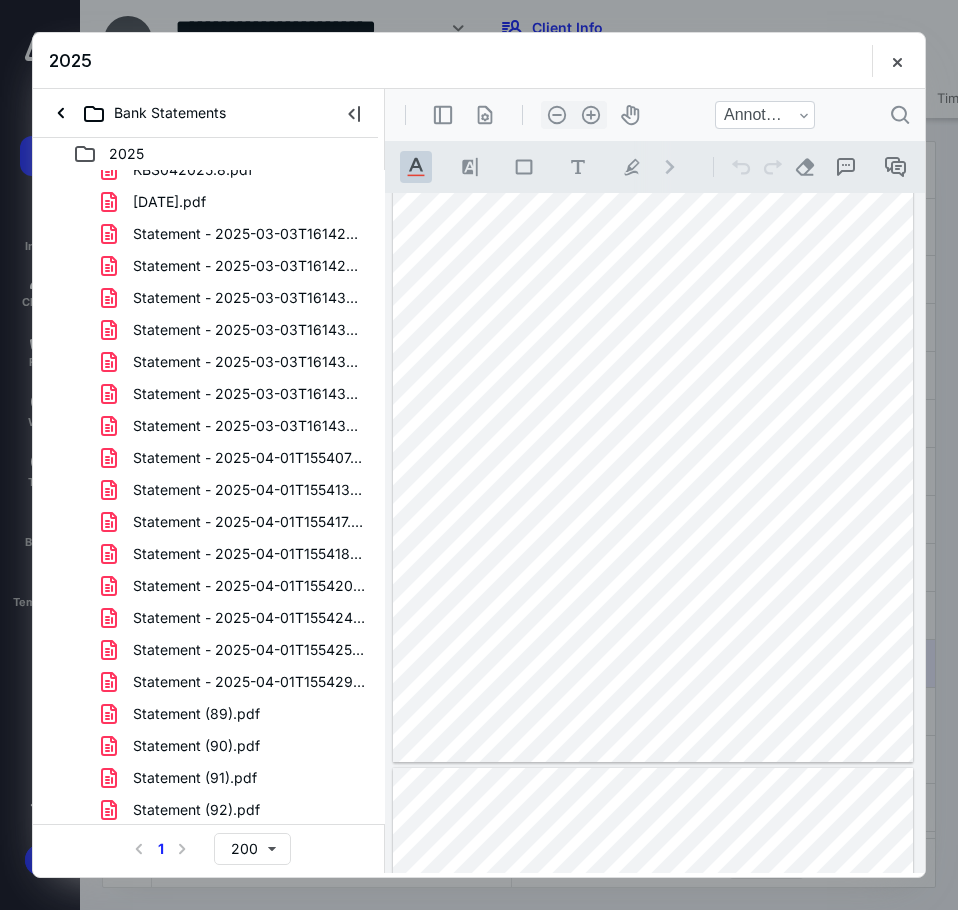 scroll, scrollTop: 978, scrollLeft: 0, axis: vertical 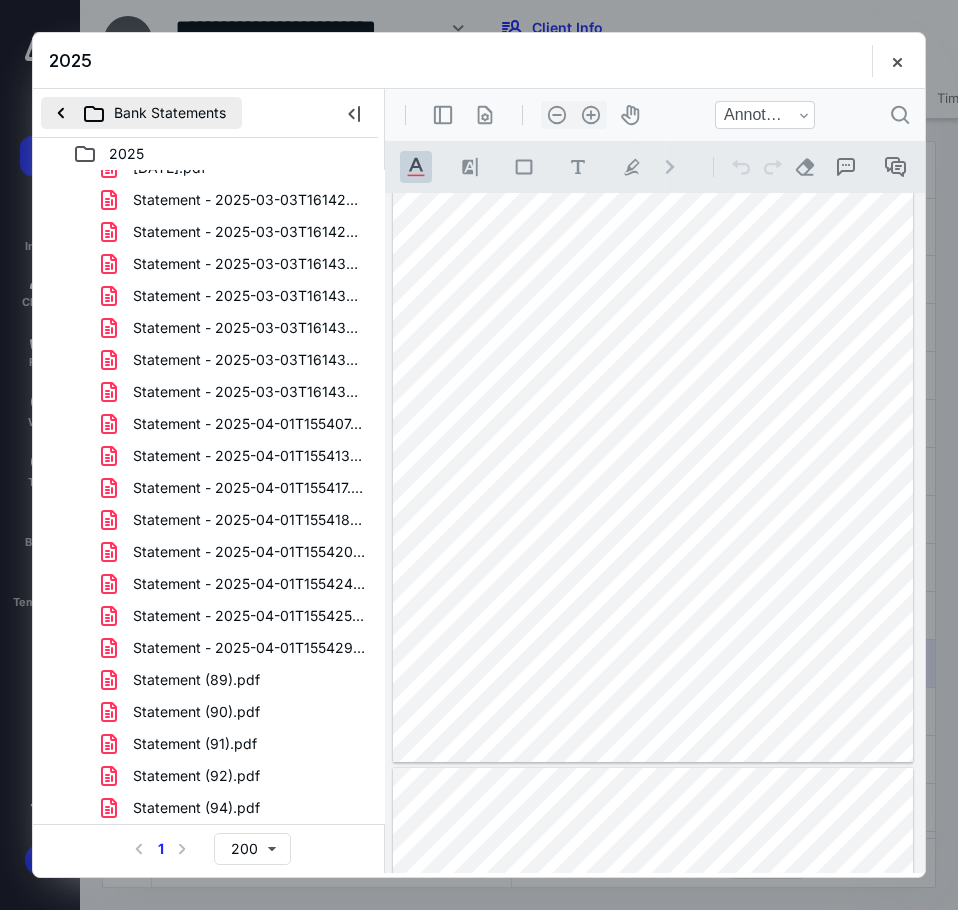click on "Bank Statements" at bounding box center [141, 113] 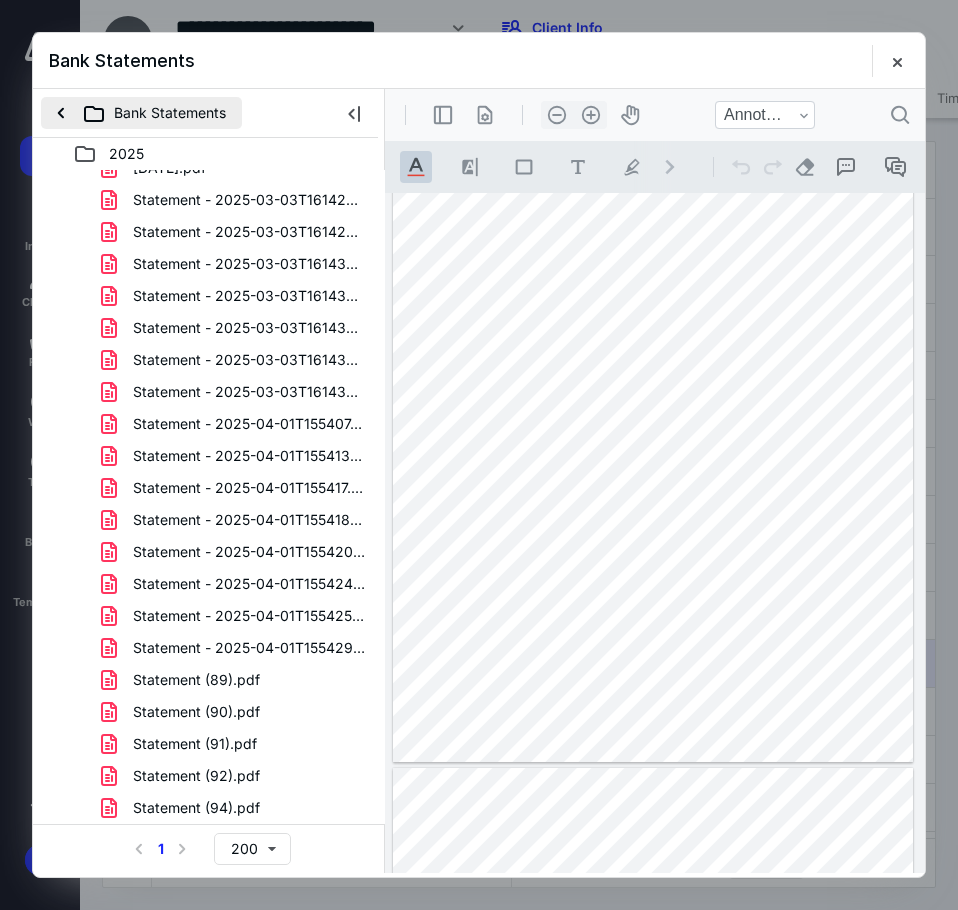 scroll, scrollTop: 0, scrollLeft: 0, axis: both 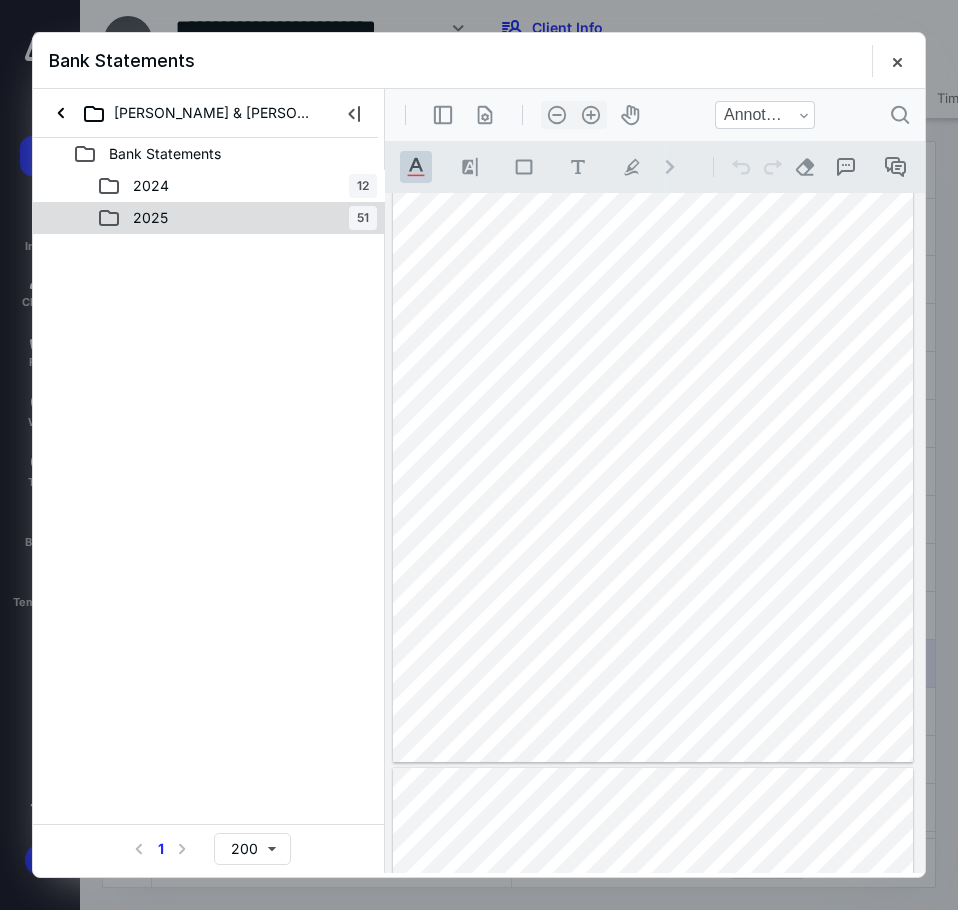 click on "2025" at bounding box center (150, 218) 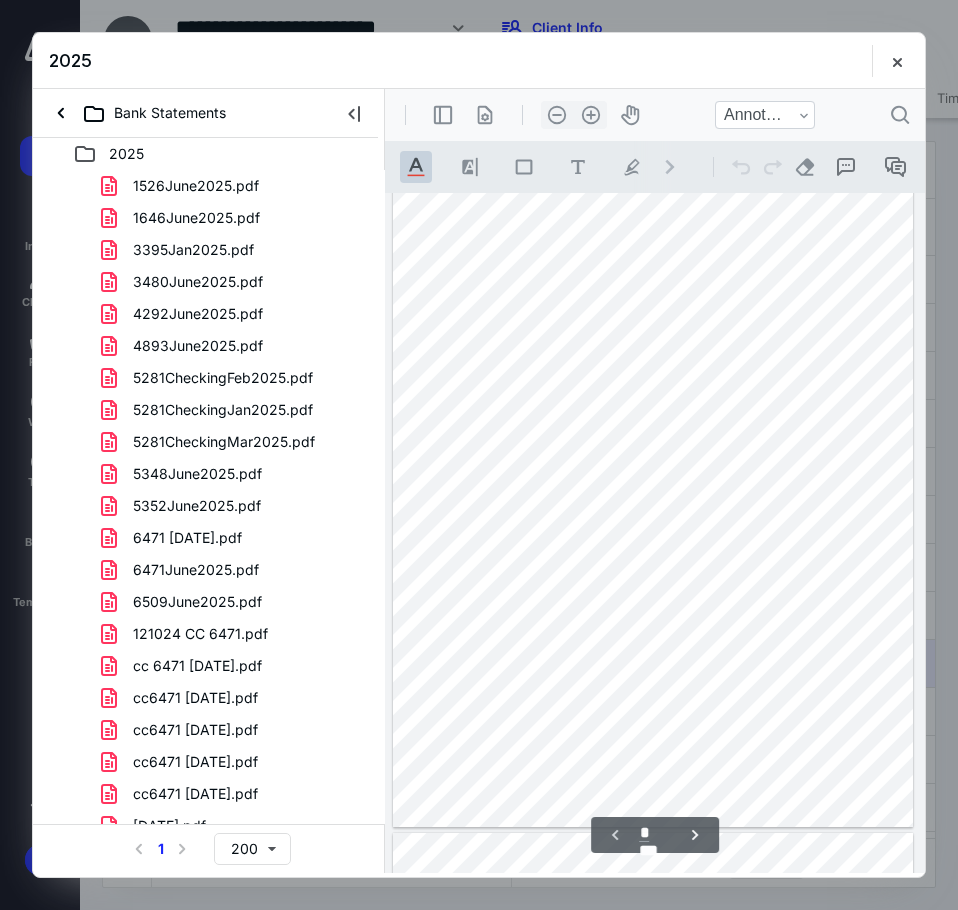 scroll, scrollTop: 0, scrollLeft: 0, axis: both 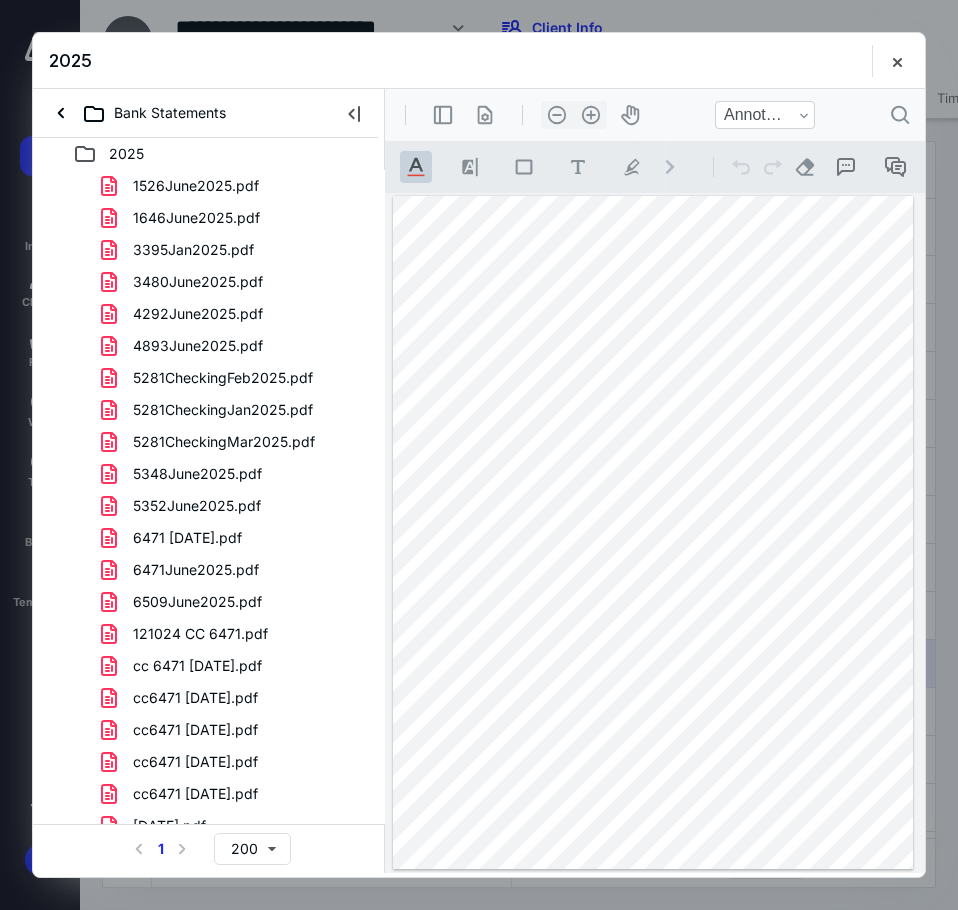 click on "4292June2025.pdf" at bounding box center [209, 314] 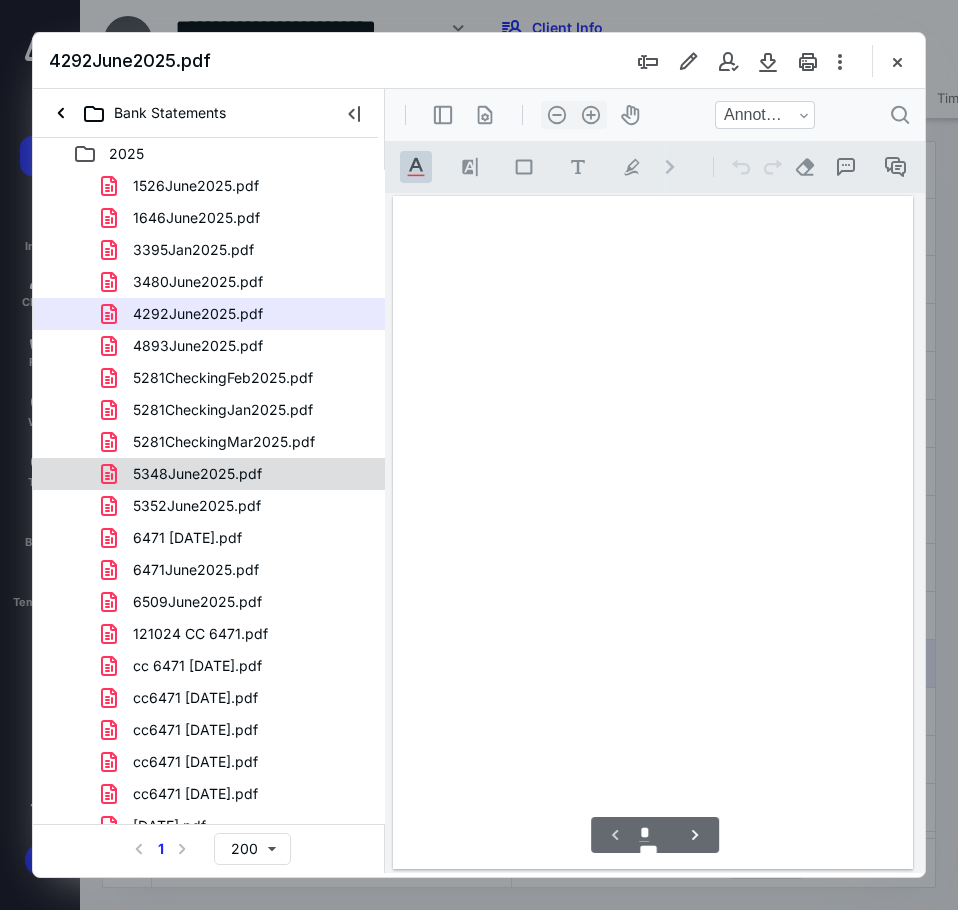 scroll, scrollTop: 107, scrollLeft: 0, axis: vertical 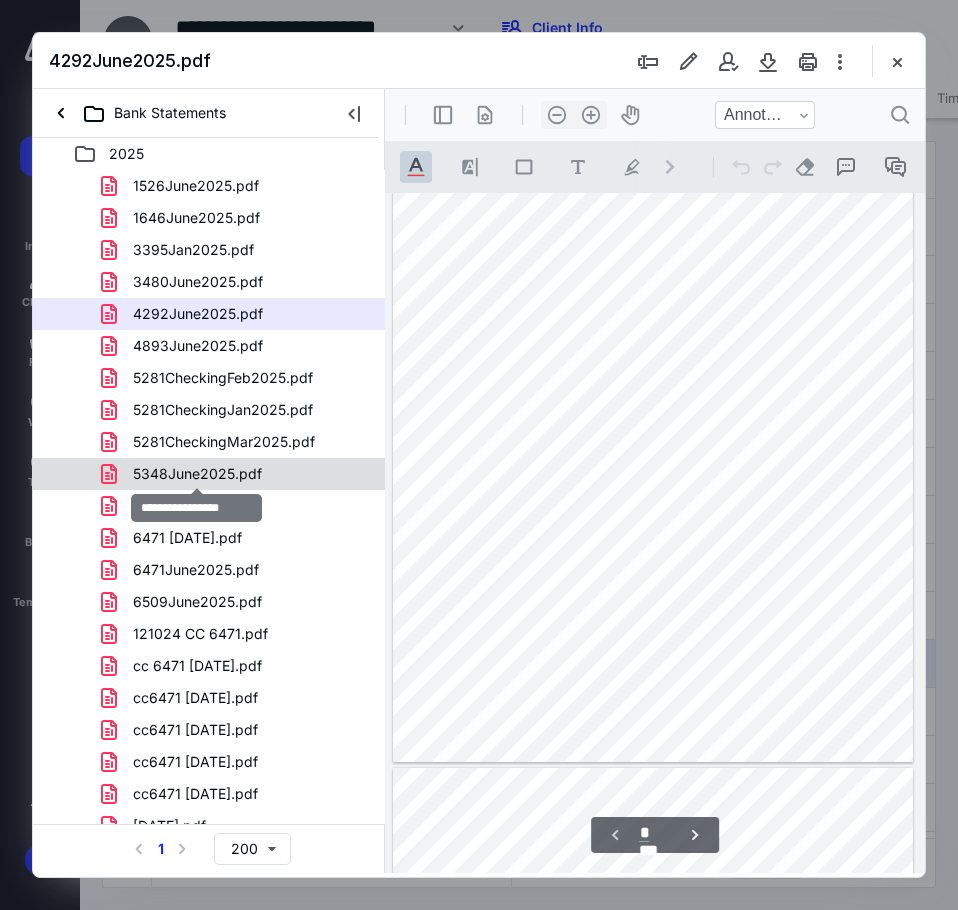 click on "5348June2025.pdf" at bounding box center (197, 474) 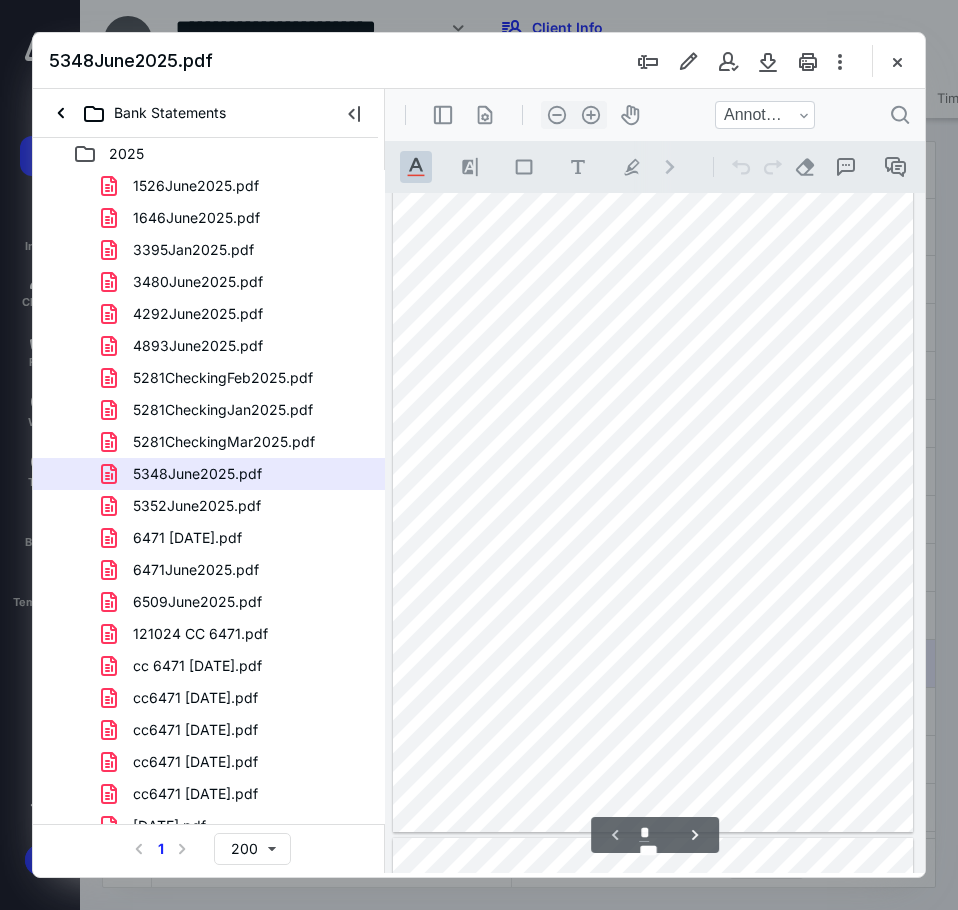 scroll, scrollTop: 0, scrollLeft: 0, axis: both 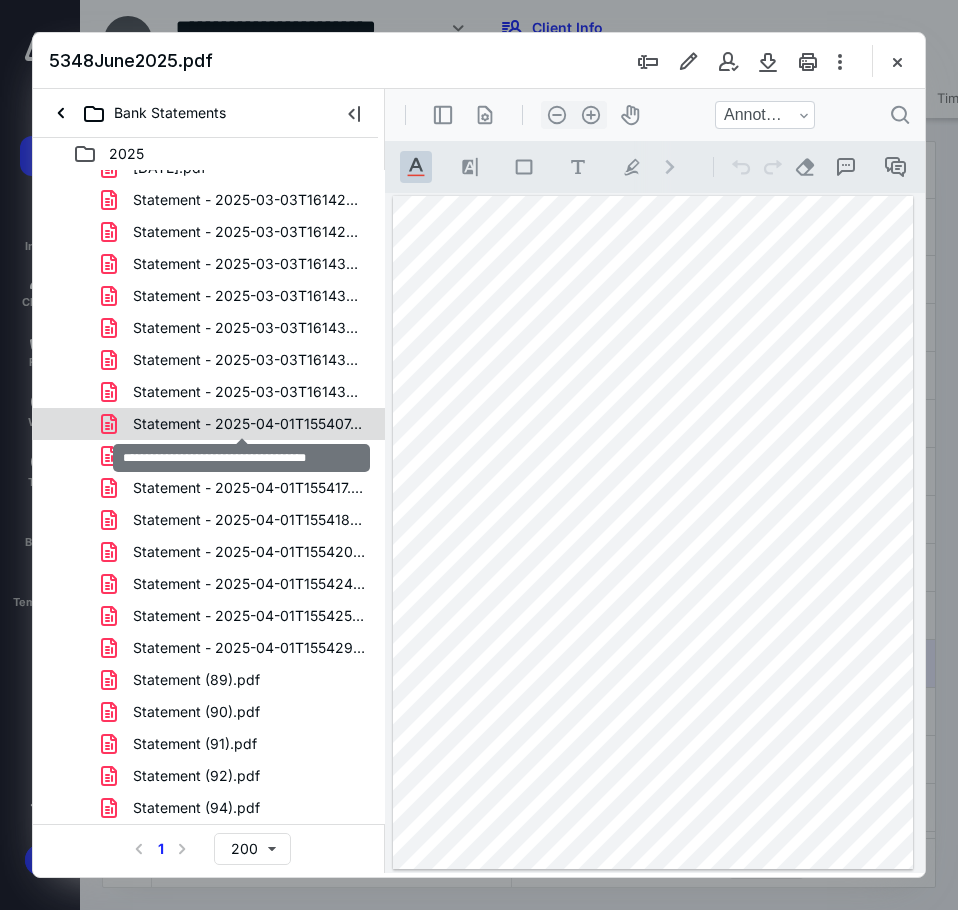 click on "Statement - 2025-04-01T155407.784.pdf" at bounding box center (249, 424) 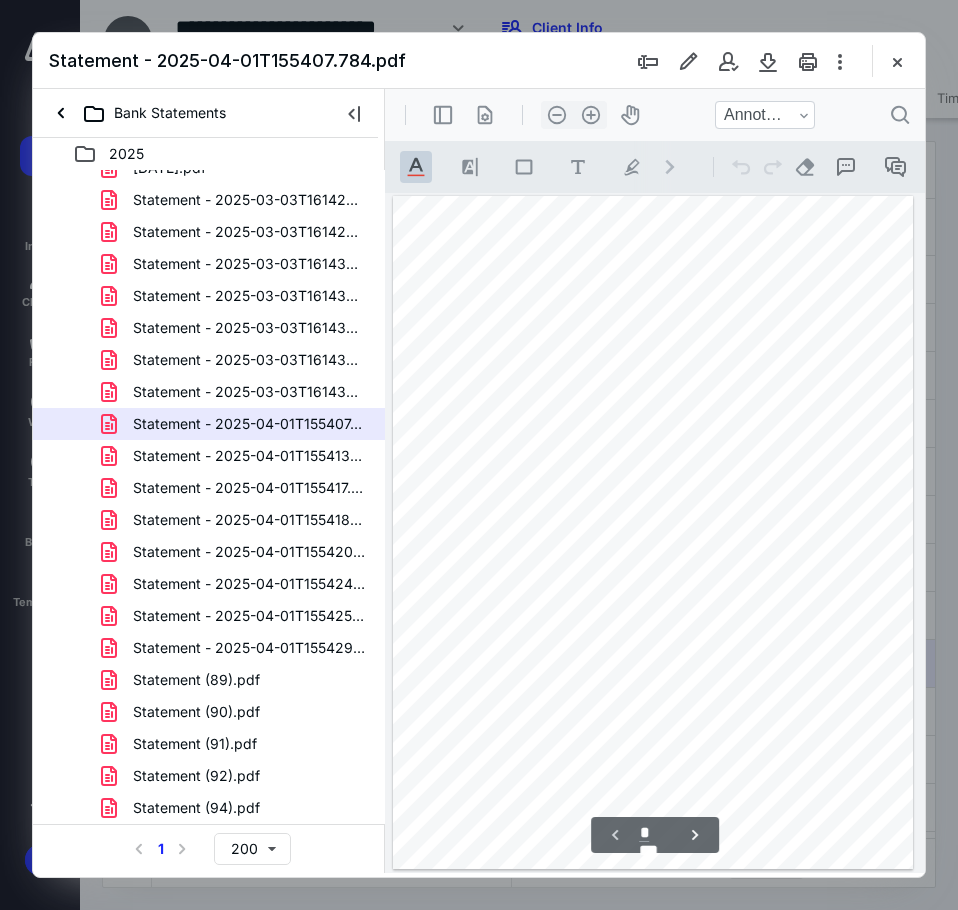 scroll, scrollTop: 107, scrollLeft: 0, axis: vertical 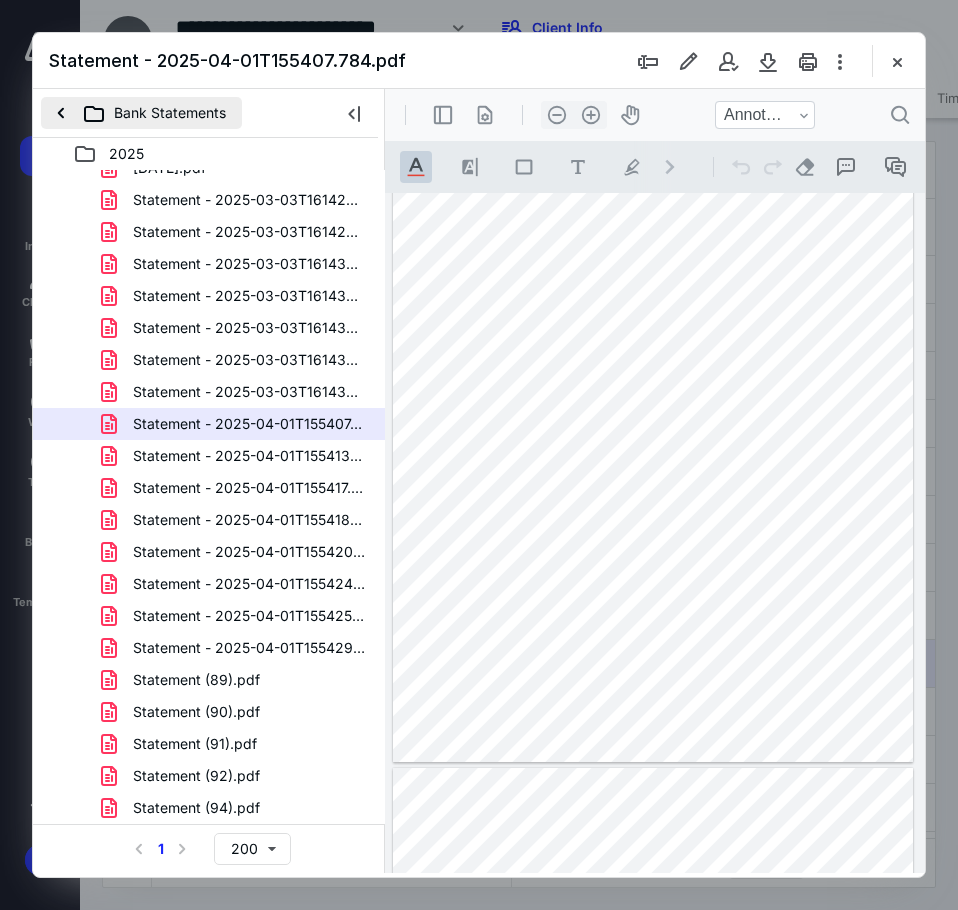 click on "Bank Statements" at bounding box center (141, 113) 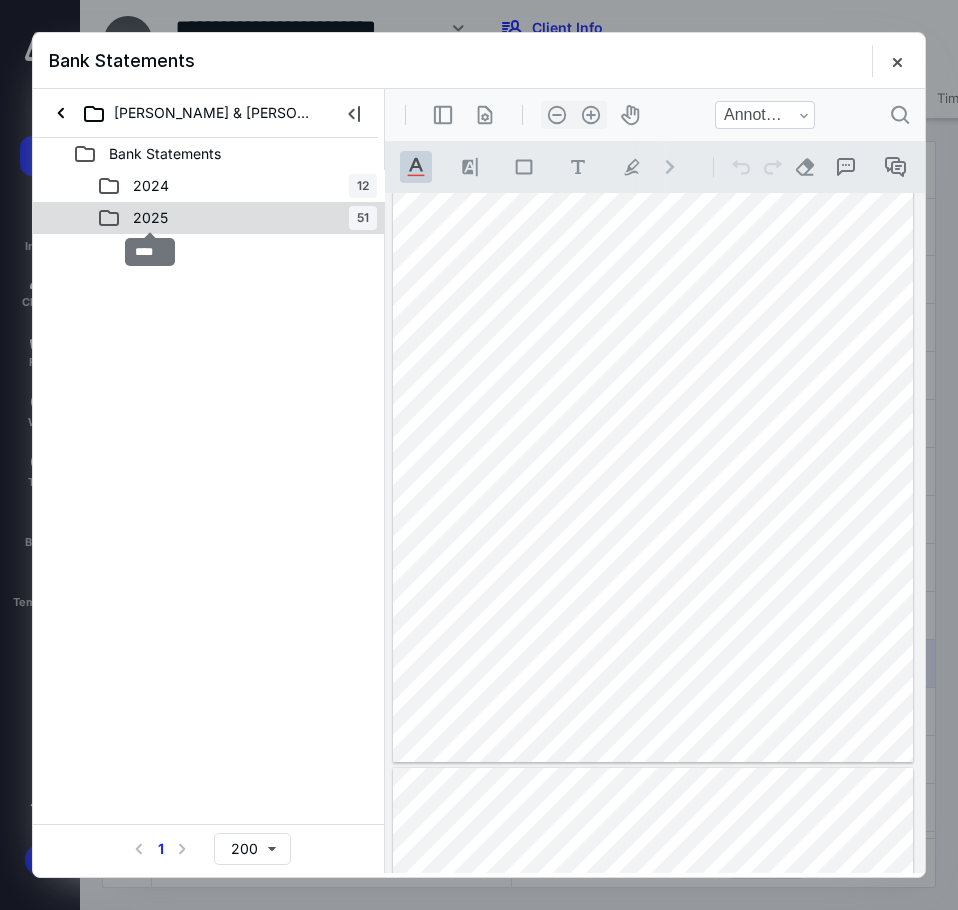 click on "2025" at bounding box center (150, 218) 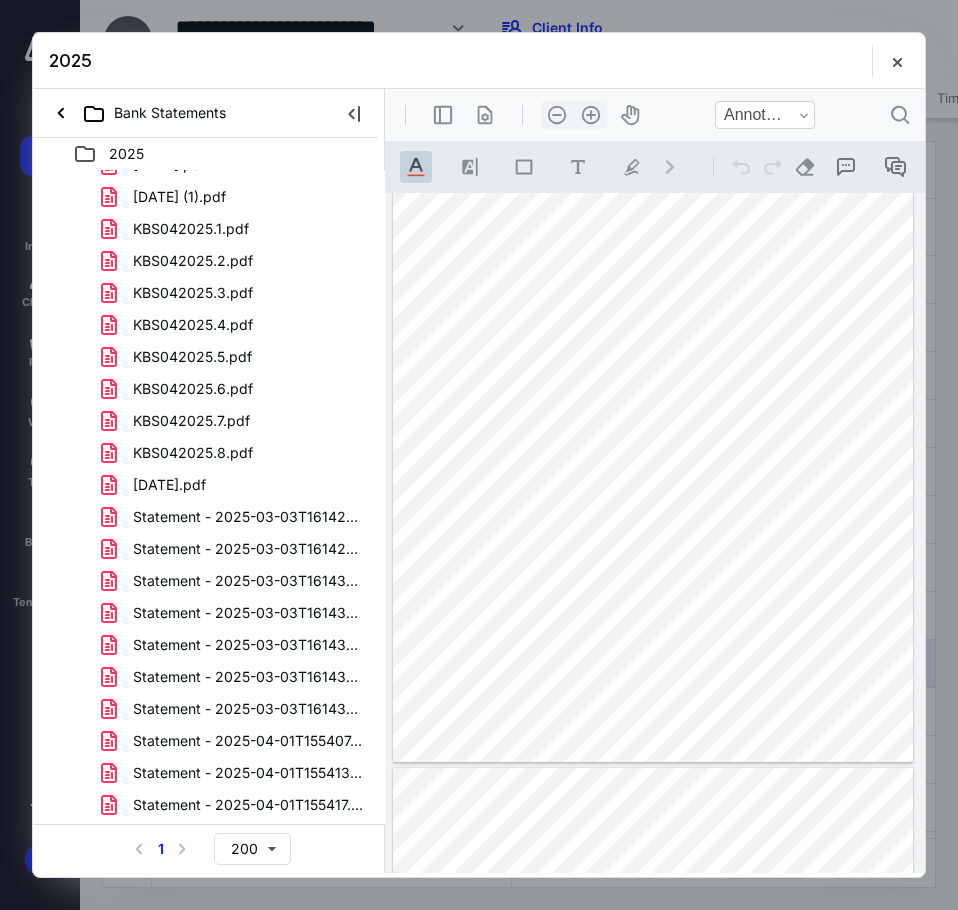 scroll, scrollTop: 978, scrollLeft: 0, axis: vertical 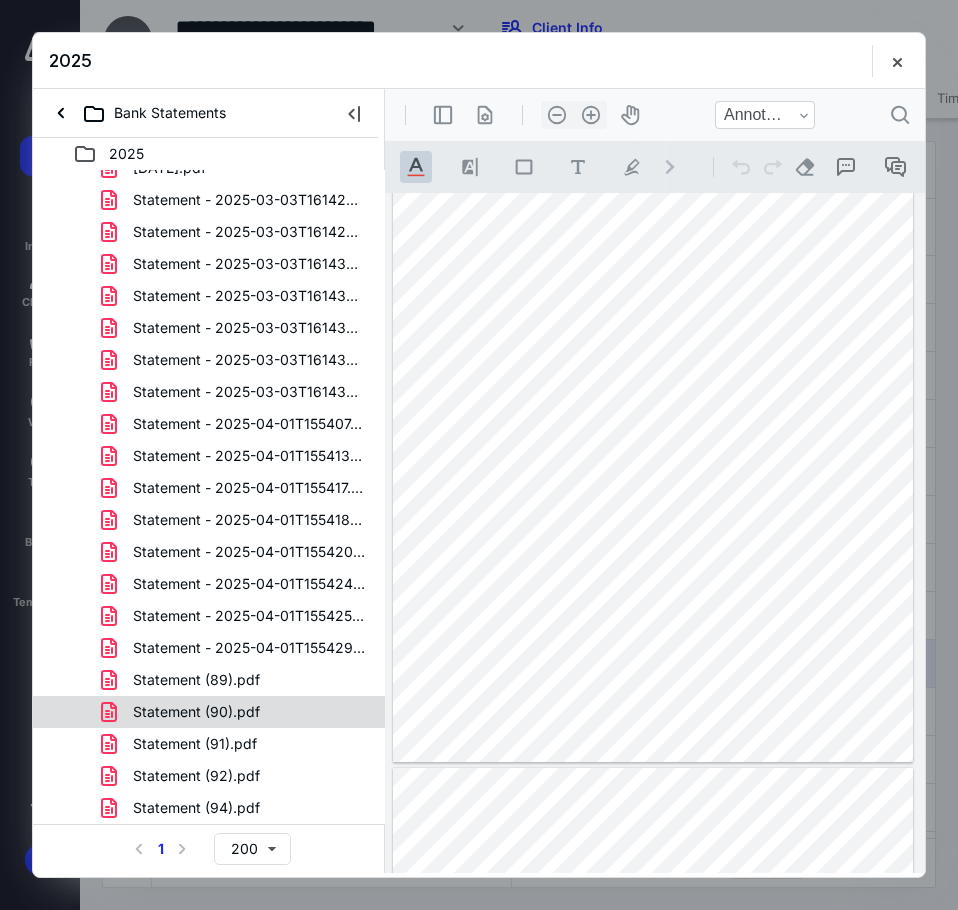 click on "Statement (90).pdf" at bounding box center (196, 712) 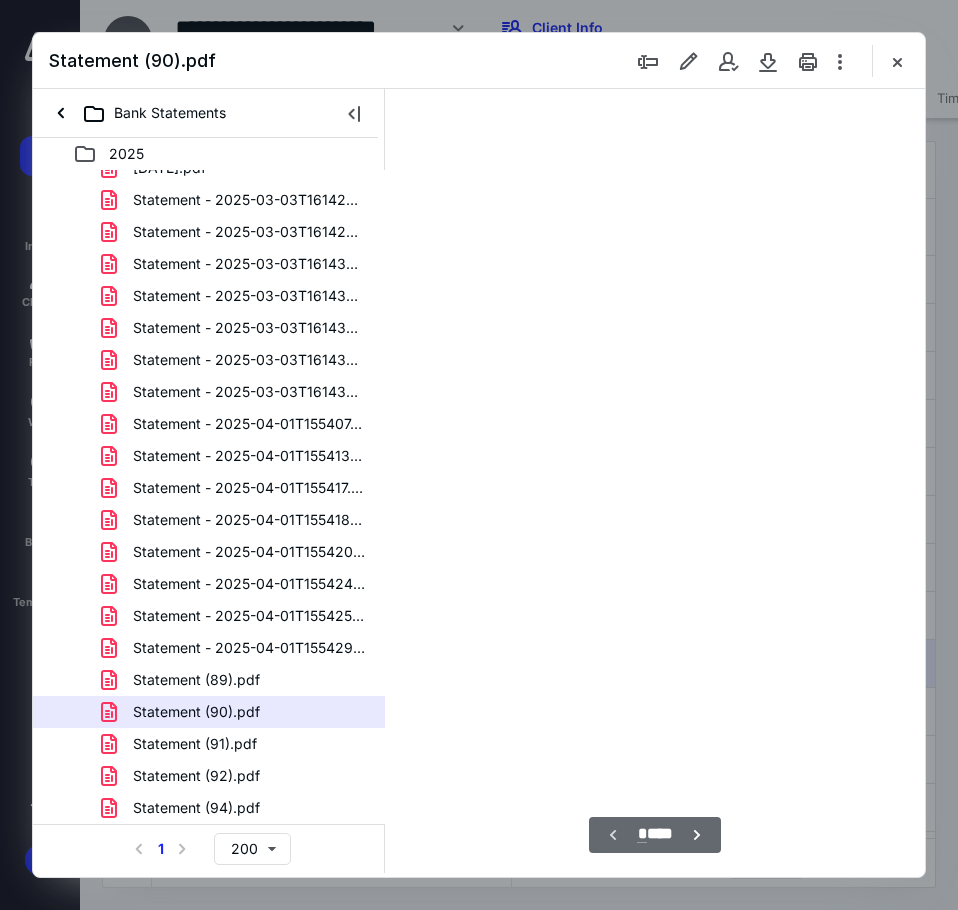 scroll, scrollTop: 107, scrollLeft: 0, axis: vertical 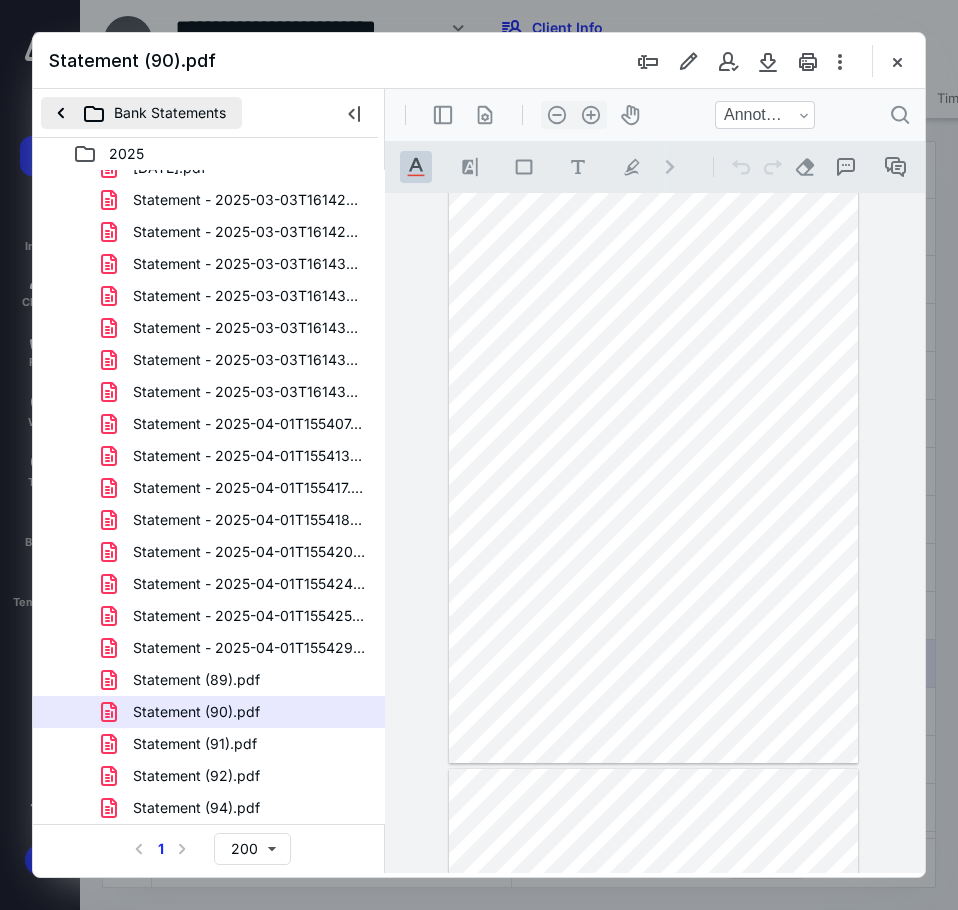 click on "Bank Statements" at bounding box center [141, 113] 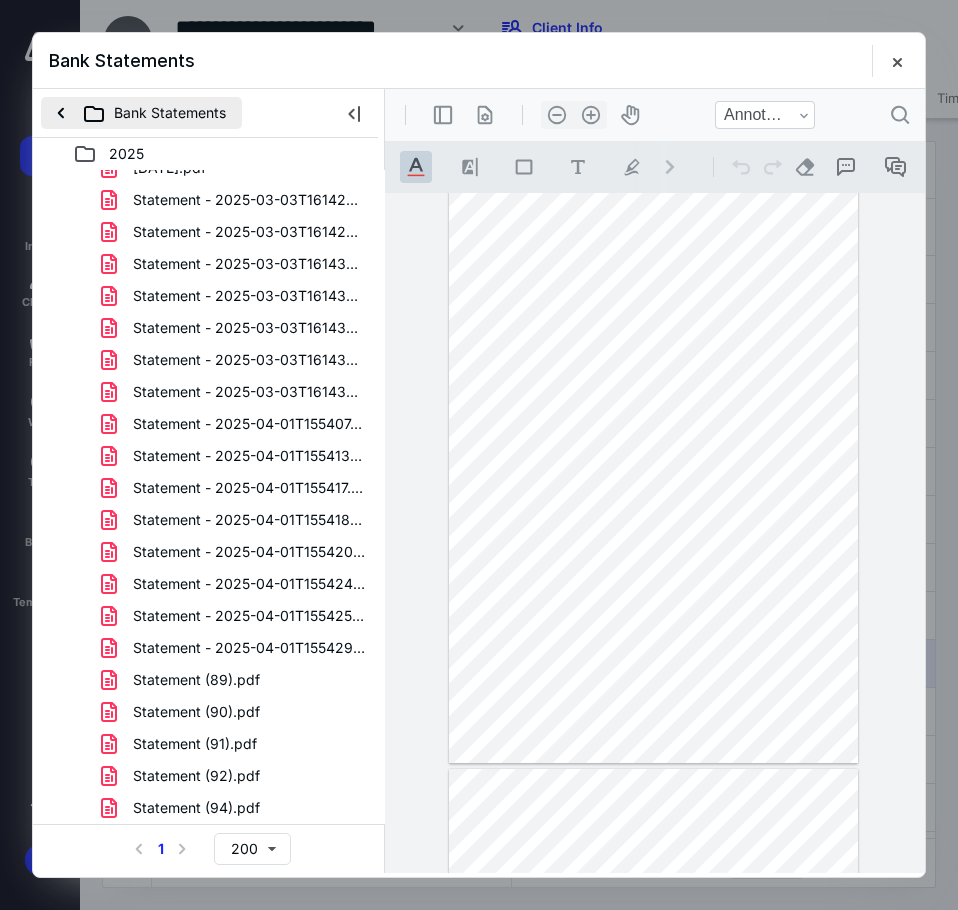 scroll, scrollTop: 0, scrollLeft: 0, axis: both 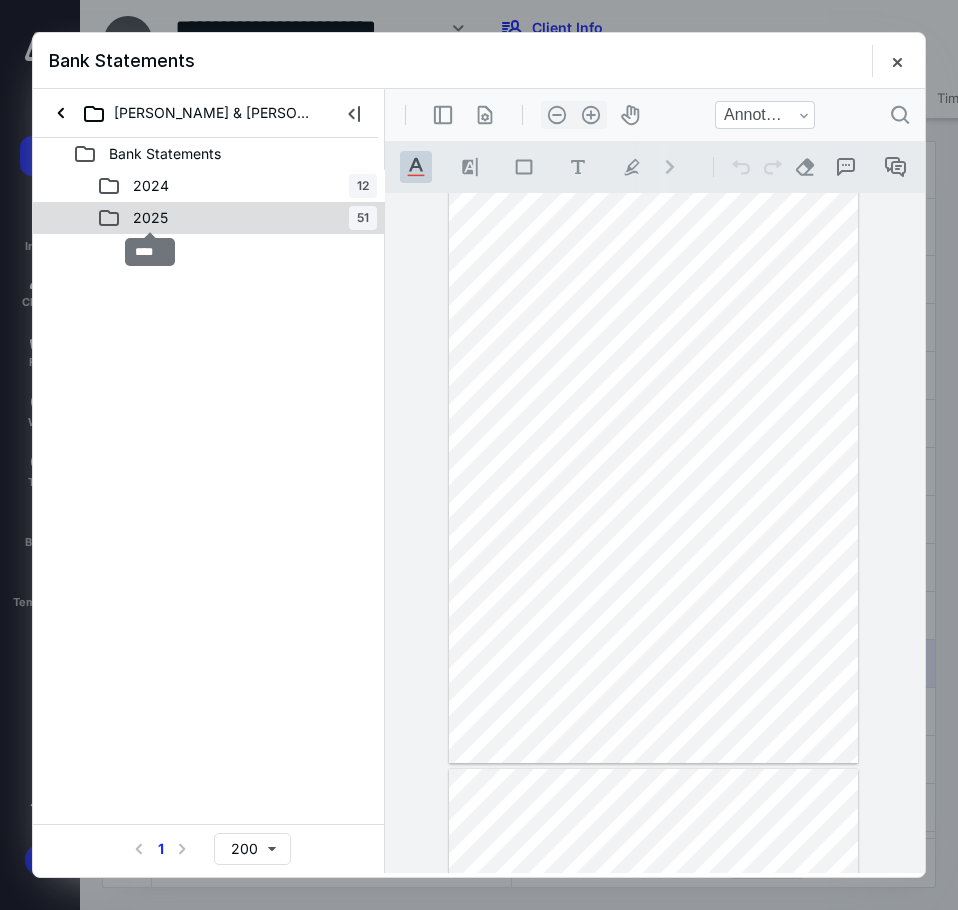click on "2025" at bounding box center (150, 218) 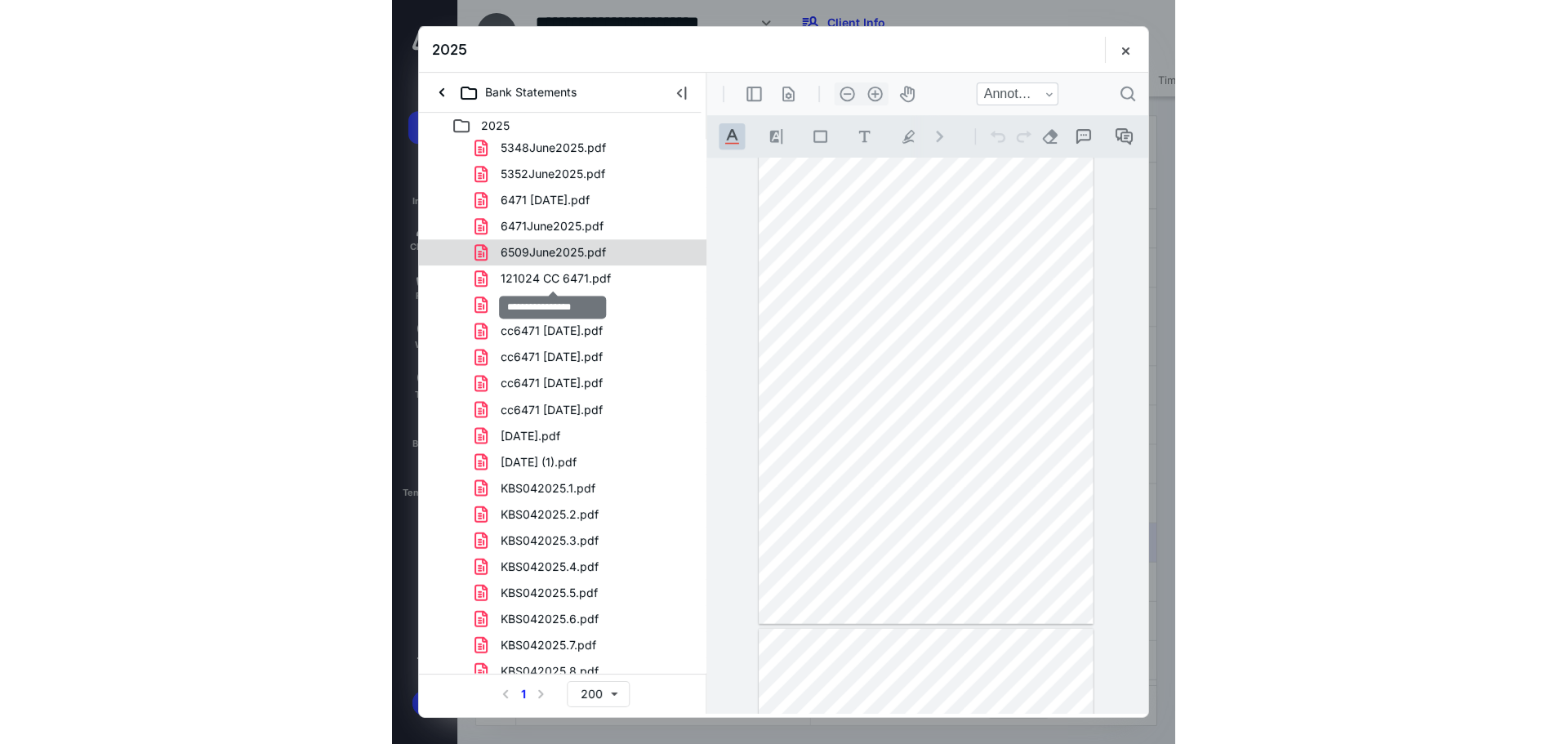 scroll, scrollTop: 245, scrollLeft: 0, axis: vertical 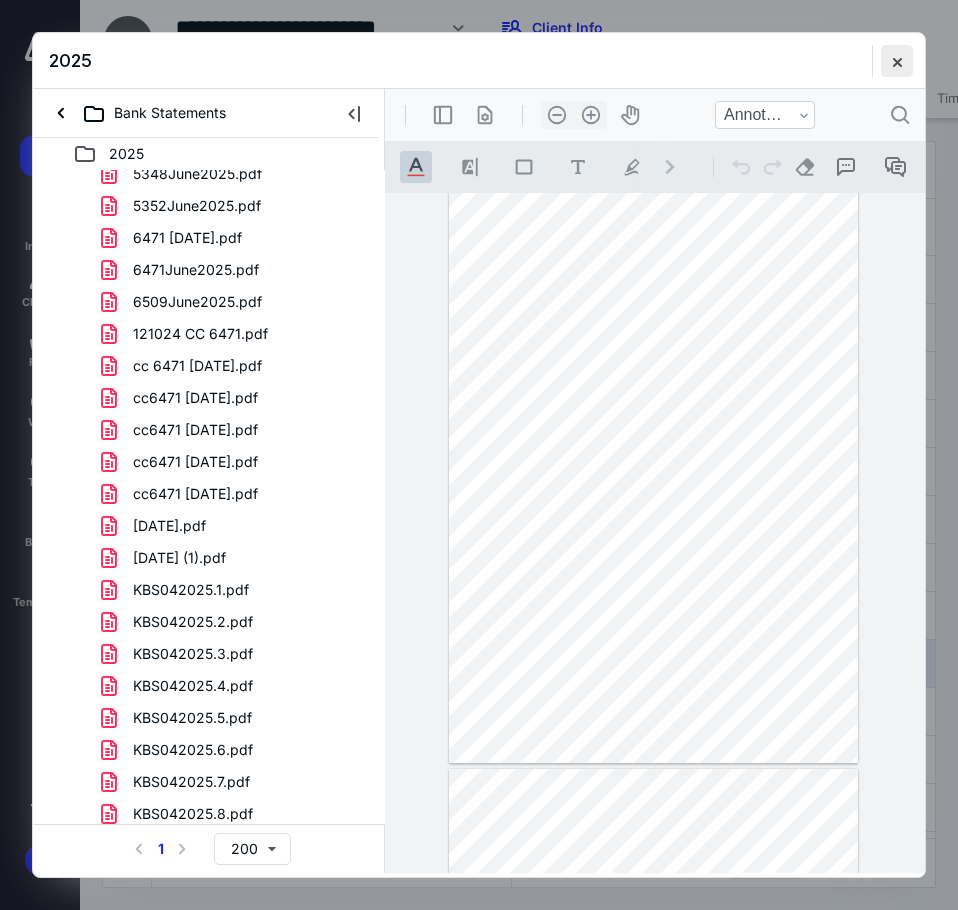 click at bounding box center [897, 61] 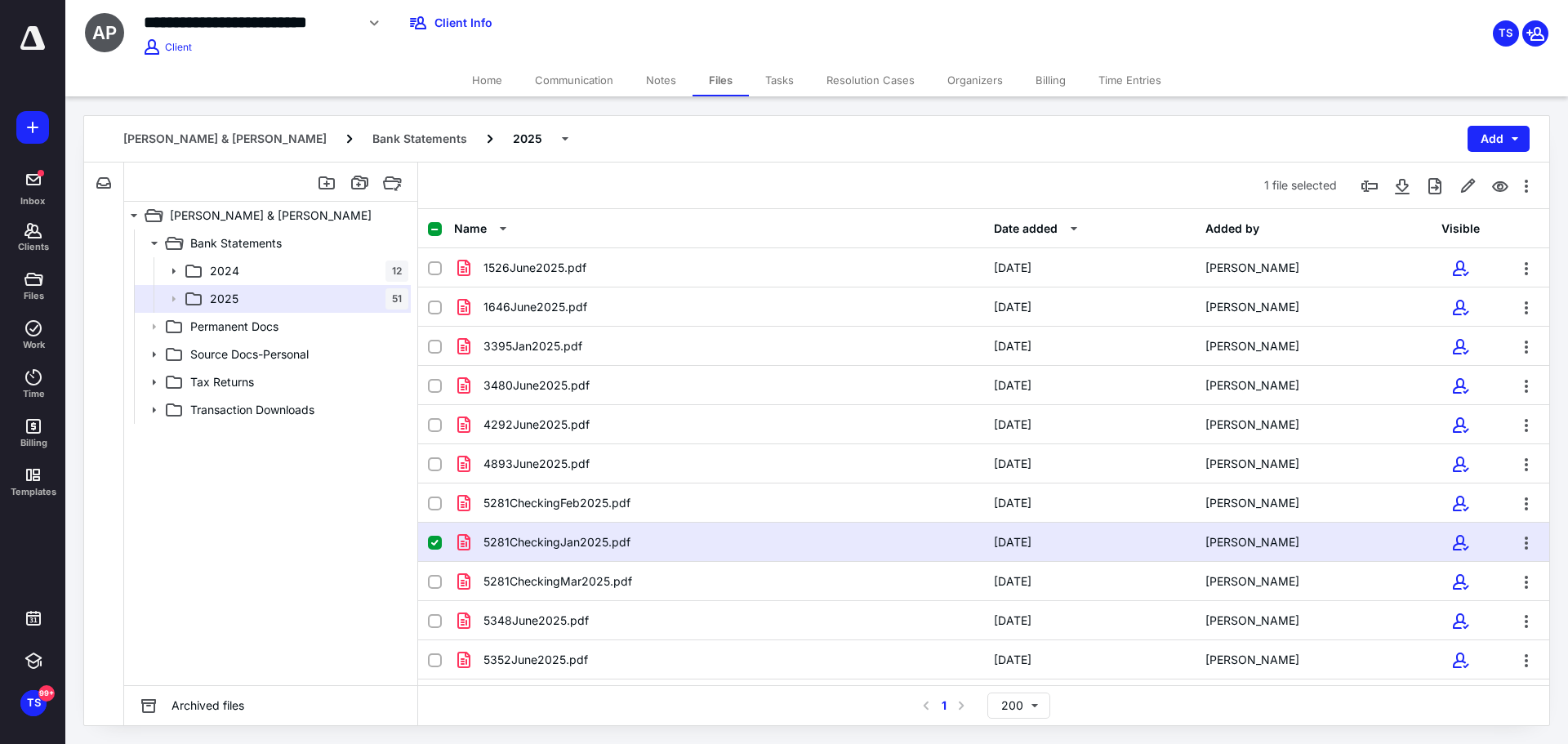 click on "Date added" at bounding box center (1026, 229) 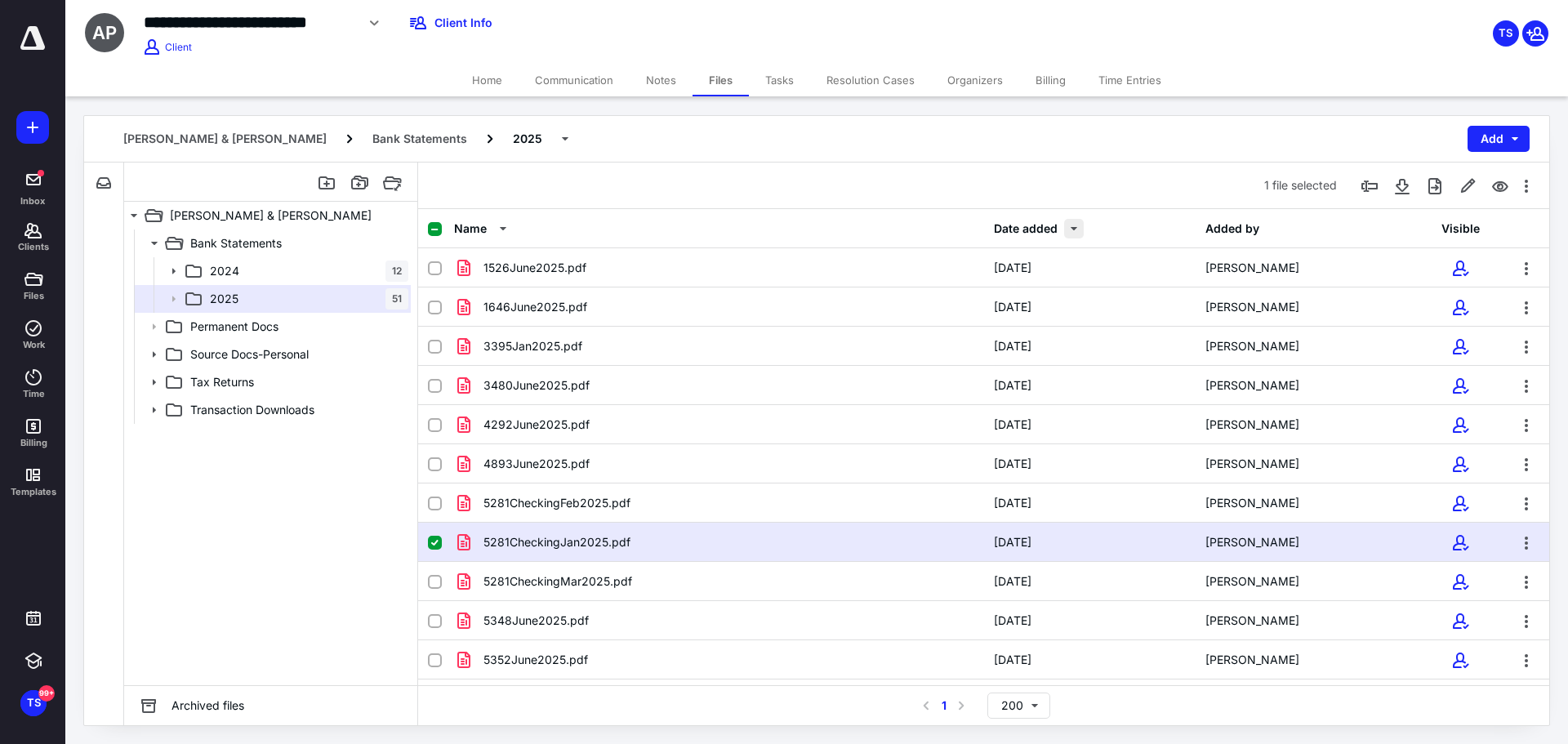 click at bounding box center [1074, 229] 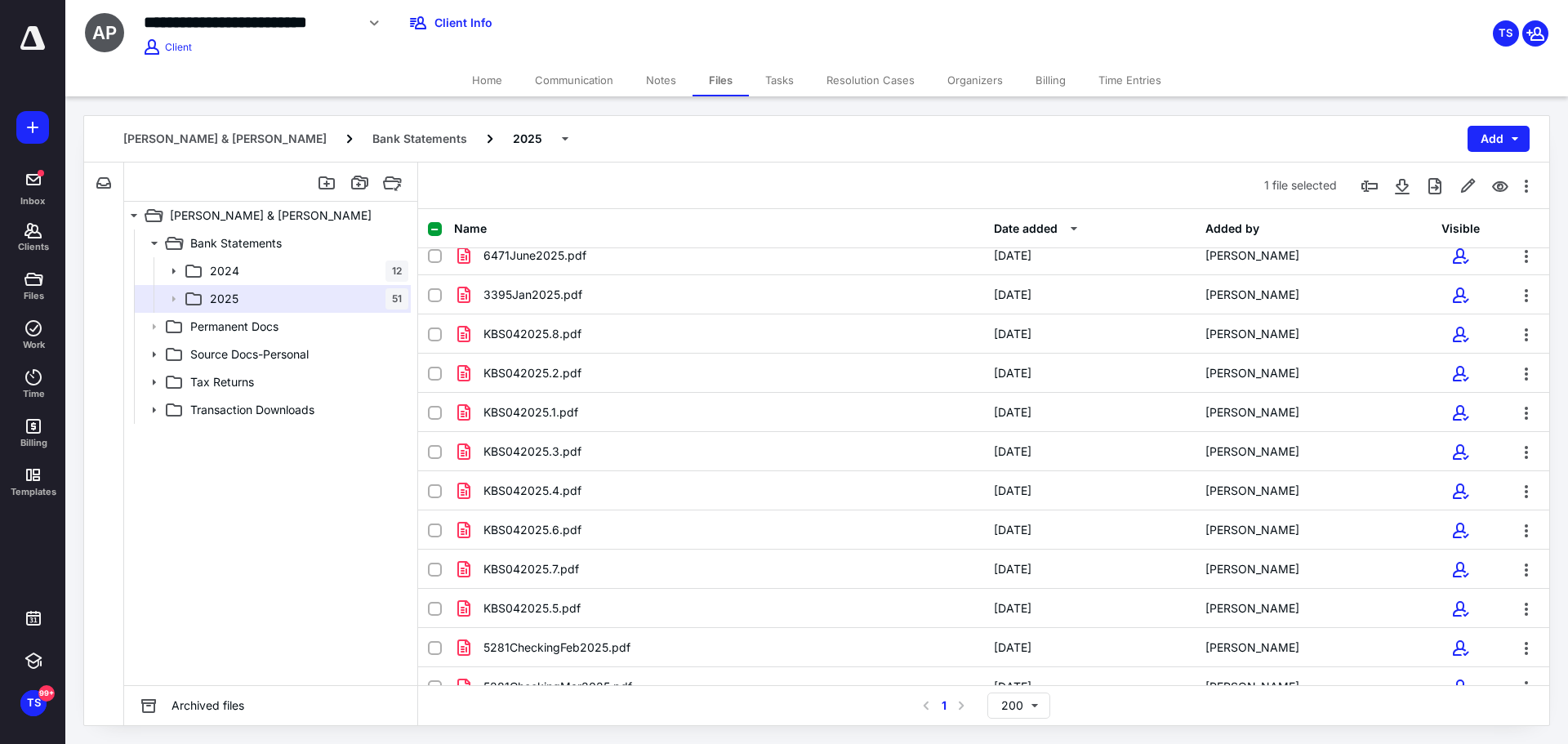 scroll, scrollTop: 327, scrollLeft: 0, axis: vertical 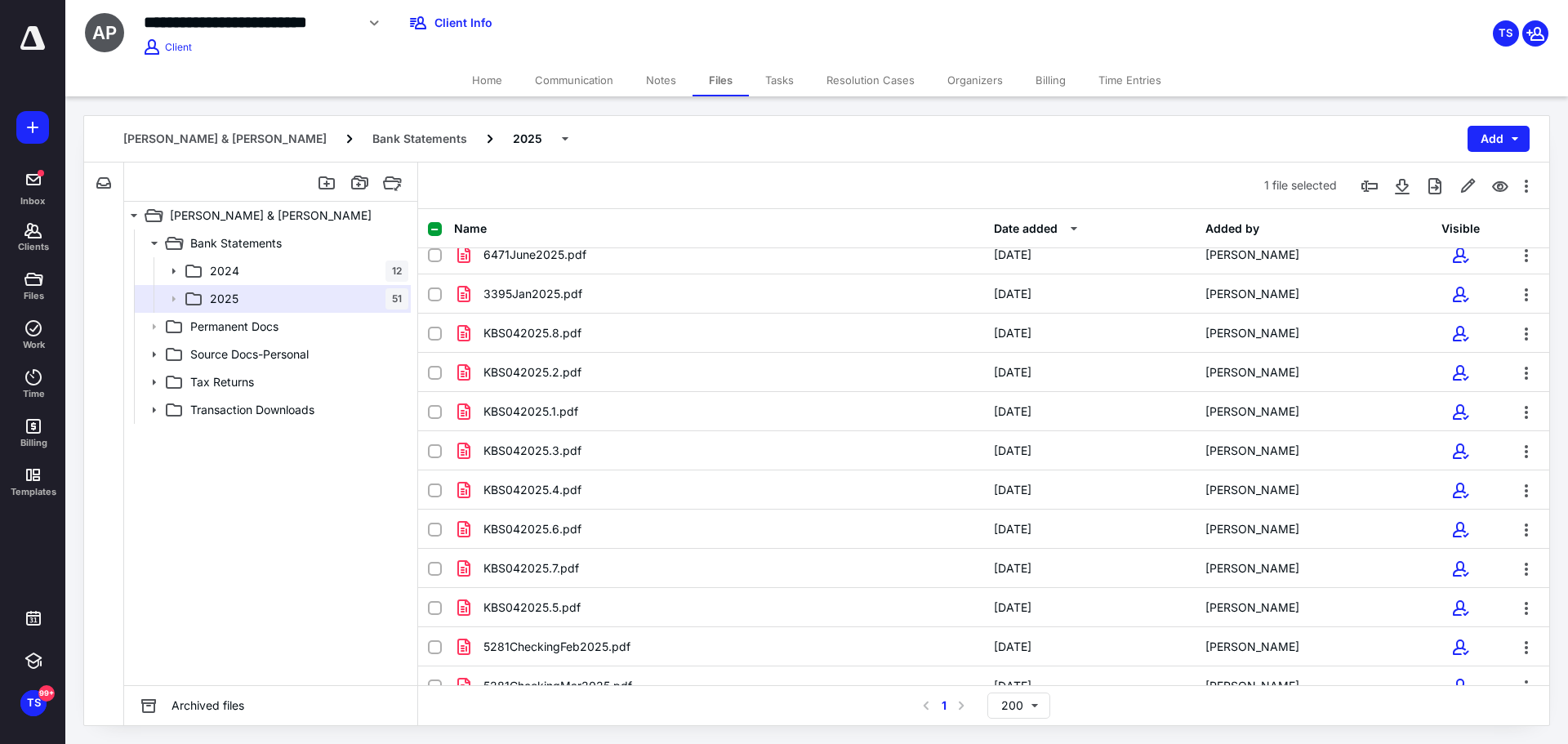 click on "1 file selected" at bounding box center [983, 185] 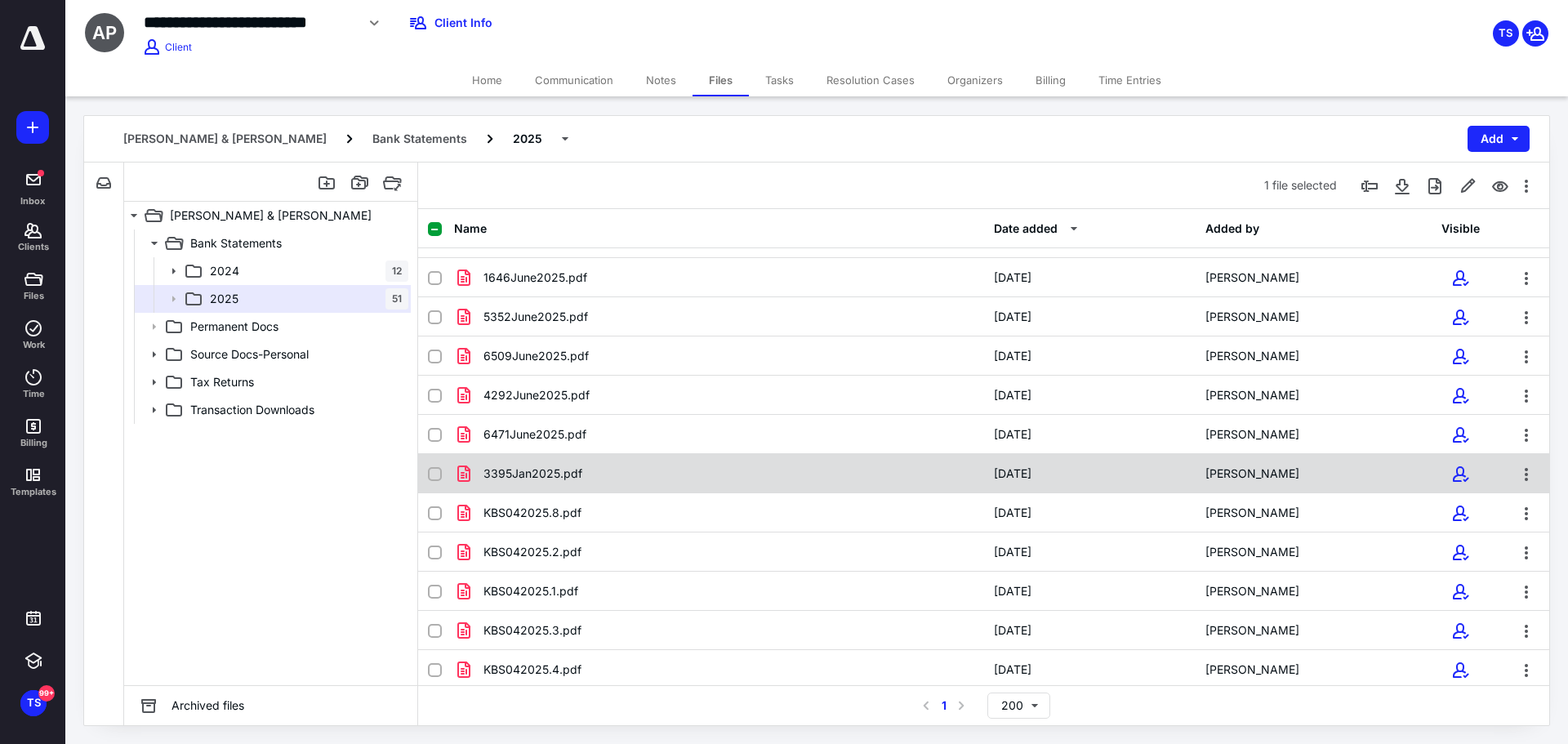 scroll, scrollTop: 163, scrollLeft: 0, axis: vertical 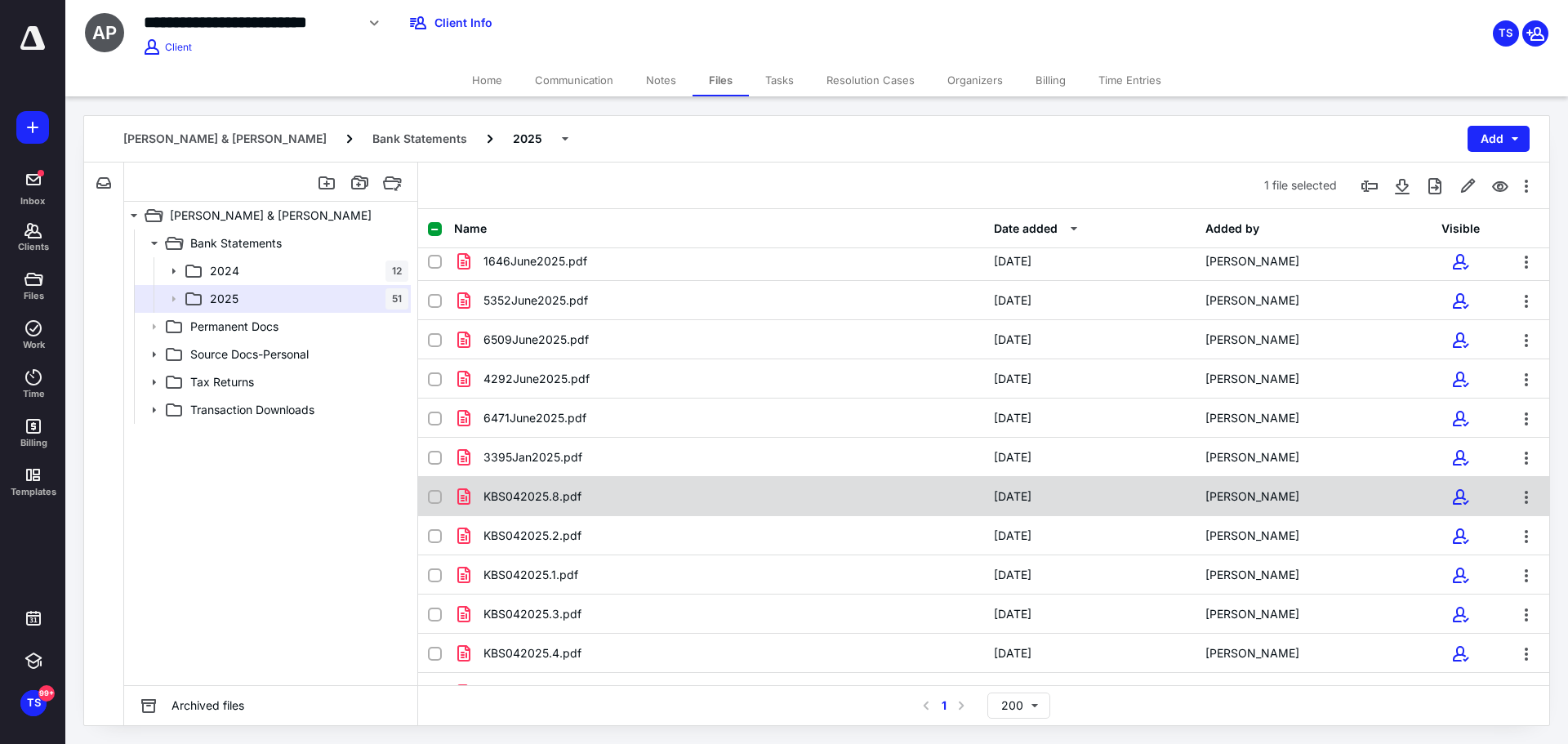click on "KBS042025.8.pdf" at bounding box center (719, 497) 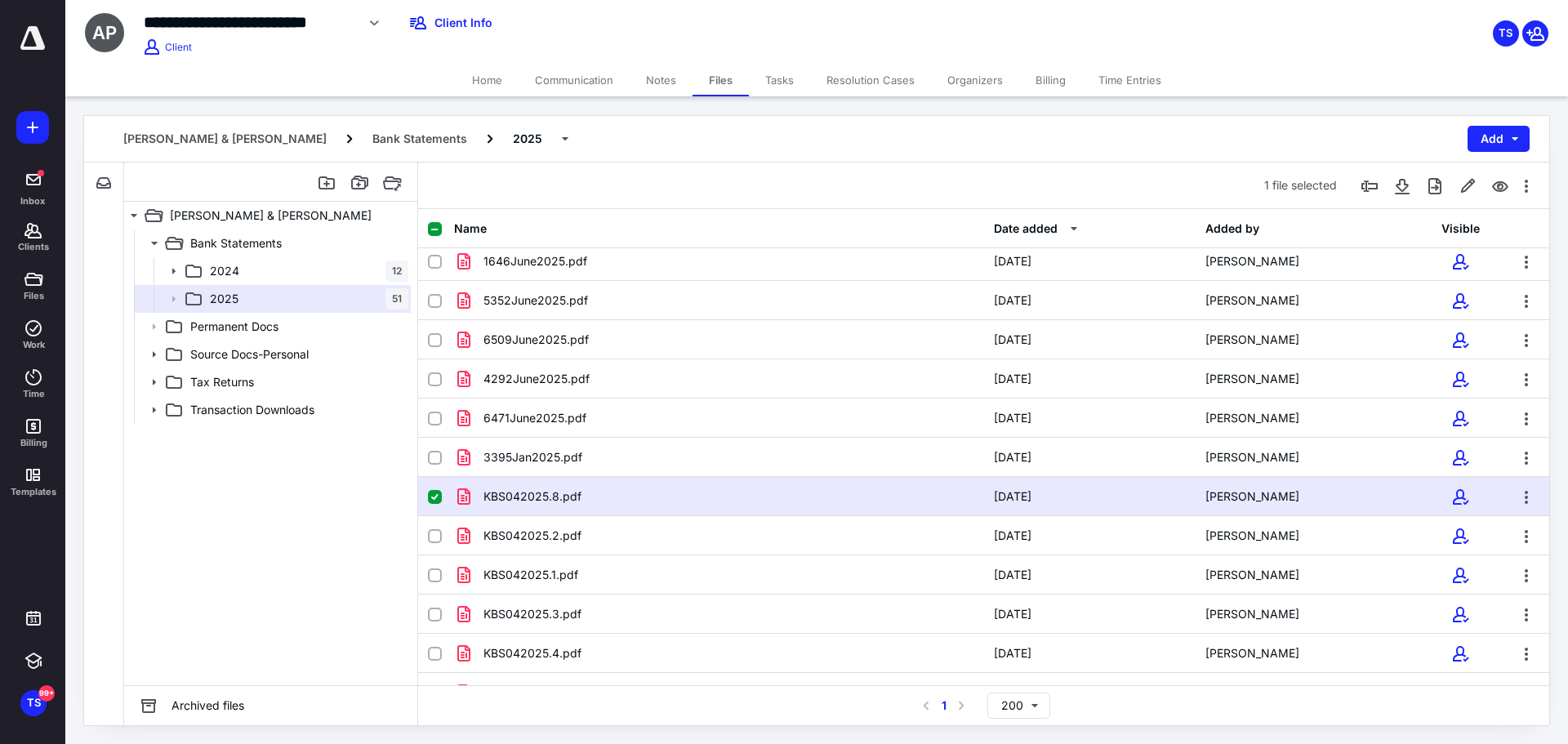 click on "KBS042025.8.pdf" at bounding box center [719, 497] 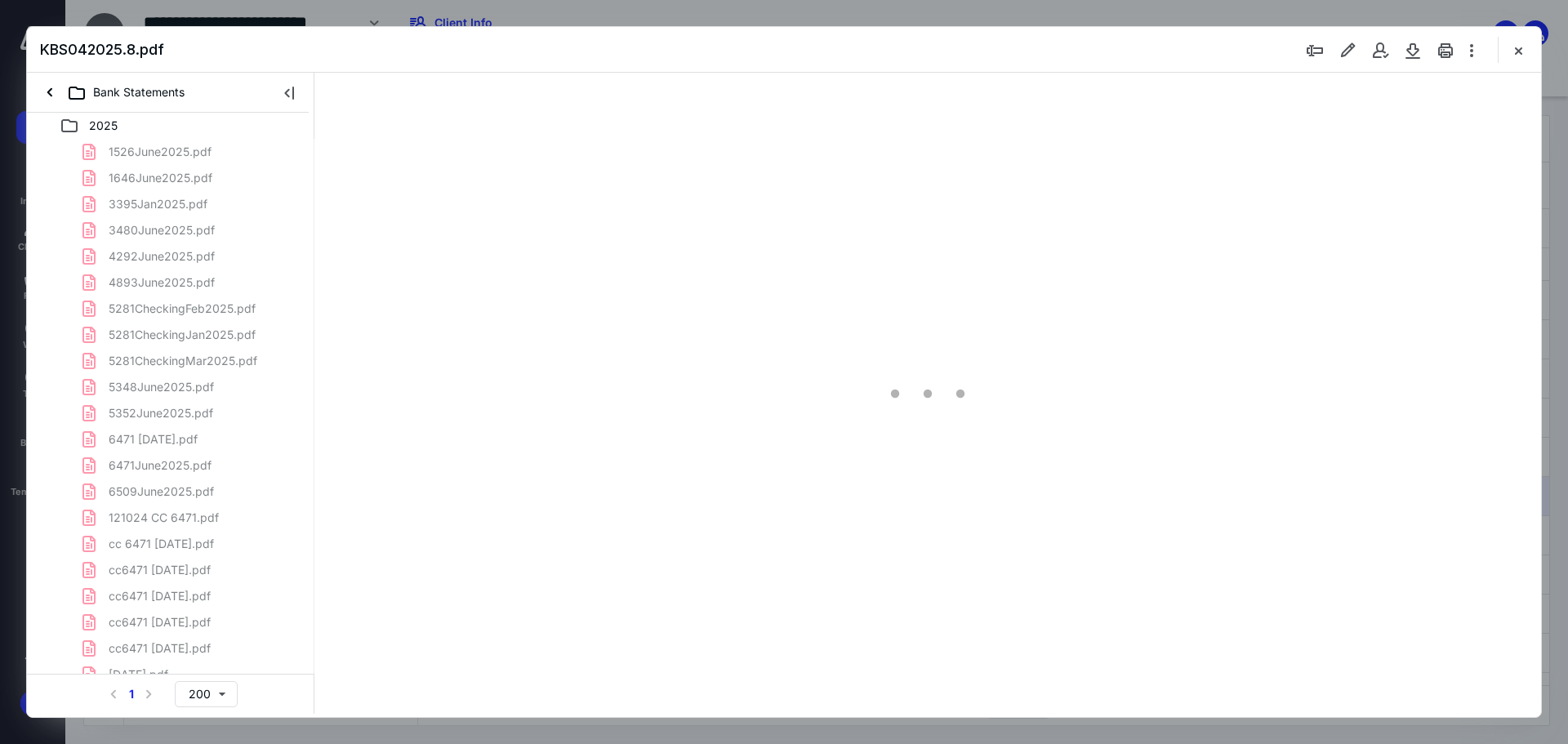 scroll, scrollTop: 0, scrollLeft: 0, axis: both 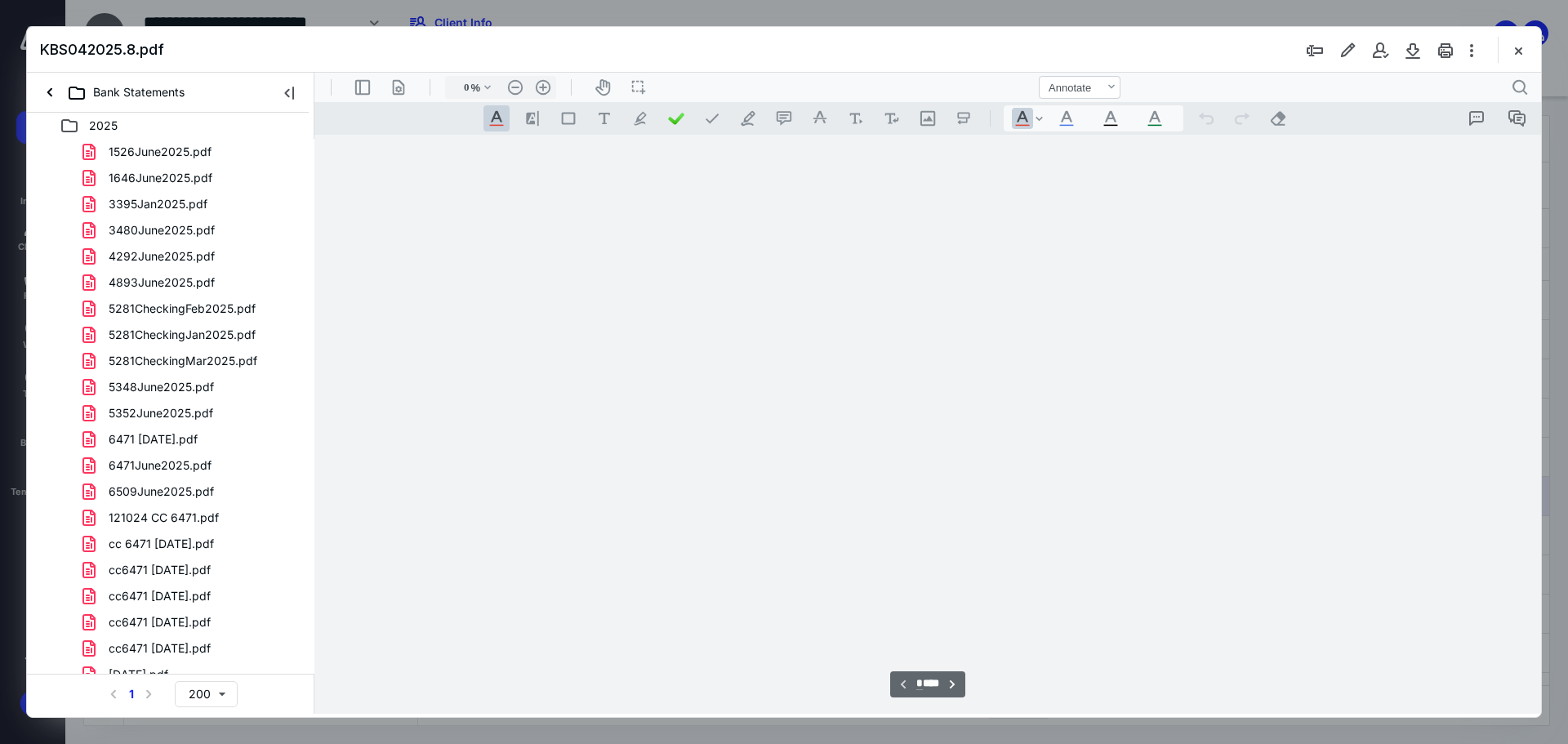 type on "70" 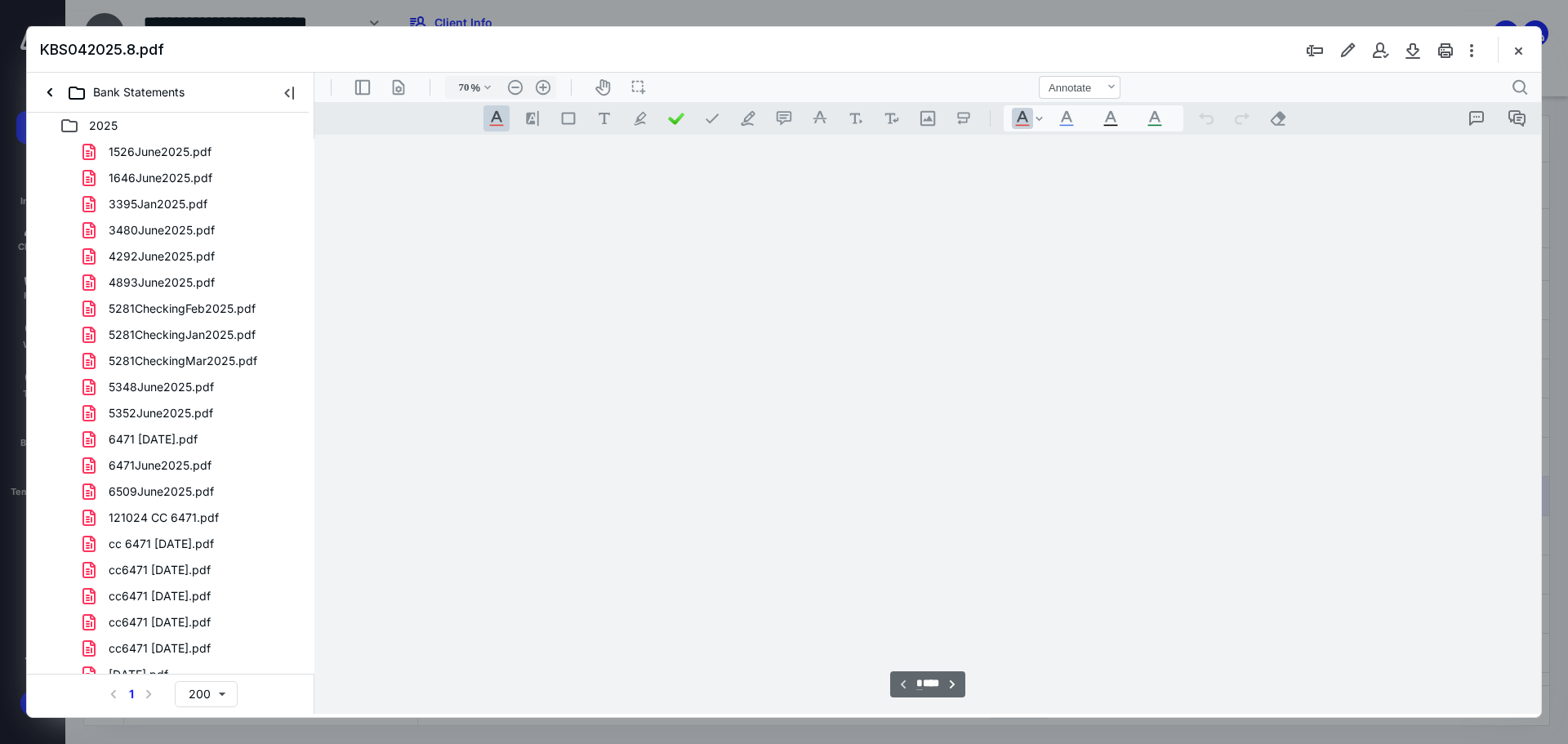 scroll, scrollTop: 65, scrollLeft: 0, axis: vertical 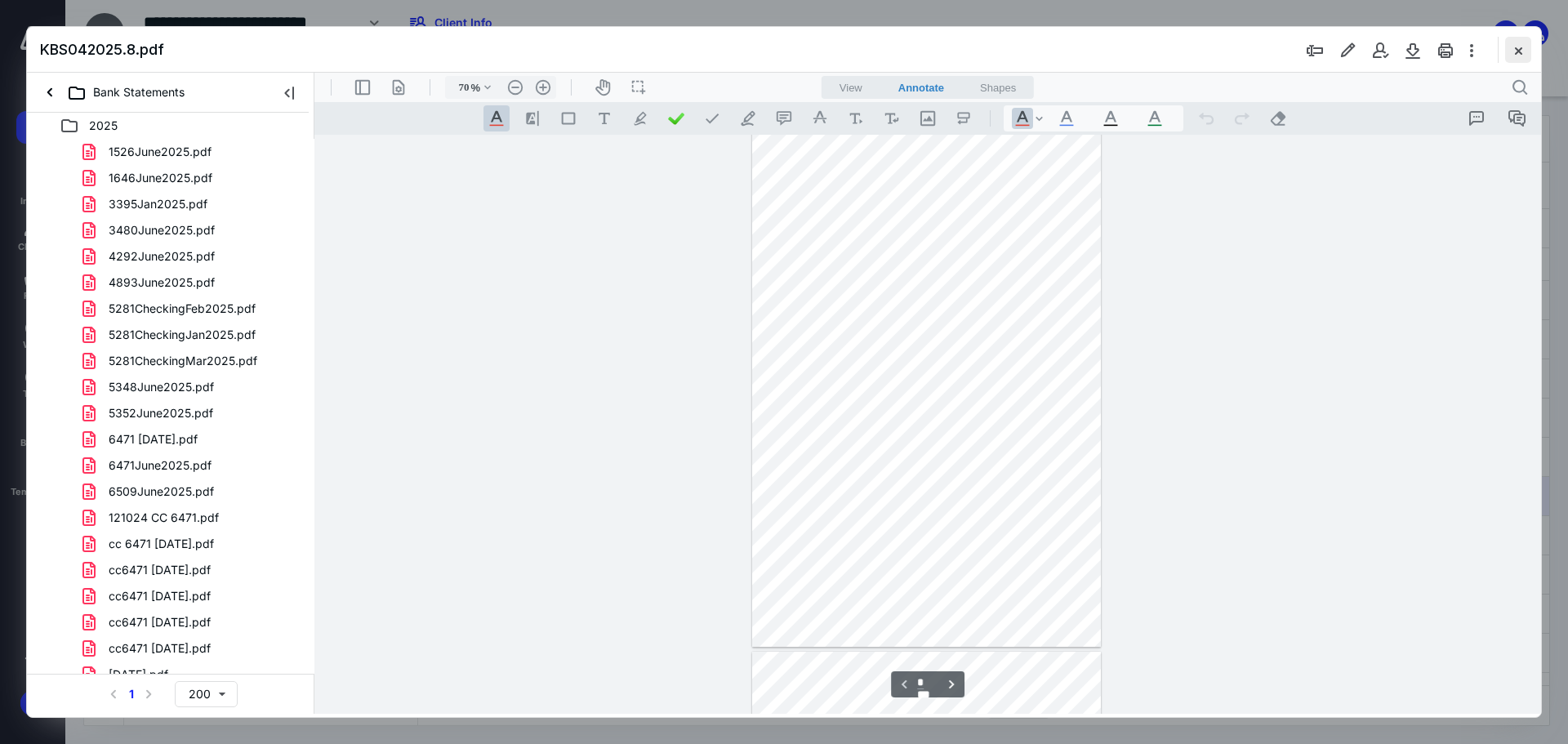 click at bounding box center (1518, 50) 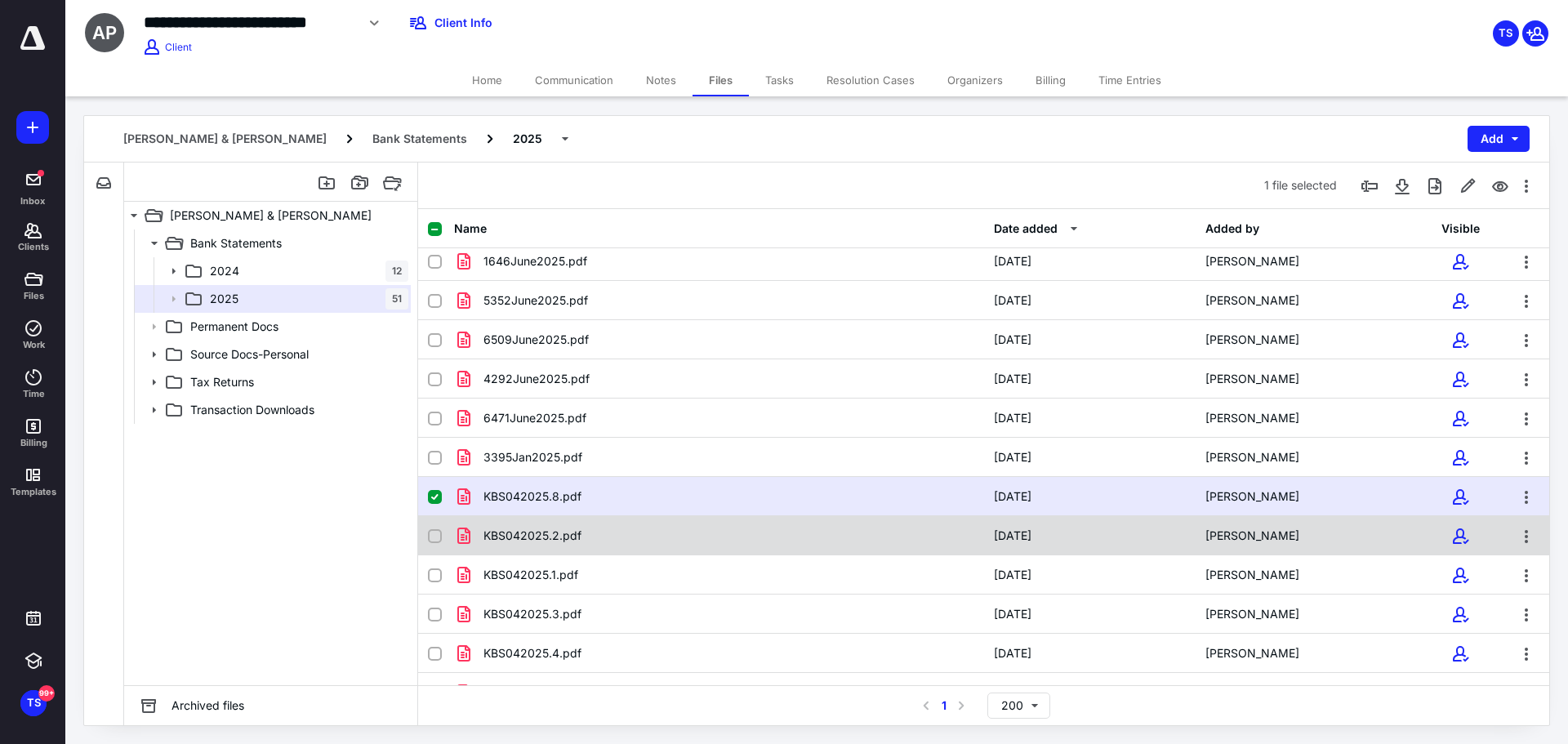 click on "KBS042025.2.pdf" at bounding box center [719, 536] 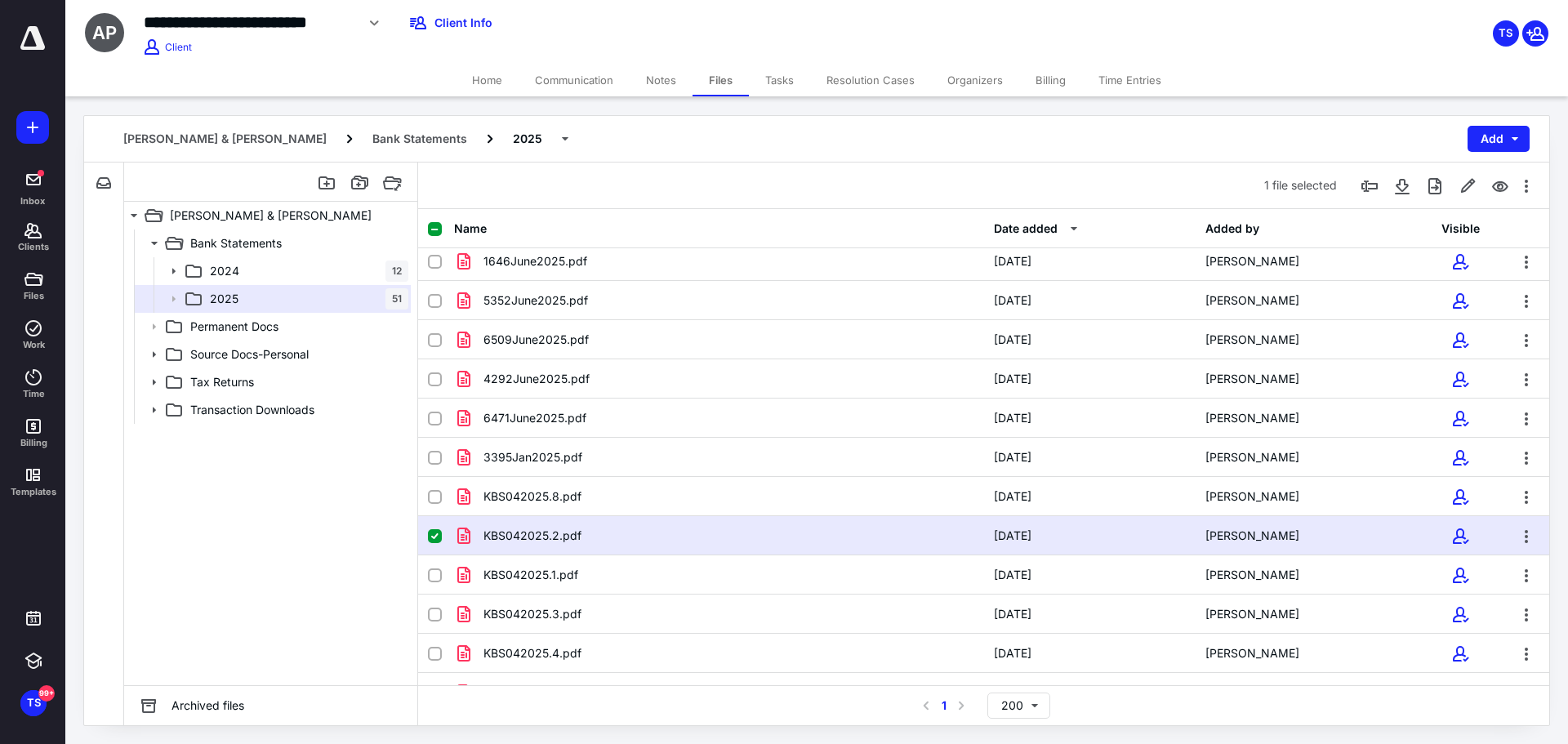 click on "KBS042025.2.pdf" at bounding box center [719, 536] 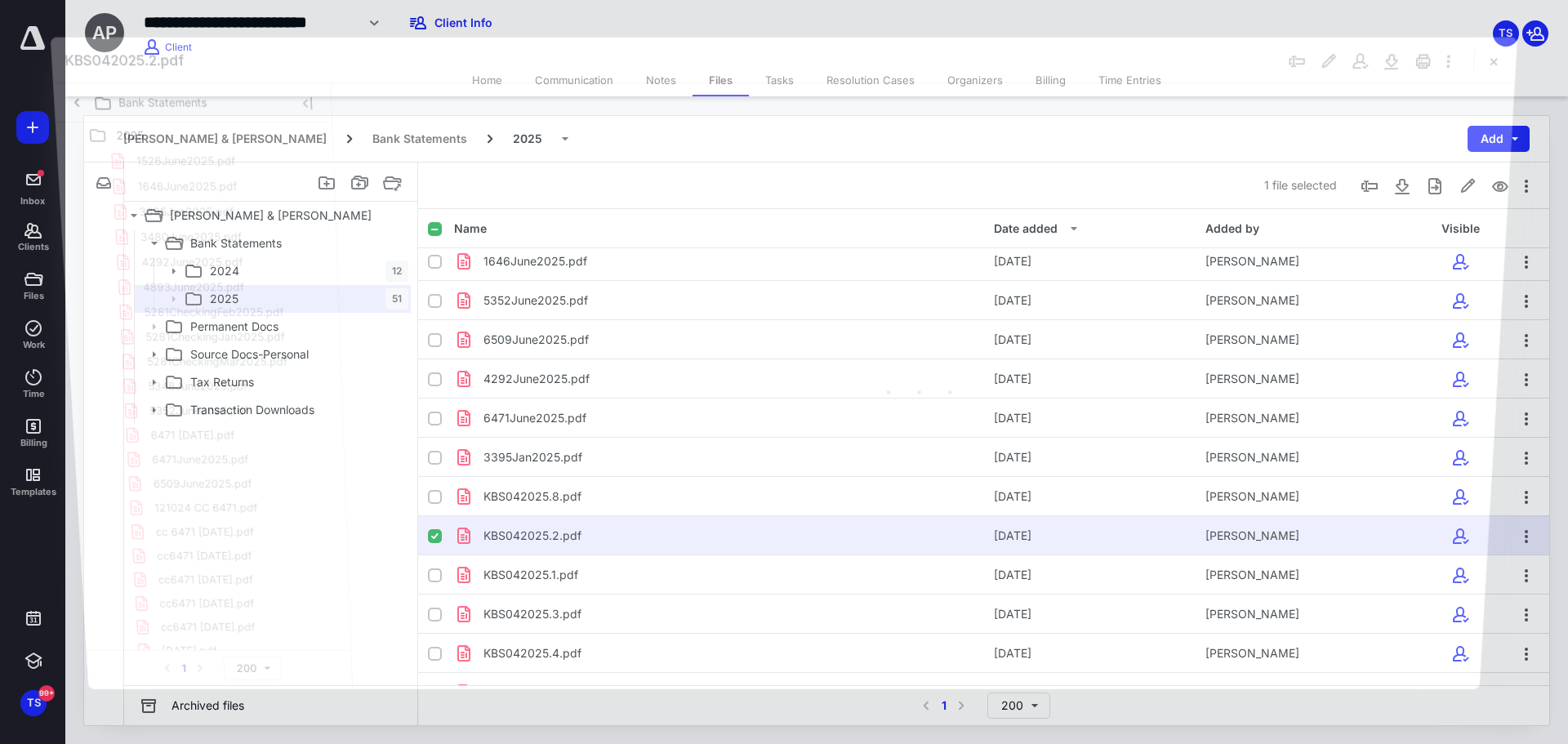 scroll, scrollTop: 0, scrollLeft: 0, axis: both 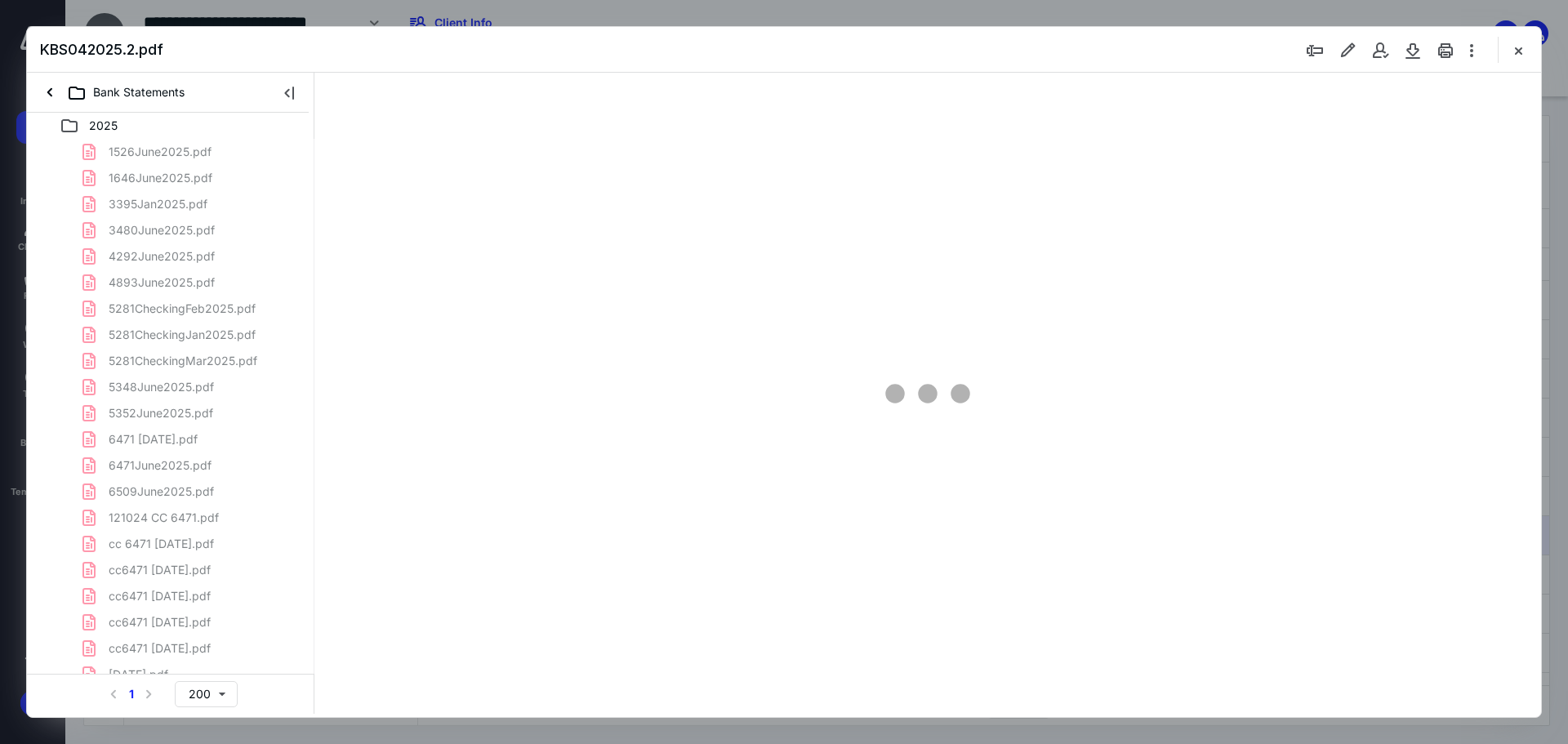 type on "89" 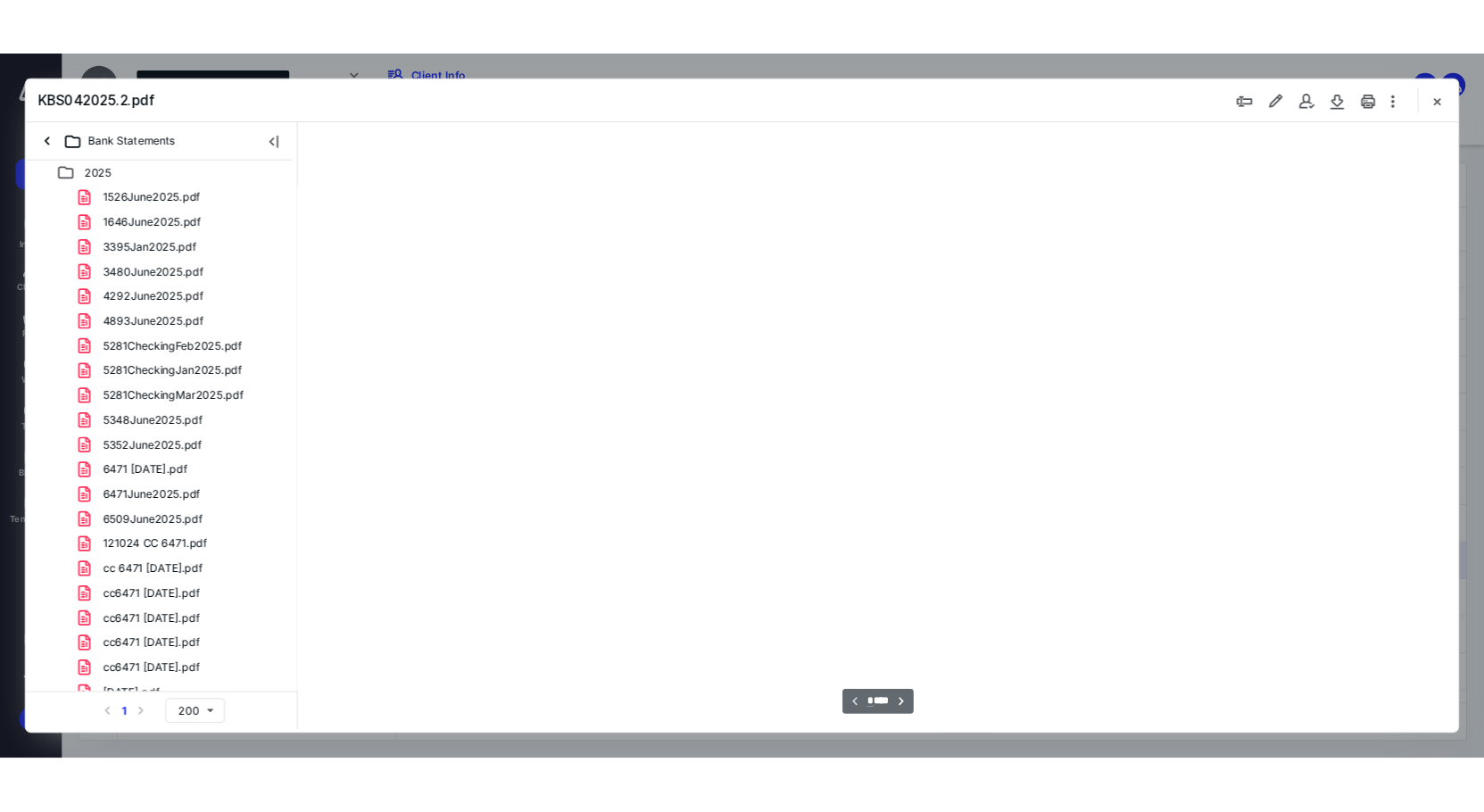 scroll, scrollTop: 71, scrollLeft: 0, axis: vertical 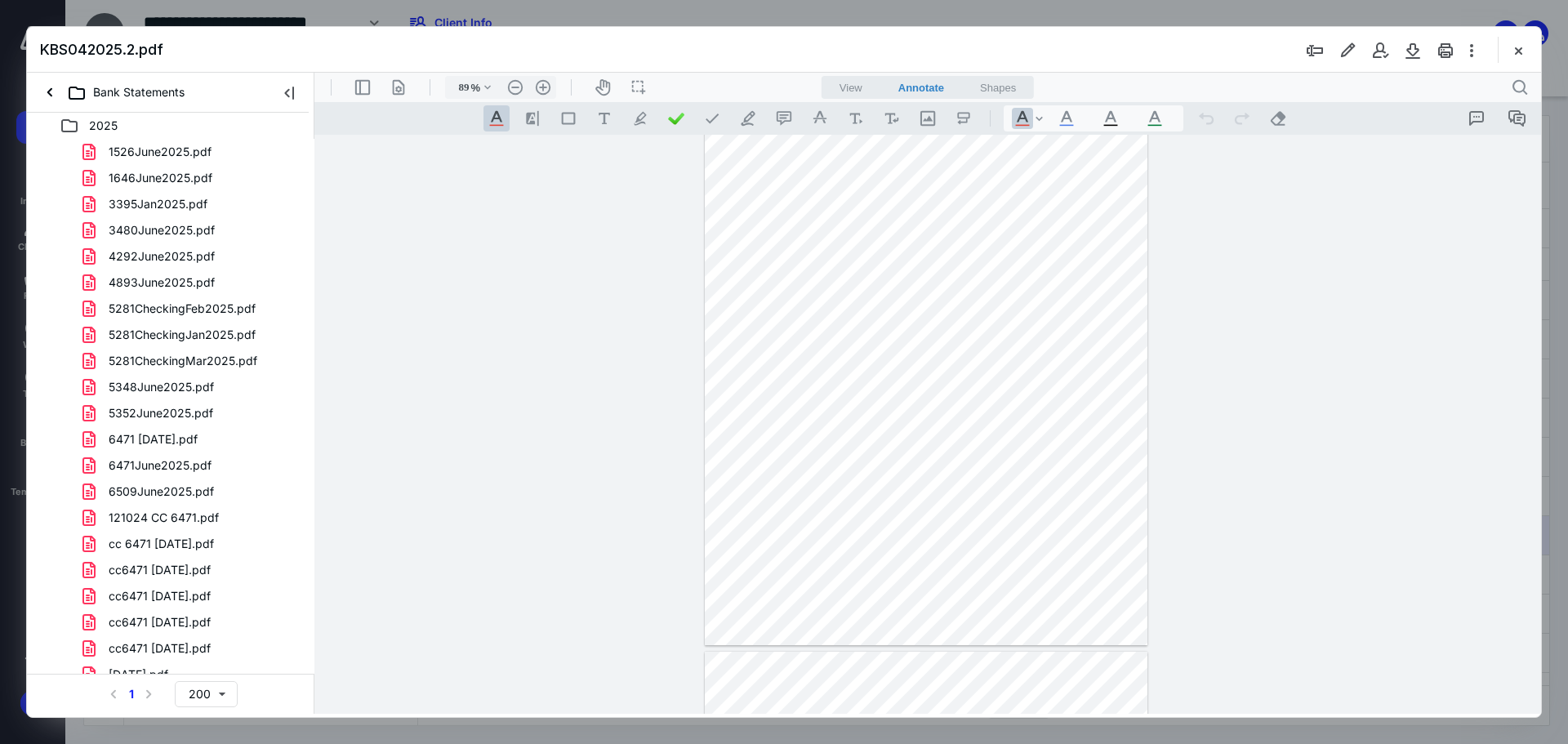 drag, startPoint x: 1523, startPoint y: 47, endPoint x: 1522, endPoint y: 31, distance: 16.03122 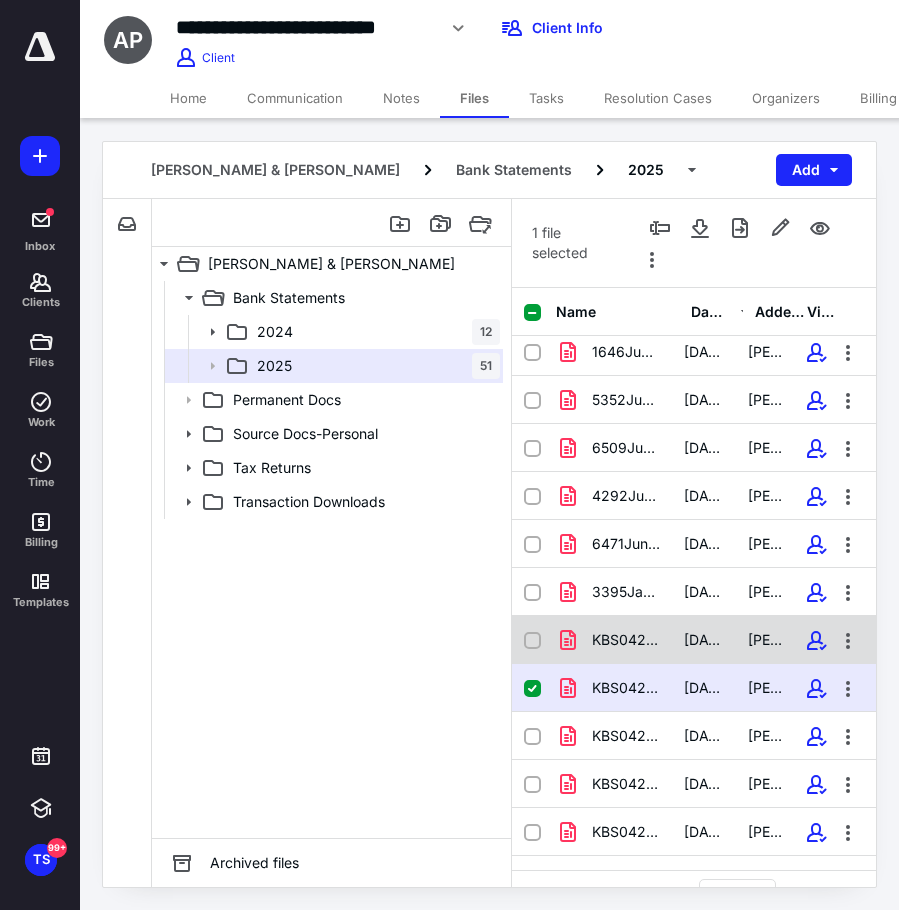click on "KBS042025.8.pdf" at bounding box center (626, 640) 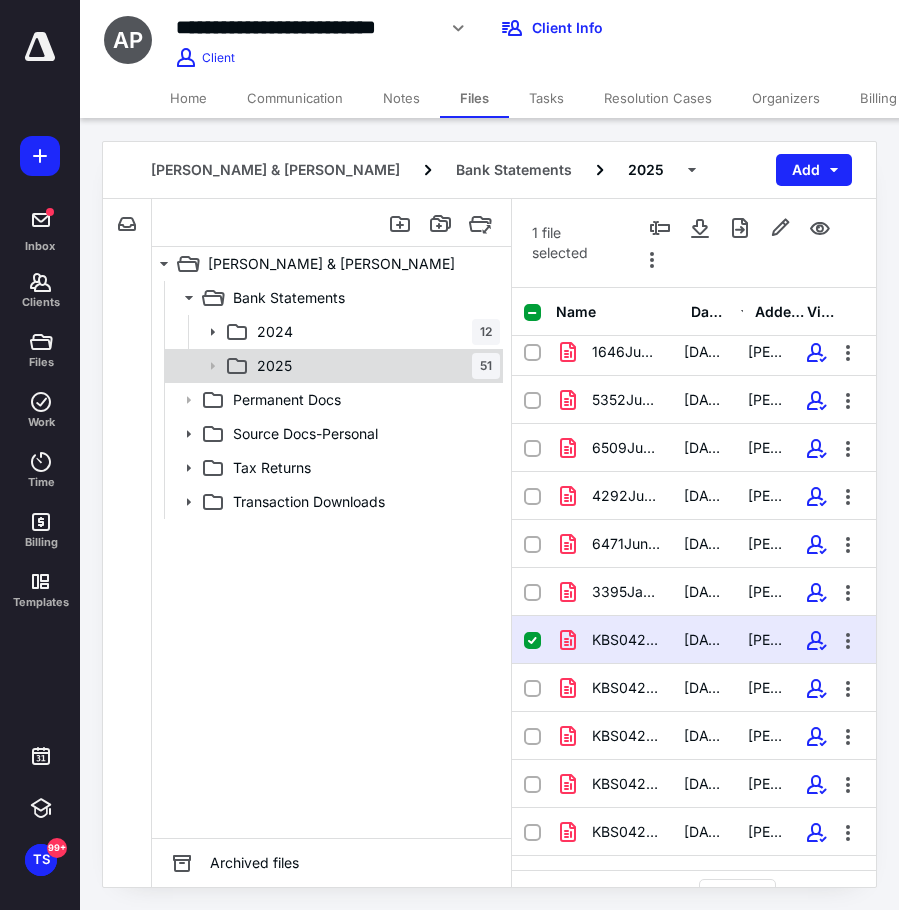 click on "2025 51" at bounding box center [374, 366] 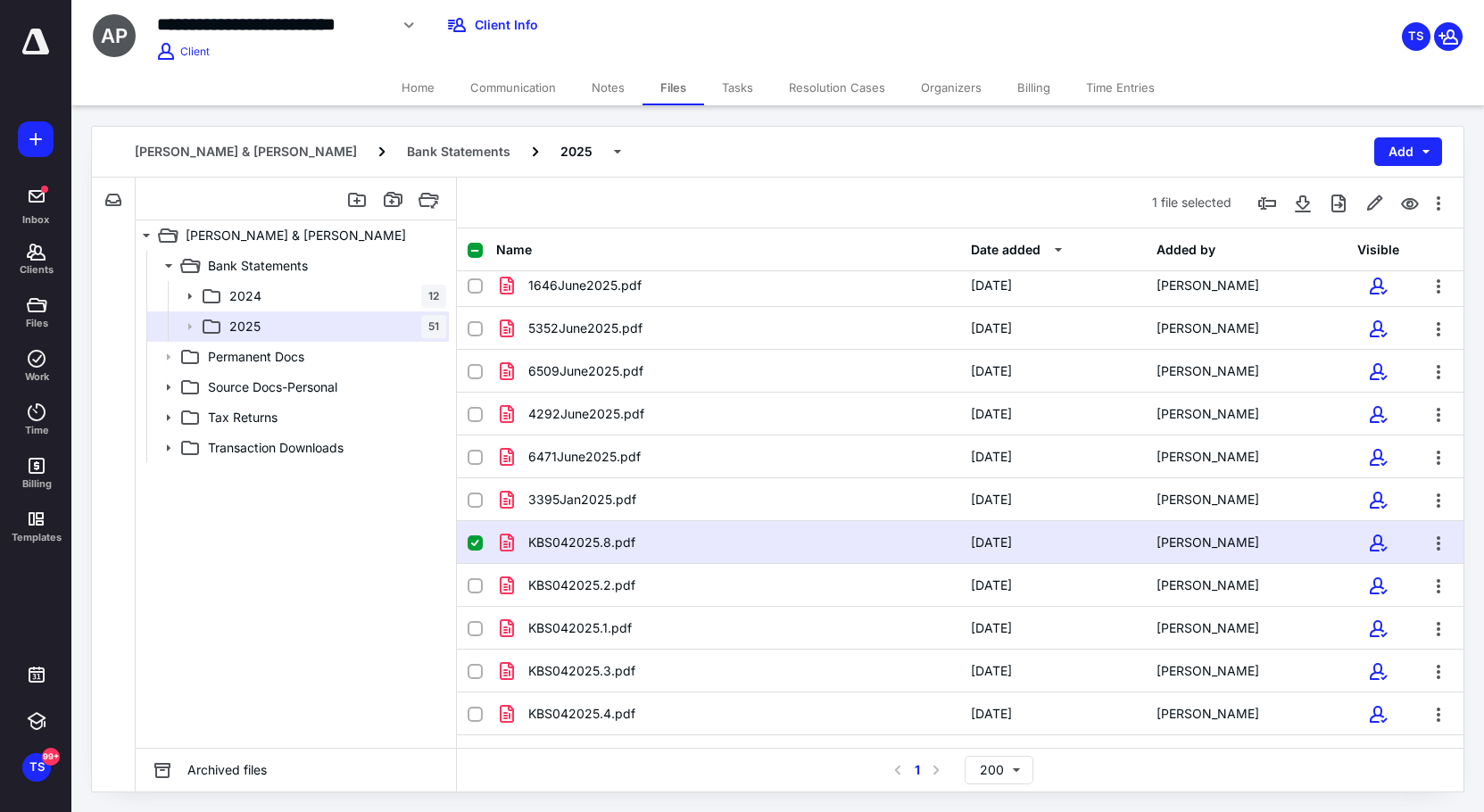 click on "KBS042025.8.pdf" at bounding box center [728, 543] 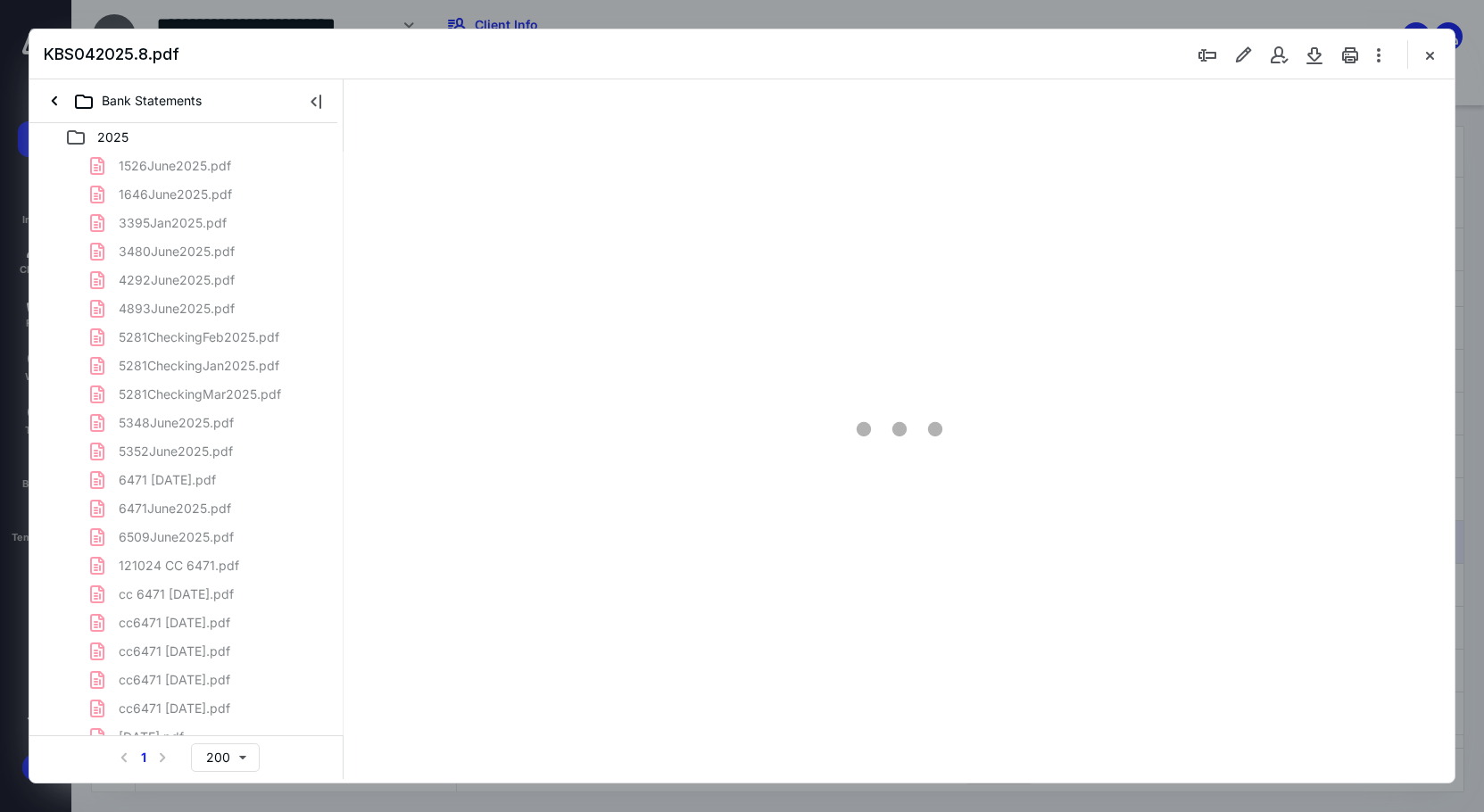 scroll, scrollTop: 0, scrollLeft: 0, axis: both 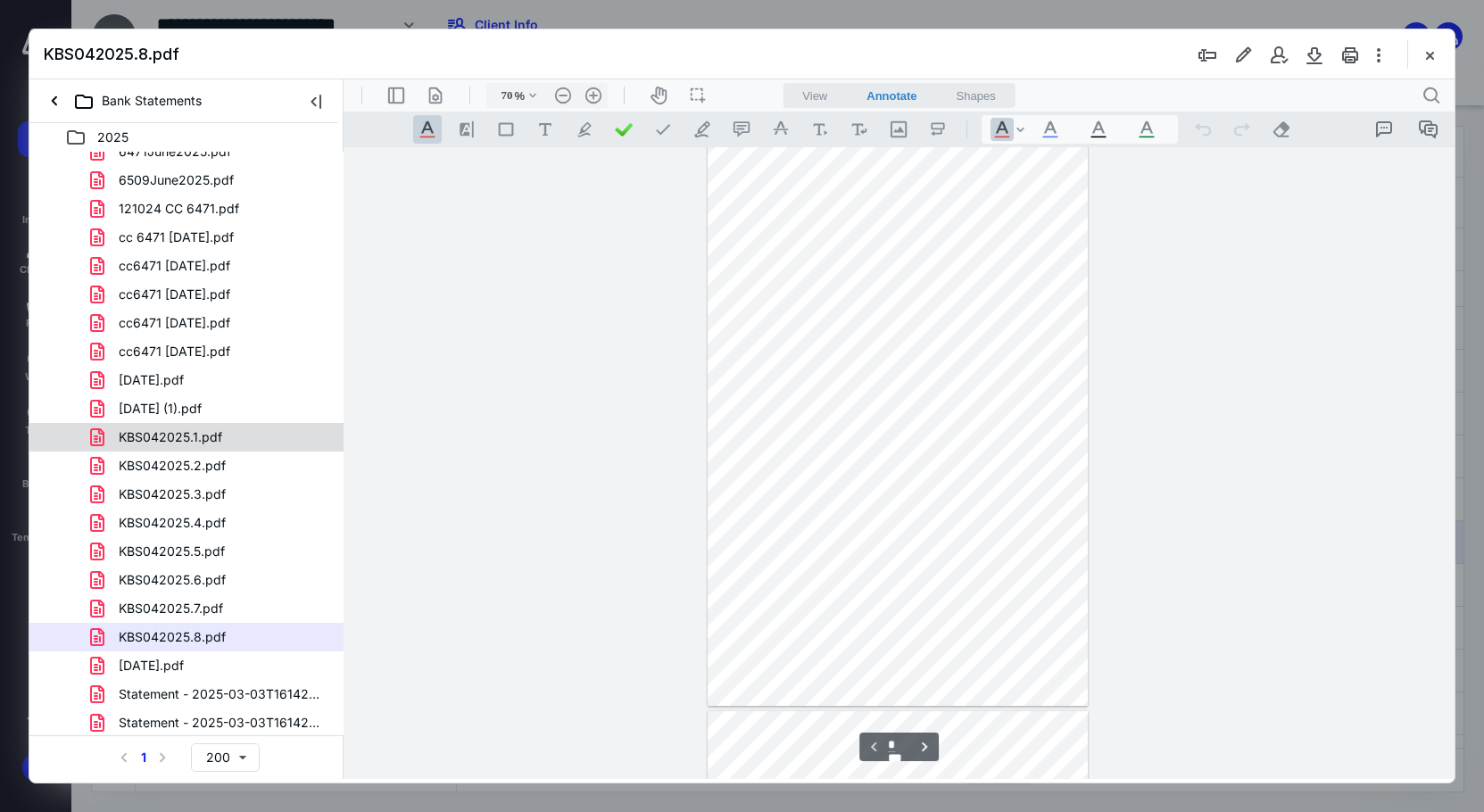 click on "KBS042025.1.pdf" at bounding box center [211, 437] 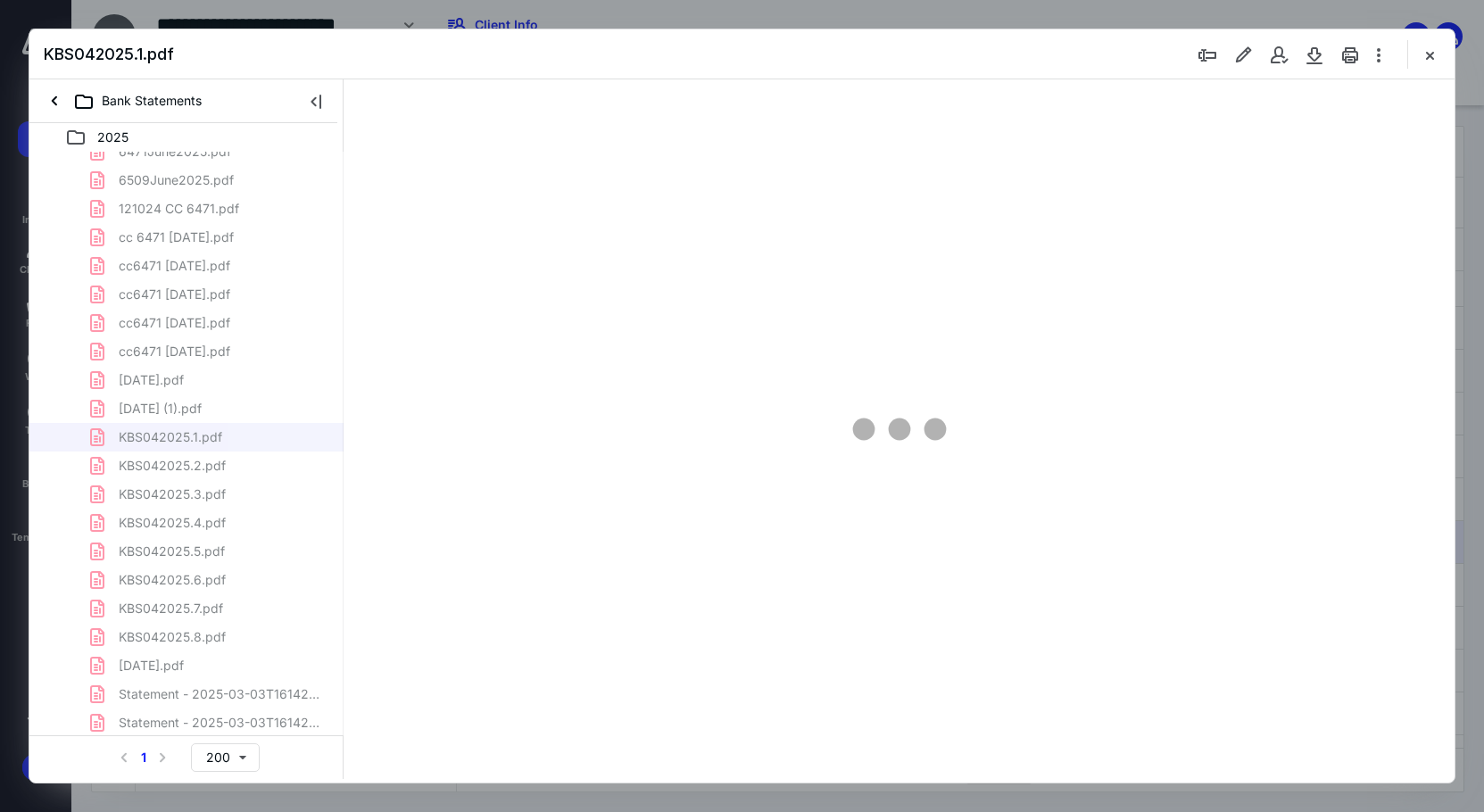 scroll, scrollTop: 71, scrollLeft: 0, axis: vertical 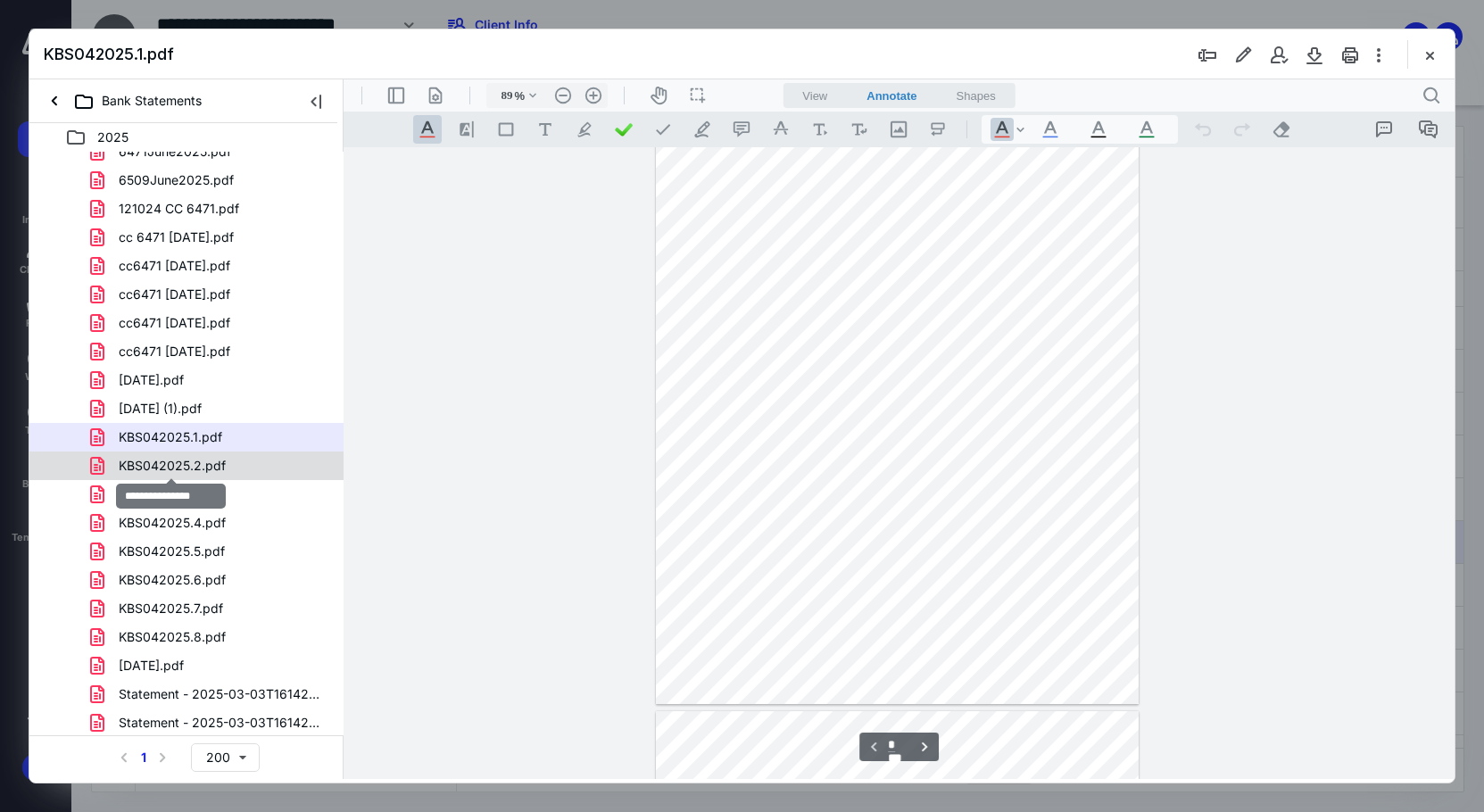 click on "KBS042025.2.pdf" at bounding box center [172, 466] 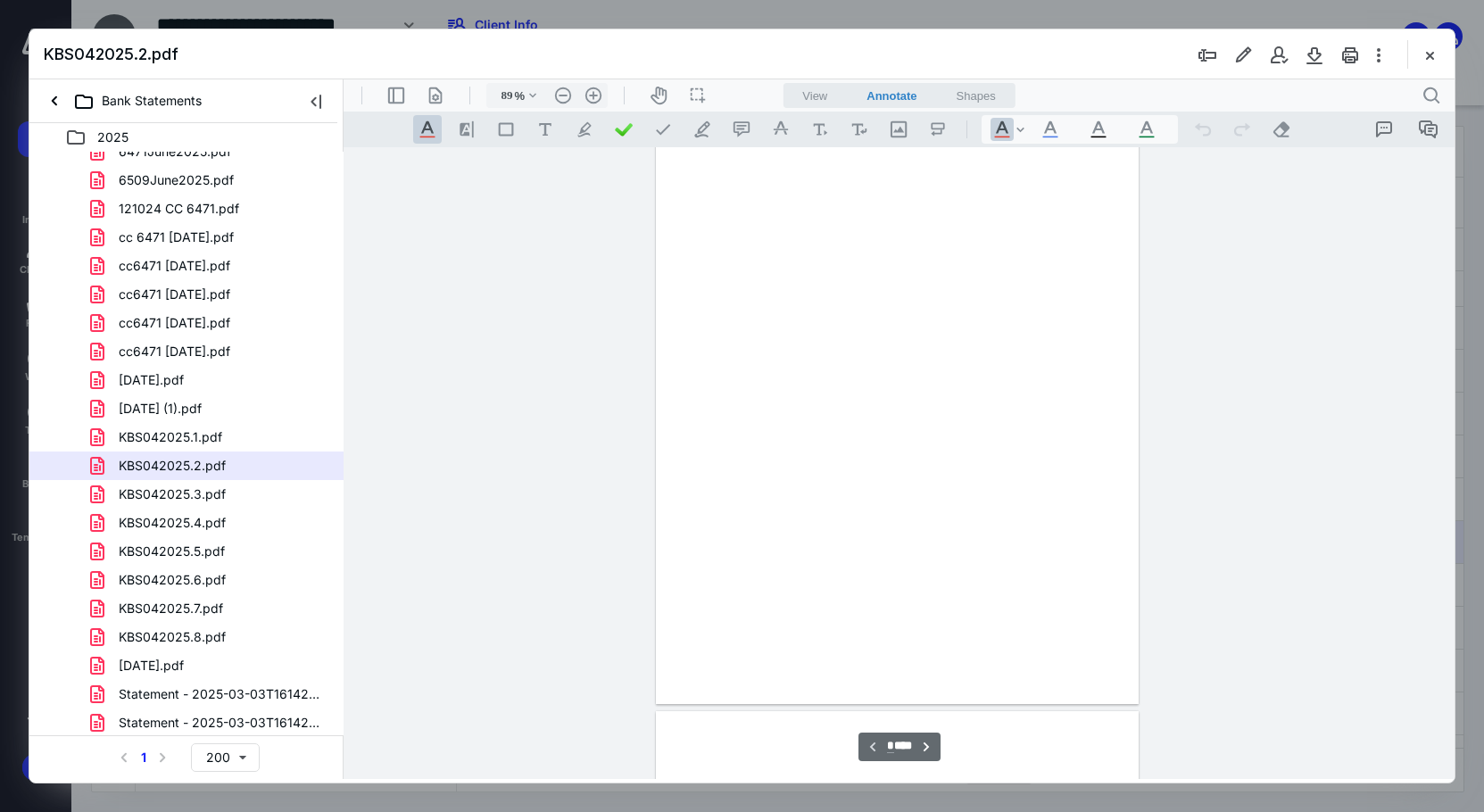 scroll, scrollTop: 71, scrollLeft: 0, axis: vertical 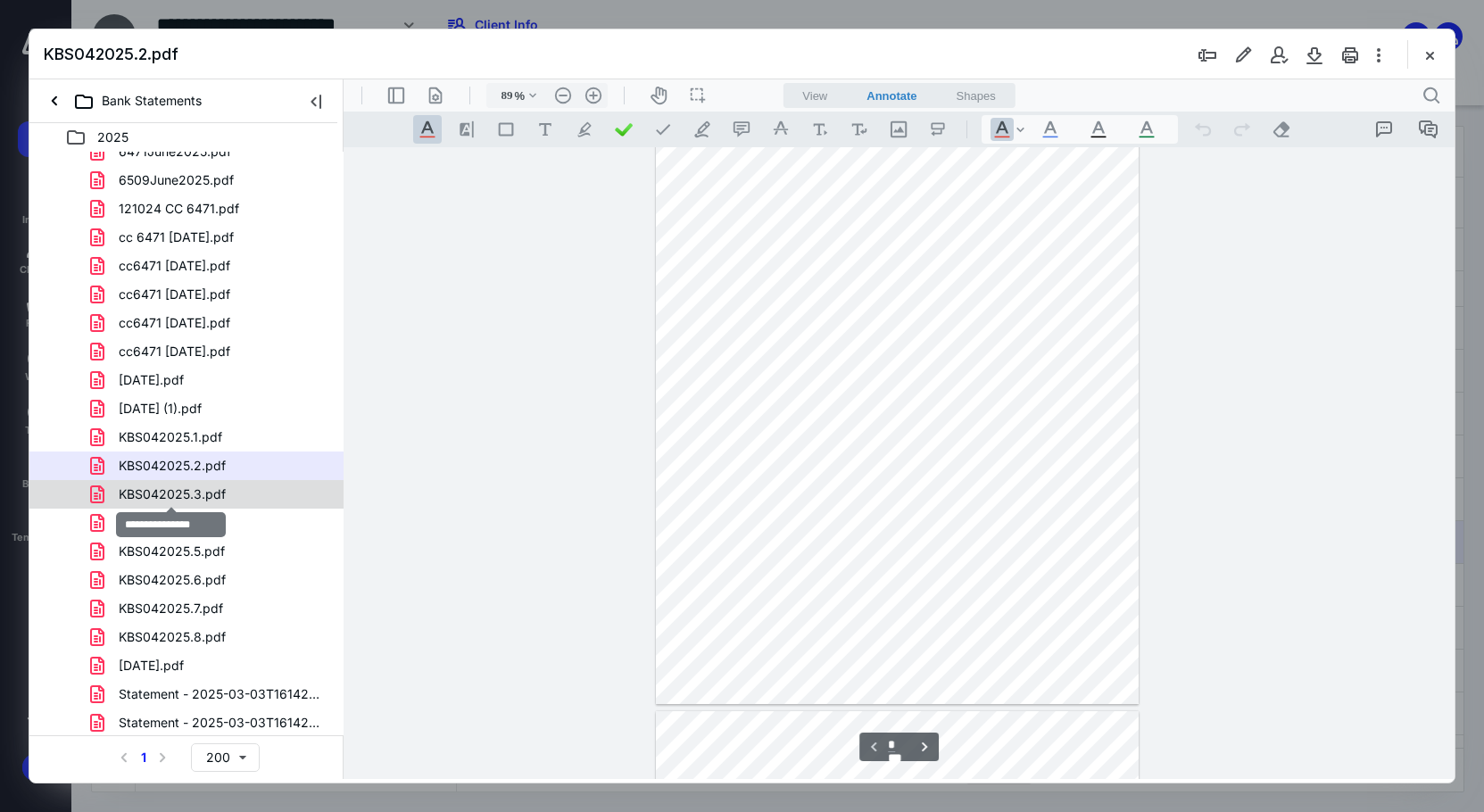 click on "KBS042025.3.pdf" at bounding box center [172, 494] 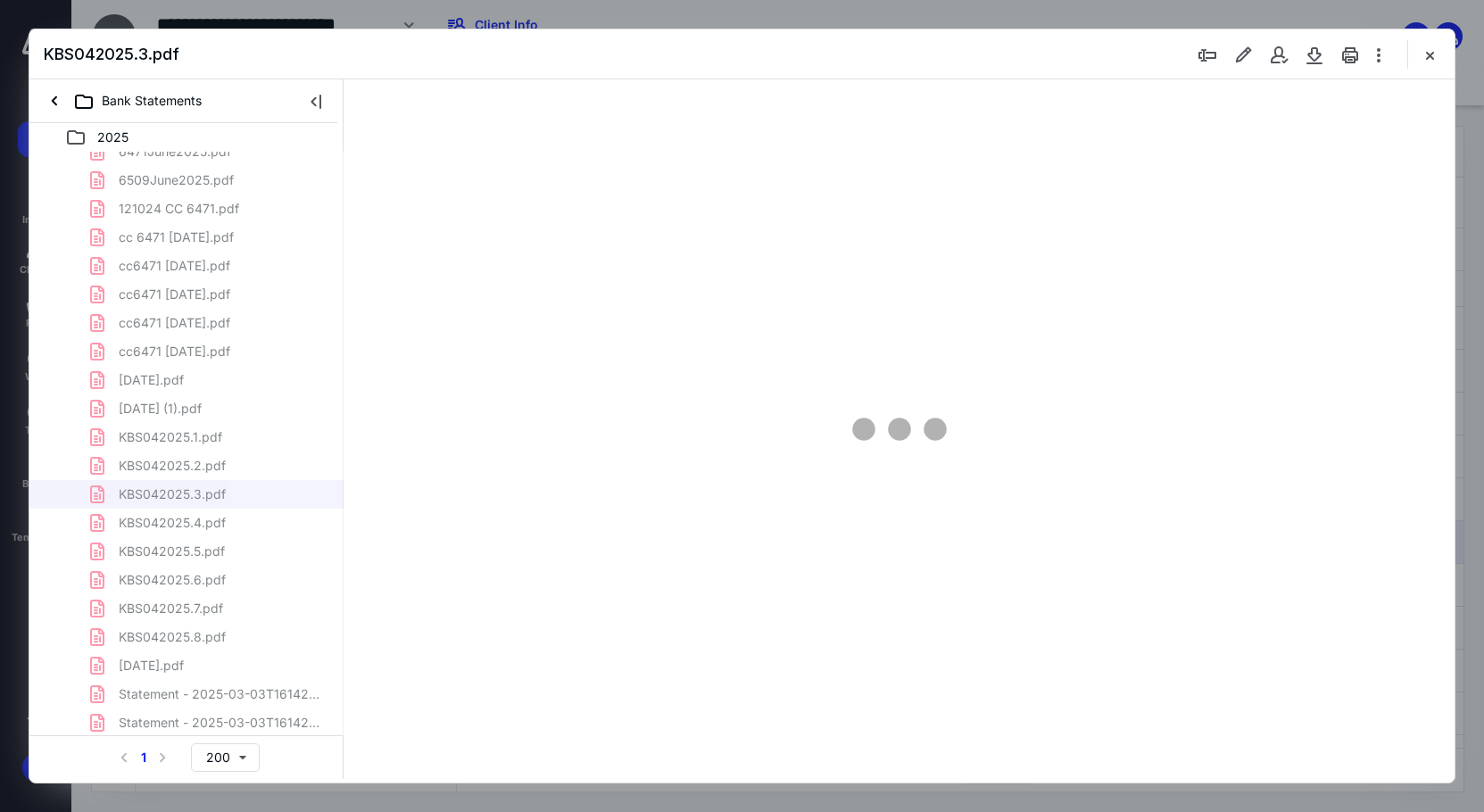 scroll, scrollTop: 71, scrollLeft: 0, axis: vertical 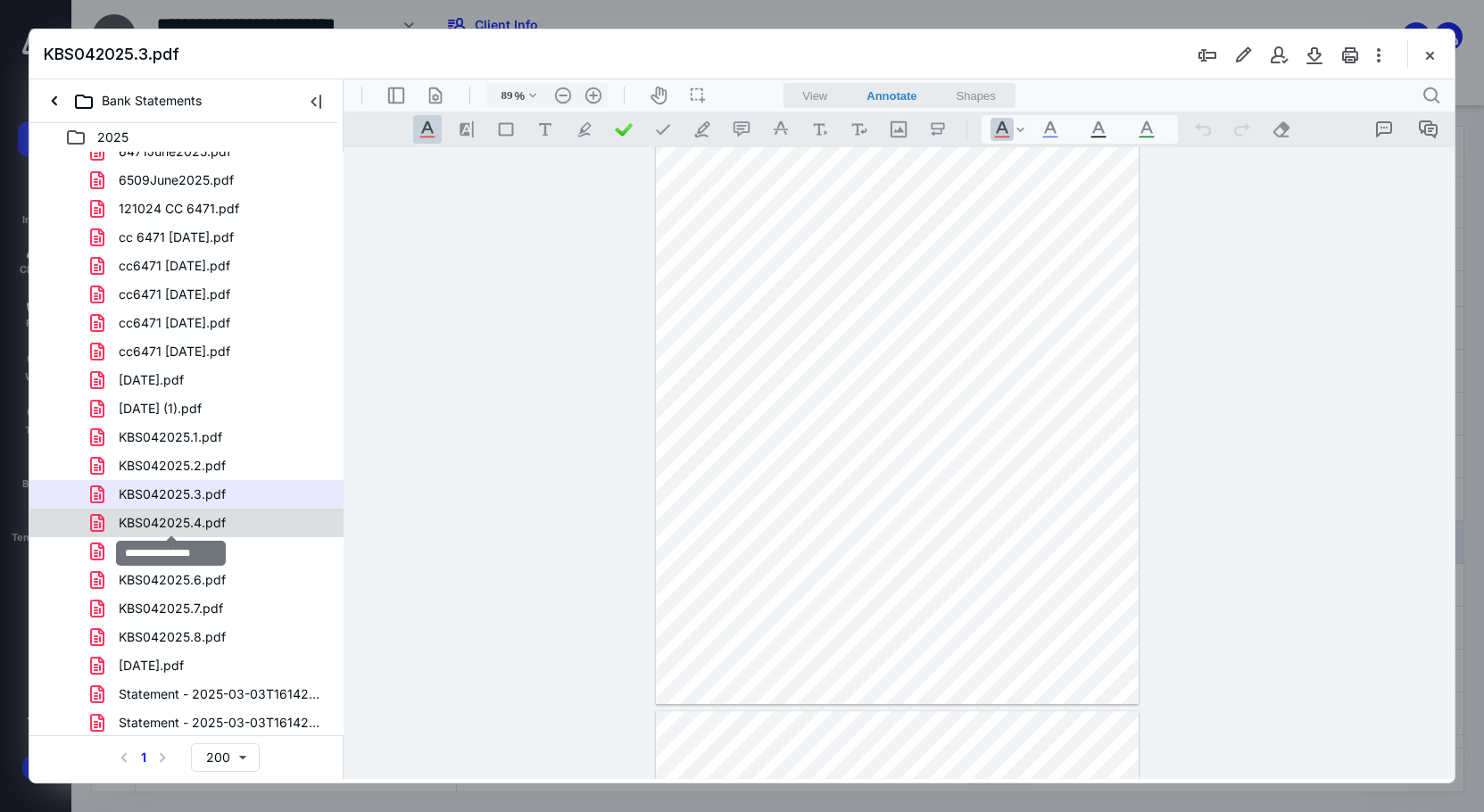 click on "KBS042025.4.pdf" at bounding box center [172, 523] 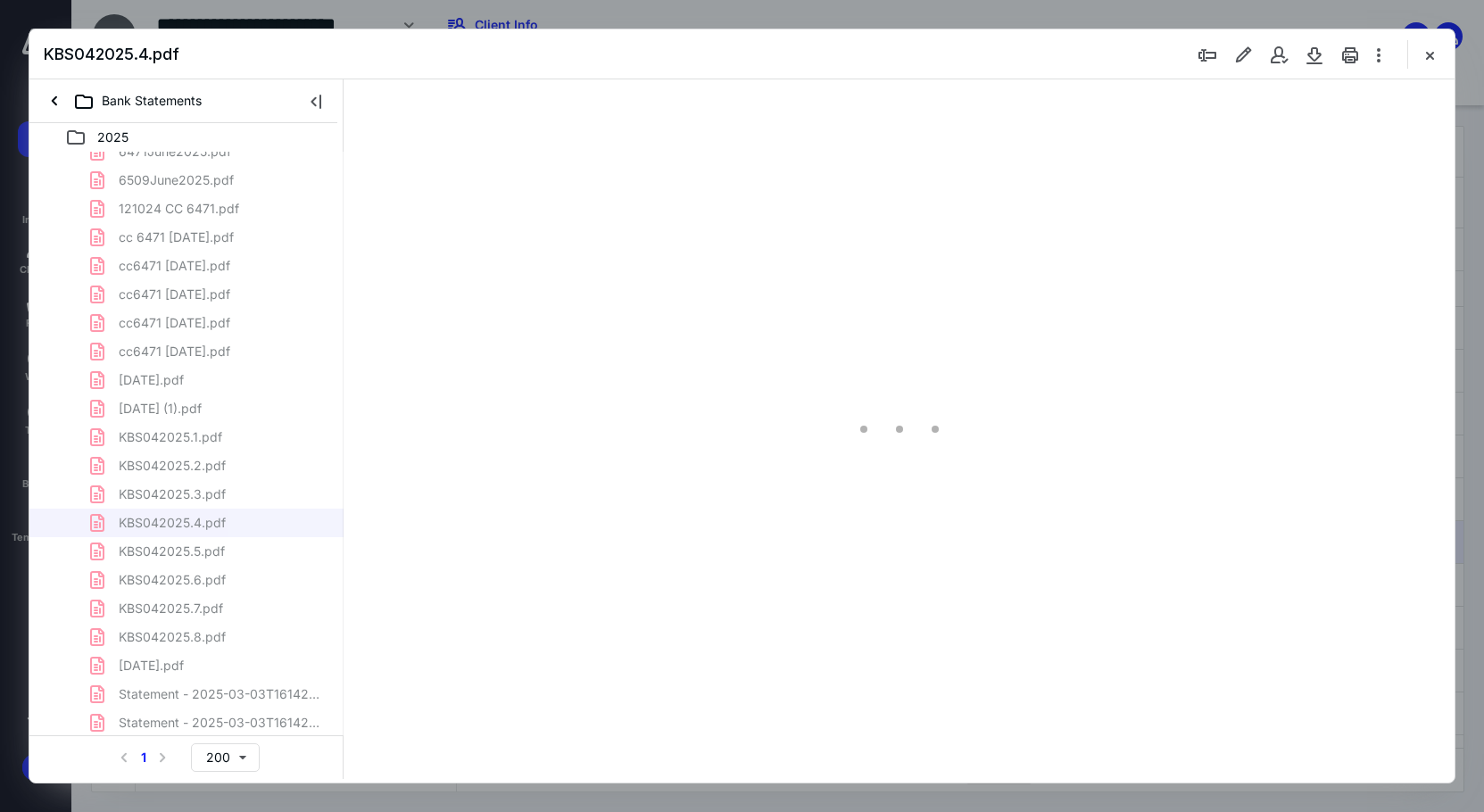 scroll, scrollTop: 71, scrollLeft: 0, axis: vertical 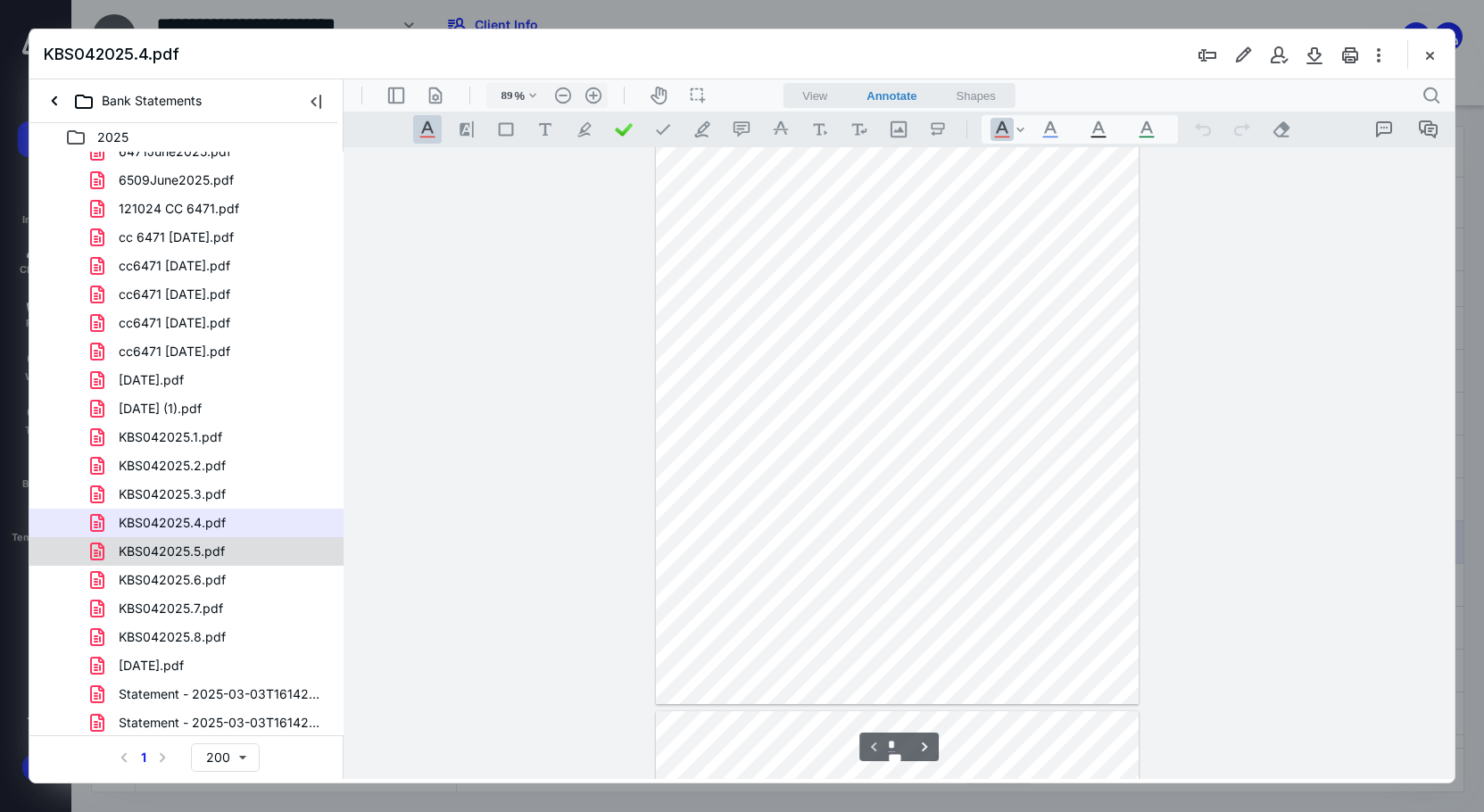 click on "KBS042025.5.pdf" at bounding box center [171, 551] 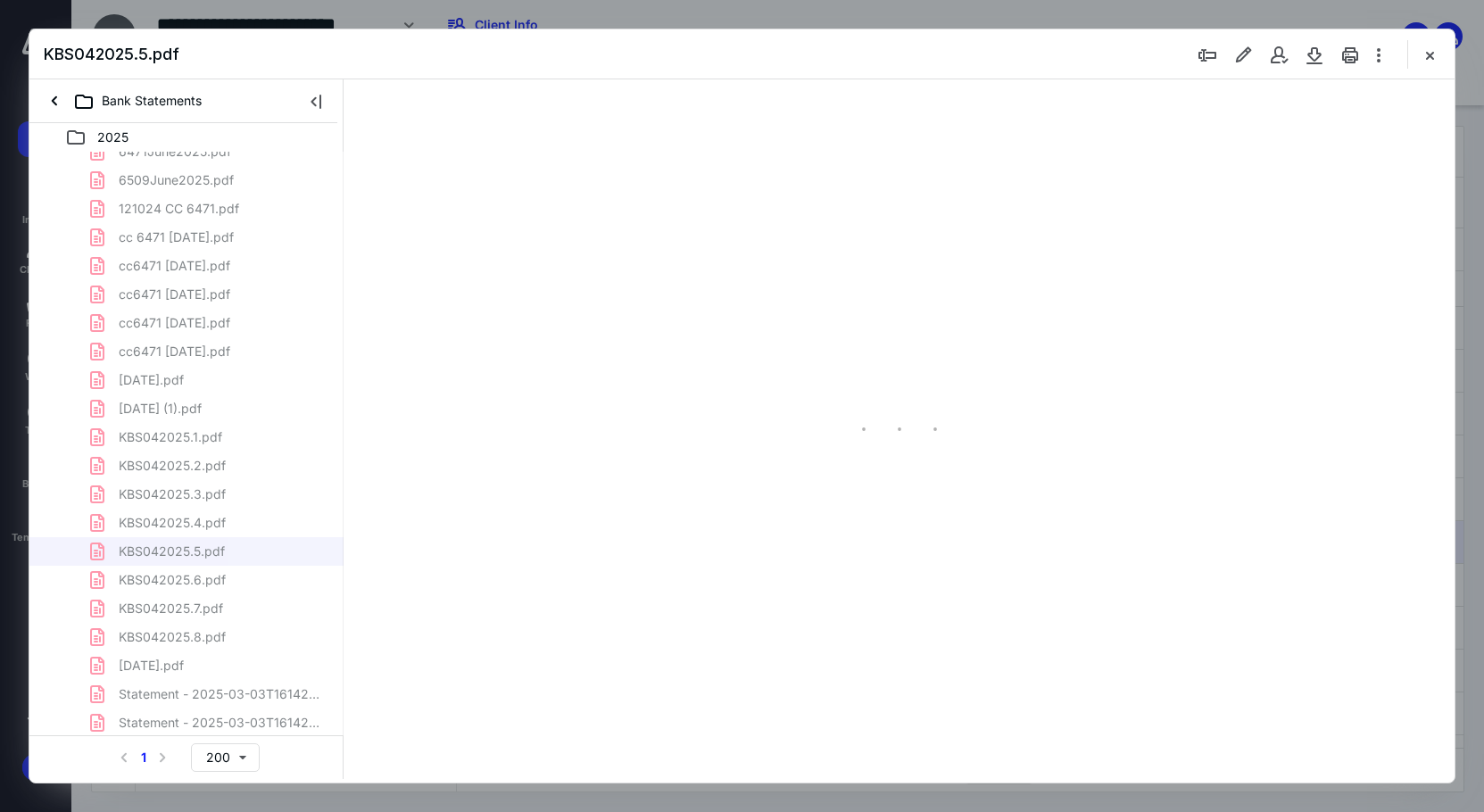 scroll, scrollTop: 71, scrollLeft: 0, axis: vertical 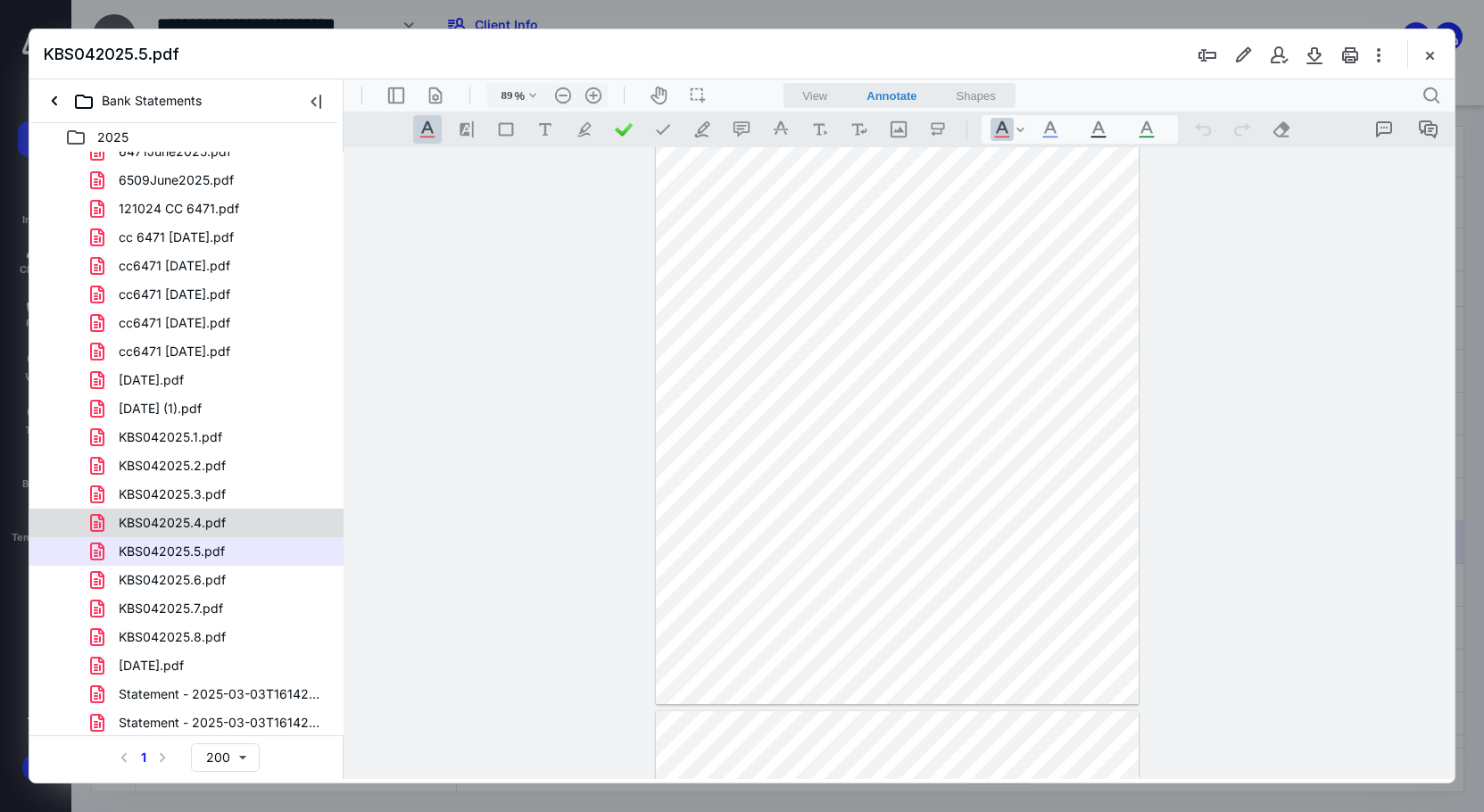 click on "KBS042025.4.pdf" at bounding box center [172, 523] 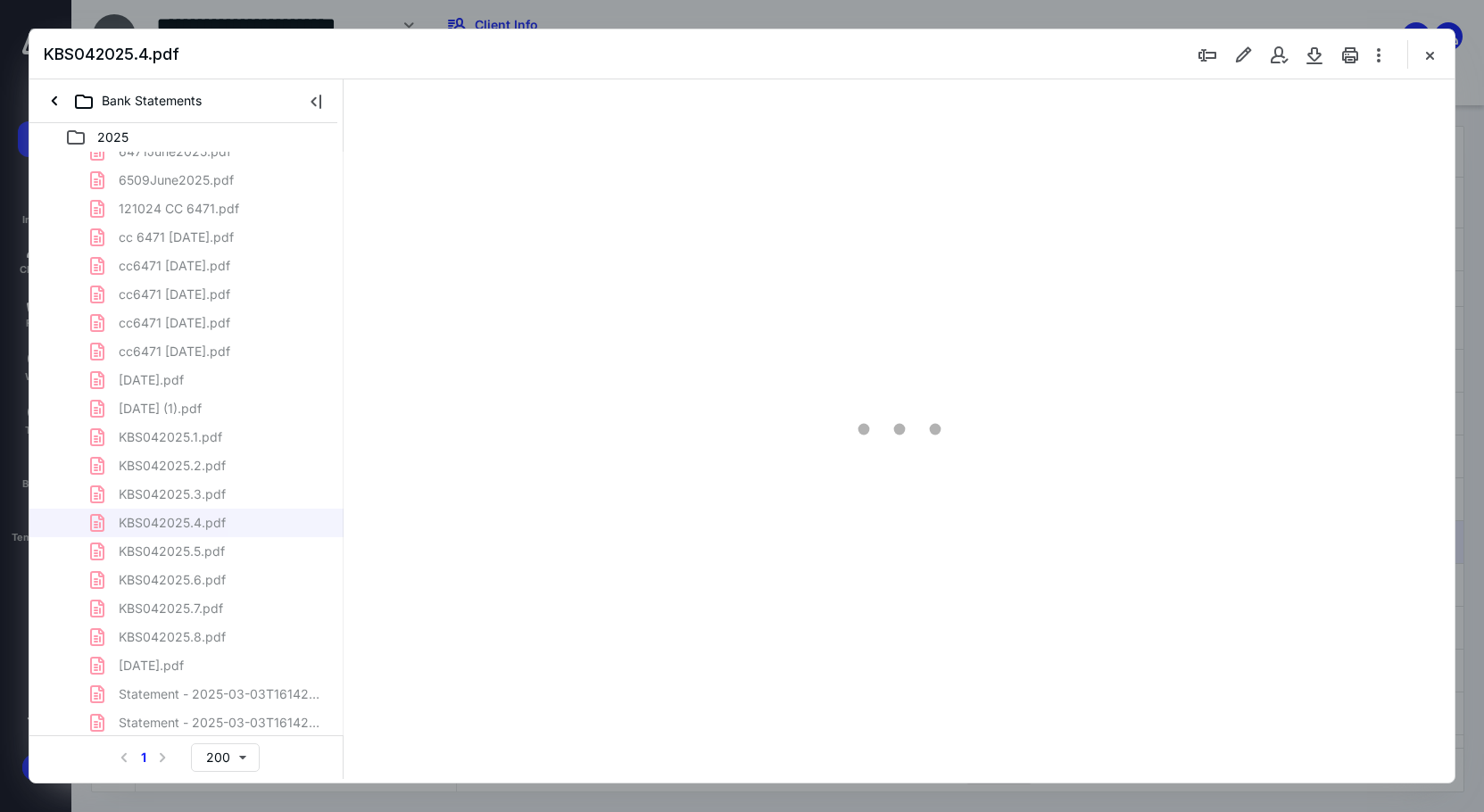 scroll, scrollTop: 71, scrollLeft: 0, axis: vertical 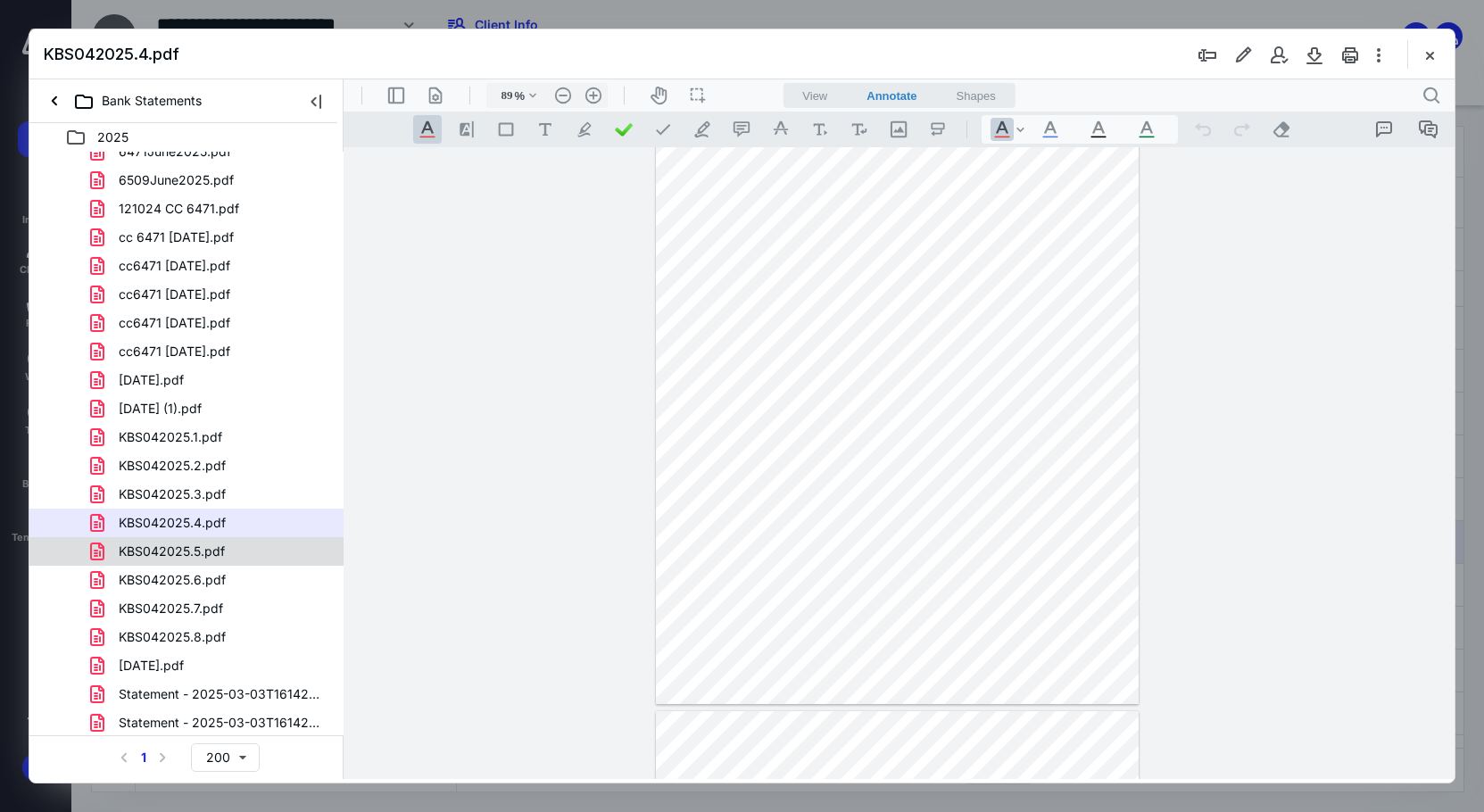 click on "KBS042025.5.pdf" at bounding box center (171, 551) 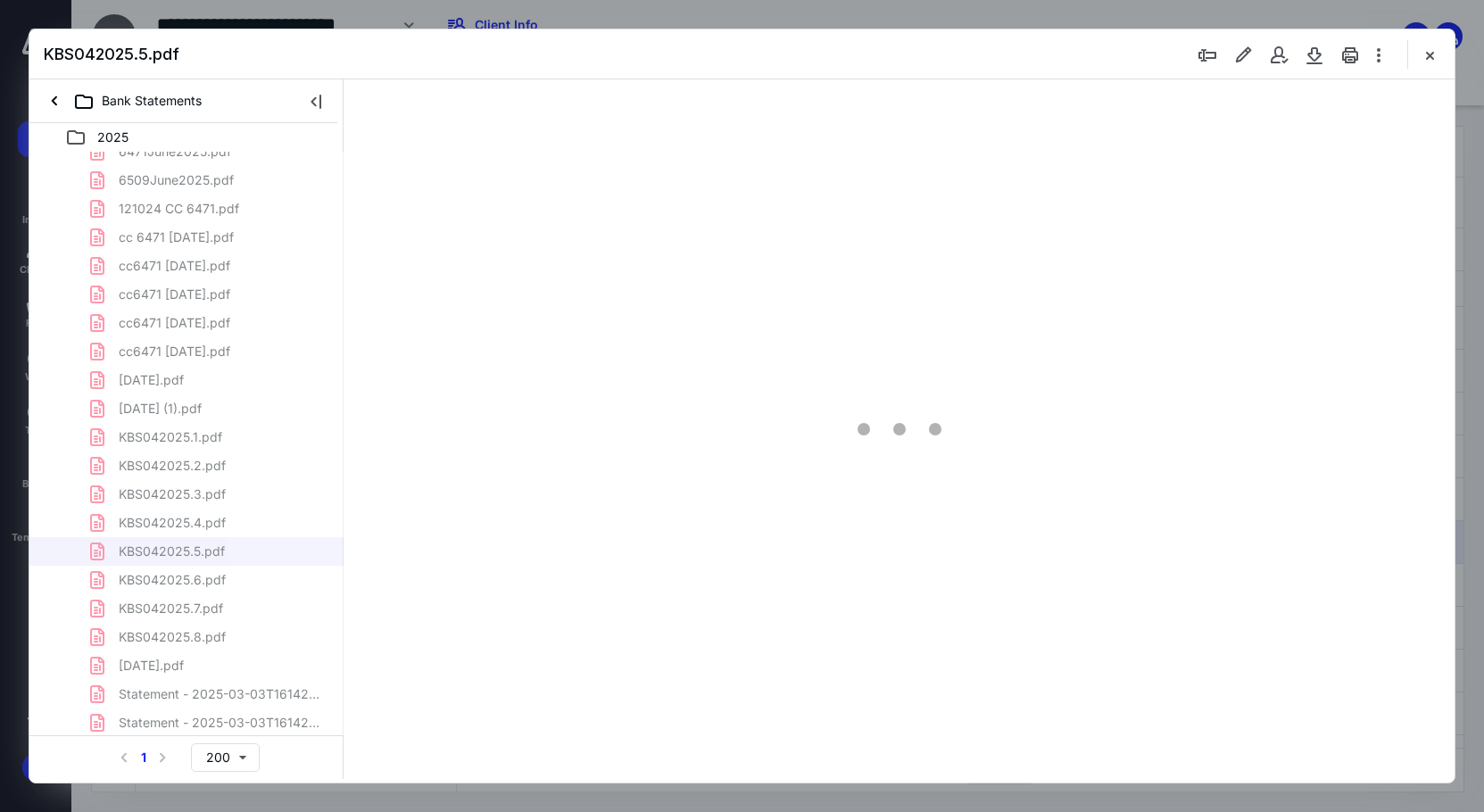 scroll, scrollTop: 71, scrollLeft: 0, axis: vertical 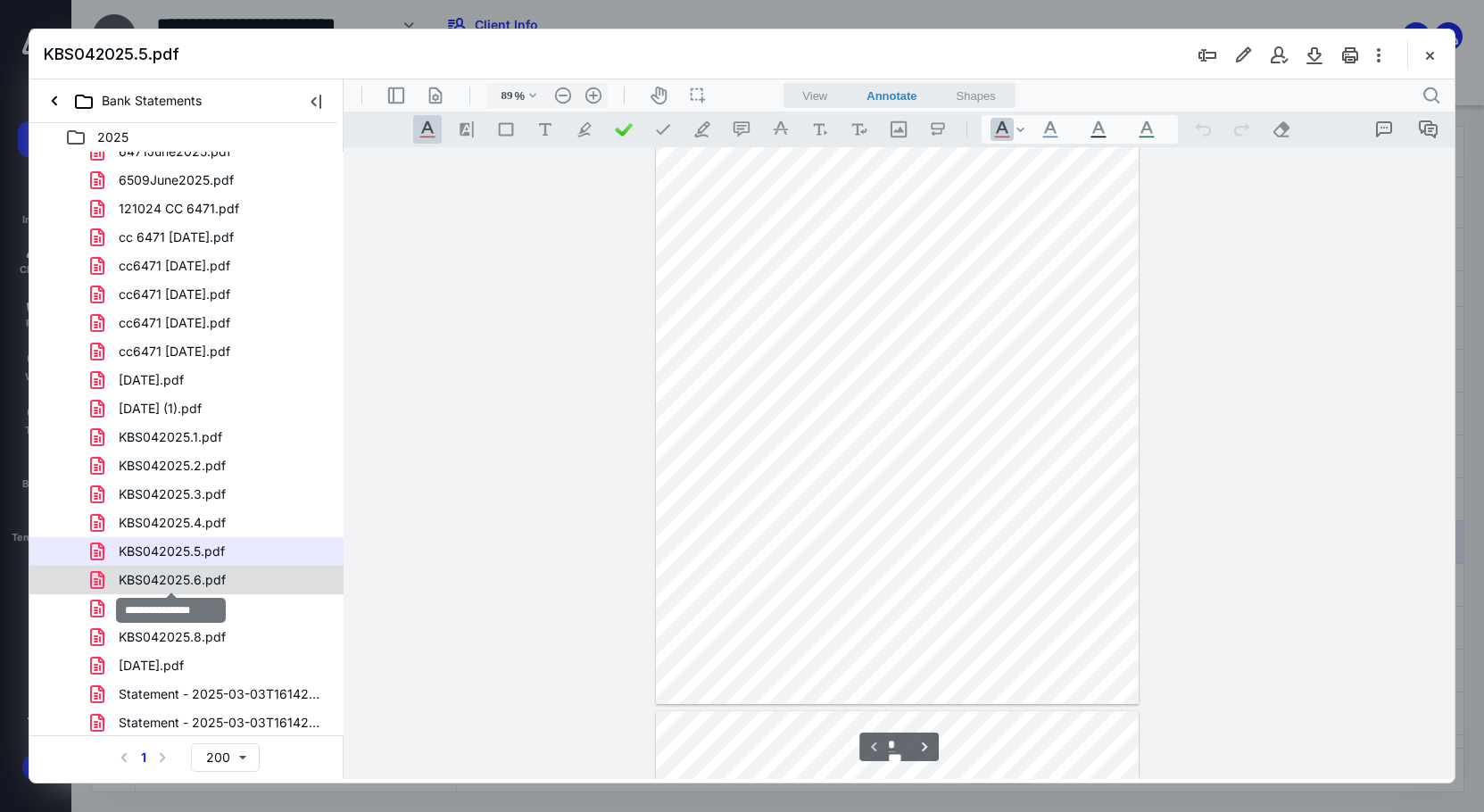 click on "KBS042025.6.pdf" at bounding box center (172, 580) 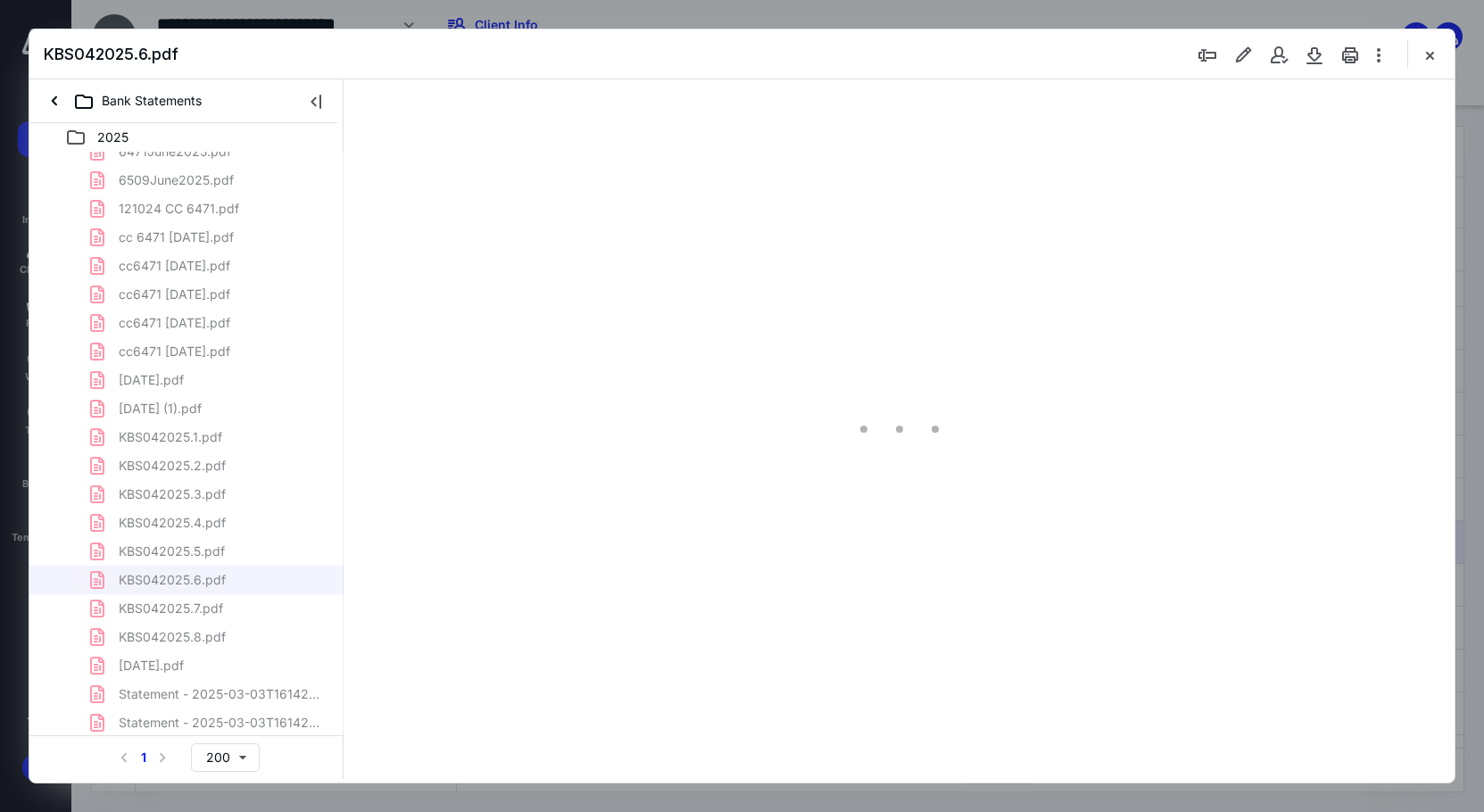 scroll, scrollTop: 71, scrollLeft: 0, axis: vertical 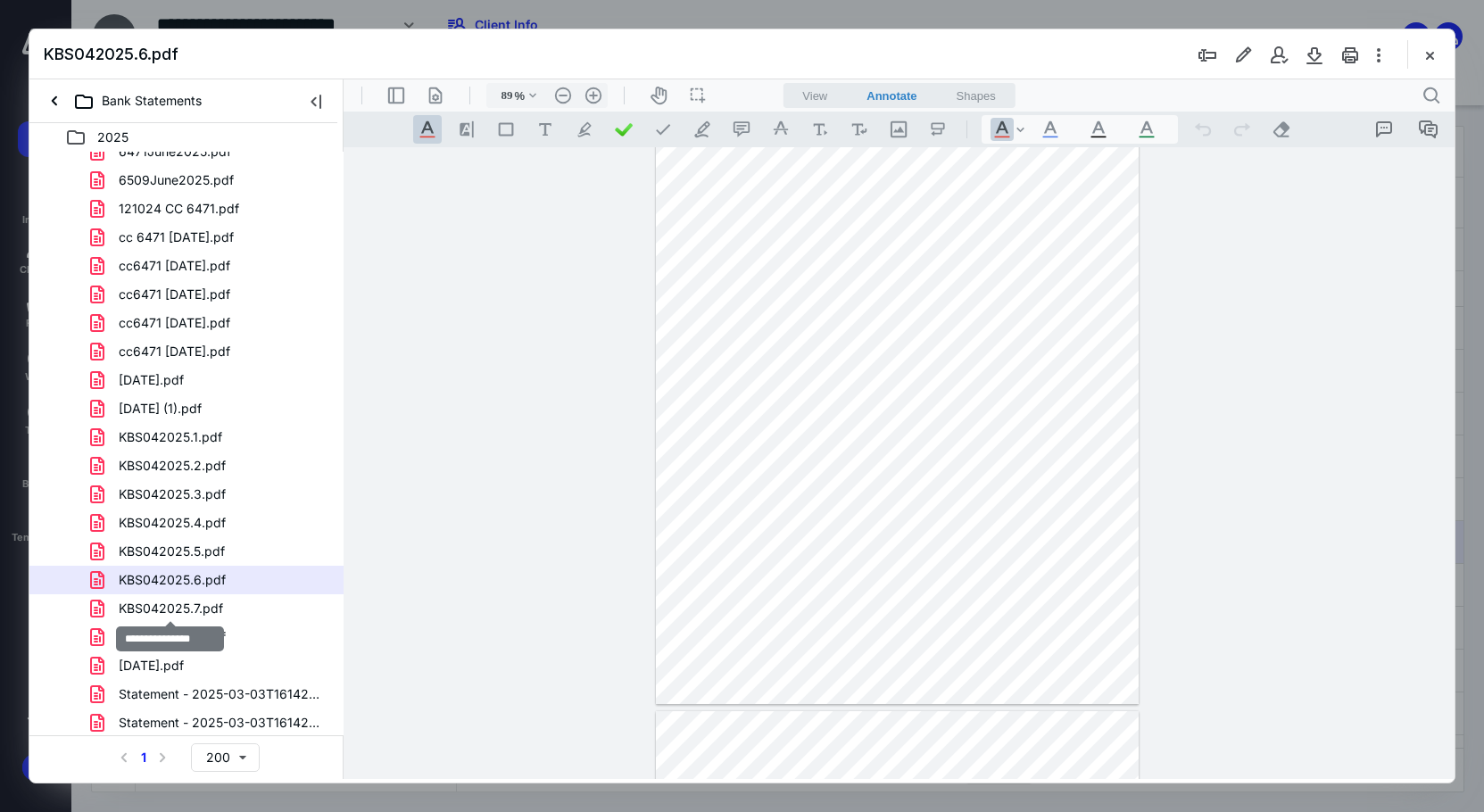 click on "KBS042025.7.pdf" at bounding box center (170, 609) 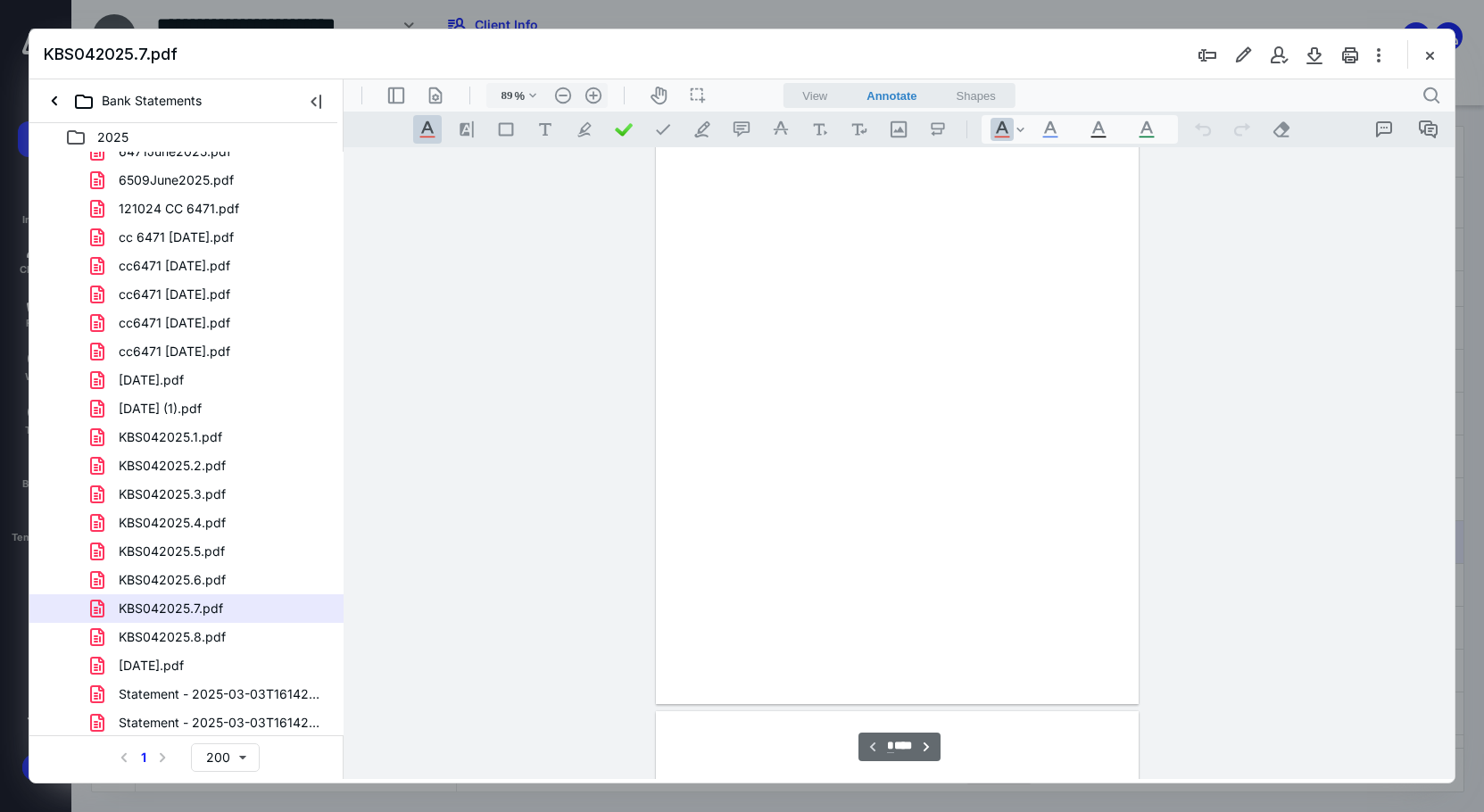 scroll, scrollTop: 71, scrollLeft: 0, axis: vertical 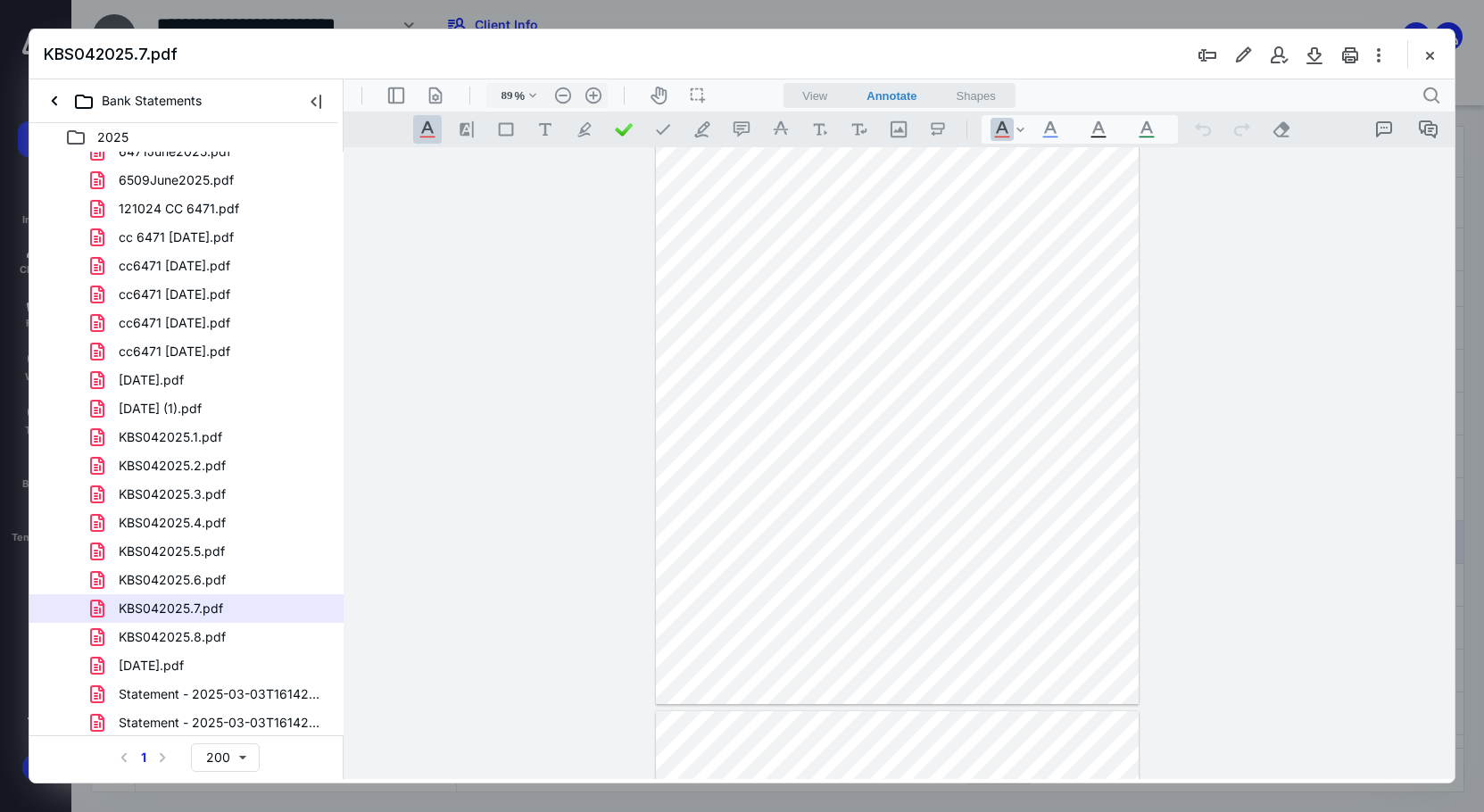 click on "KBS042025.8.pdf" at bounding box center [162, 637] 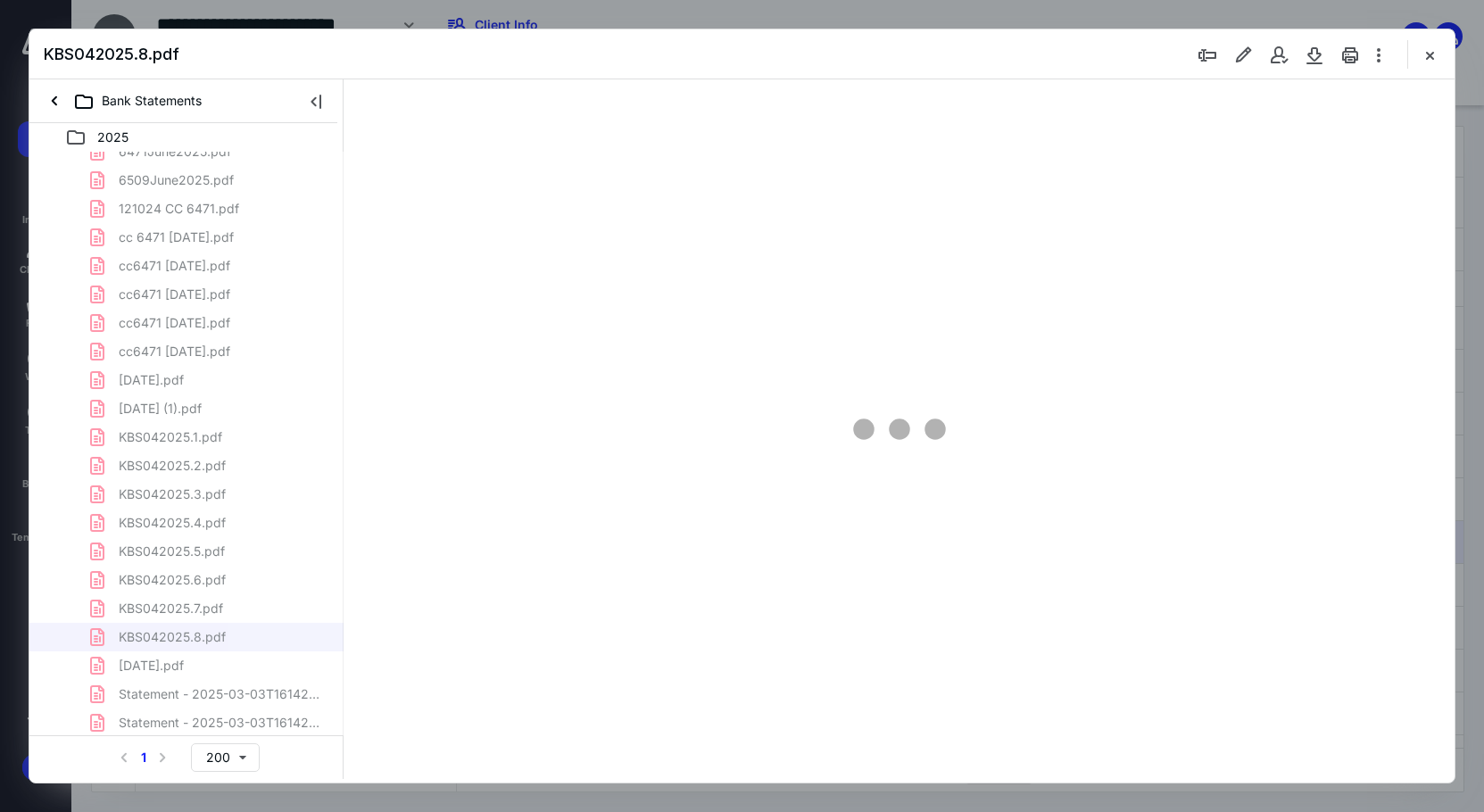 scroll, scrollTop: 70, scrollLeft: 0, axis: vertical 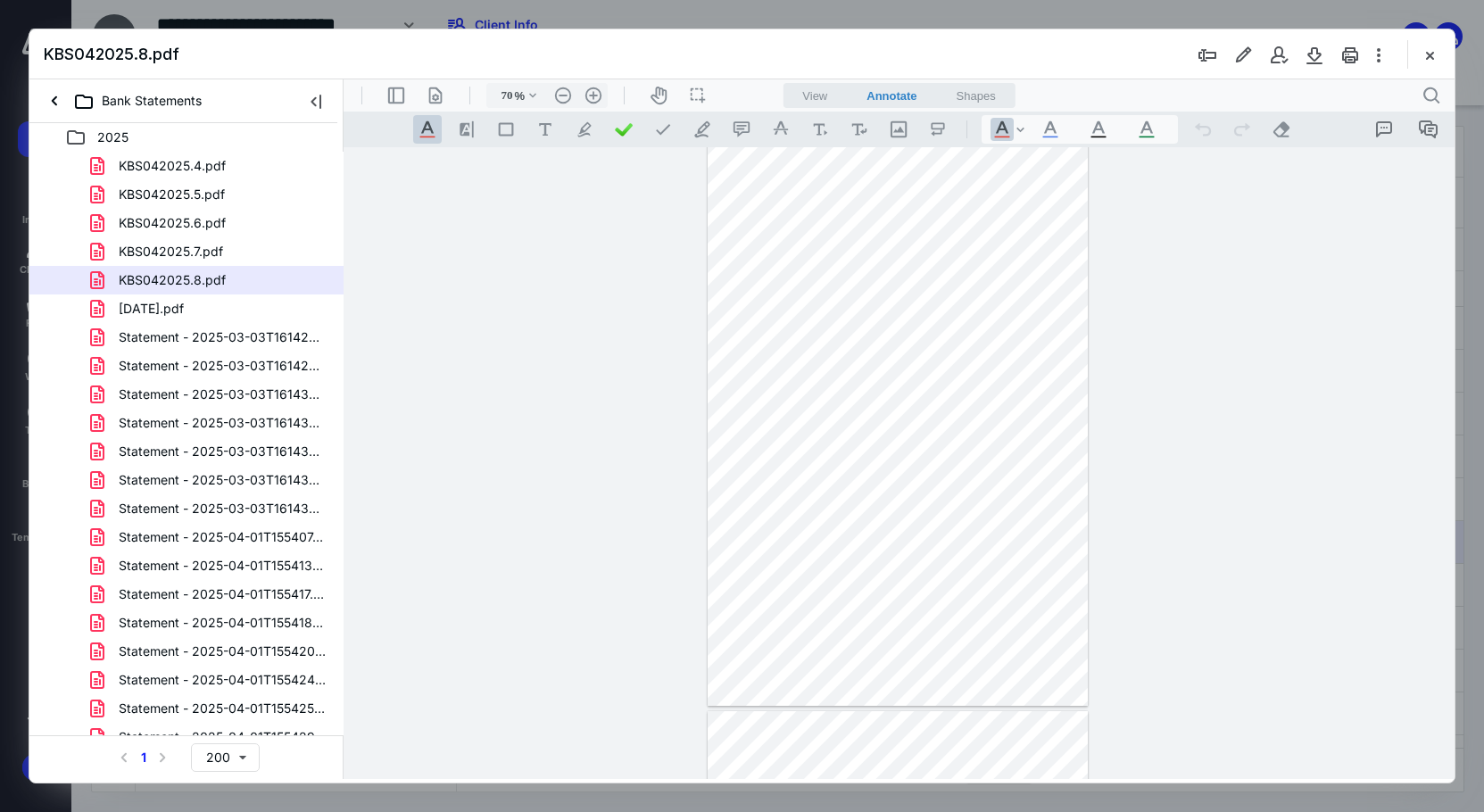 click on "[DATE].pdf" at bounding box center [211, 309] 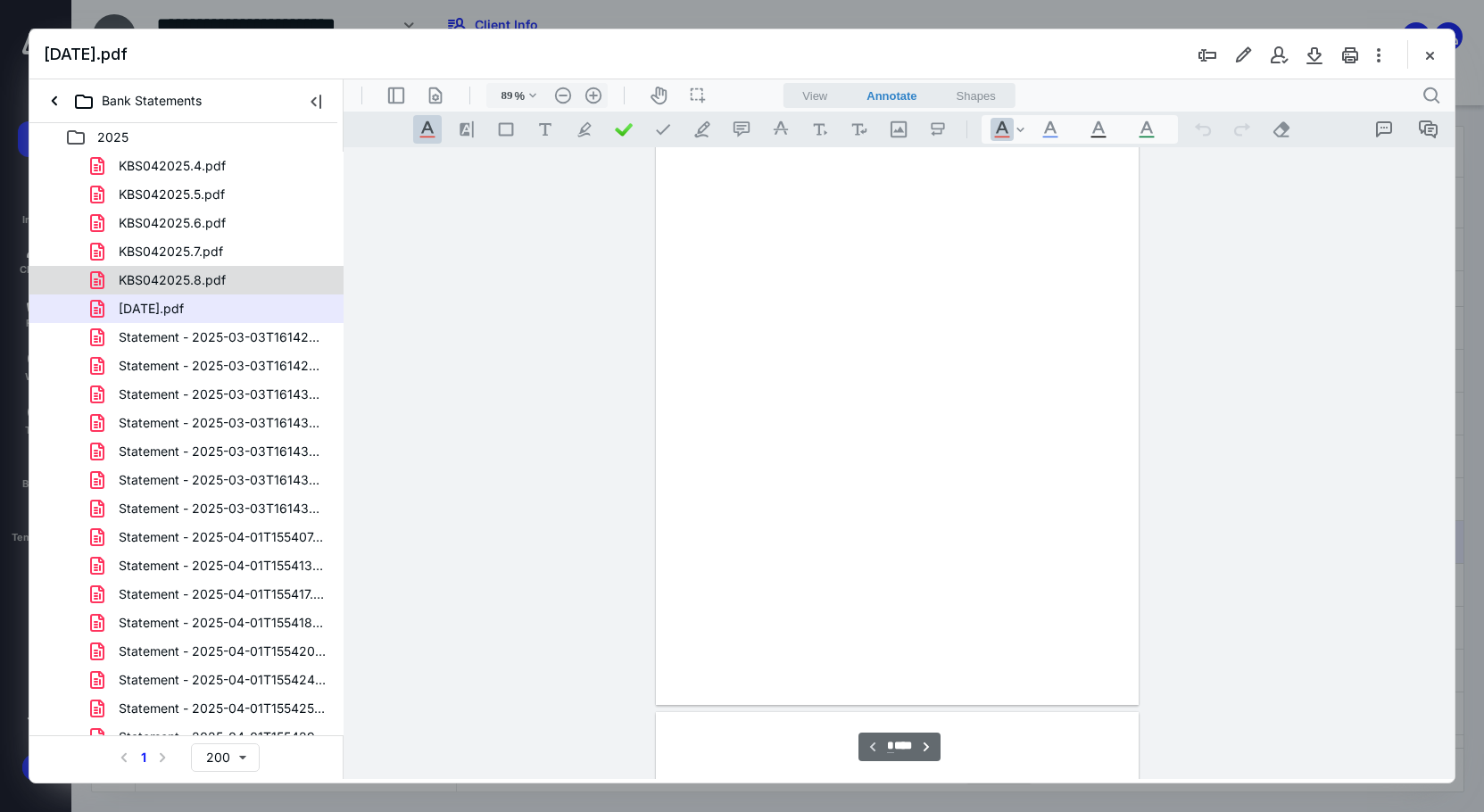 scroll, scrollTop: 71, scrollLeft: 0, axis: vertical 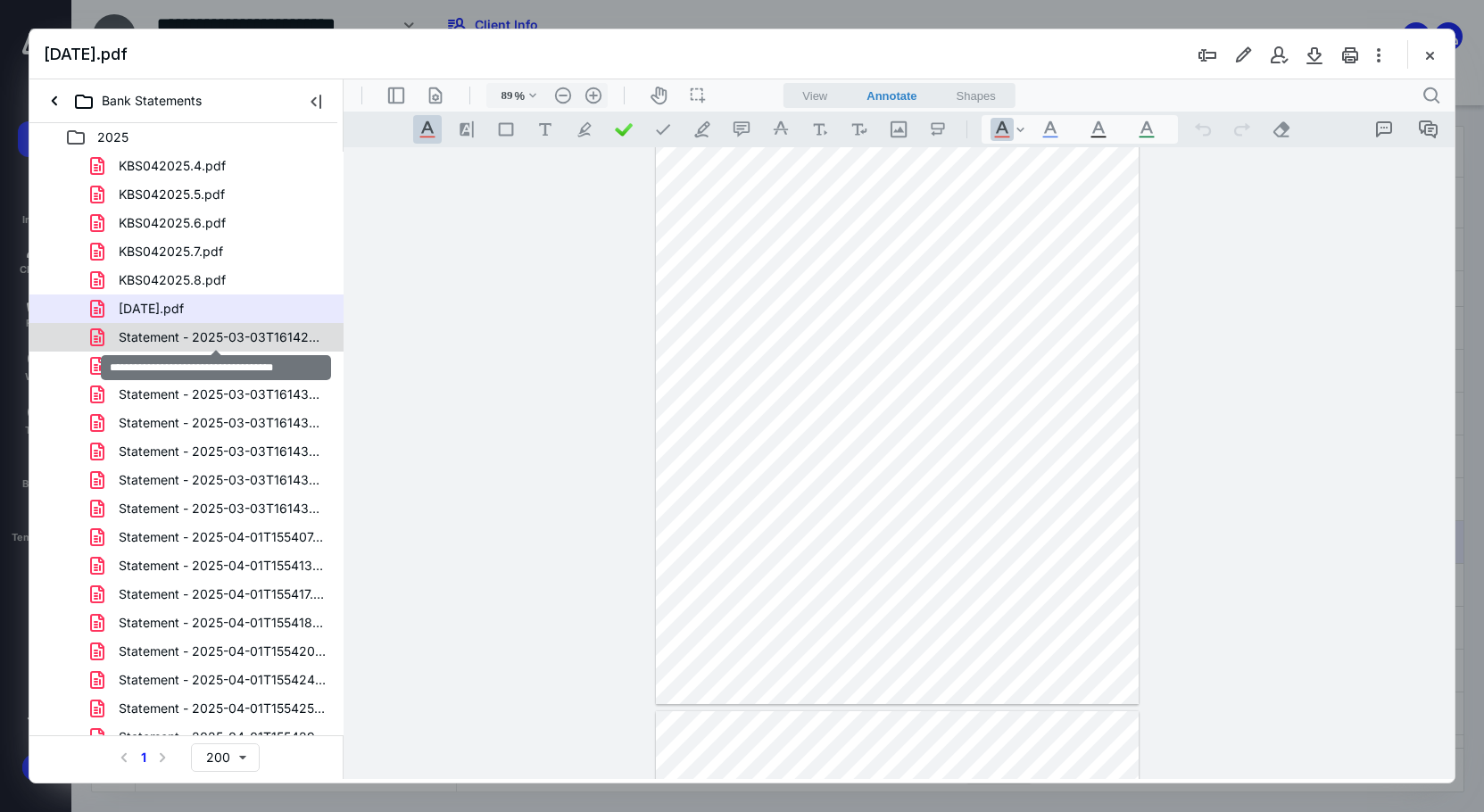 click on "Statement - 2025-03-03T161426.876.pdf" at bounding box center (222, 337) 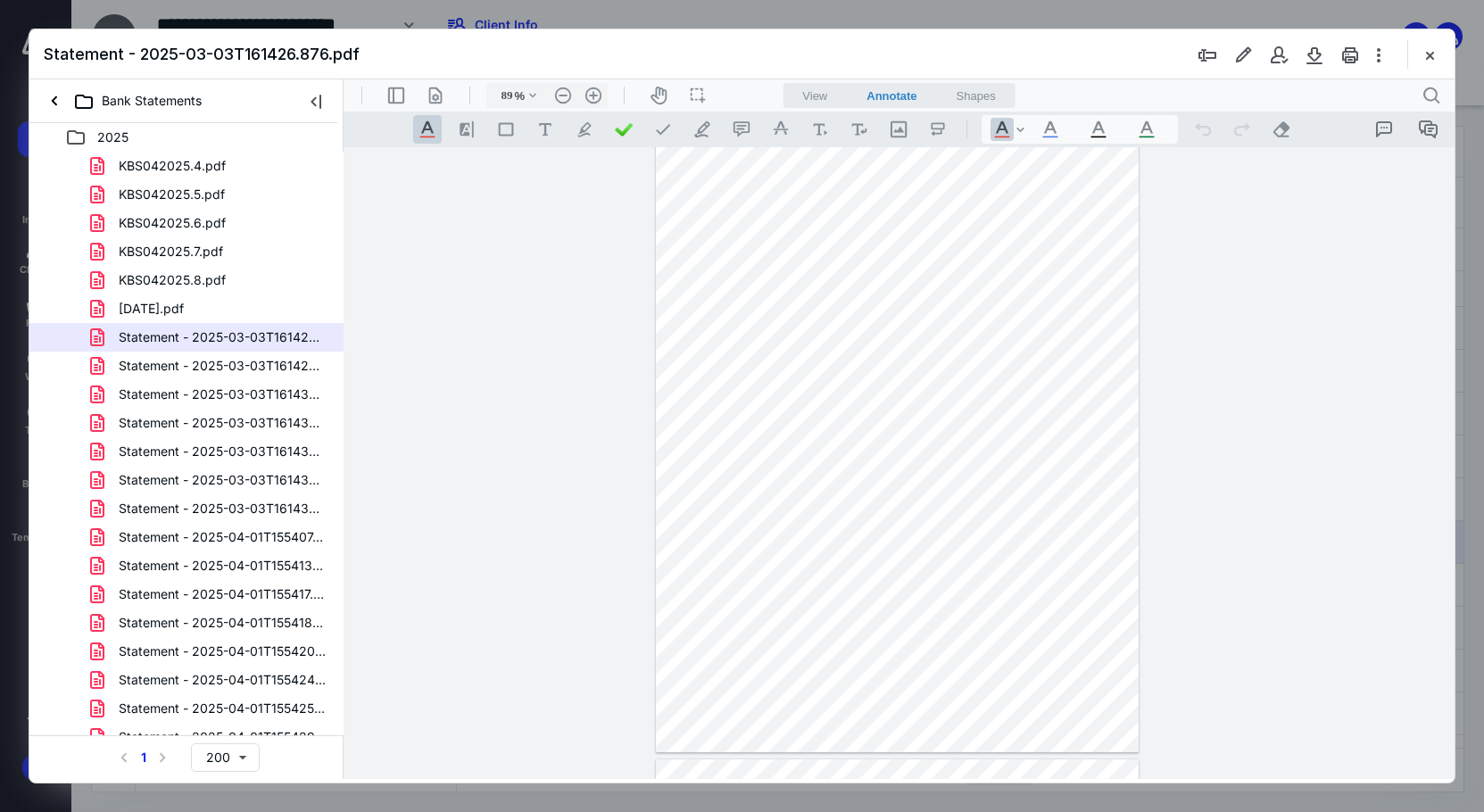 scroll, scrollTop: 0, scrollLeft: 0, axis: both 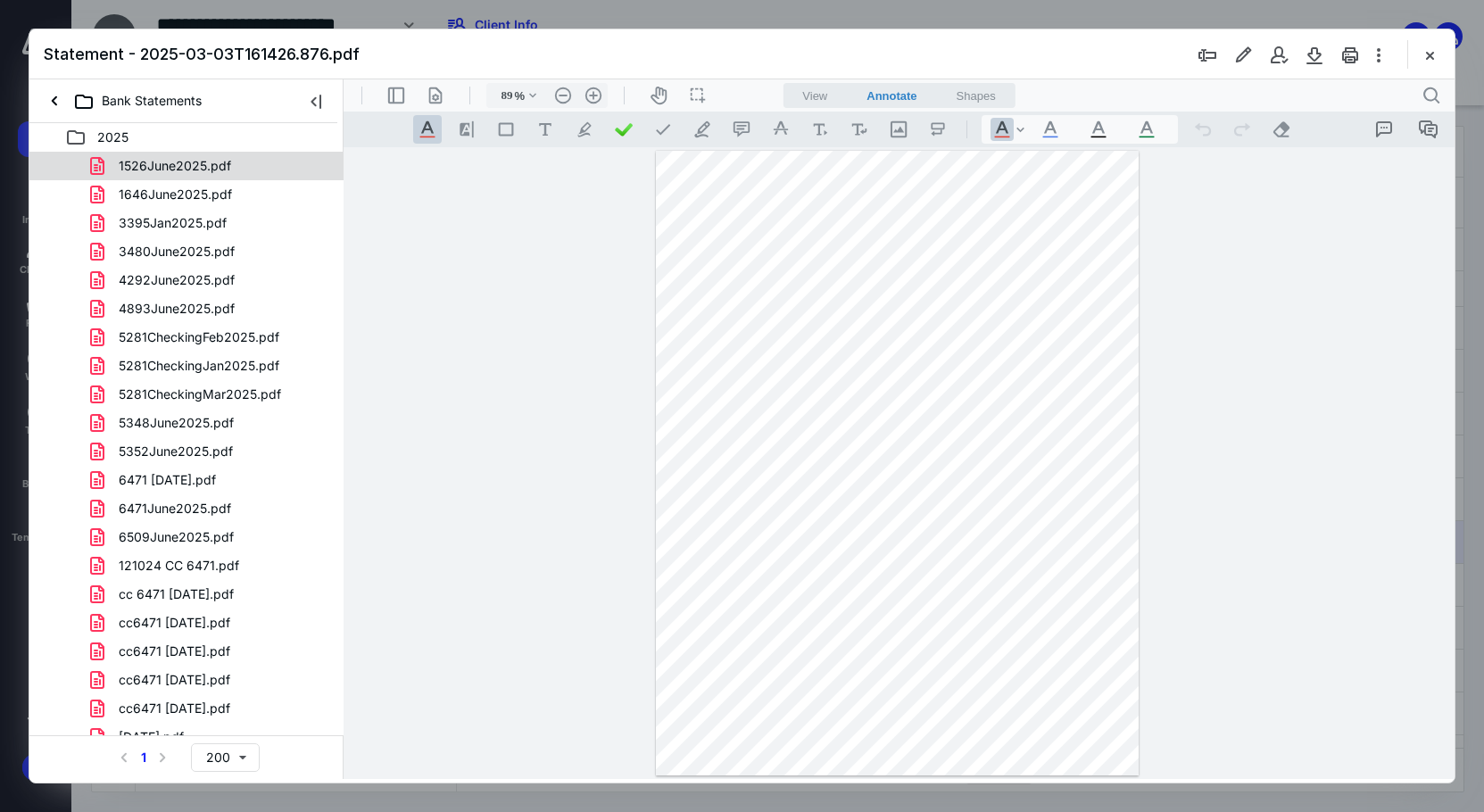 click on "1526June2025.pdf" at bounding box center (175, 166) 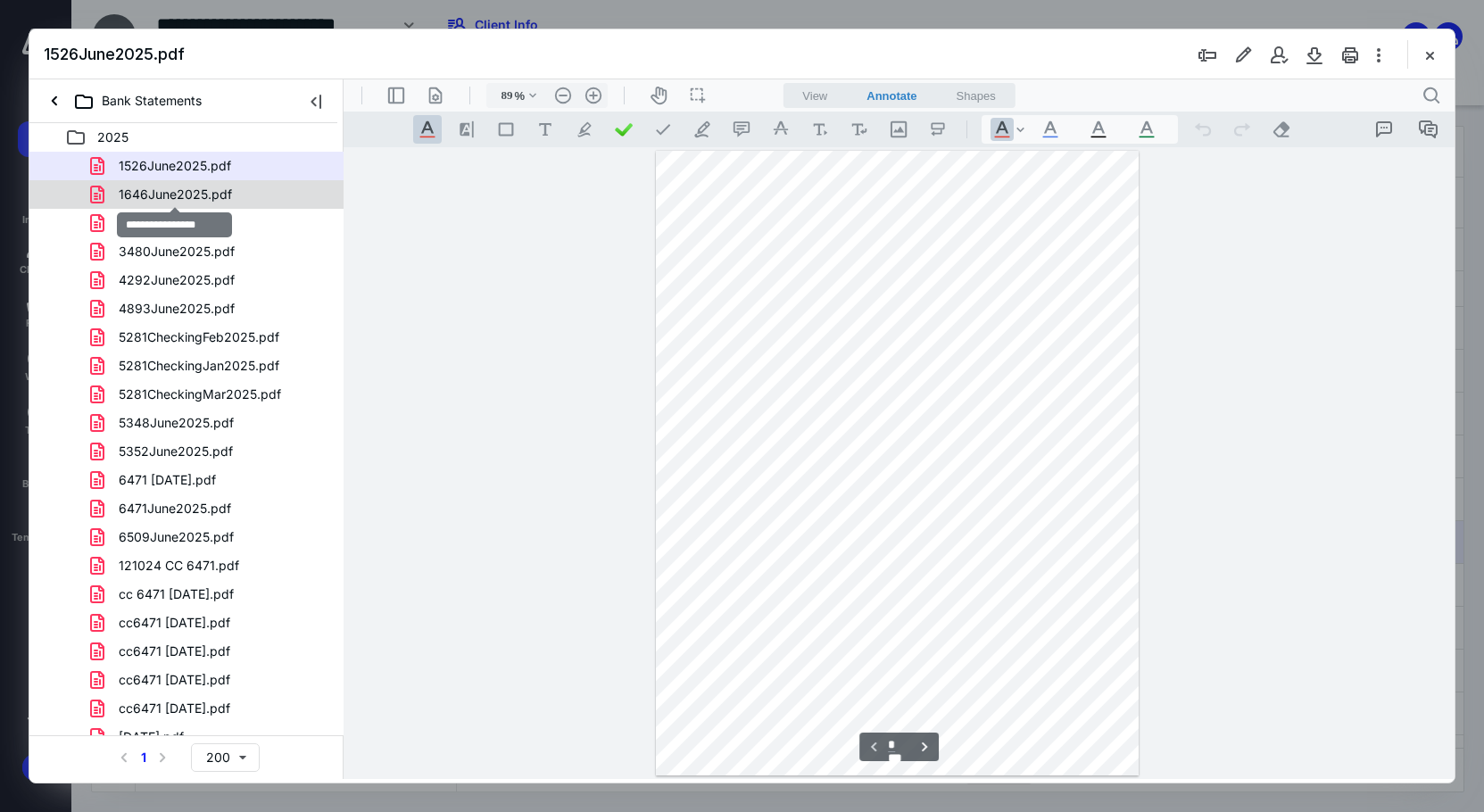 click on "1646June2025.pdf" at bounding box center [175, 195] 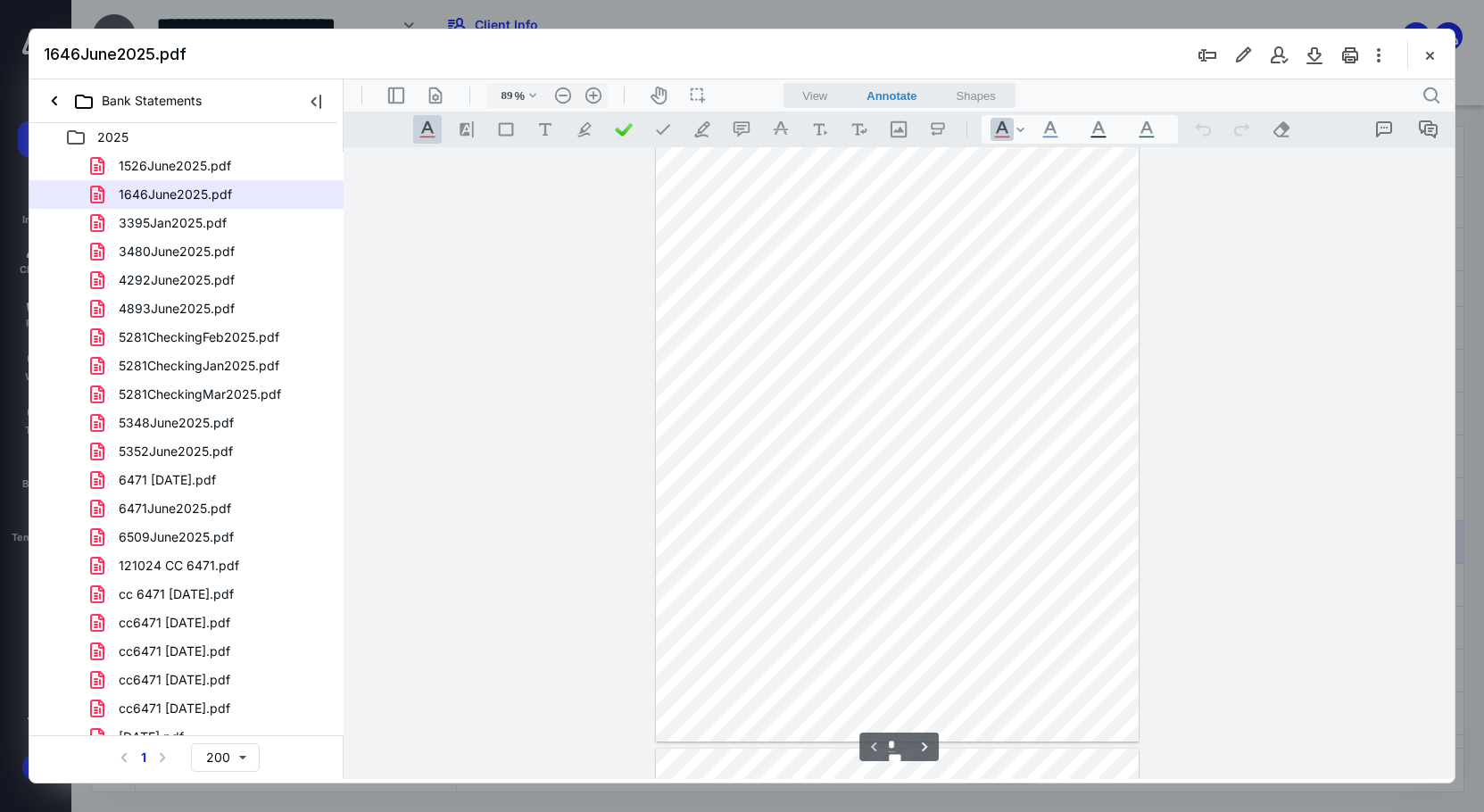 scroll, scrollTop: 0, scrollLeft: 0, axis: both 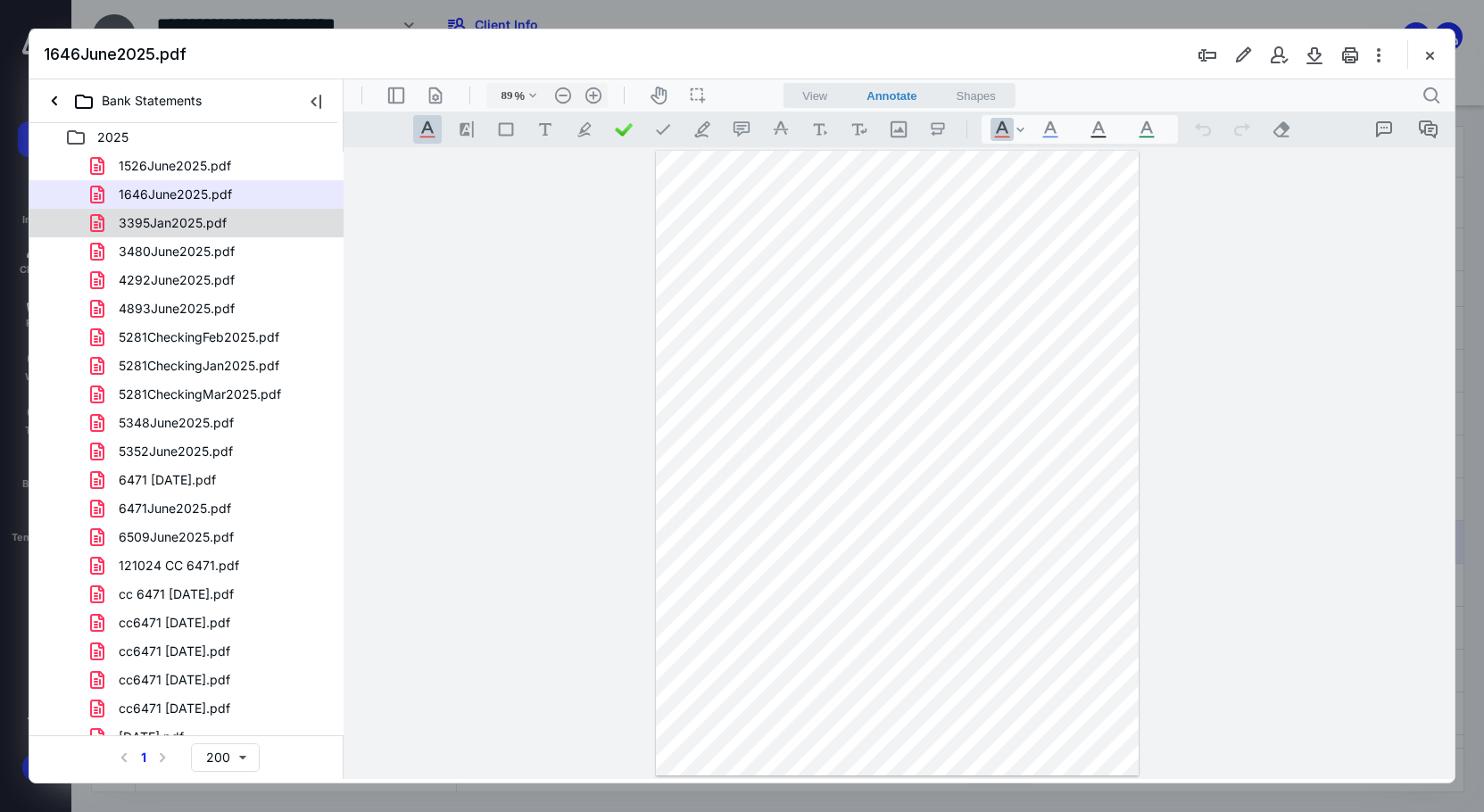 click on "3395Jan2025.pdf" at bounding box center [211, 223] 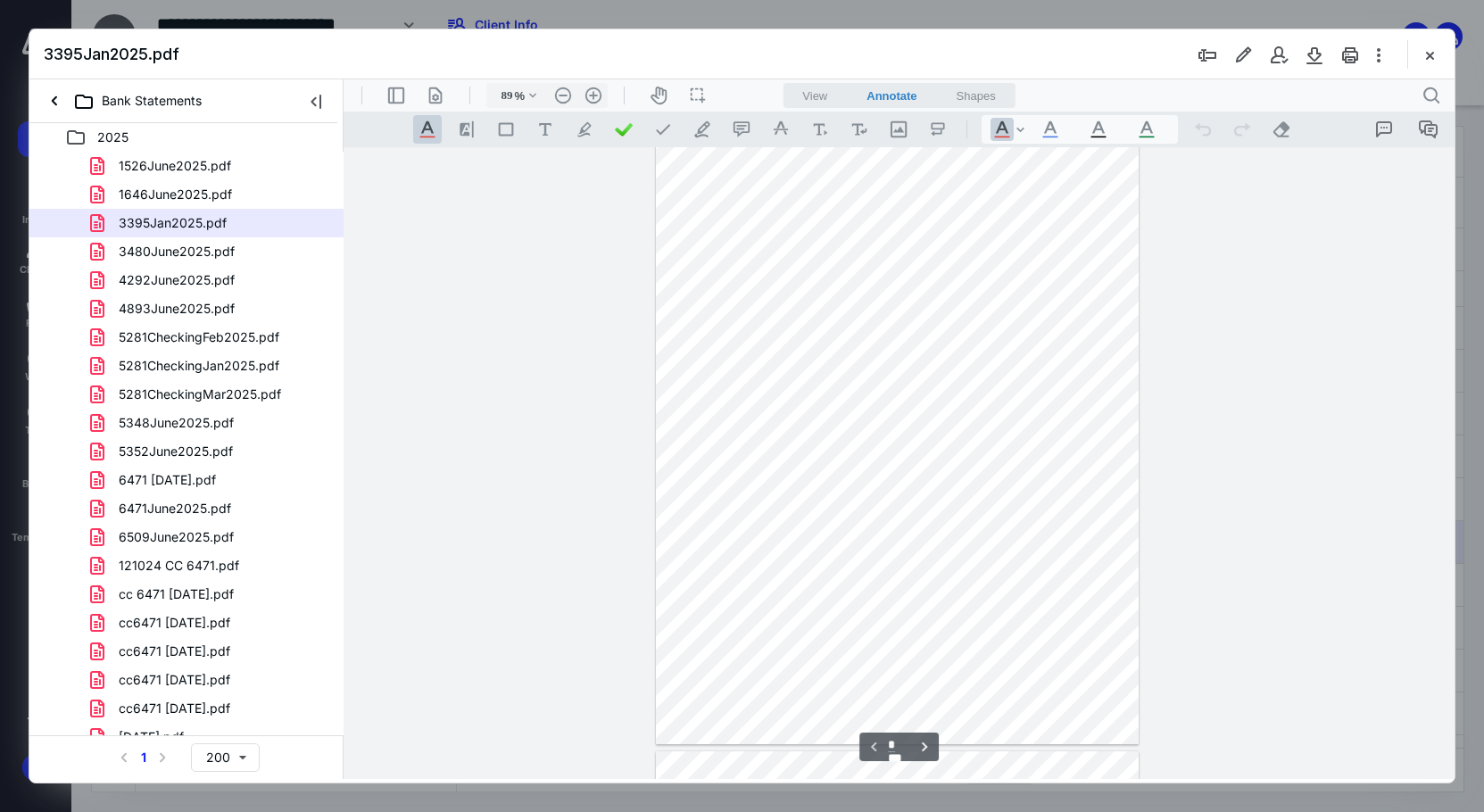 scroll, scrollTop: 0, scrollLeft: 0, axis: both 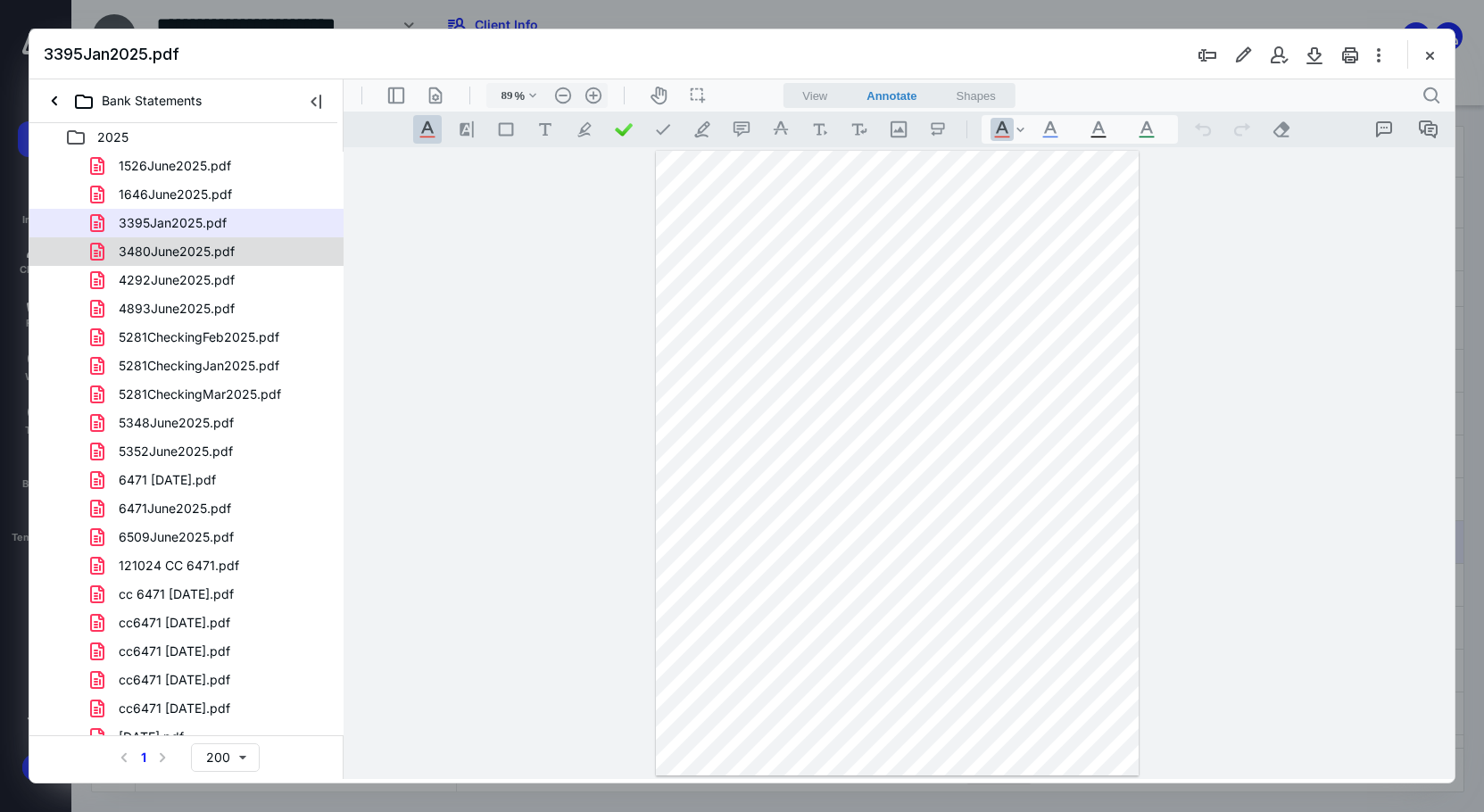 click on "3480June2025.pdf" at bounding box center [211, 252] 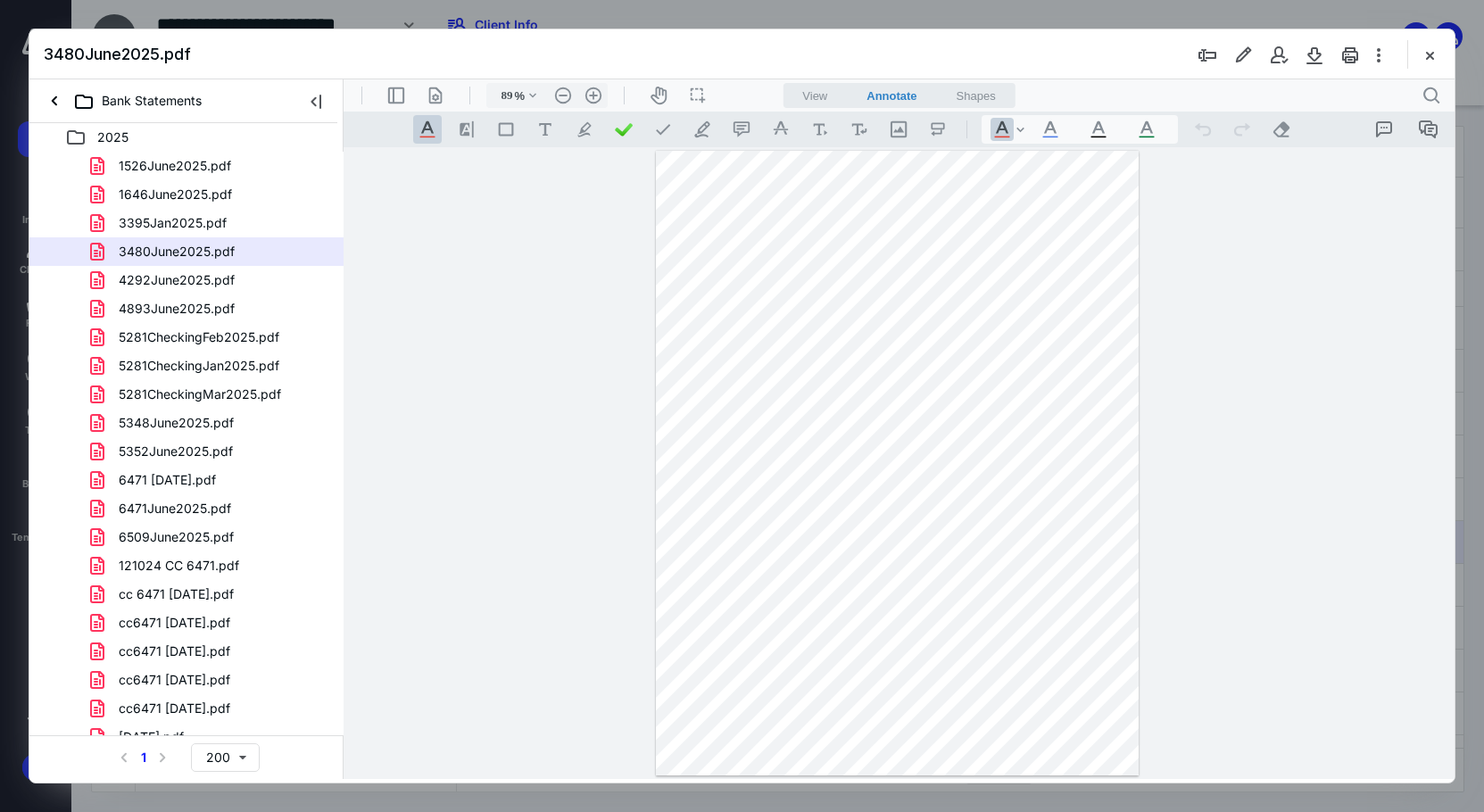 click on "4292June2025.pdf" at bounding box center (211, 280) 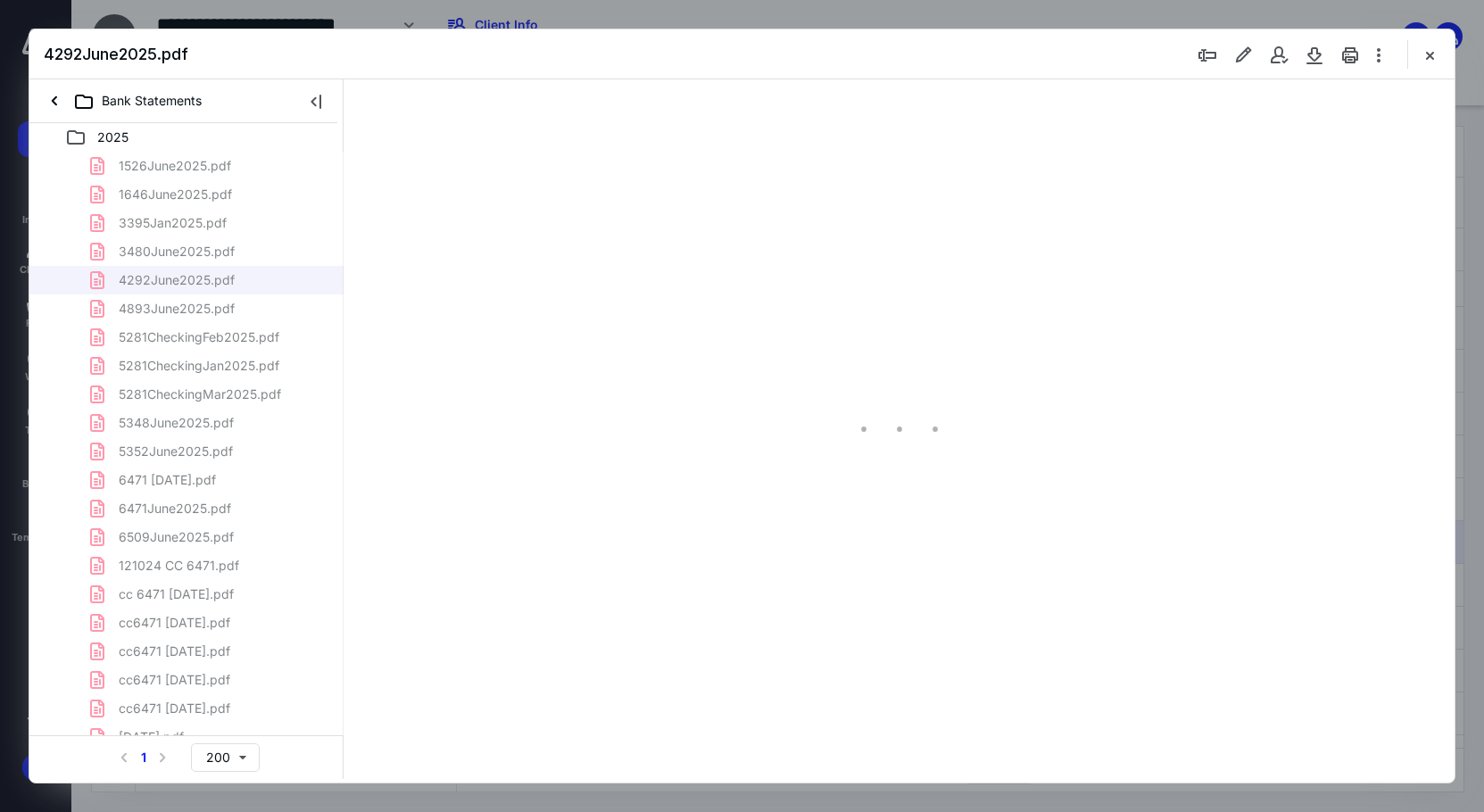 click on "1526June2025.pdf 1646June2025.pdf 3395Jan2025.pdf 3480June2025.pdf 4292June2025.pdf 4893June2025.pdf 5281CheckingFeb2025.pdf 5281CheckingJan2025.pdf 5281CheckingMar2025.pdf 5348June2025.pdf 5352June2025.pdf 6471 [DATE].pdf 6471June2025.pdf 6509June2025.pdf 121024 CC 6471.pdf cc 6471 [DATE].pdf cc6471 [DATE].pdf cc6471 [DATE].pdf cc6471 [DATE].pdf cc6471 [DATE].pdf [DATE].pdf [DATE] (1).pdf KBS042025.1.pdf KBS042025.2.pdf KBS042025.3.pdf KBS042025.4.pdf KBS042025.5.pdf KBS042025.6.pdf KBS042025.7.pdf KBS042025.8.pdf [DATE].pdf Statement - 2025-03-03T161426.876.pdf Statement - 2025-03-03T161428.848.pdf Statement - 2025-03-03T161430.374.pdf Statement - 2025-03-03T161432.981.pdf Statement - 2025-03-03T161434.191.pdf Statement - 2025-03-03T161436.891.pdf Statement - 2025-03-03T161438.533.pdf Statement - 2025-04-01T155407.784.pdf Statement - 2025-04-01T155413.843.pdf Statement - 2025-04-01T155417.348.pdf Statement - 2025-04-01T155418.824.pdf Statement - 2025-04-01T155420.704.pdf" at bounding box center [187, 880] 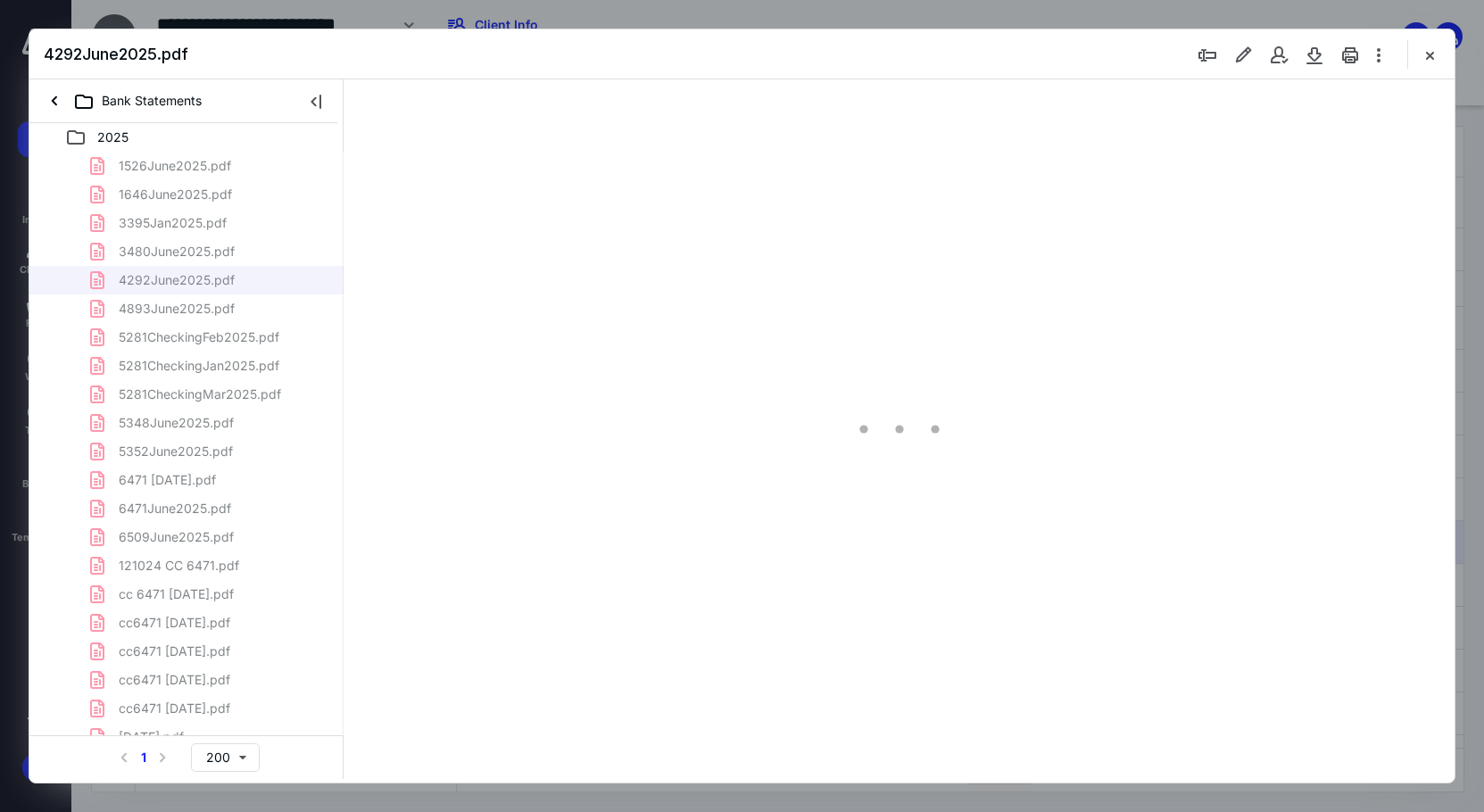 scroll, scrollTop: 71, scrollLeft: 0, axis: vertical 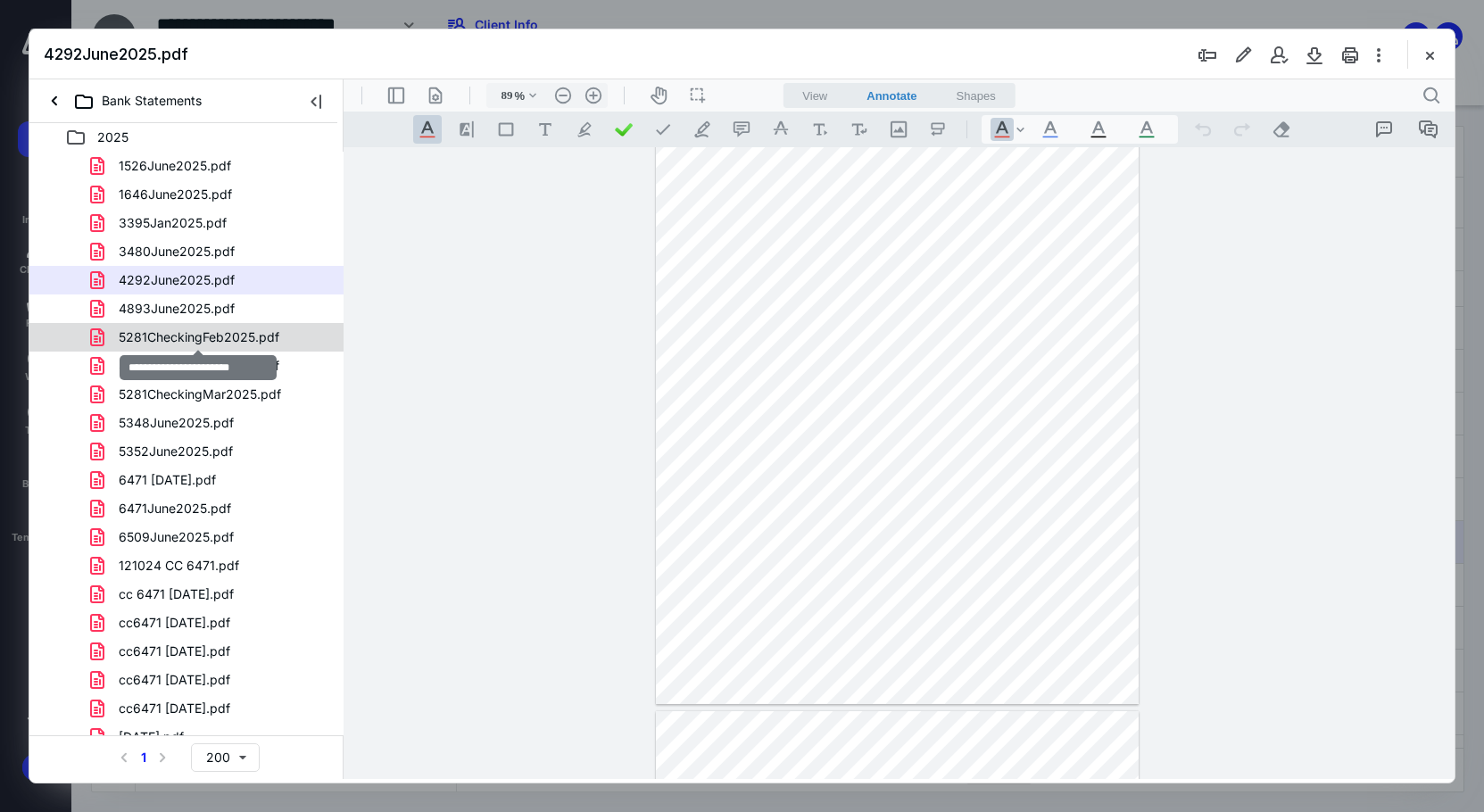 click on "5281CheckingFeb2025.pdf" at bounding box center [199, 337] 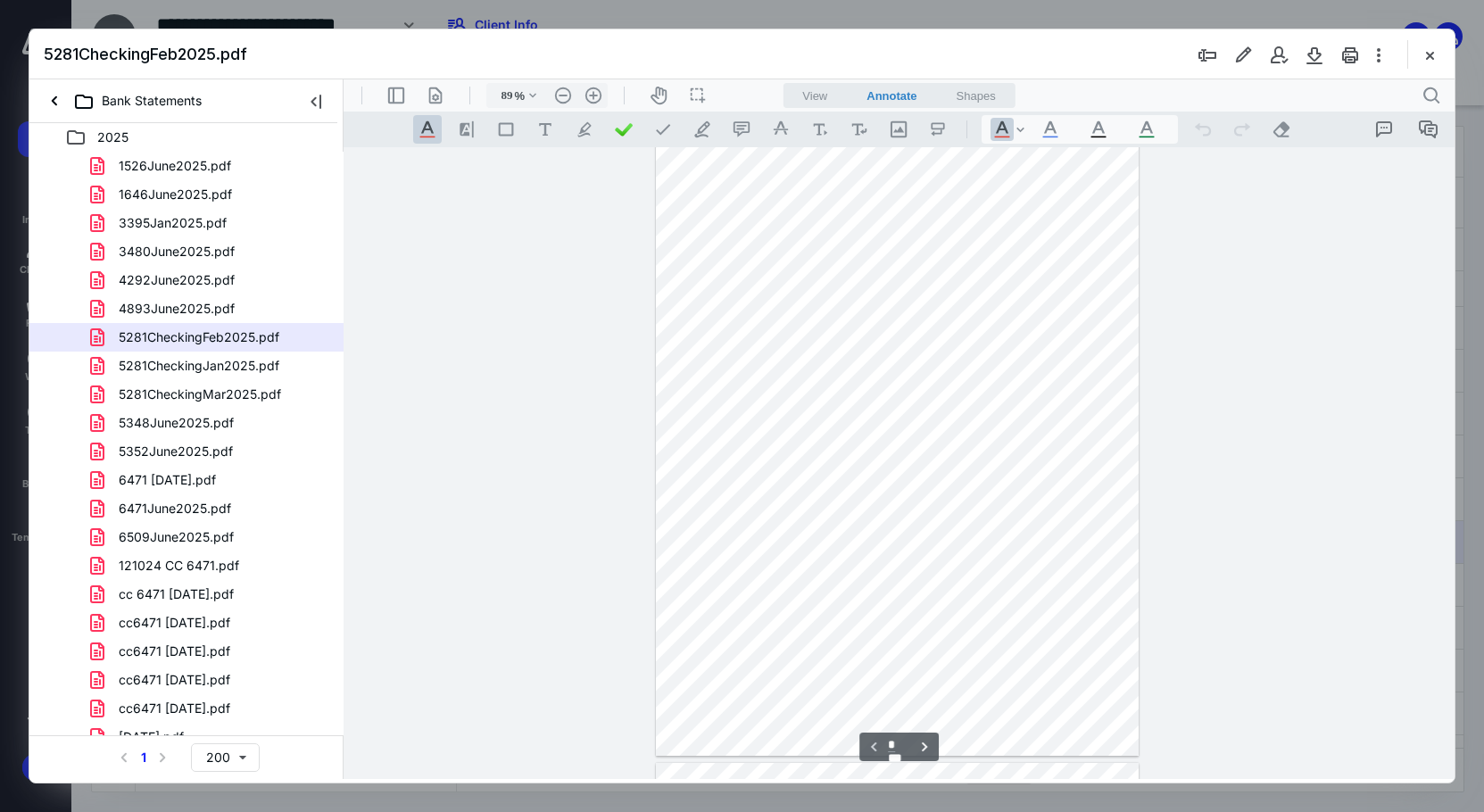 scroll, scrollTop: 0, scrollLeft: 0, axis: both 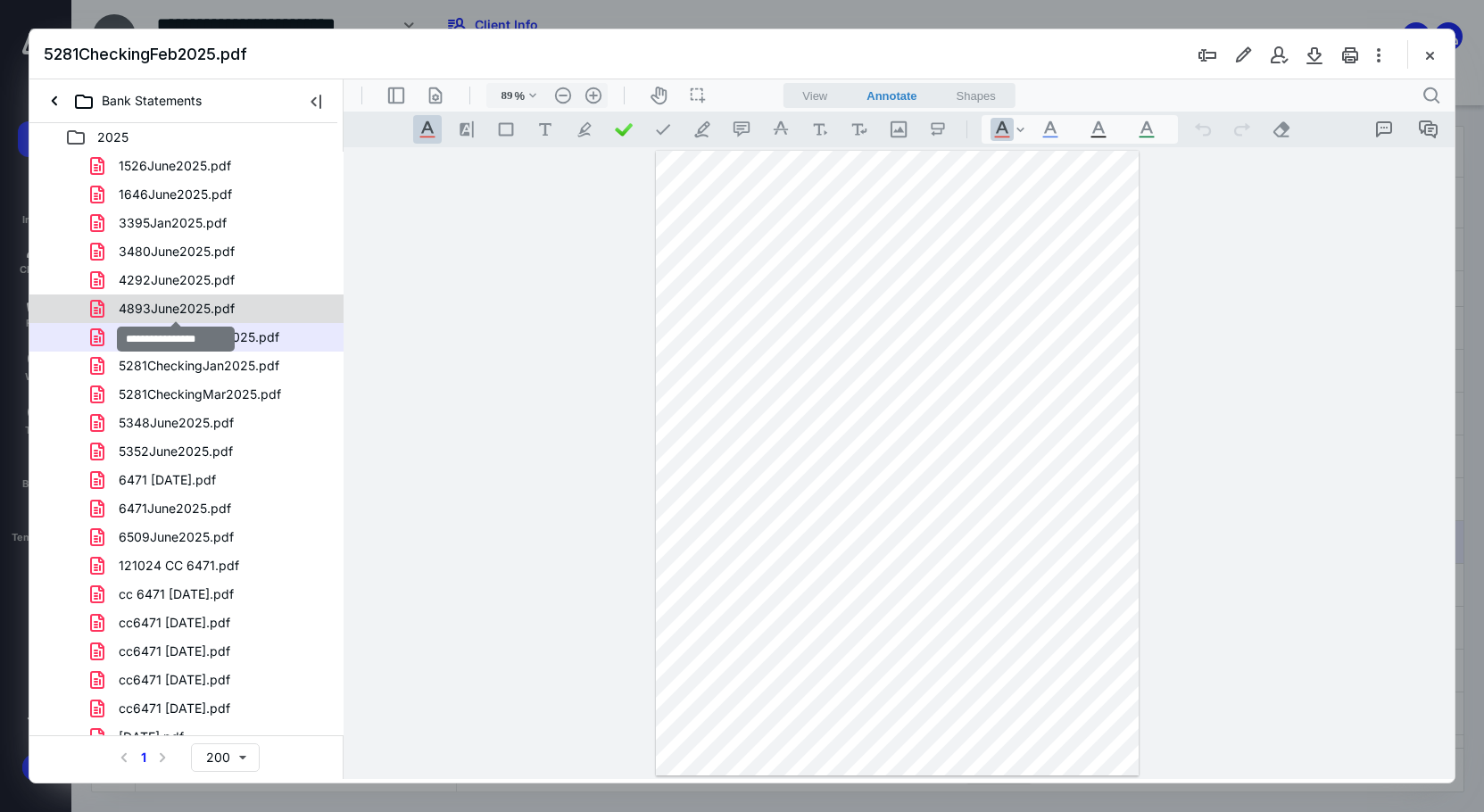 click on "4893June2025.pdf" at bounding box center (177, 309) 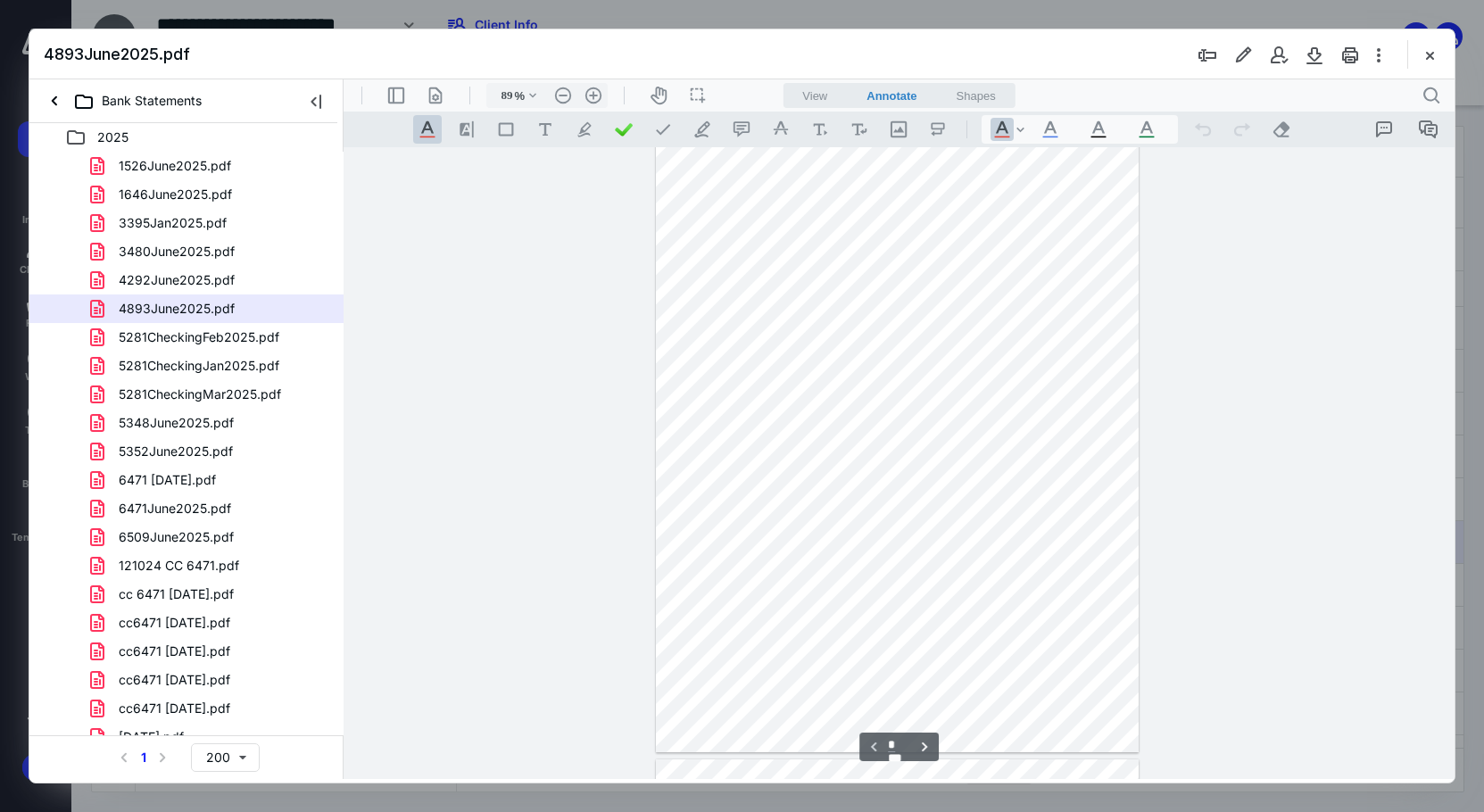 scroll, scrollTop: 0, scrollLeft: 0, axis: both 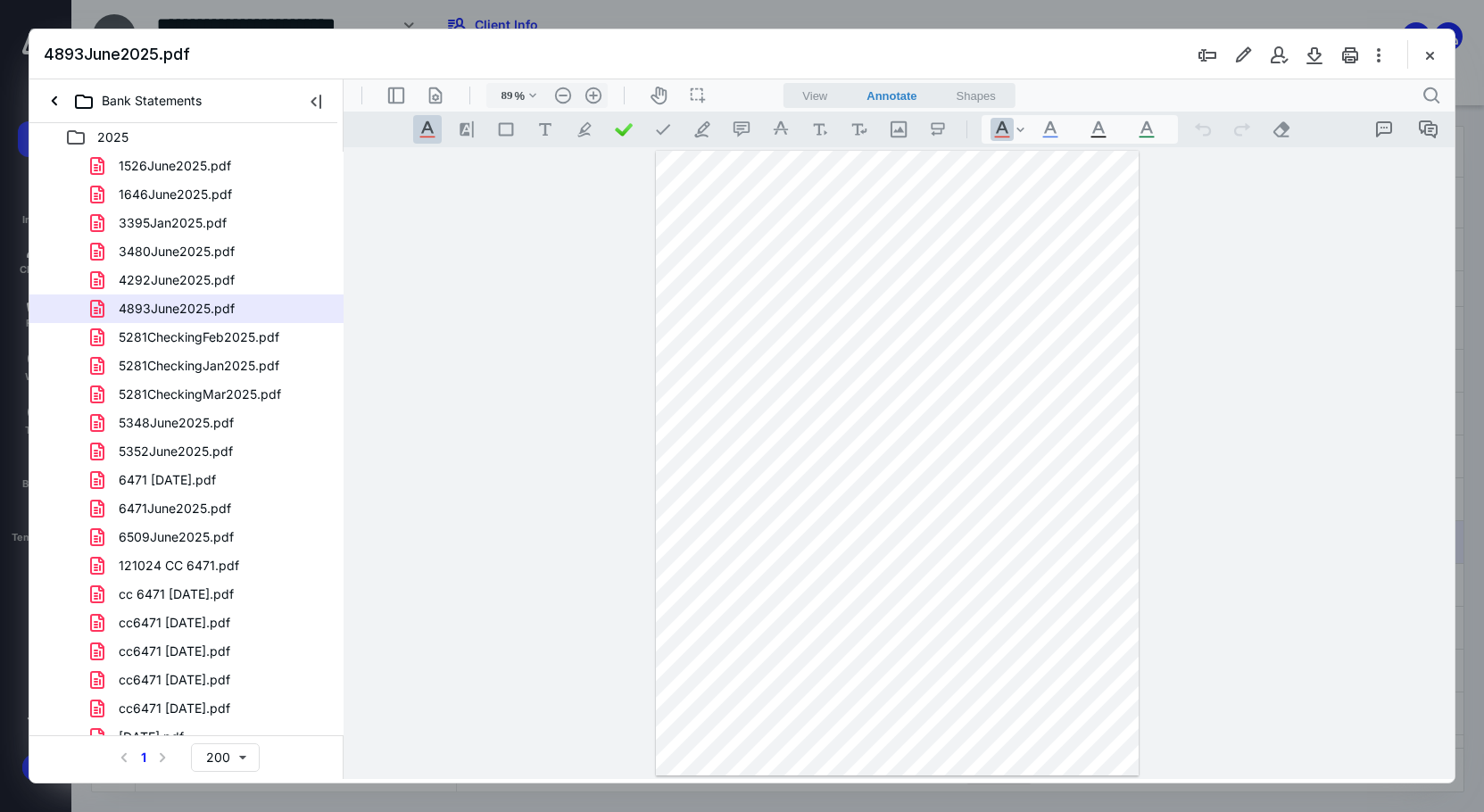 click on "**********" at bounding box center (899, 463) 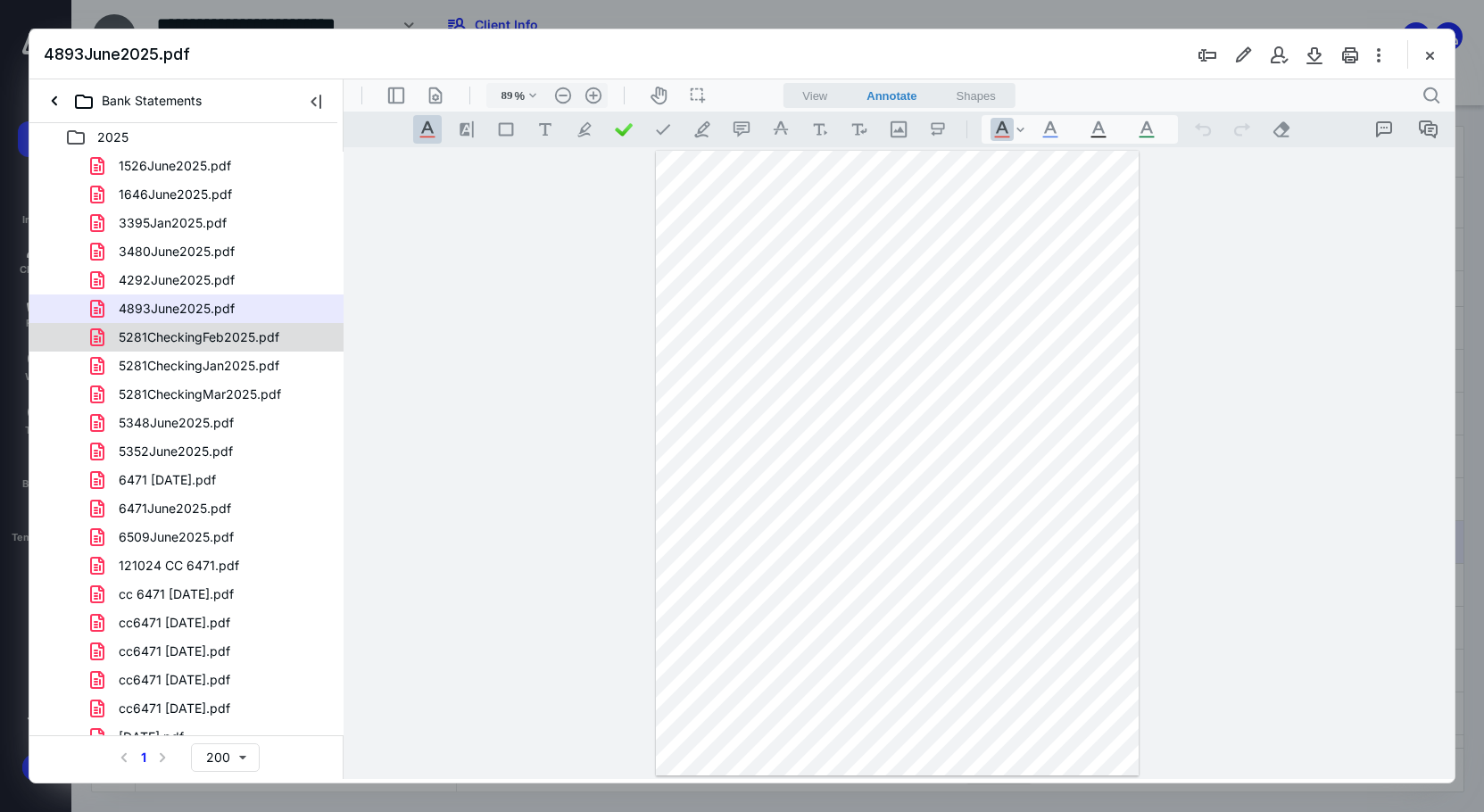 click on "5281CheckingFeb2025.pdf" at bounding box center [199, 337] 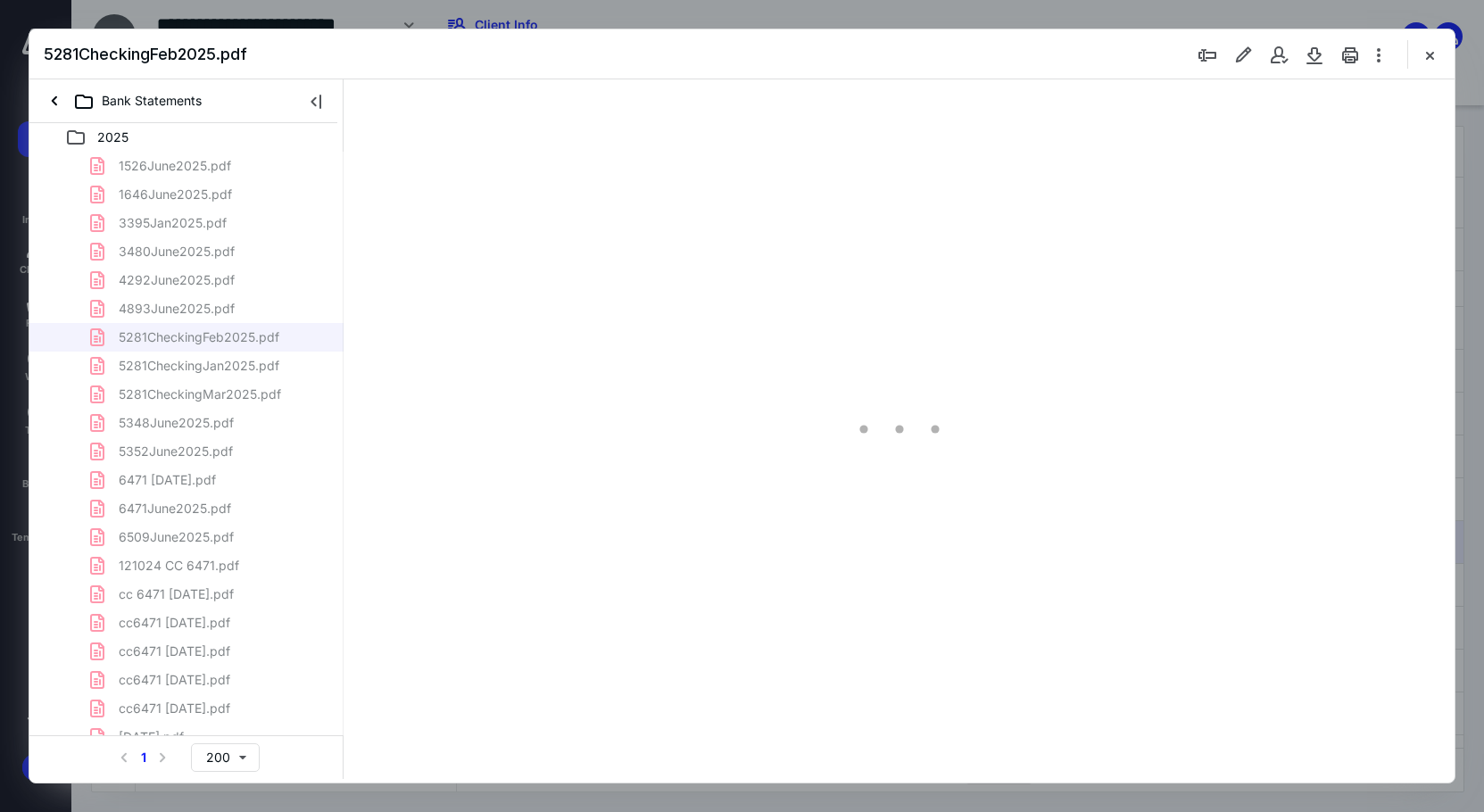 scroll, scrollTop: 71, scrollLeft: 0, axis: vertical 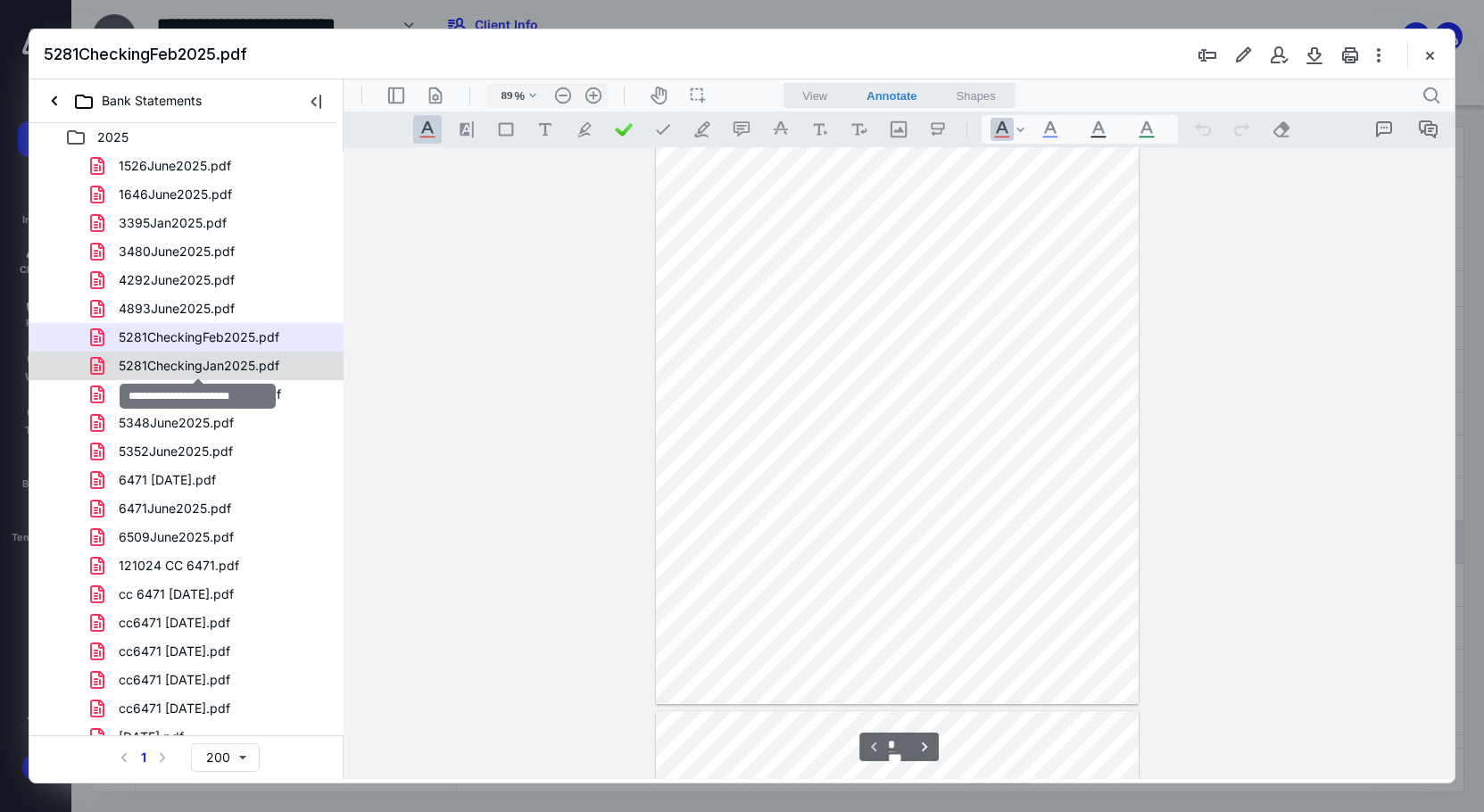 click on "5281CheckingJan2025.pdf" at bounding box center [199, 366] 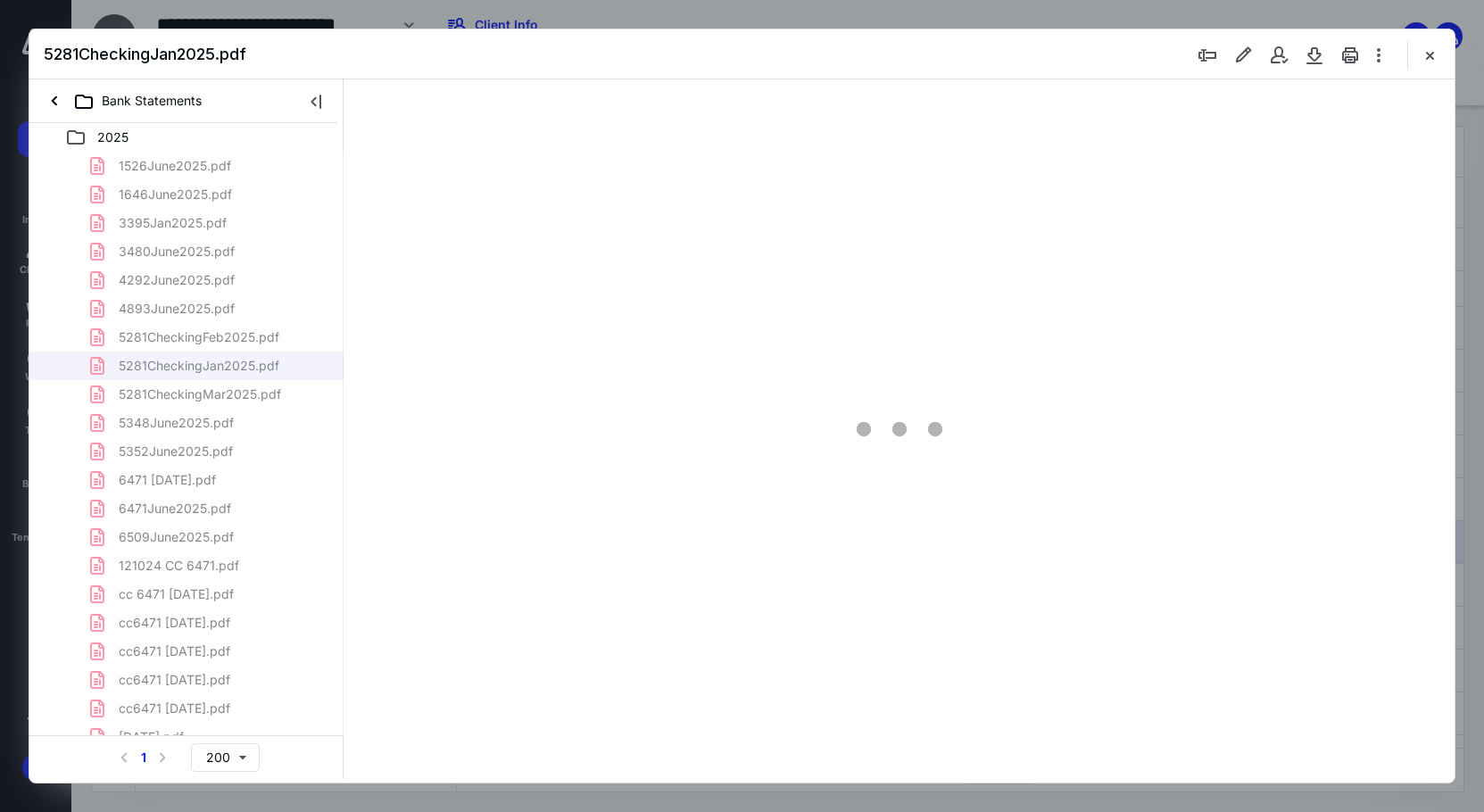 scroll, scrollTop: 71, scrollLeft: 0, axis: vertical 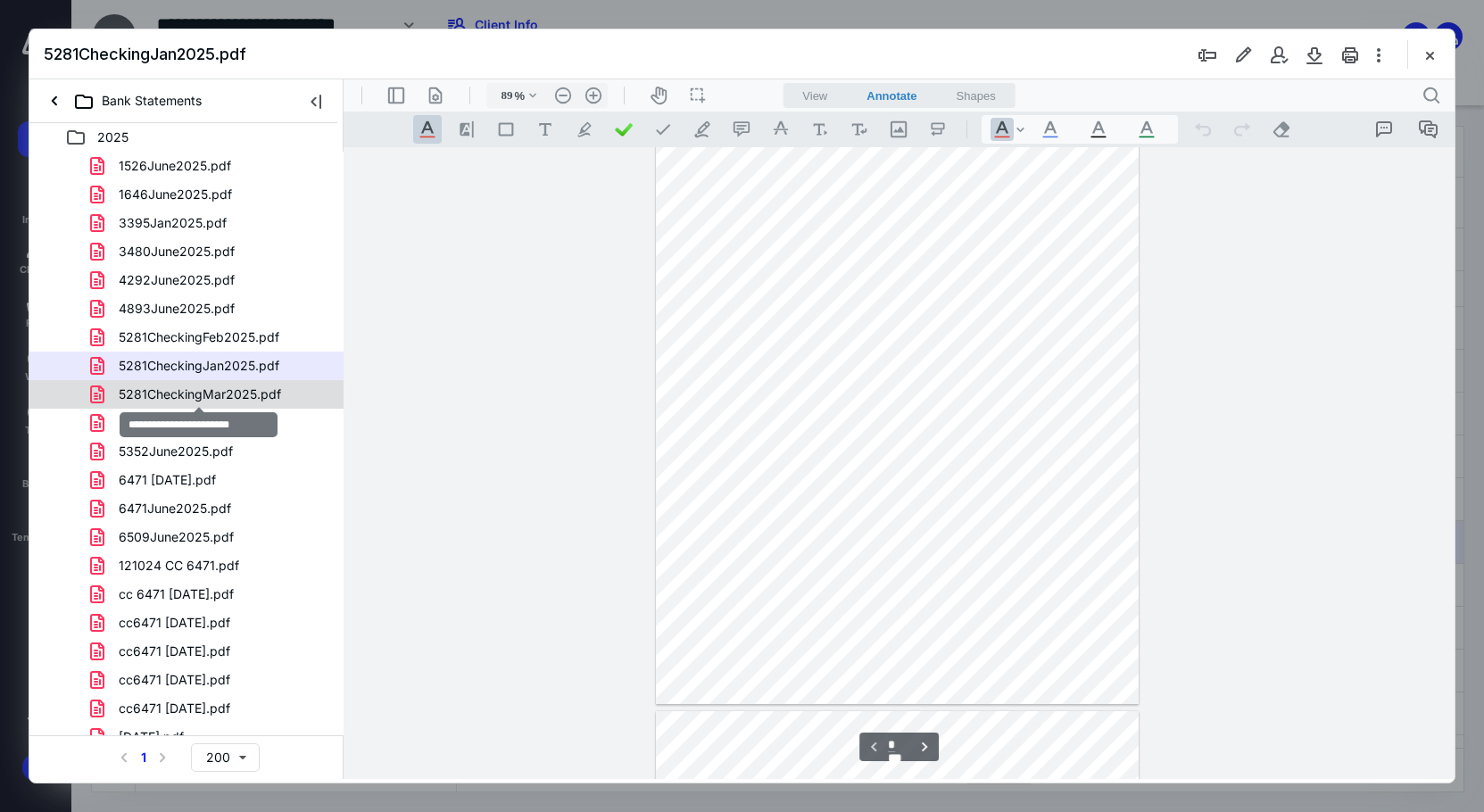 click on "5281CheckingMar2025.pdf" at bounding box center (200, 394) 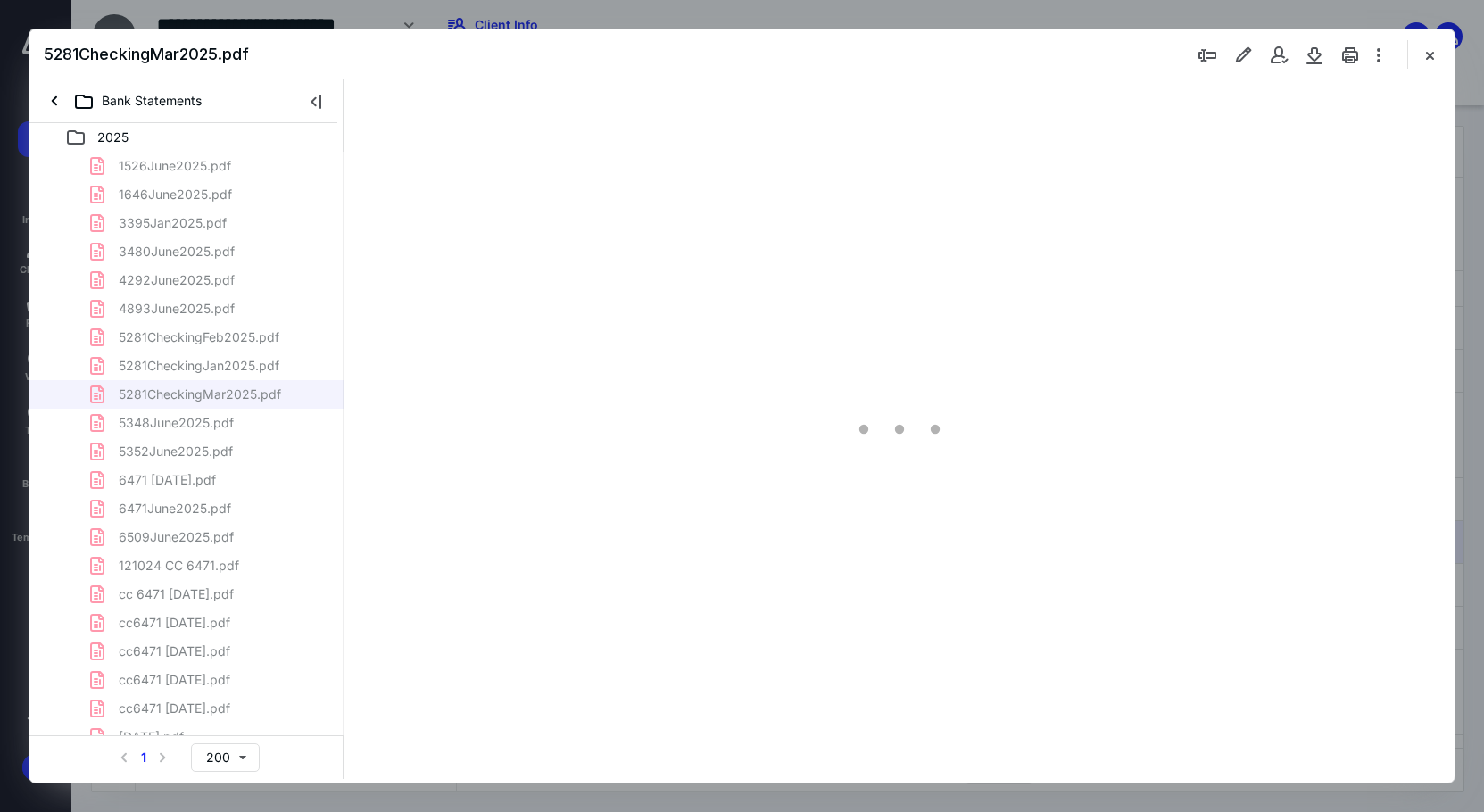 scroll, scrollTop: 71, scrollLeft: 0, axis: vertical 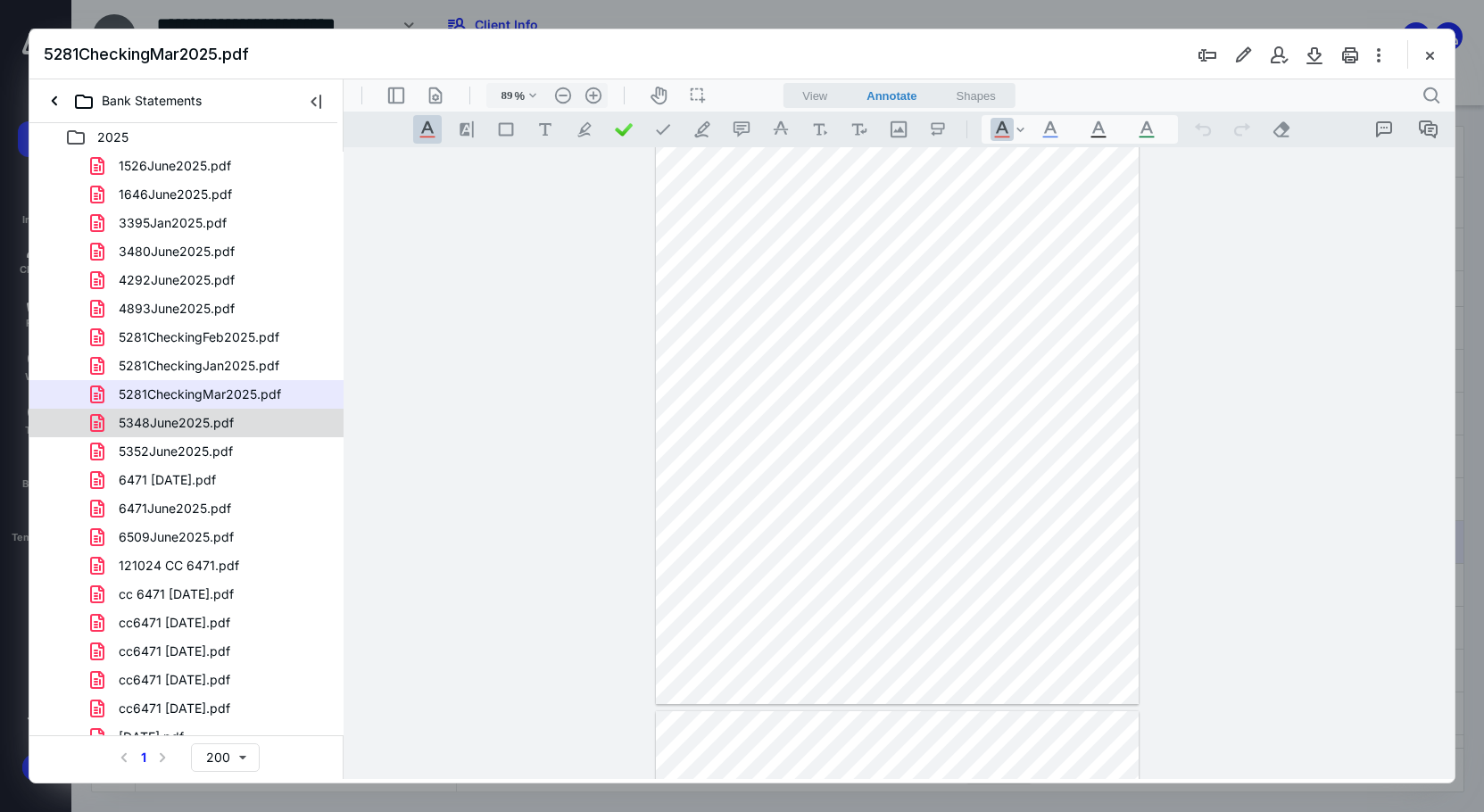 click on "5348June2025.pdf" at bounding box center [211, 423] 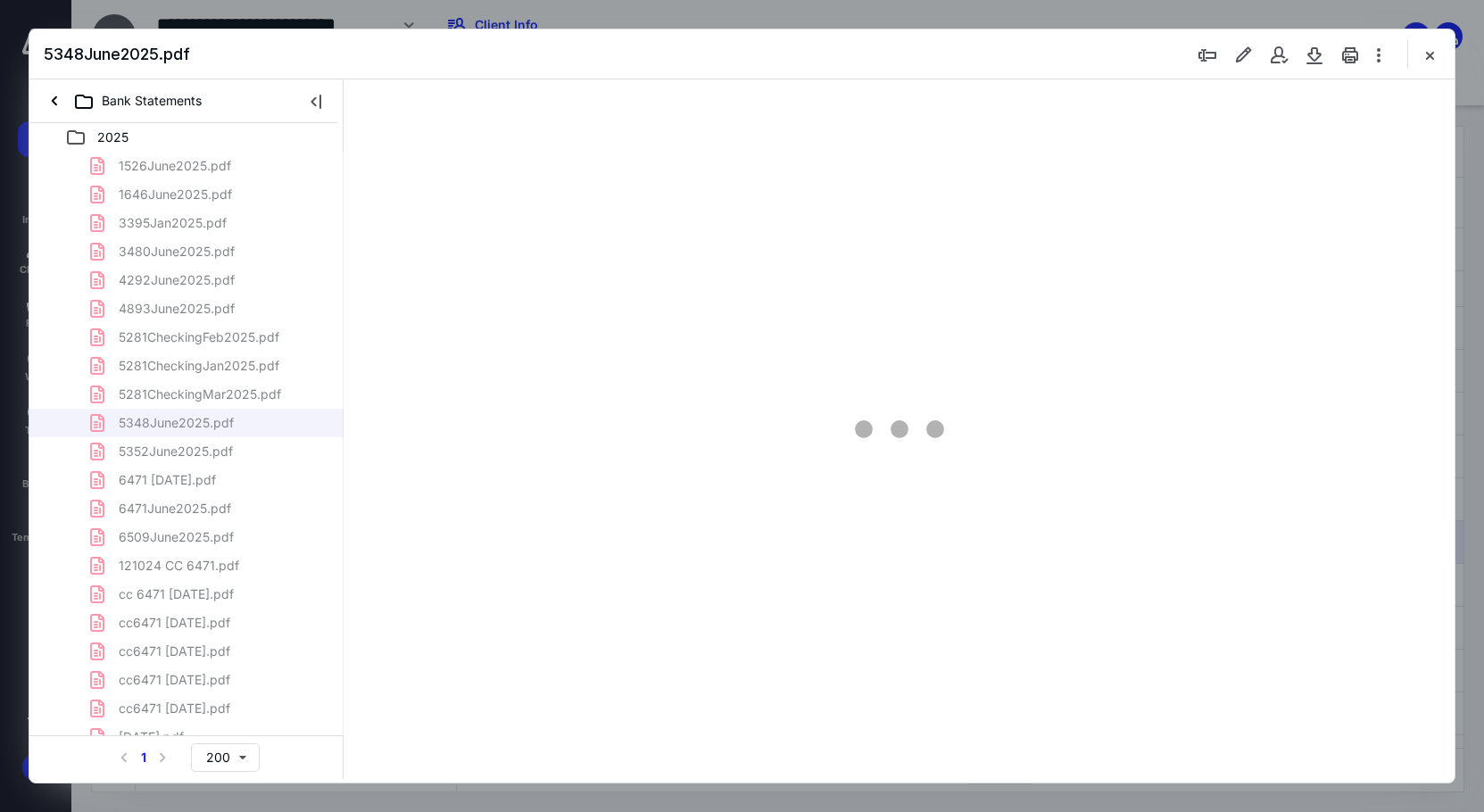 scroll, scrollTop: 71, scrollLeft: 0, axis: vertical 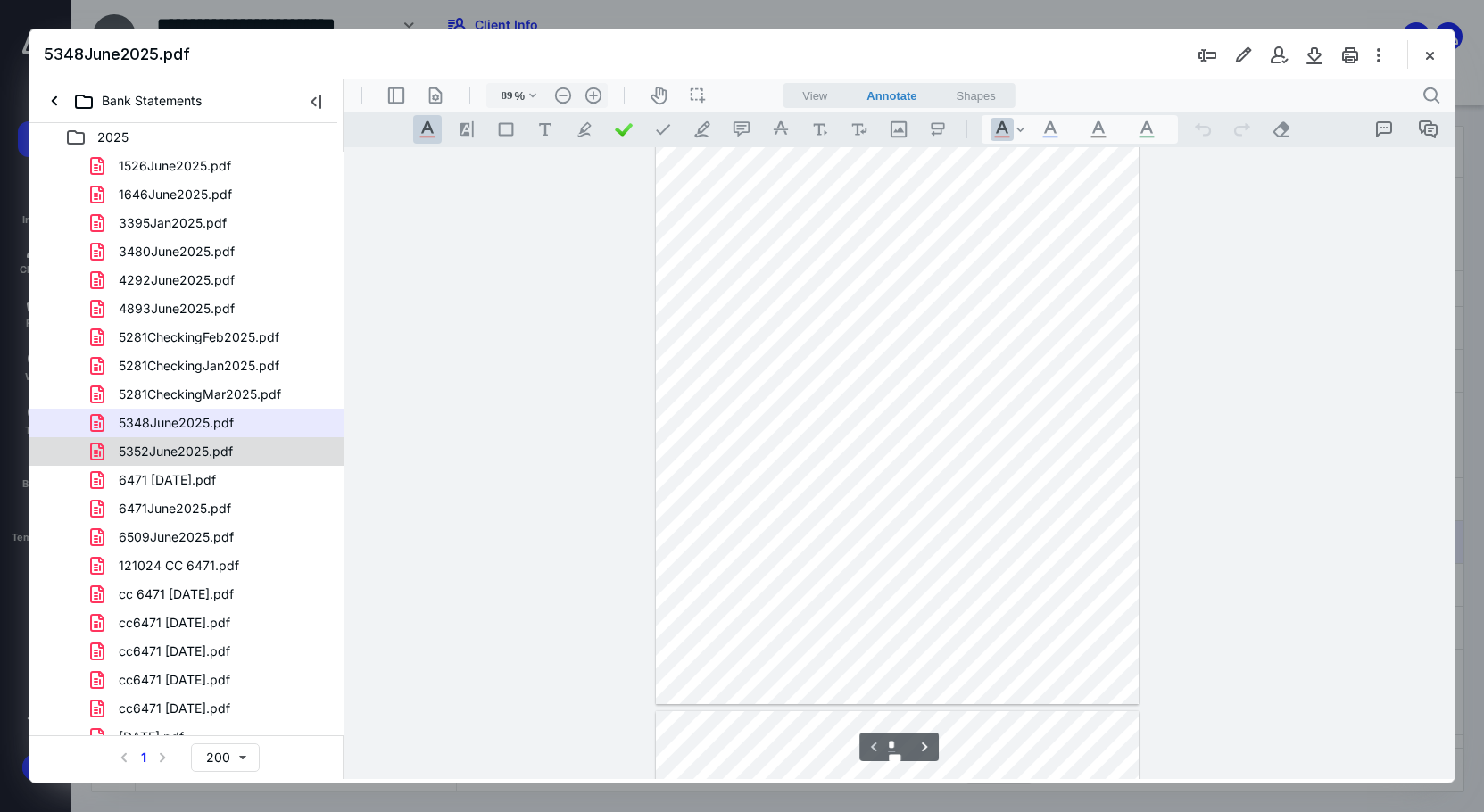 click on "5352June2025.pdf" at bounding box center (211, 452) 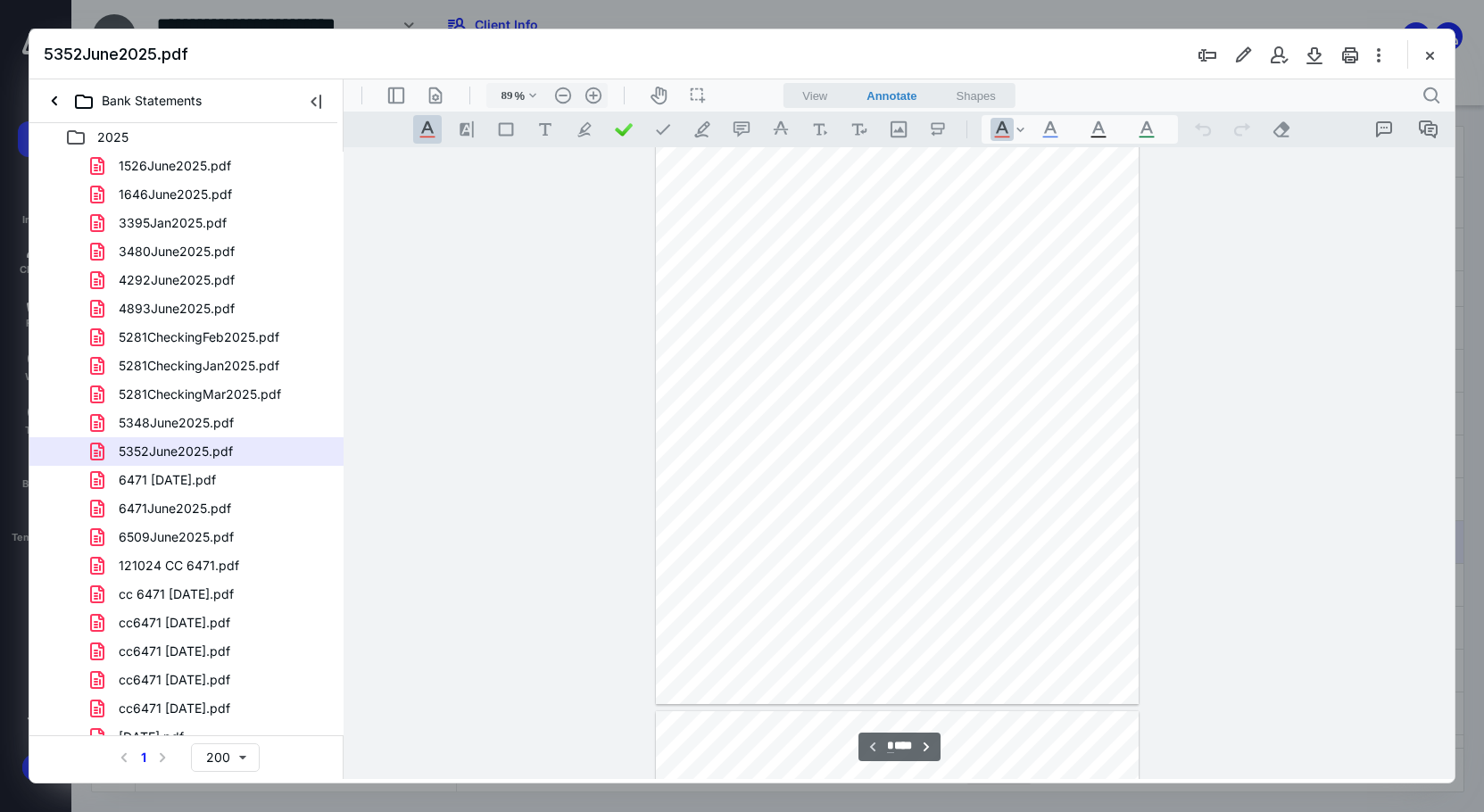 scroll, scrollTop: 0, scrollLeft: 0, axis: both 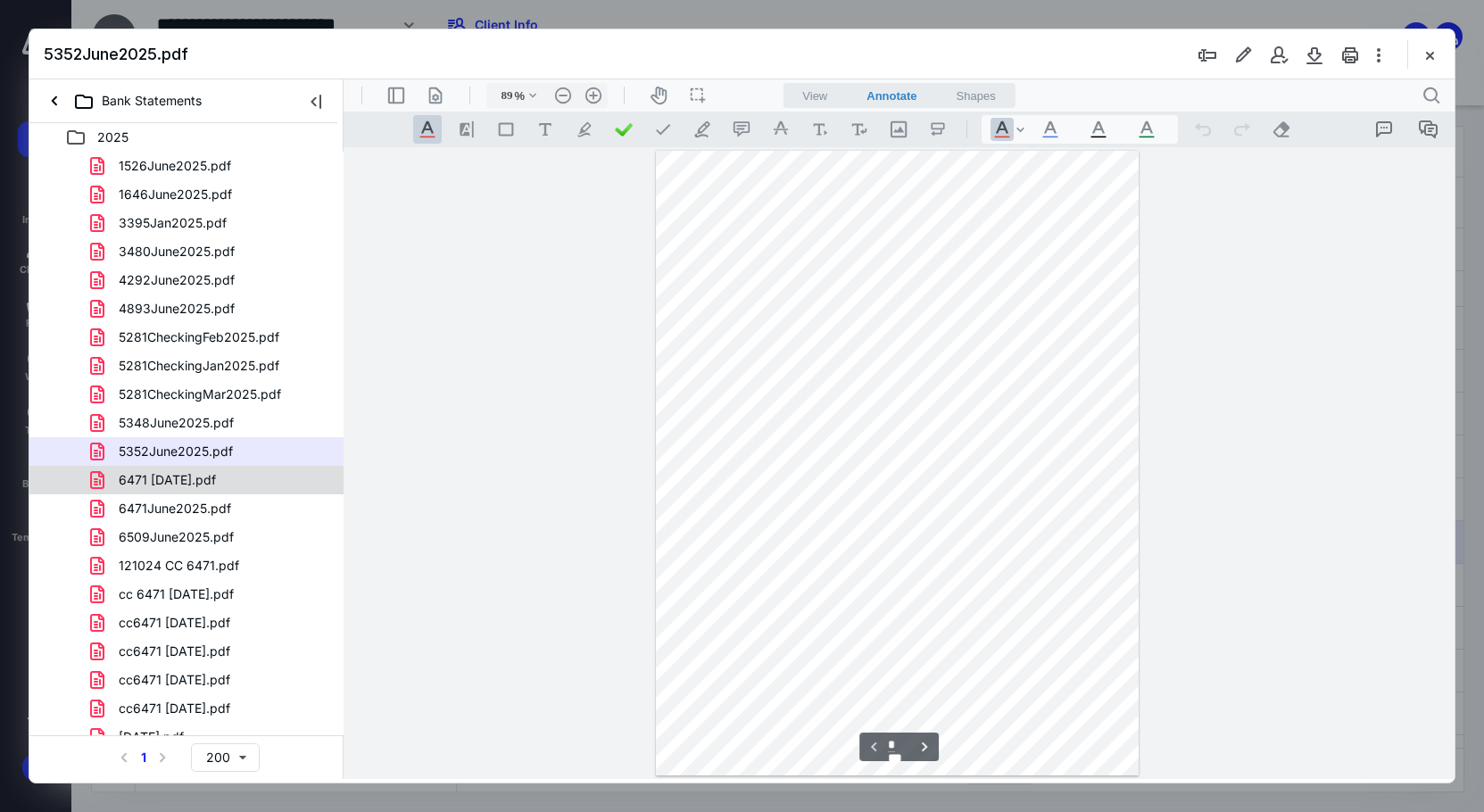 click on "6471 [DATE].pdf" at bounding box center [156, 480] 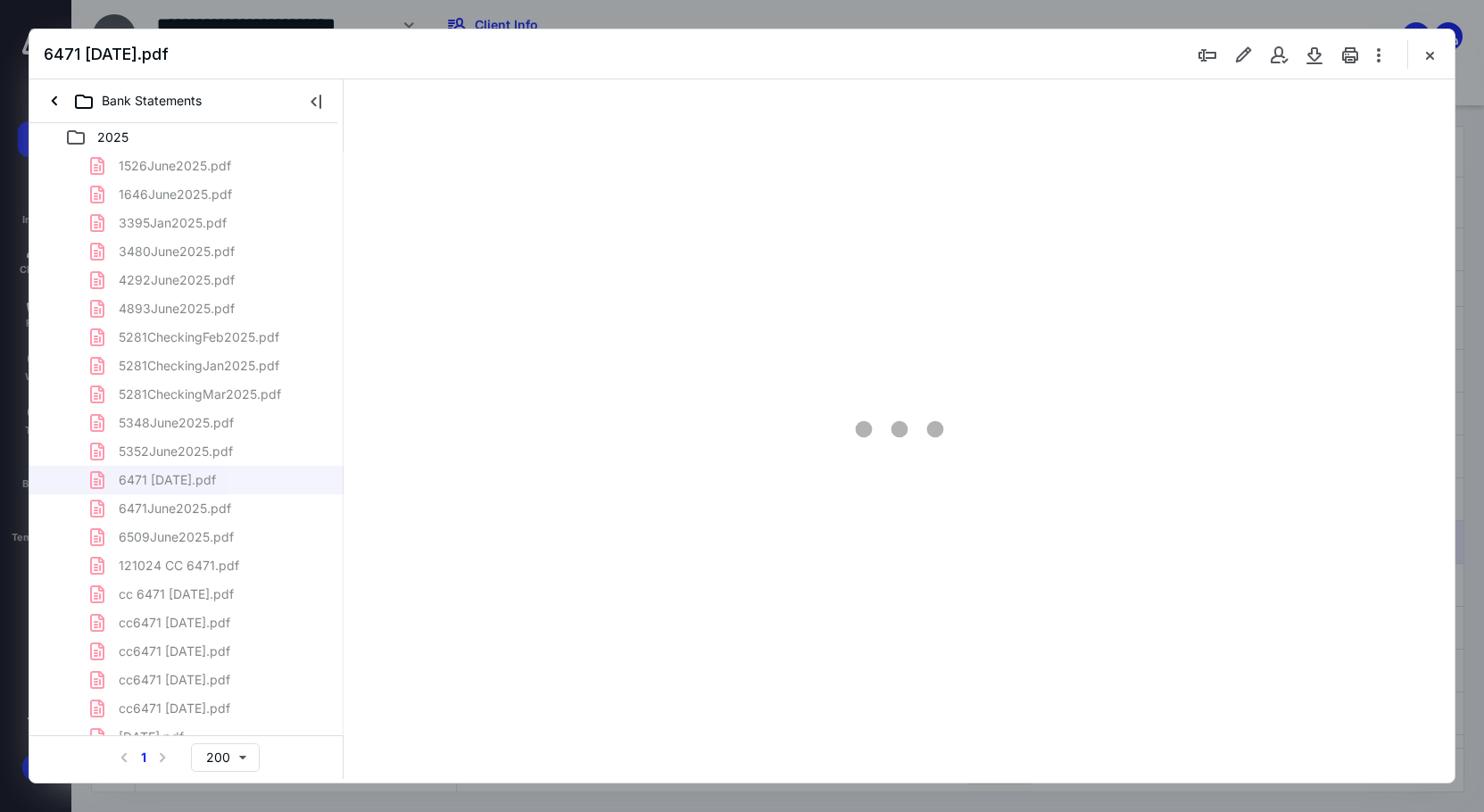 scroll, scrollTop: 70, scrollLeft: 0, axis: vertical 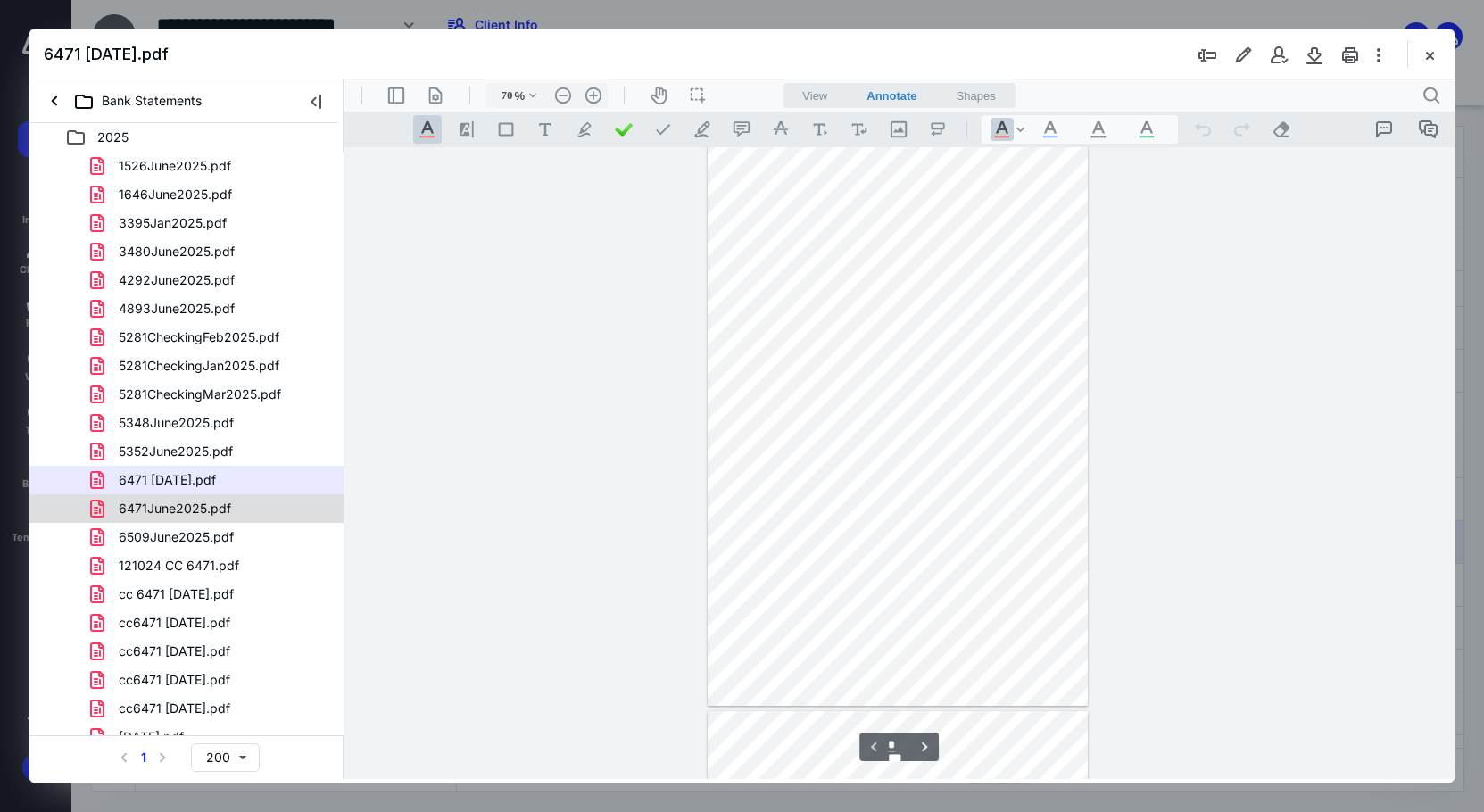 click on "6471June2025.pdf" at bounding box center [175, 509] 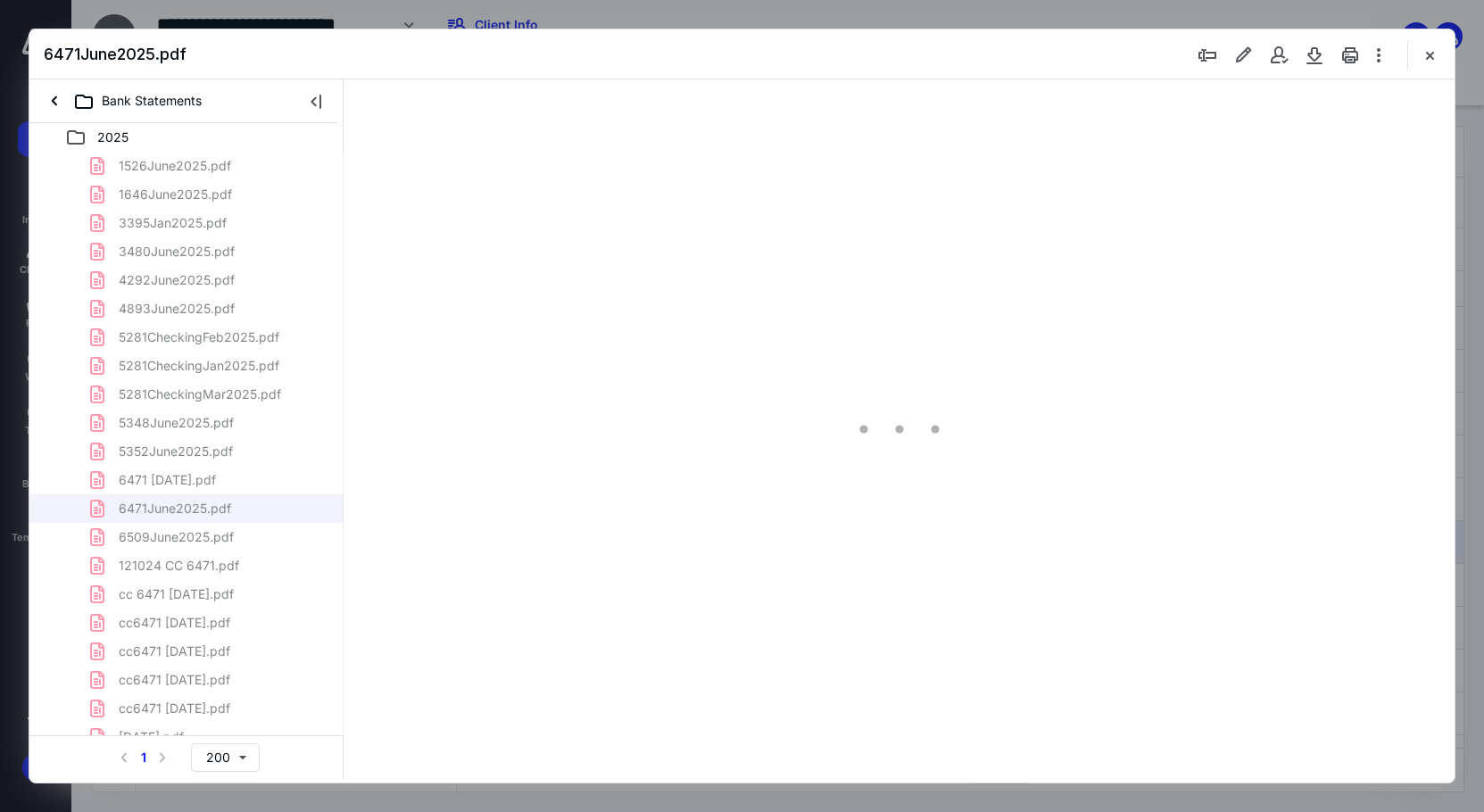 scroll, scrollTop: 70, scrollLeft: 0, axis: vertical 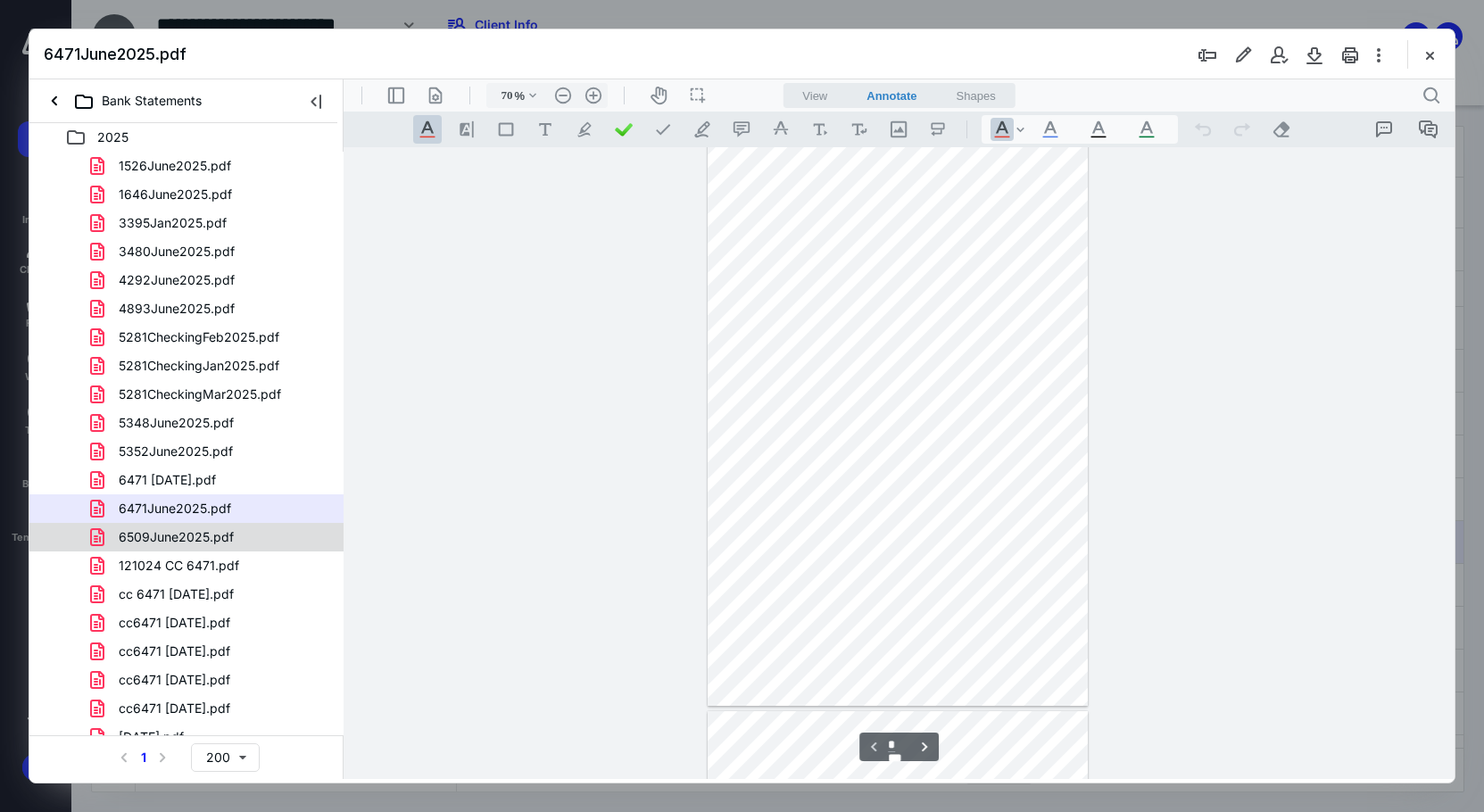 click on "6509June2025.pdf" at bounding box center (176, 537) 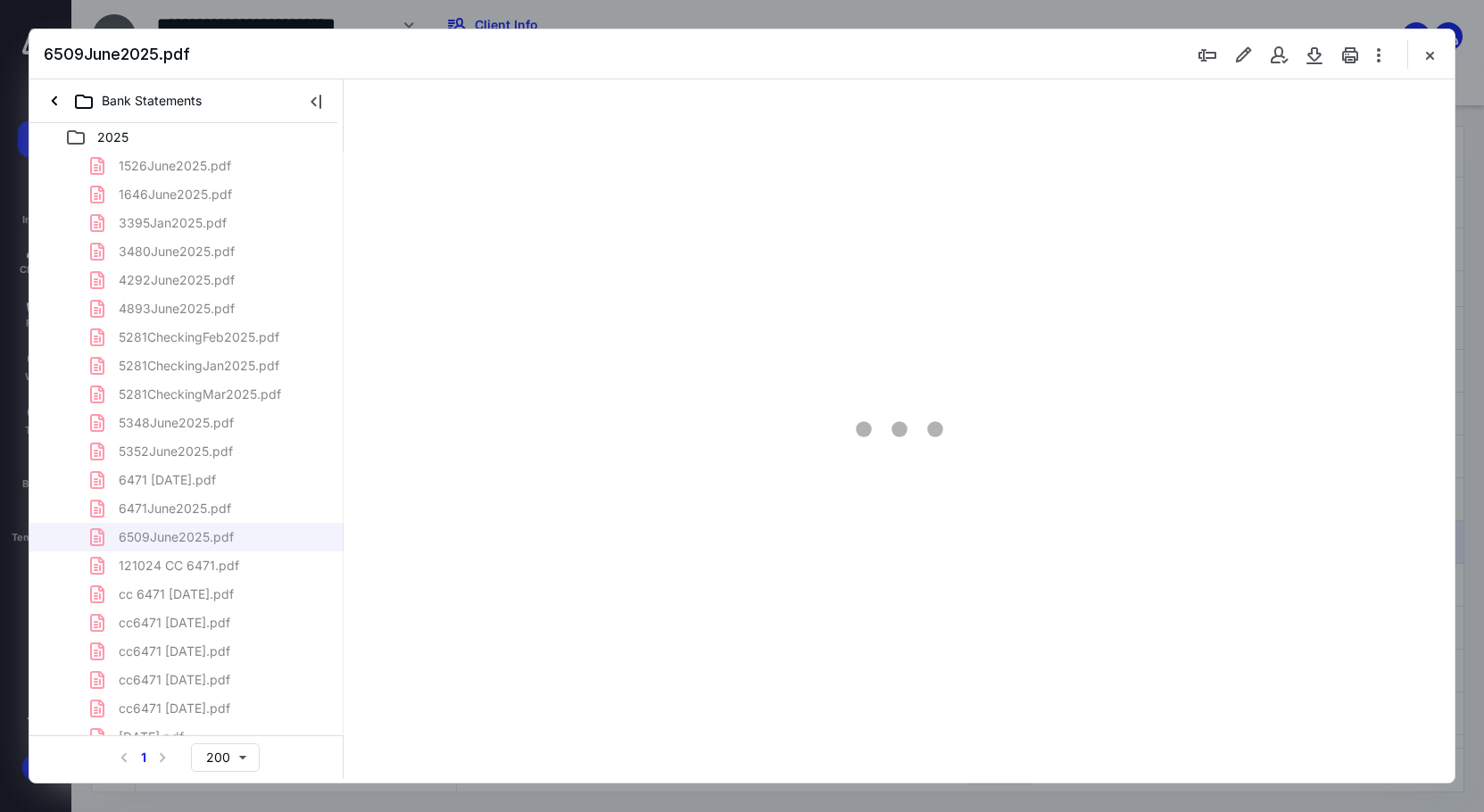 scroll, scrollTop: 71, scrollLeft: 0, axis: vertical 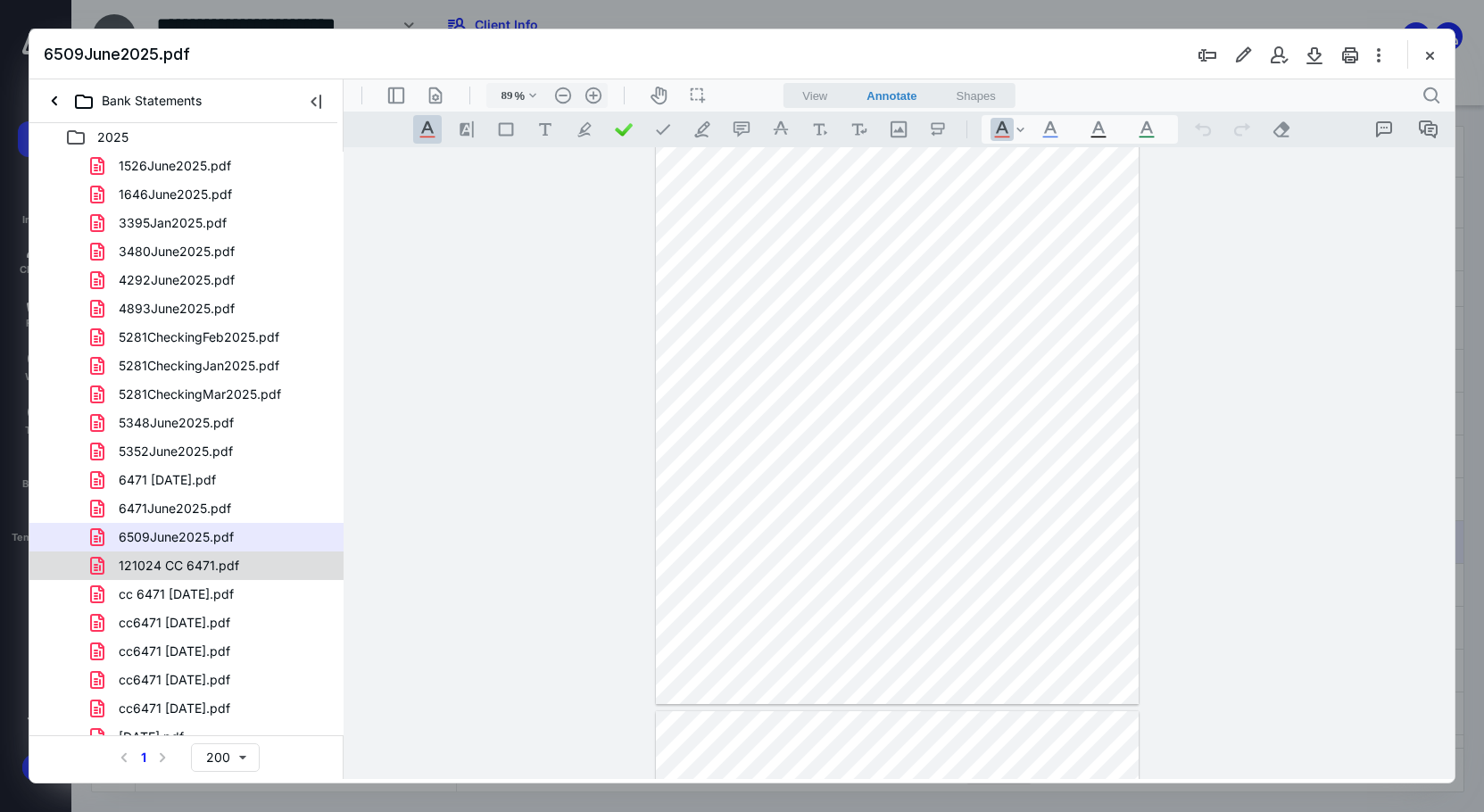 click on "121024 CC 6471.pdf" at bounding box center (178, 566) 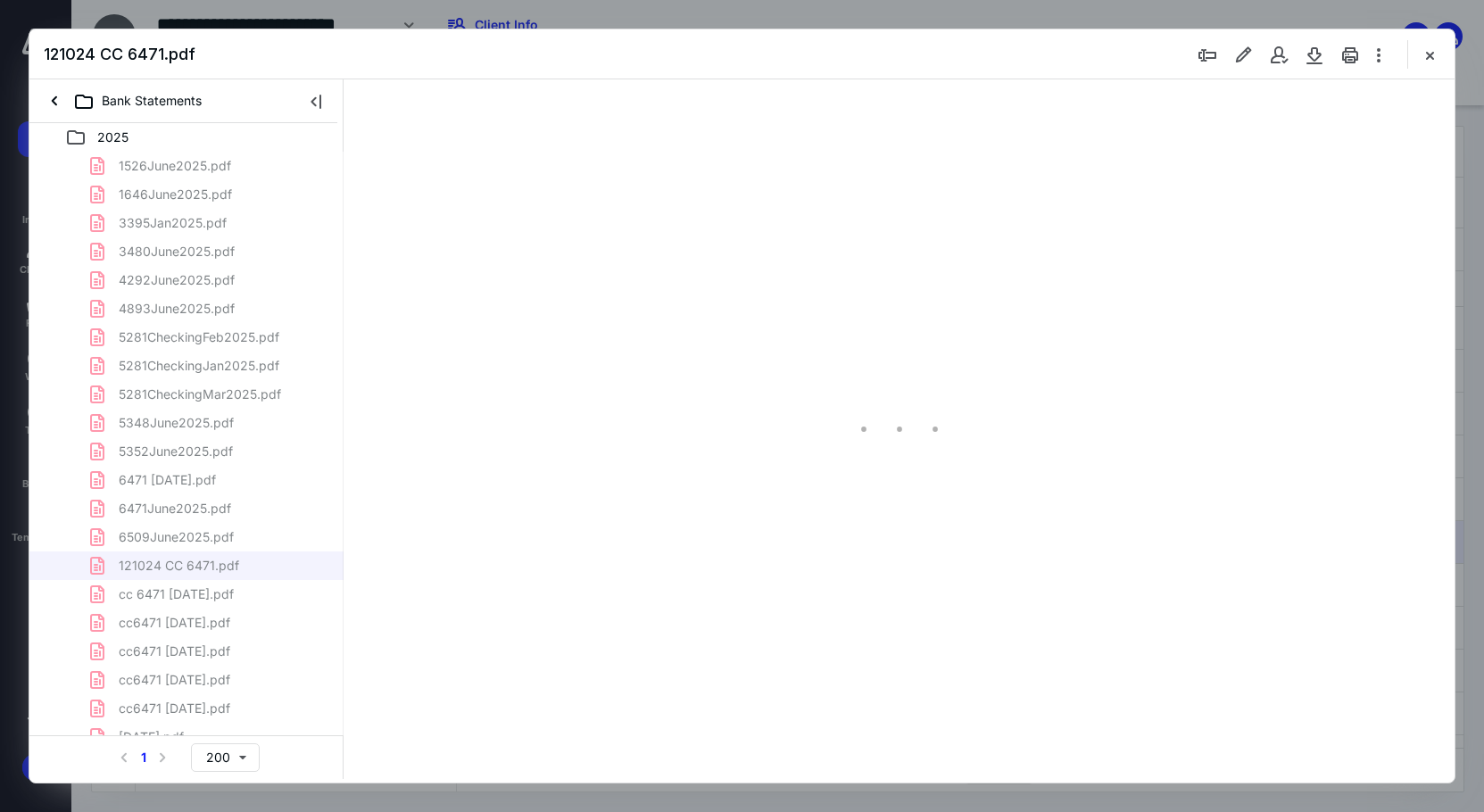 scroll, scrollTop: 70, scrollLeft: 0, axis: vertical 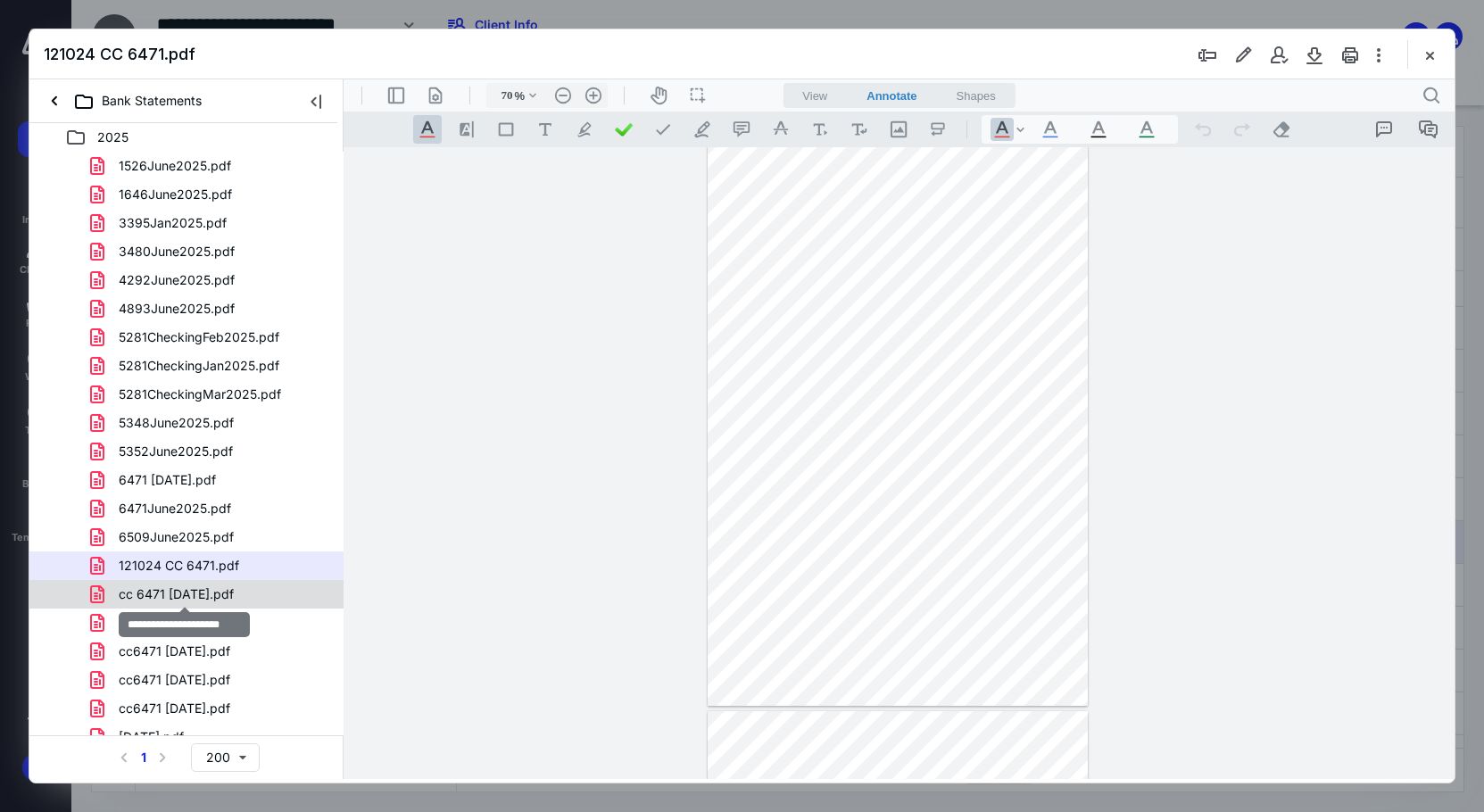 click on "cc 6471 [DATE].pdf" at bounding box center (176, 594) 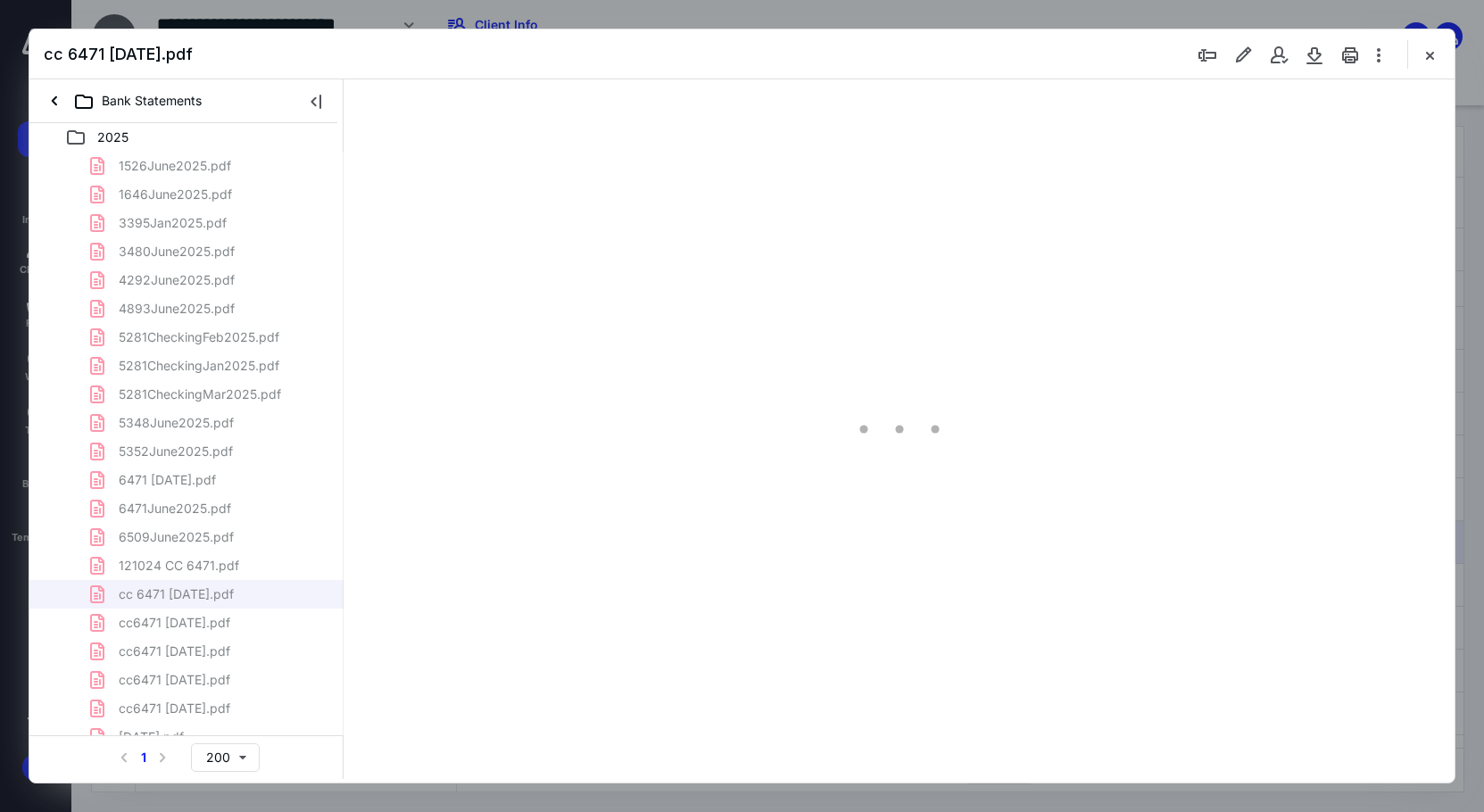 scroll, scrollTop: 70, scrollLeft: 0, axis: vertical 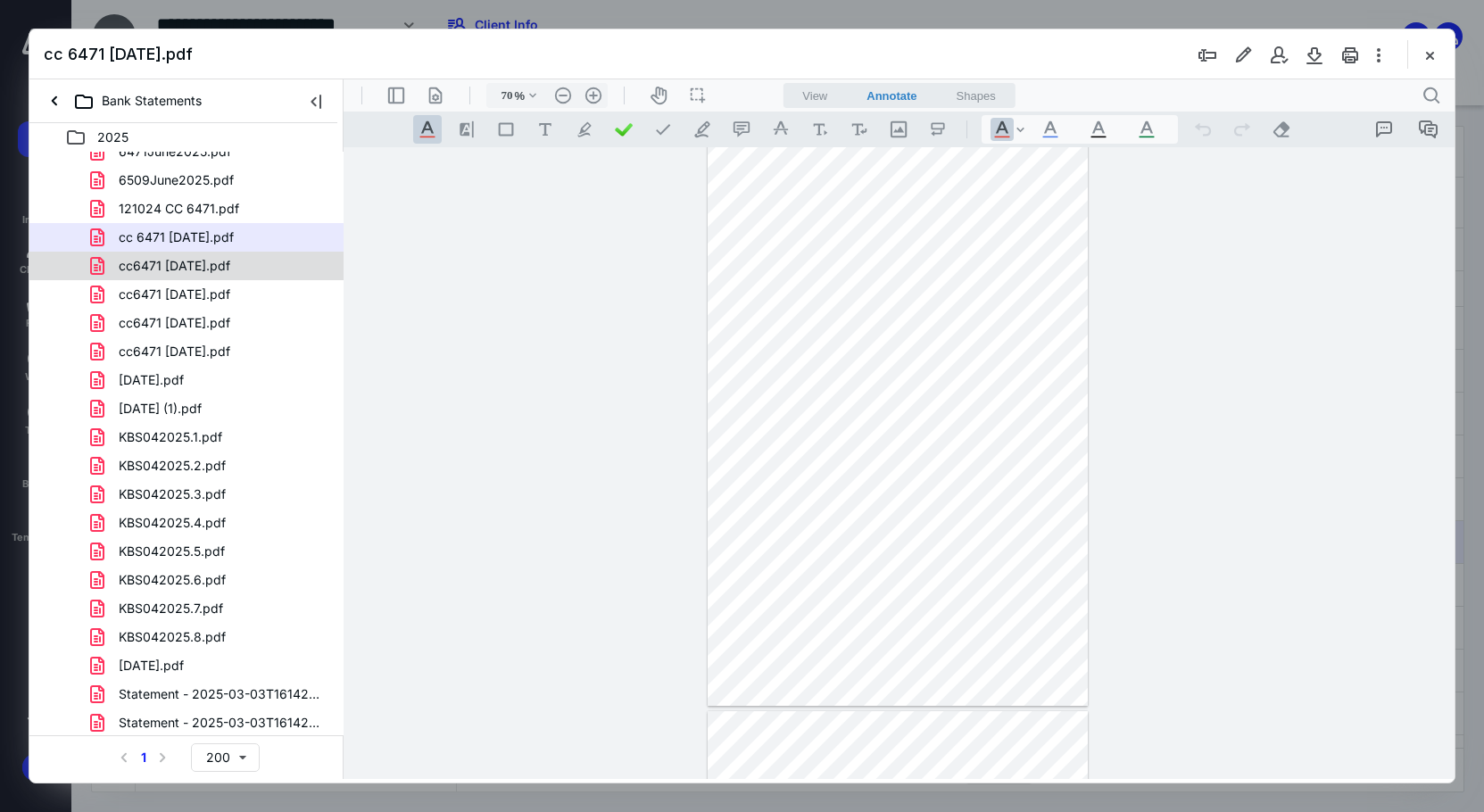click on "cc6471 [DATE].pdf" at bounding box center (211, 266) 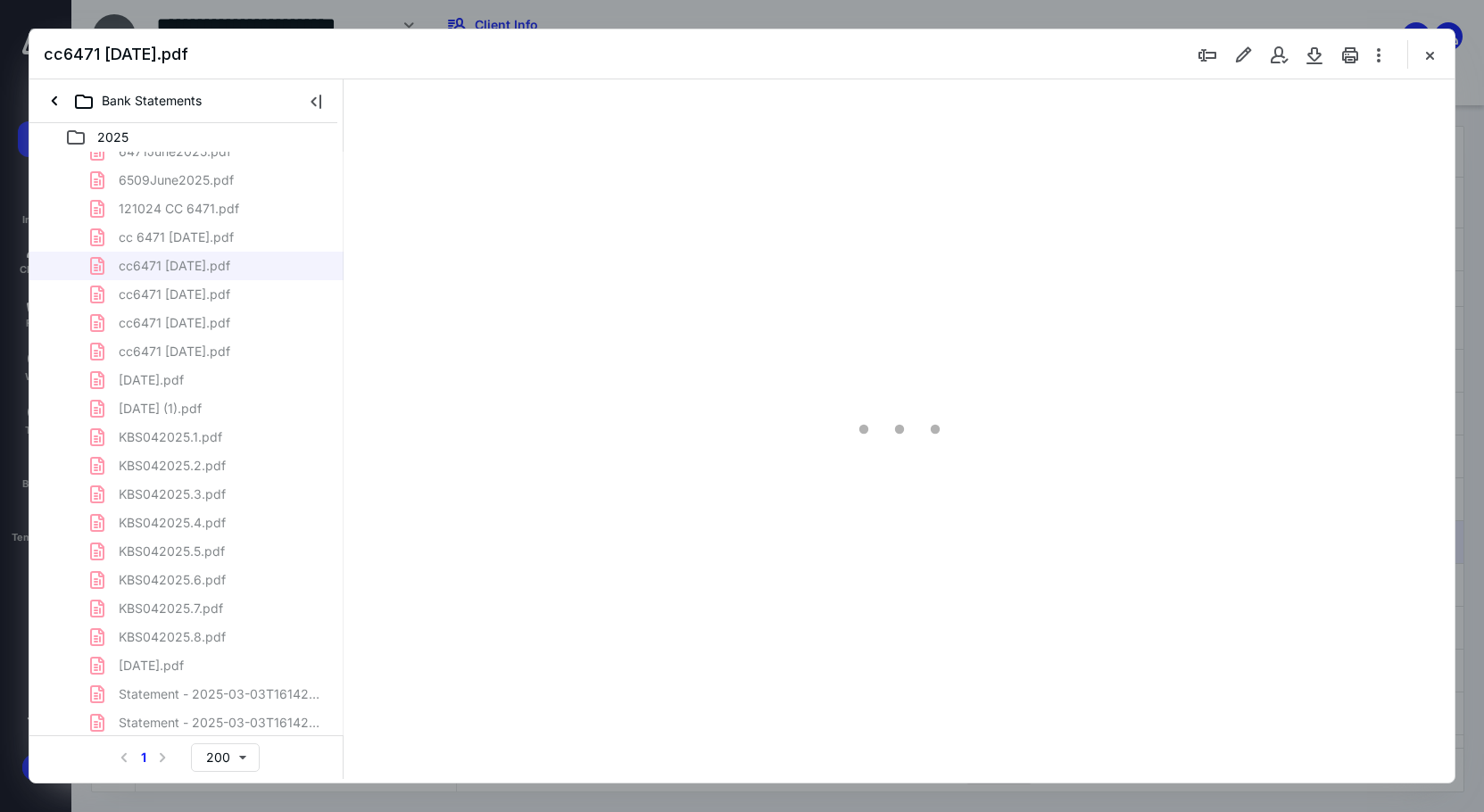 scroll, scrollTop: 70, scrollLeft: 0, axis: vertical 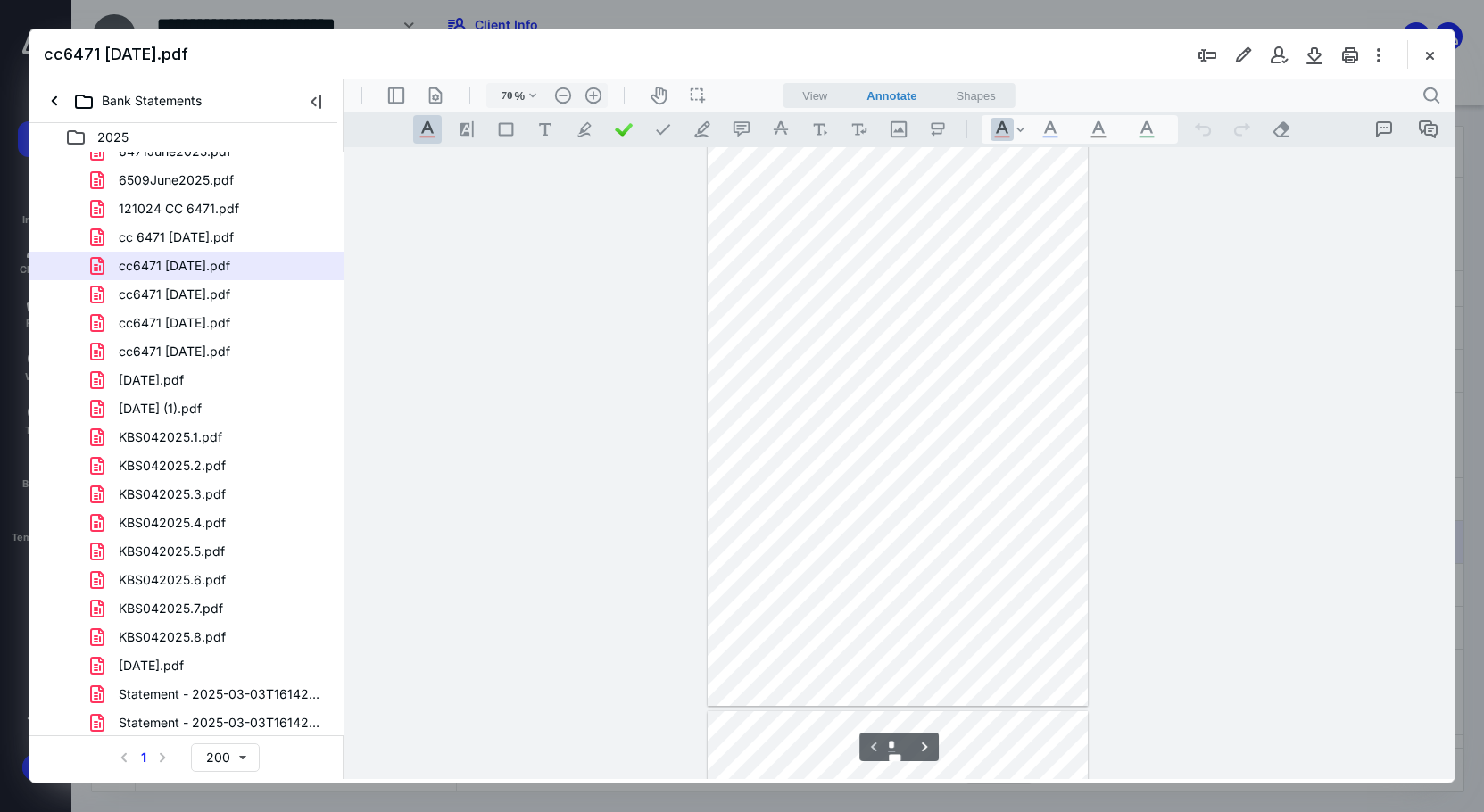 click on "cc6471 [DATE].pdf" at bounding box center (174, 294) 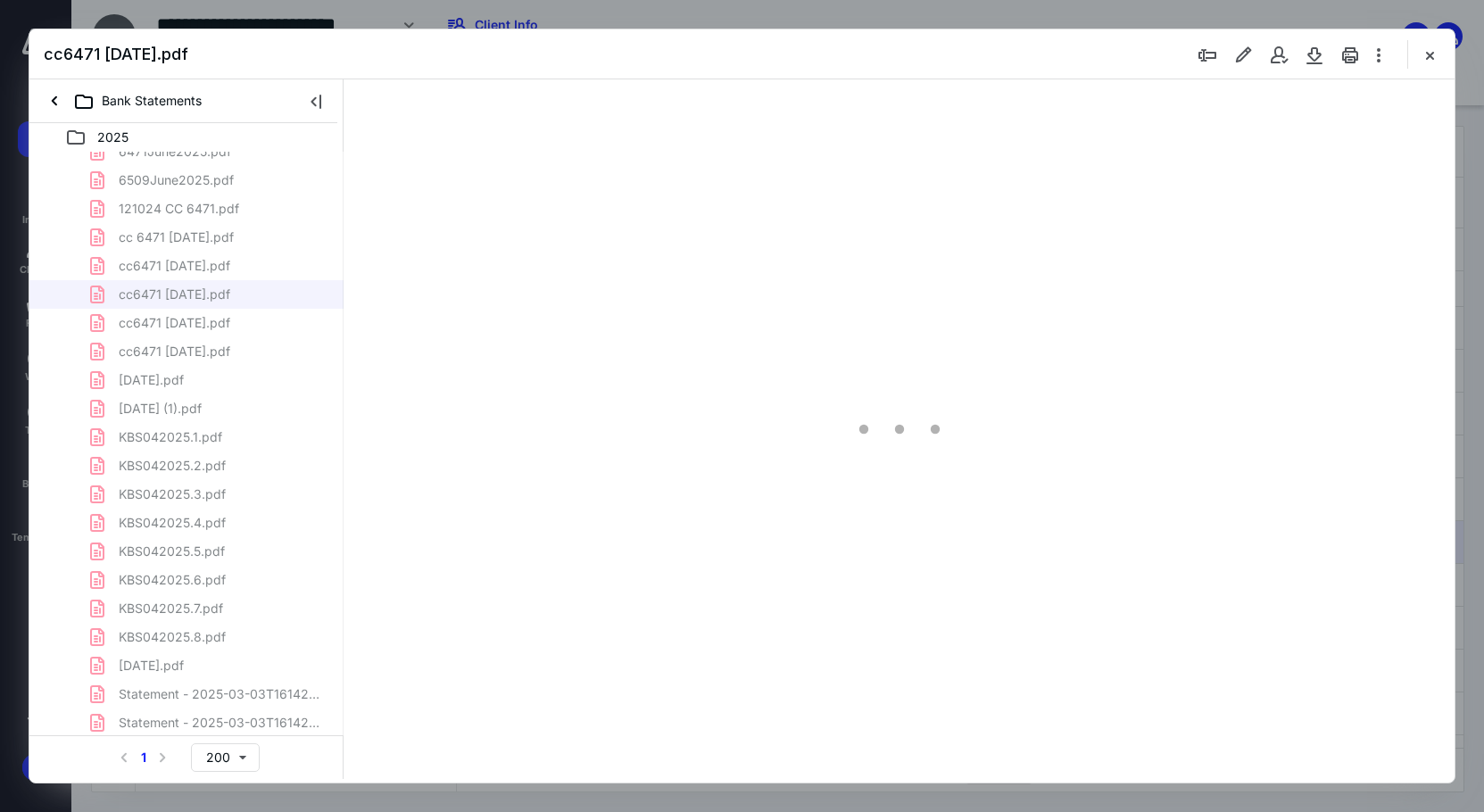 scroll, scrollTop: 70, scrollLeft: 0, axis: vertical 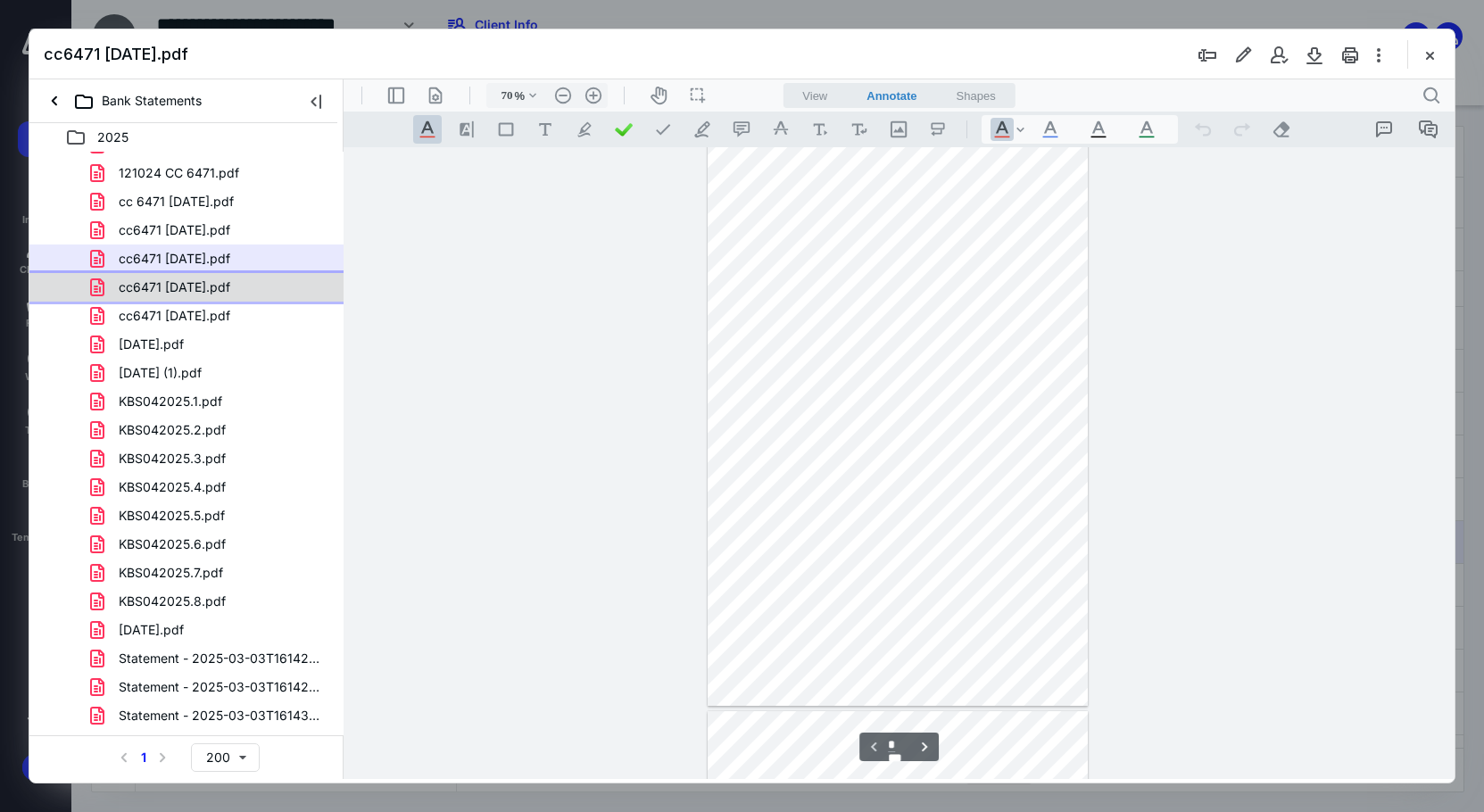 click on "cc6471 [DATE].pdf" at bounding box center (174, 287) 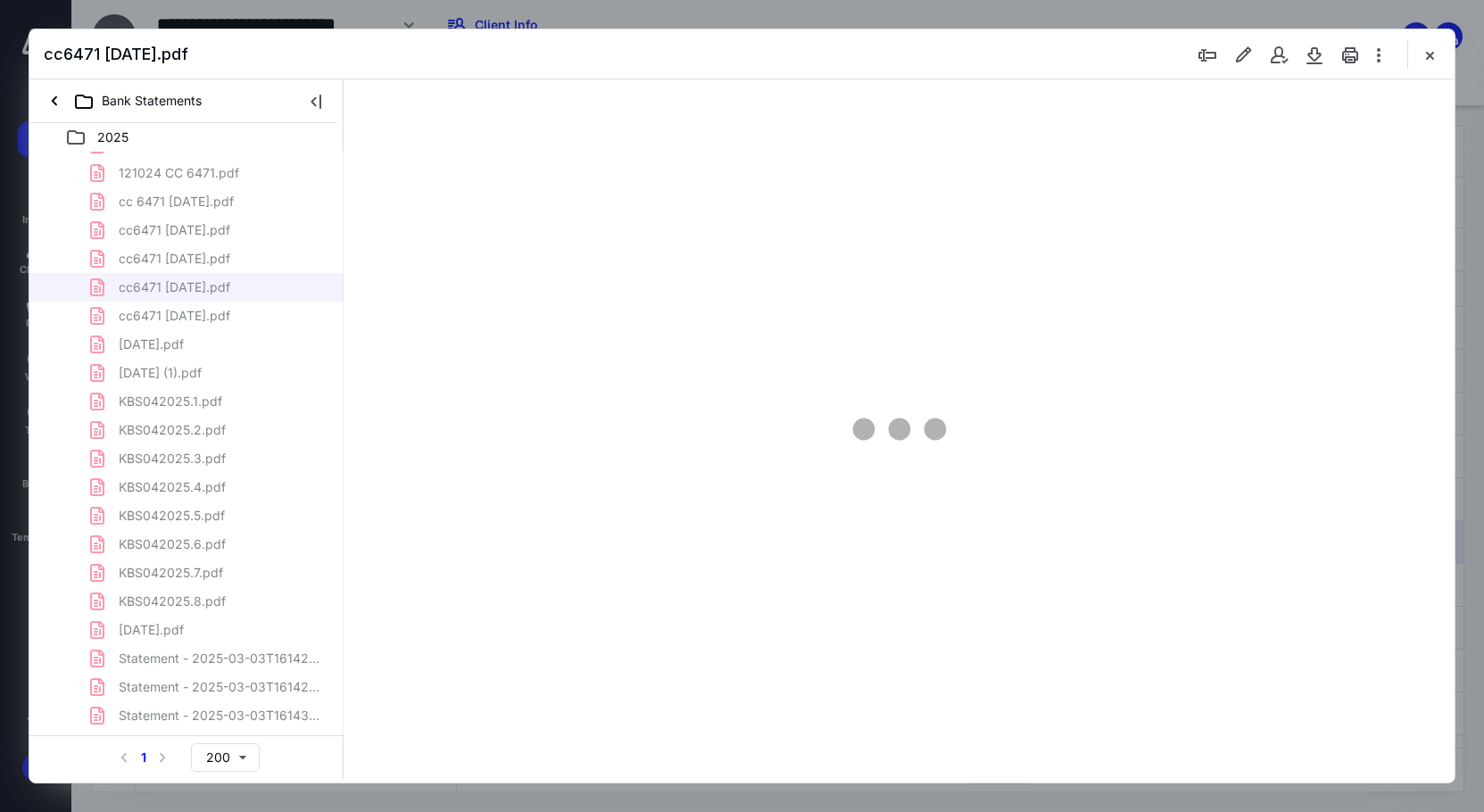 scroll, scrollTop: 70, scrollLeft: 0, axis: vertical 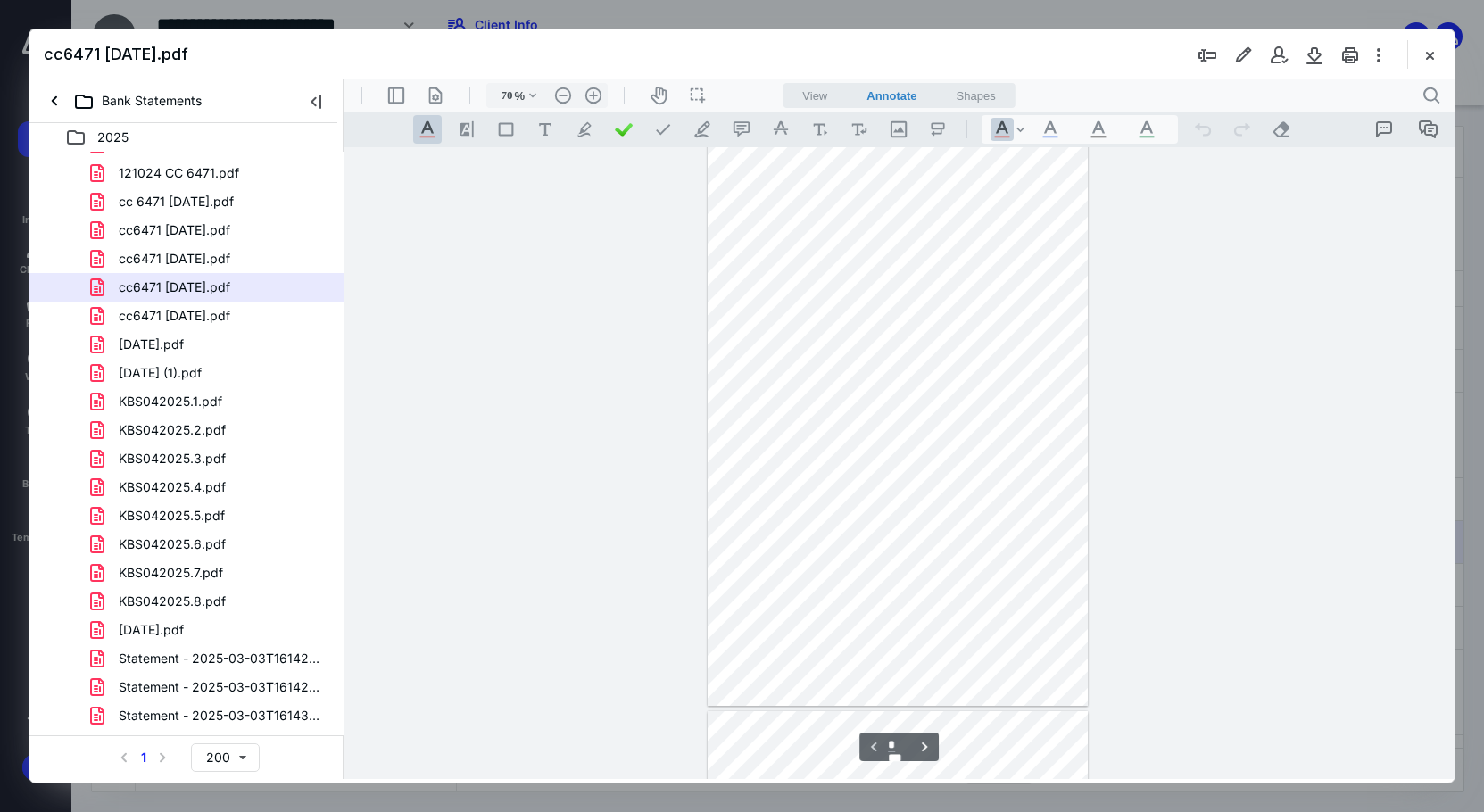 click on "cc6471 [DATE].pdf" at bounding box center [174, 316] 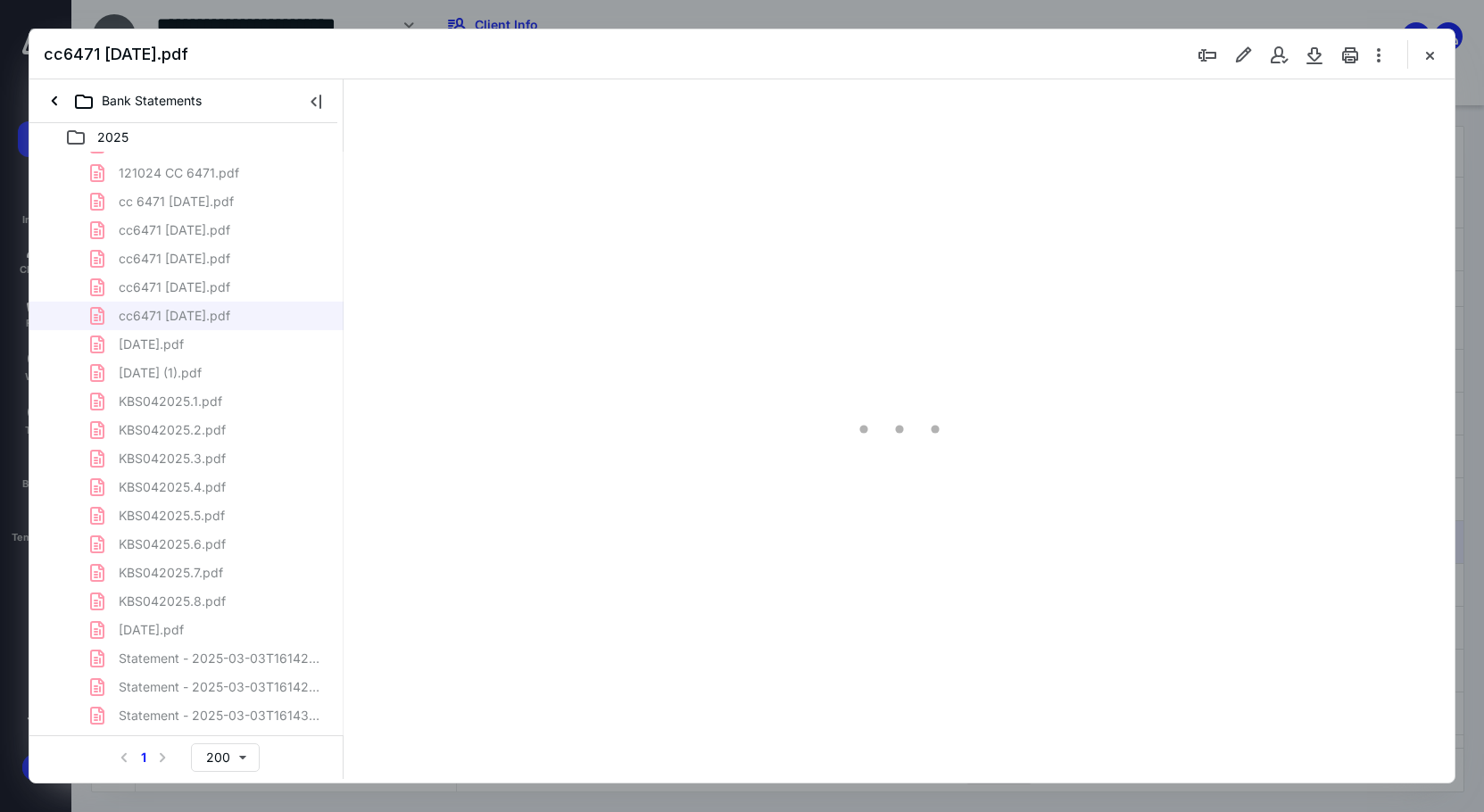 scroll, scrollTop: 70, scrollLeft: 0, axis: vertical 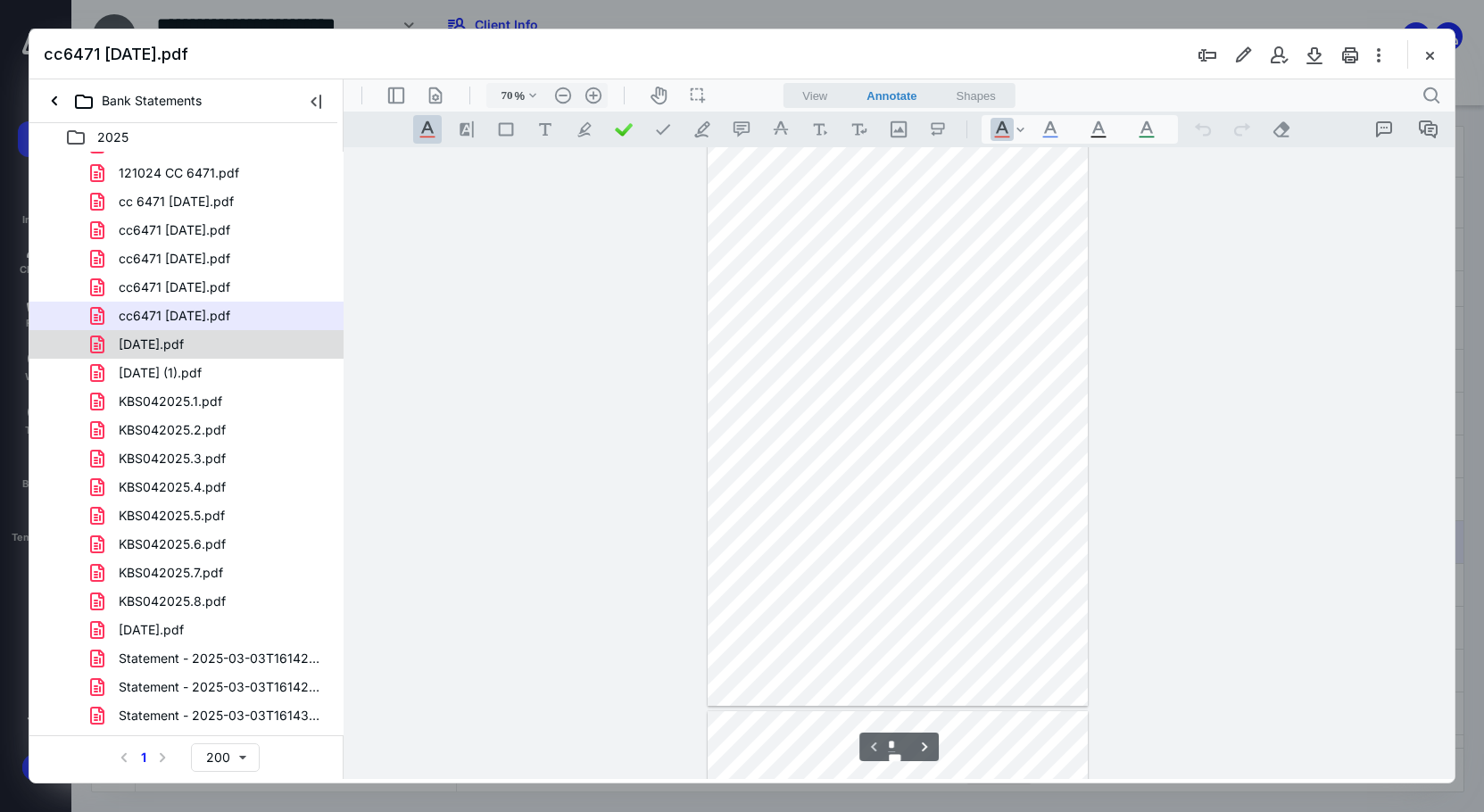 click on "[DATE].pdf" at bounding box center [211, 344] 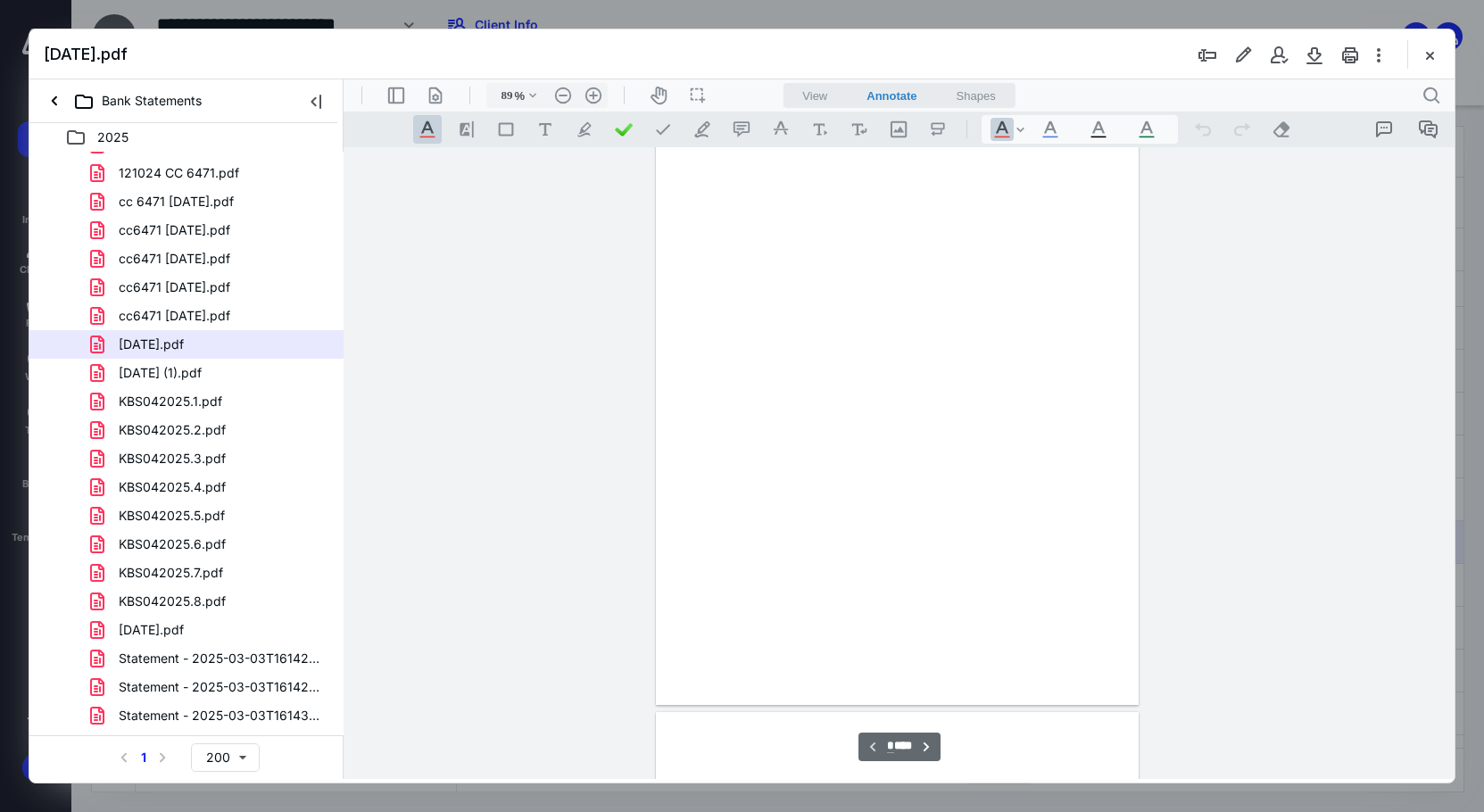 scroll, scrollTop: 71, scrollLeft: 0, axis: vertical 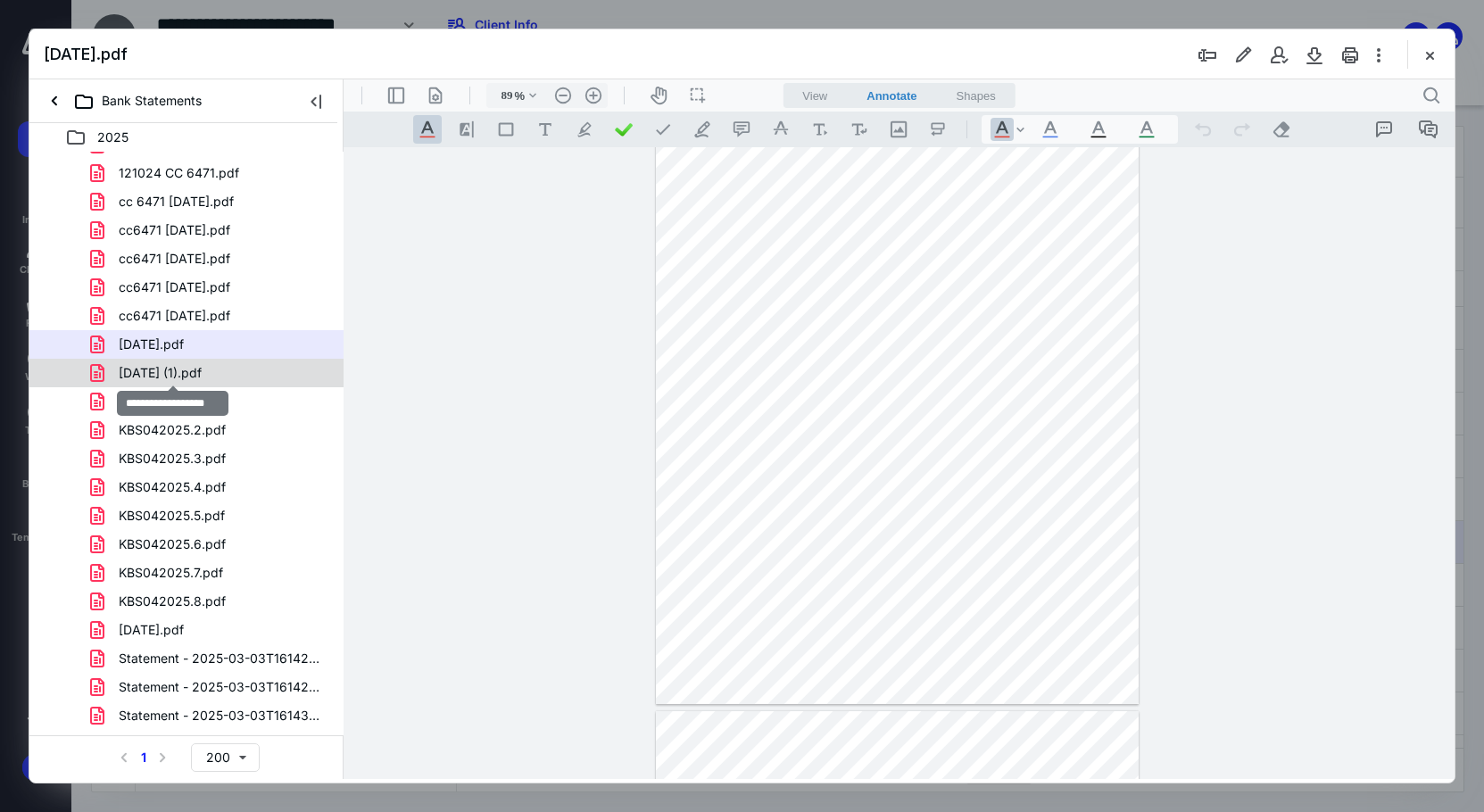 click on "[DATE] (1).pdf" at bounding box center [160, 373] 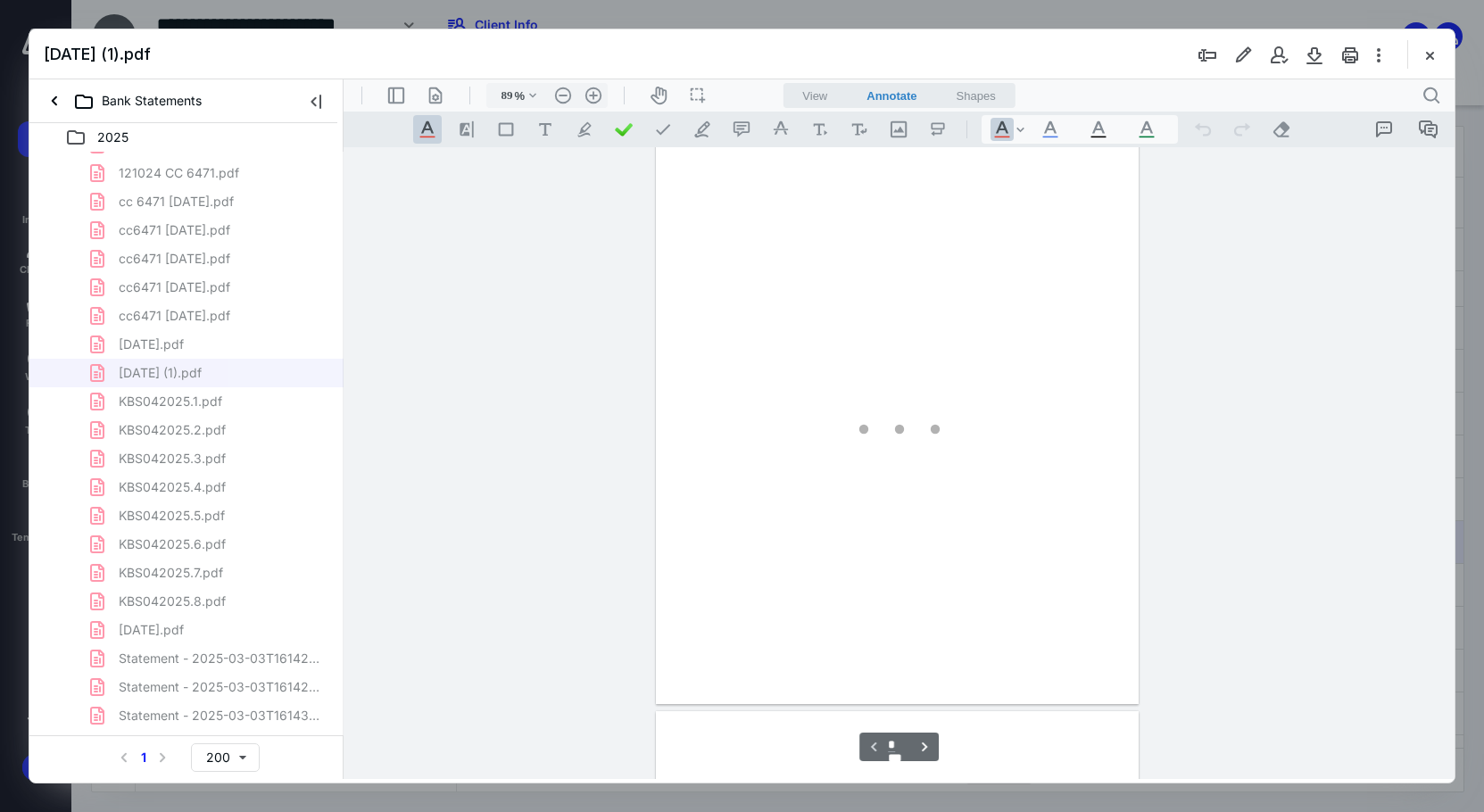 scroll, scrollTop: 71, scrollLeft: 0, axis: vertical 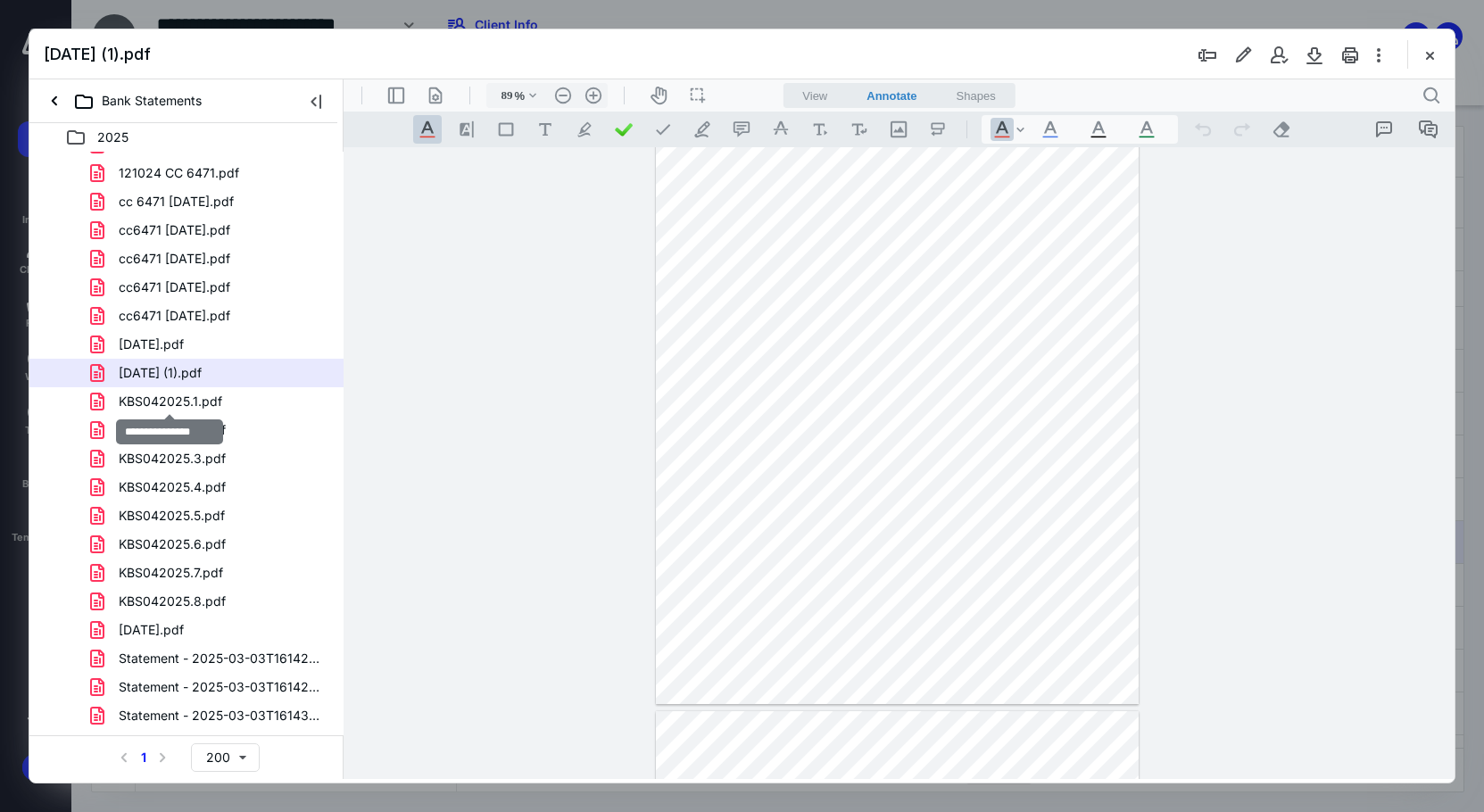 click on "KBS042025.1.pdf" at bounding box center (170, 402) 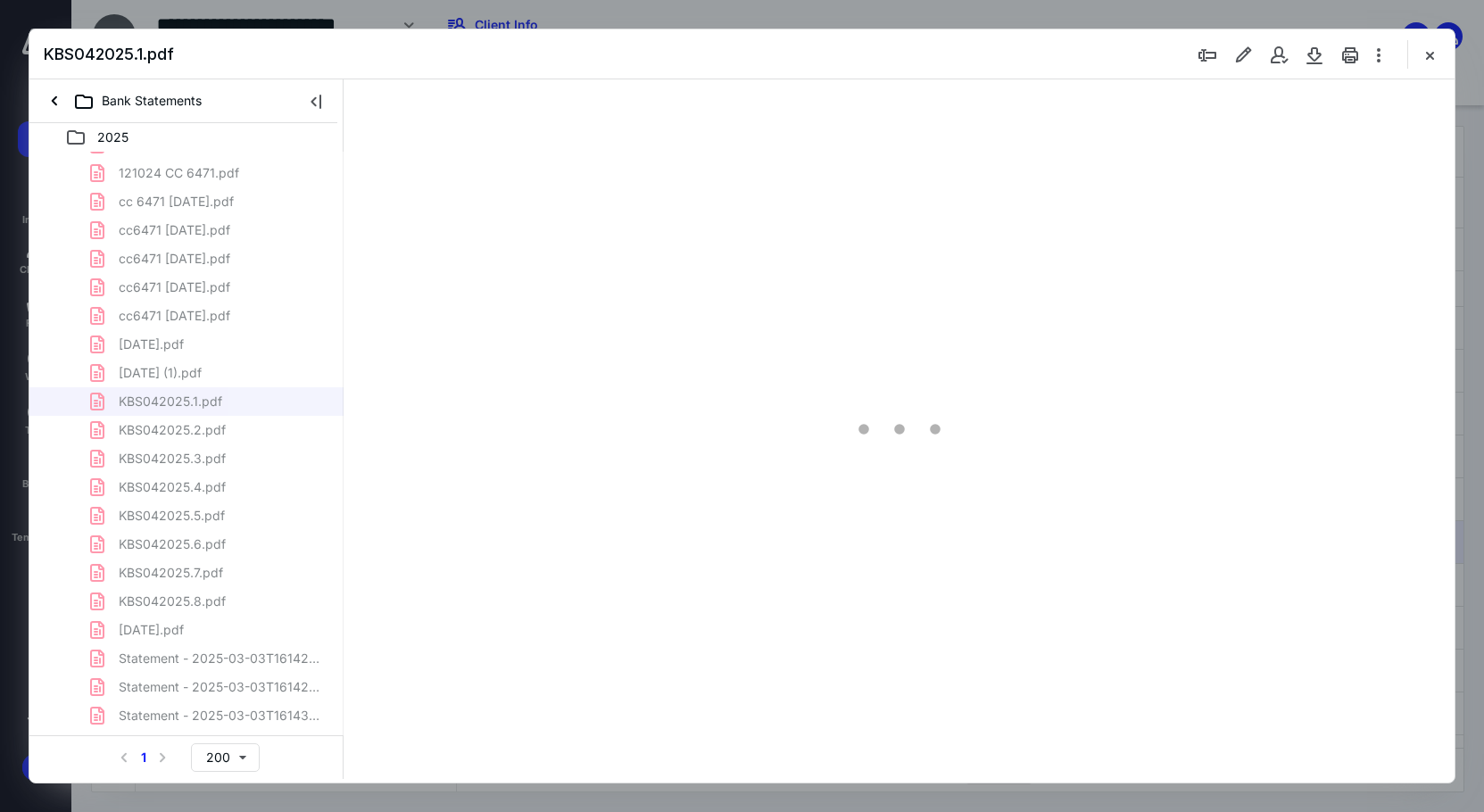 scroll, scrollTop: 71, scrollLeft: 0, axis: vertical 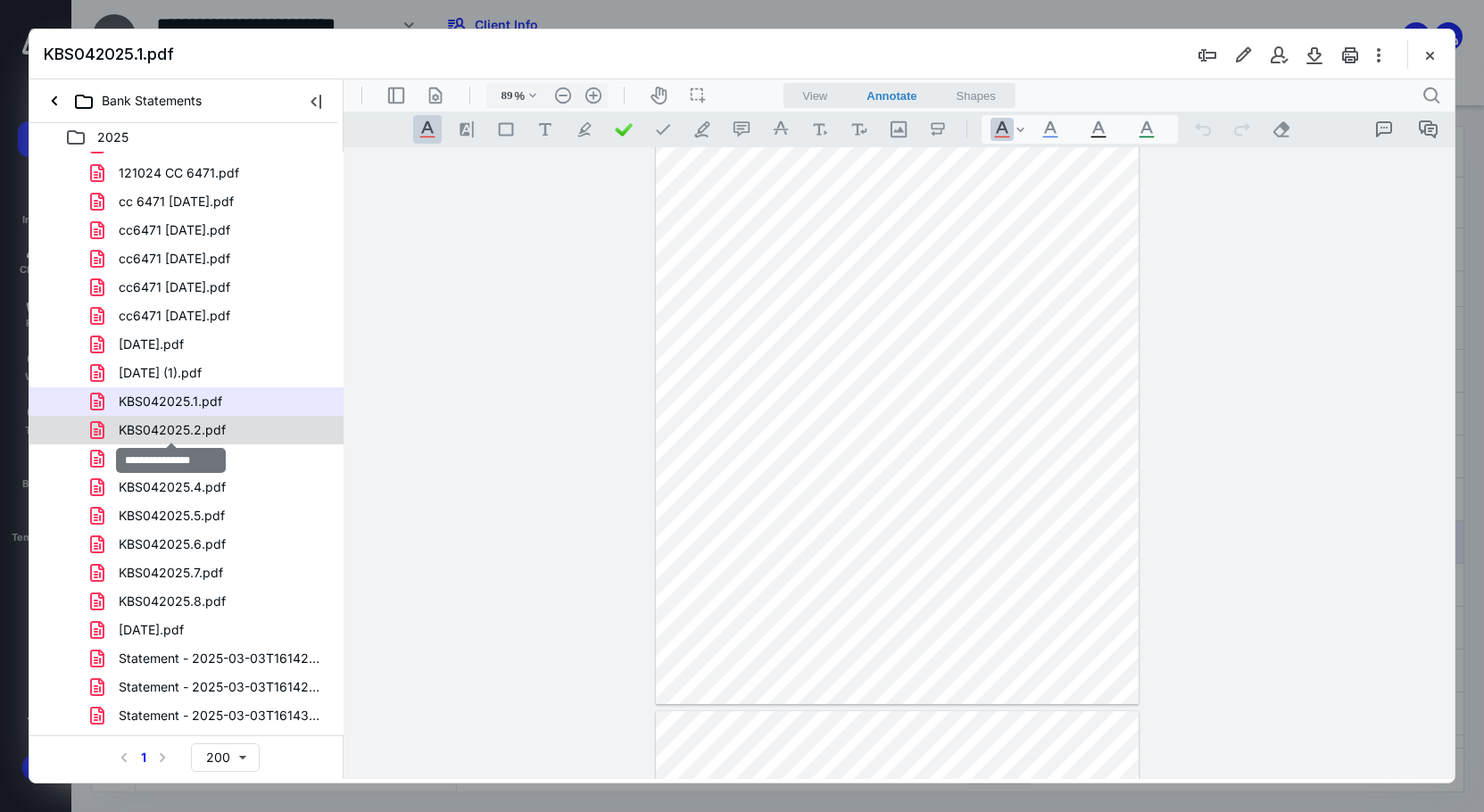 click on "KBS042025.2.pdf" at bounding box center [172, 430] 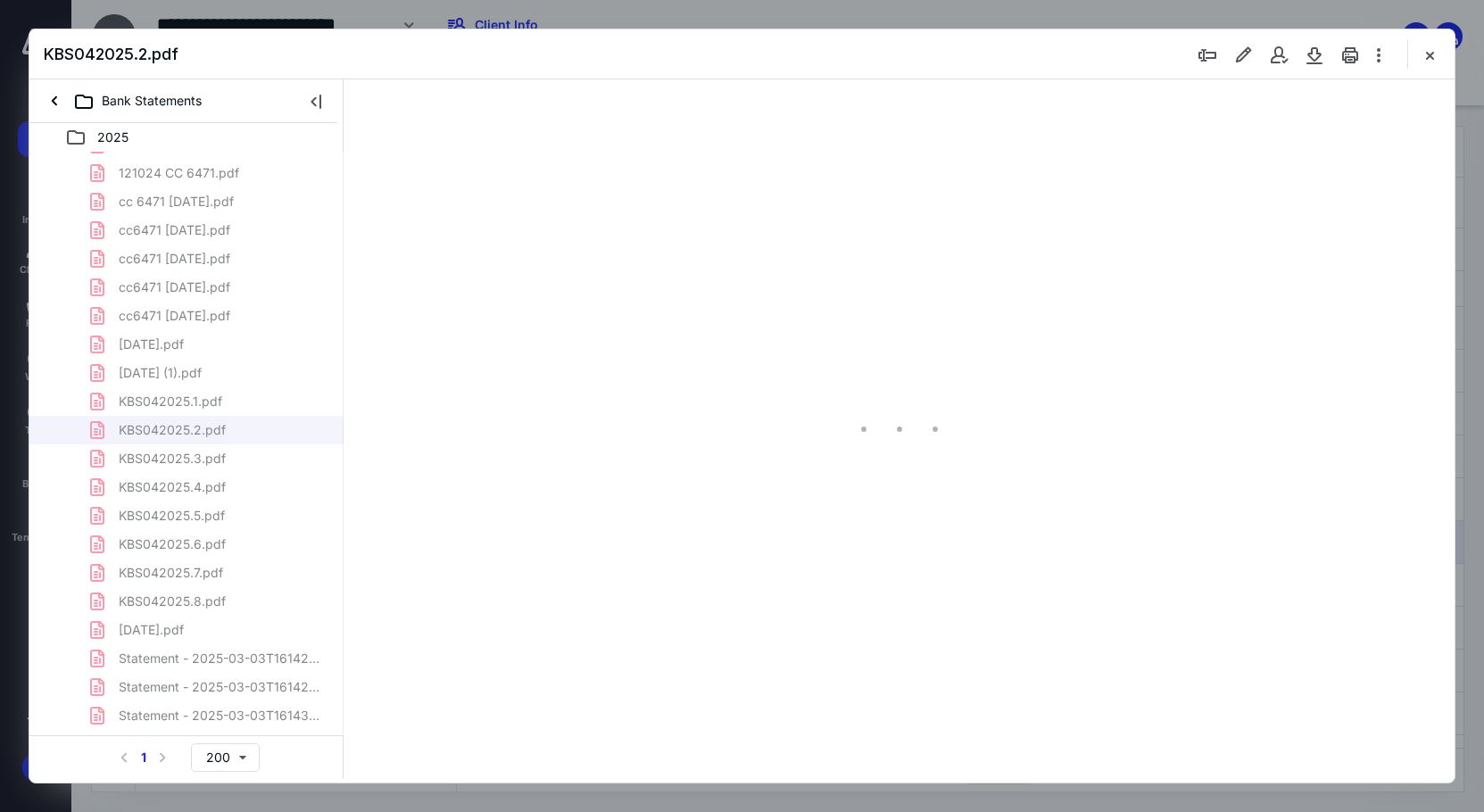 scroll, scrollTop: 71, scrollLeft: 0, axis: vertical 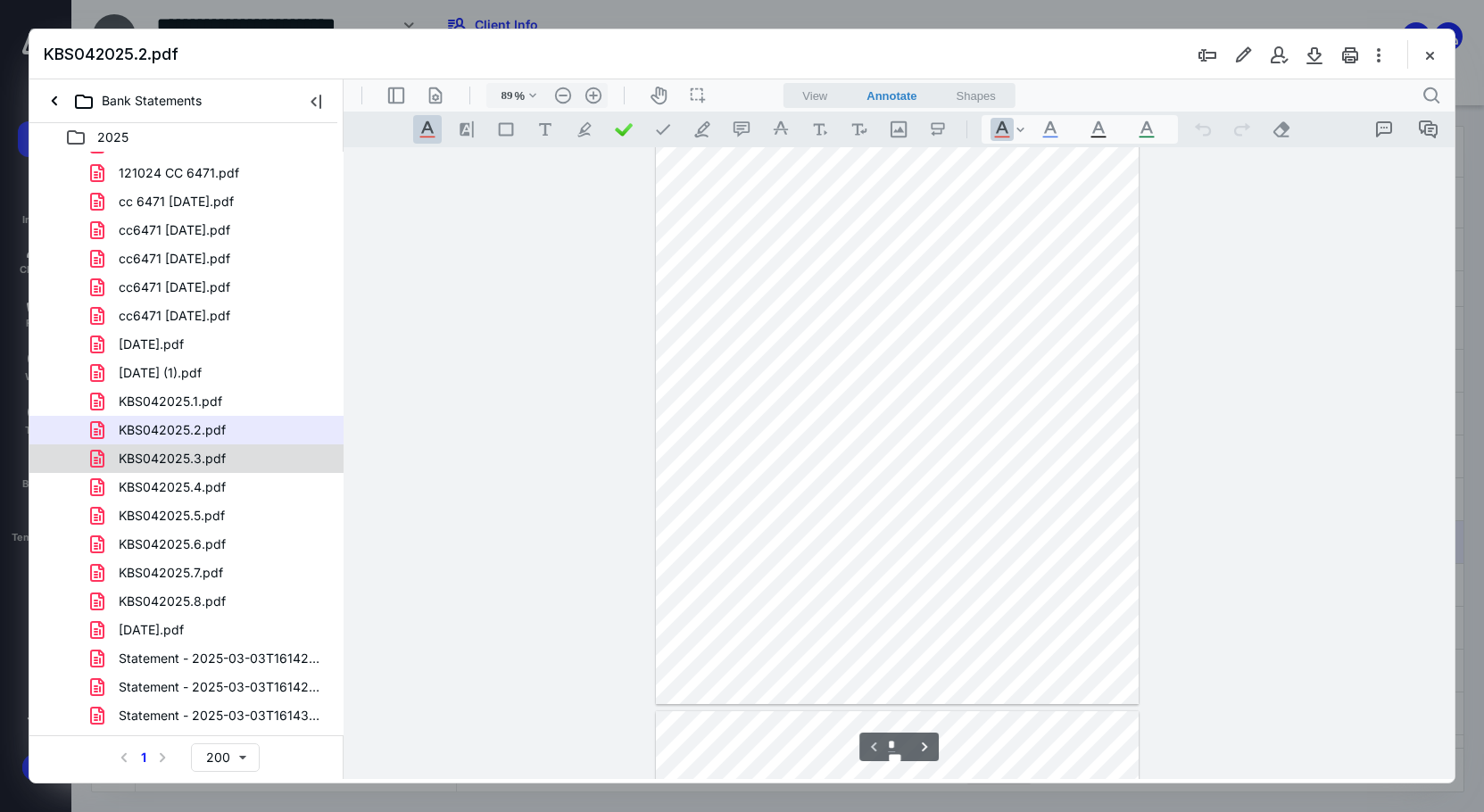 click on "KBS042025.3.pdf" at bounding box center [162, 459] 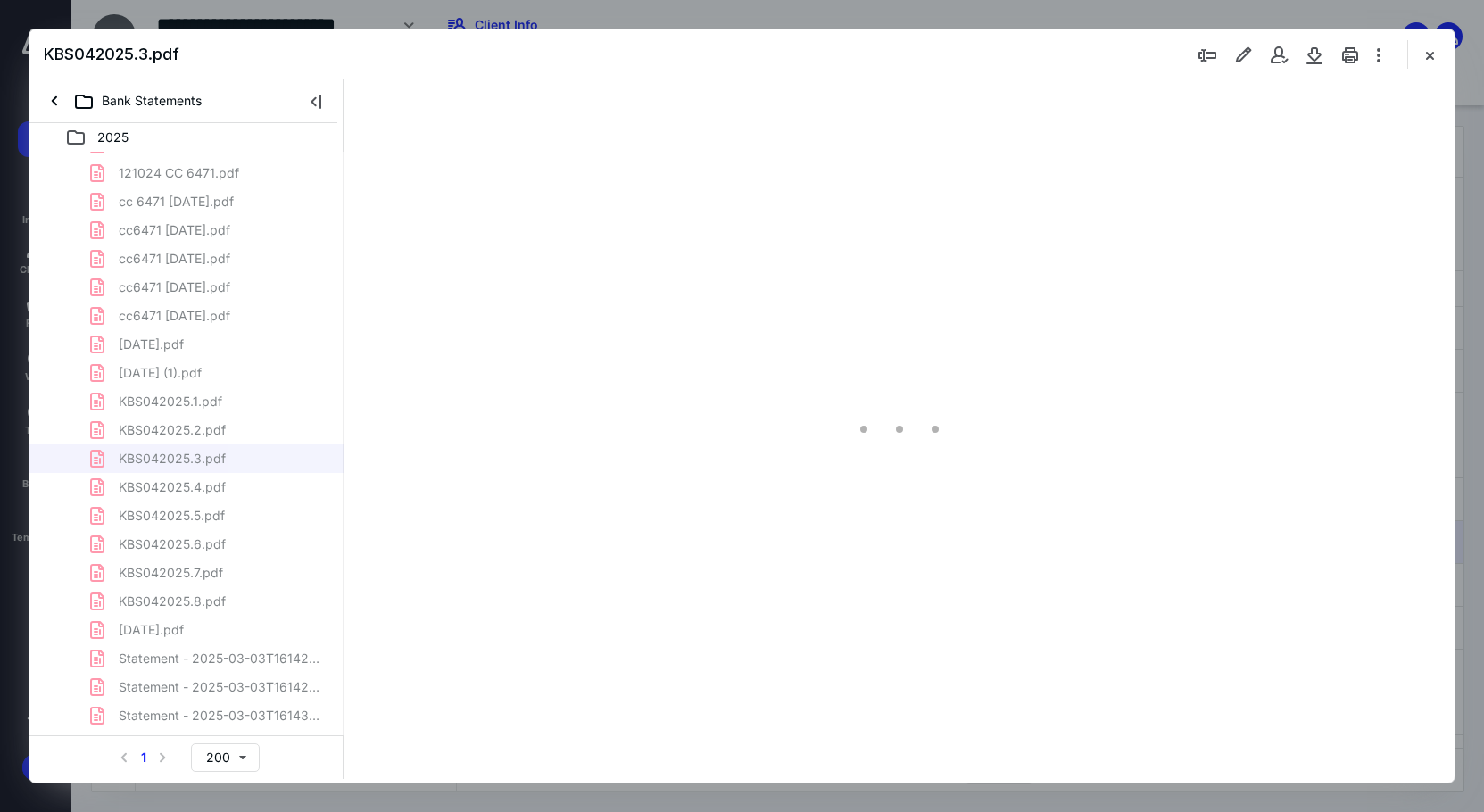 scroll, scrollTop: 71, scrollLeft: 0, axis: vertical 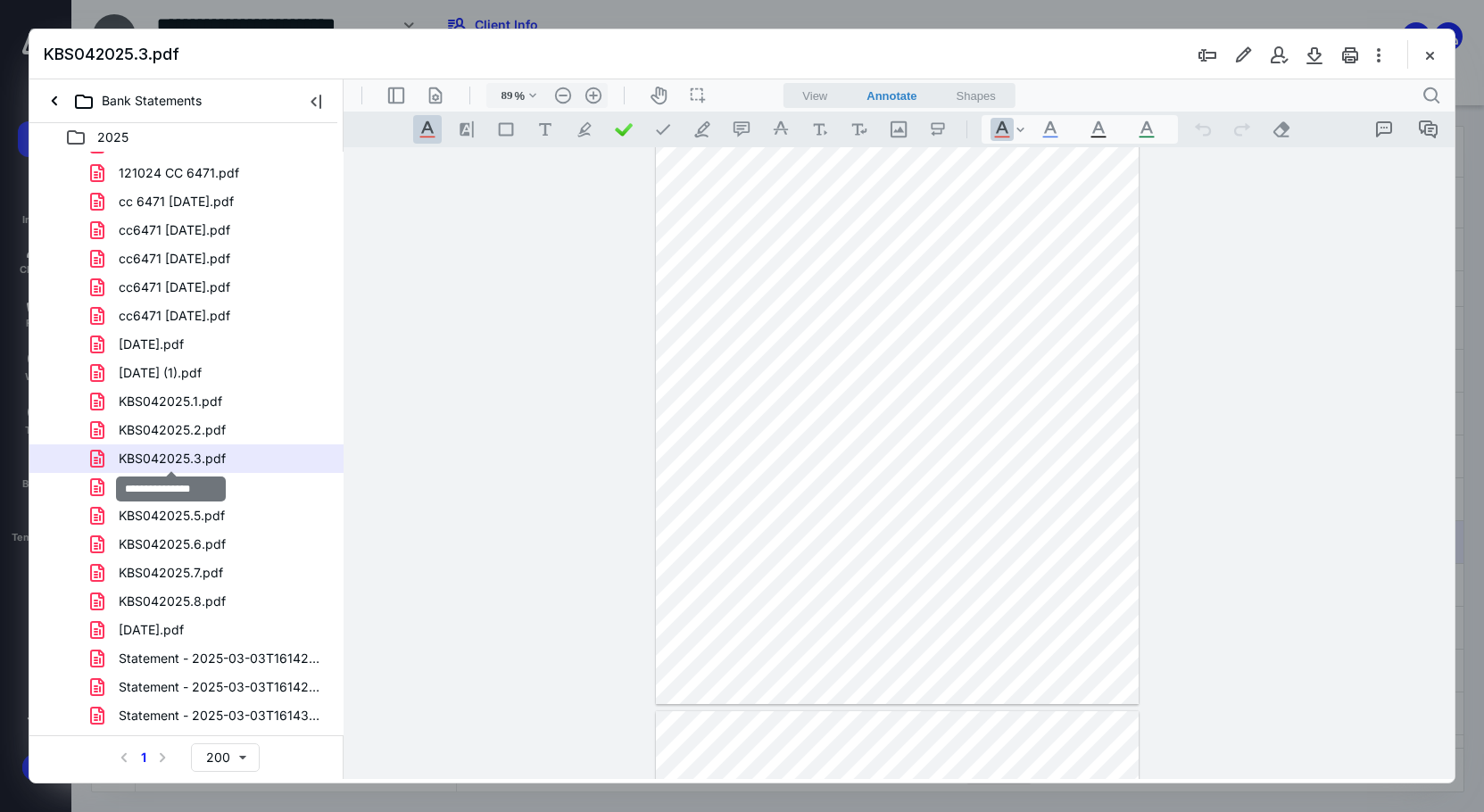 click on "KBS042025.3.pdf" at bounding box center [172, 459] 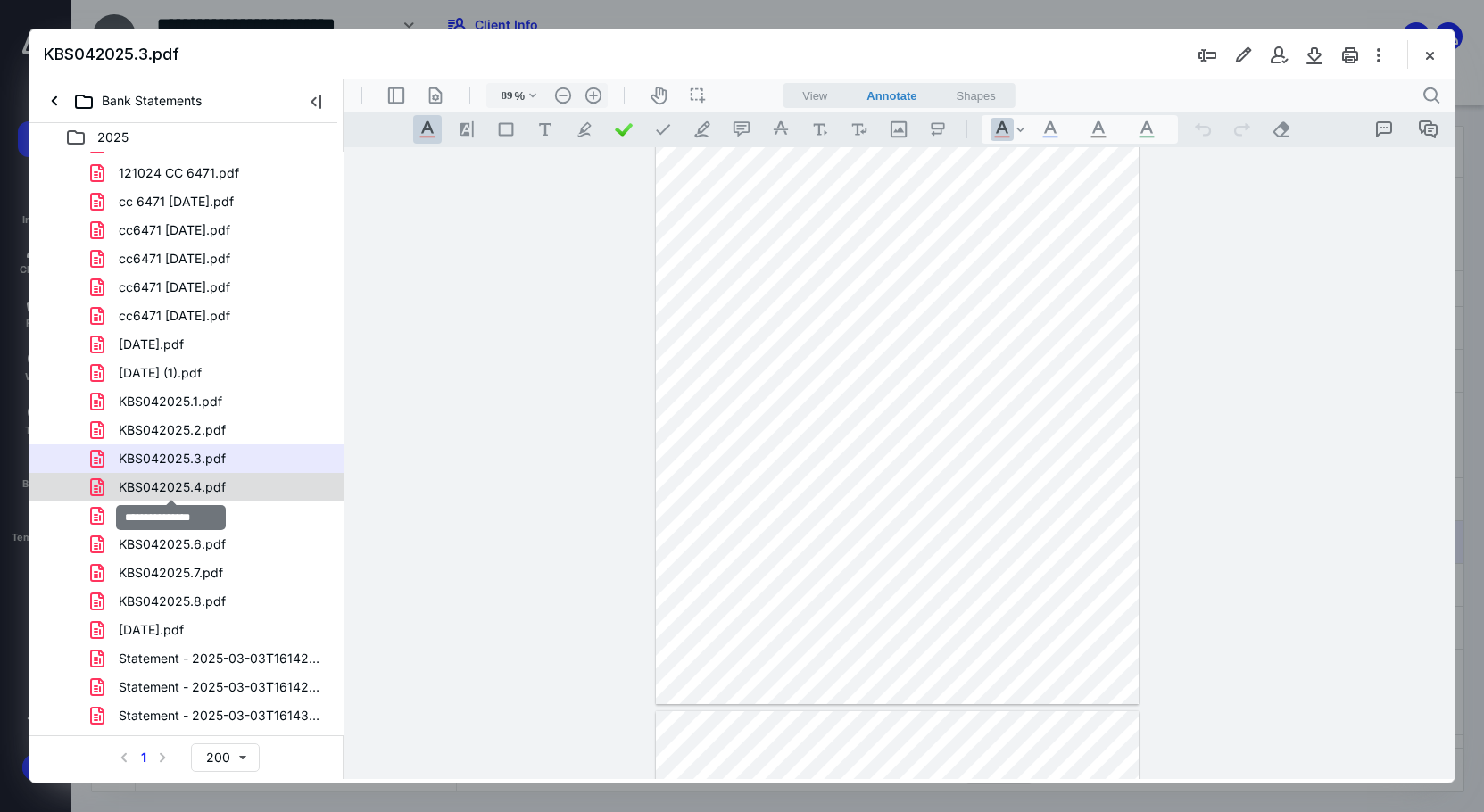 click on "KBS042025.4.pdf" at bounding box center [172, 487] 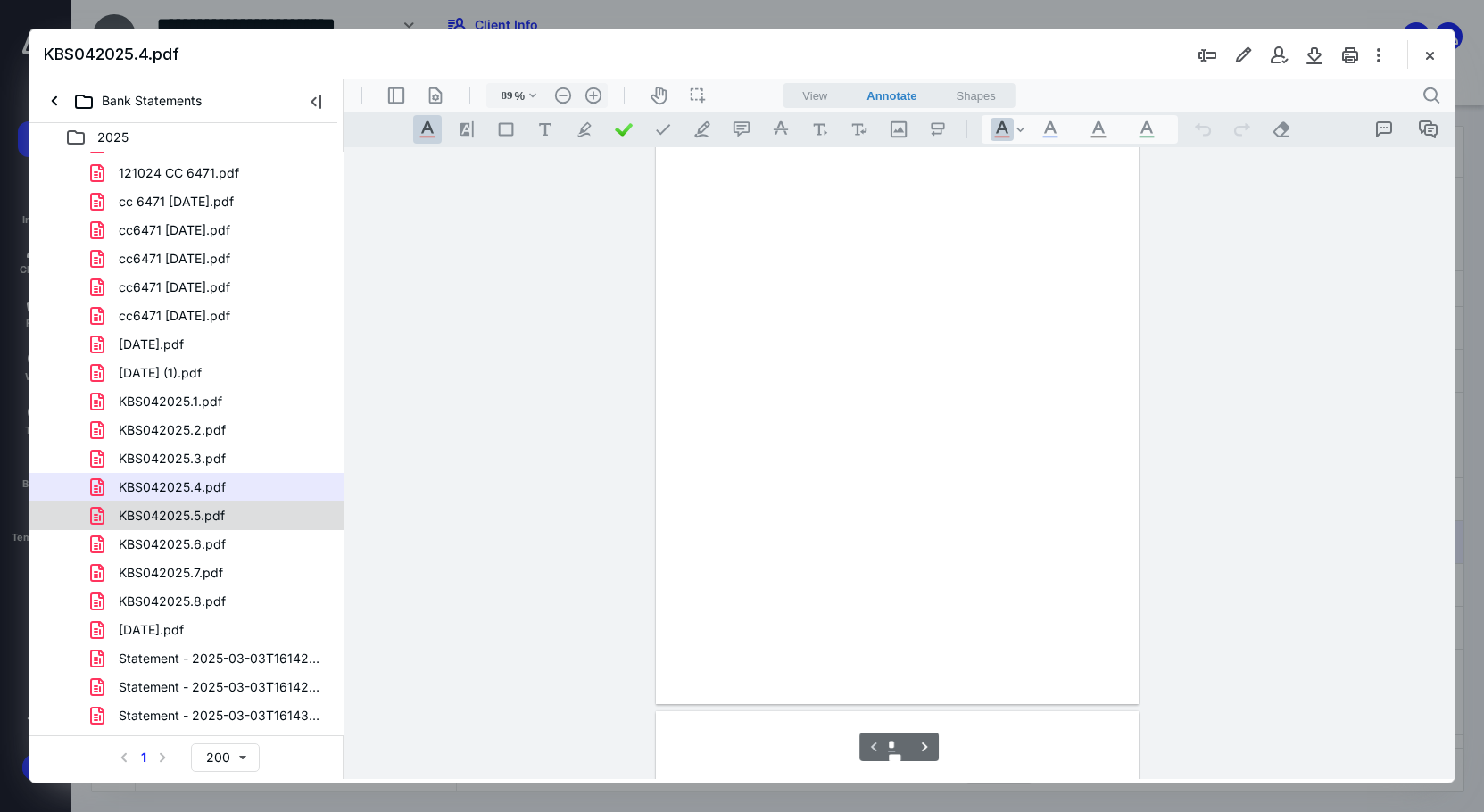 scroll, scrollTop: 71, scrollLeft: 0, axis: vertical 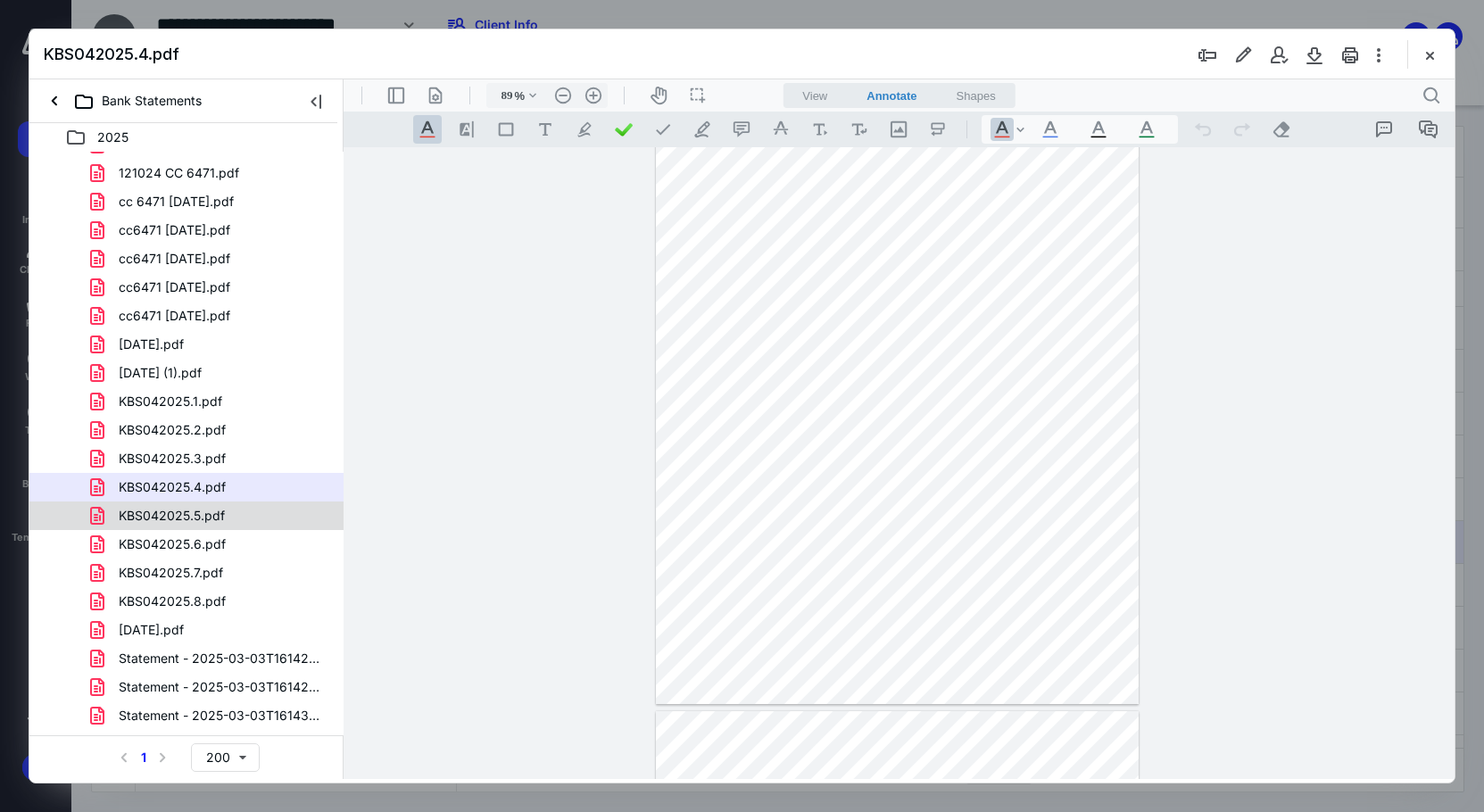 click on "KBS042025.5.pdf" at bounding box center (211, 516) 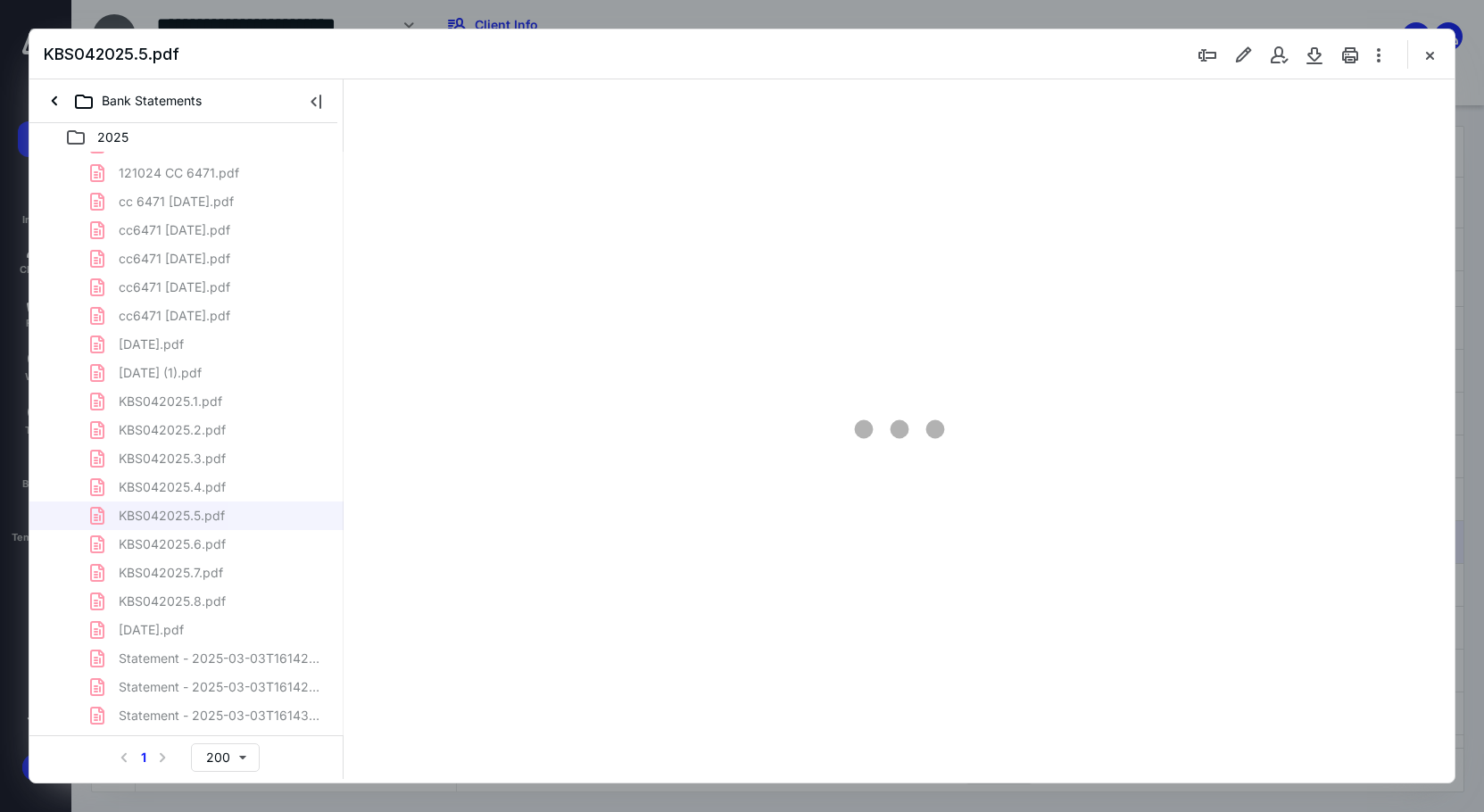 scroll, scrollTop: 71, scrollLeft: 0, axis: vertical 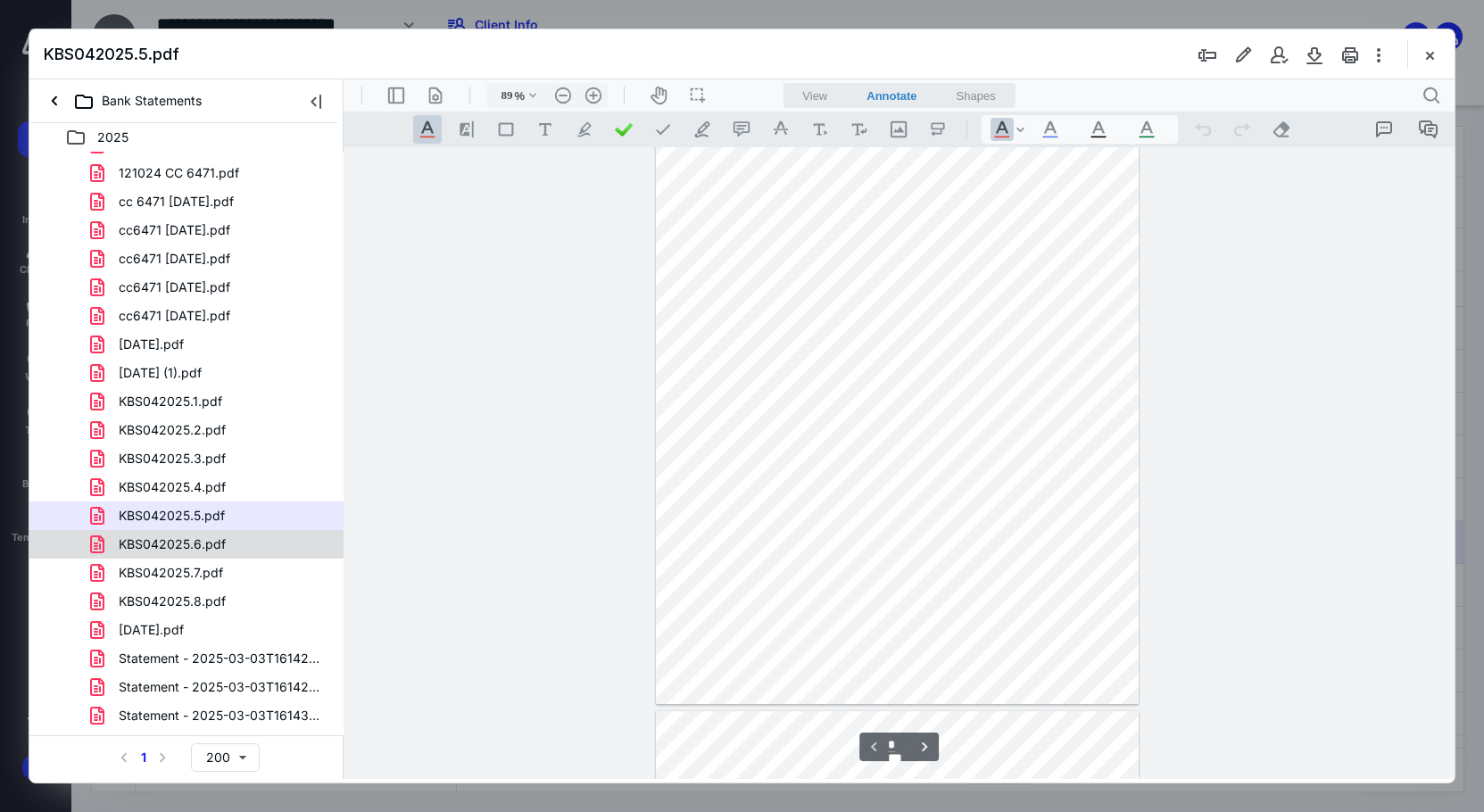 click on "KBS042025.6.pdf" at bounding box center [211, 544] 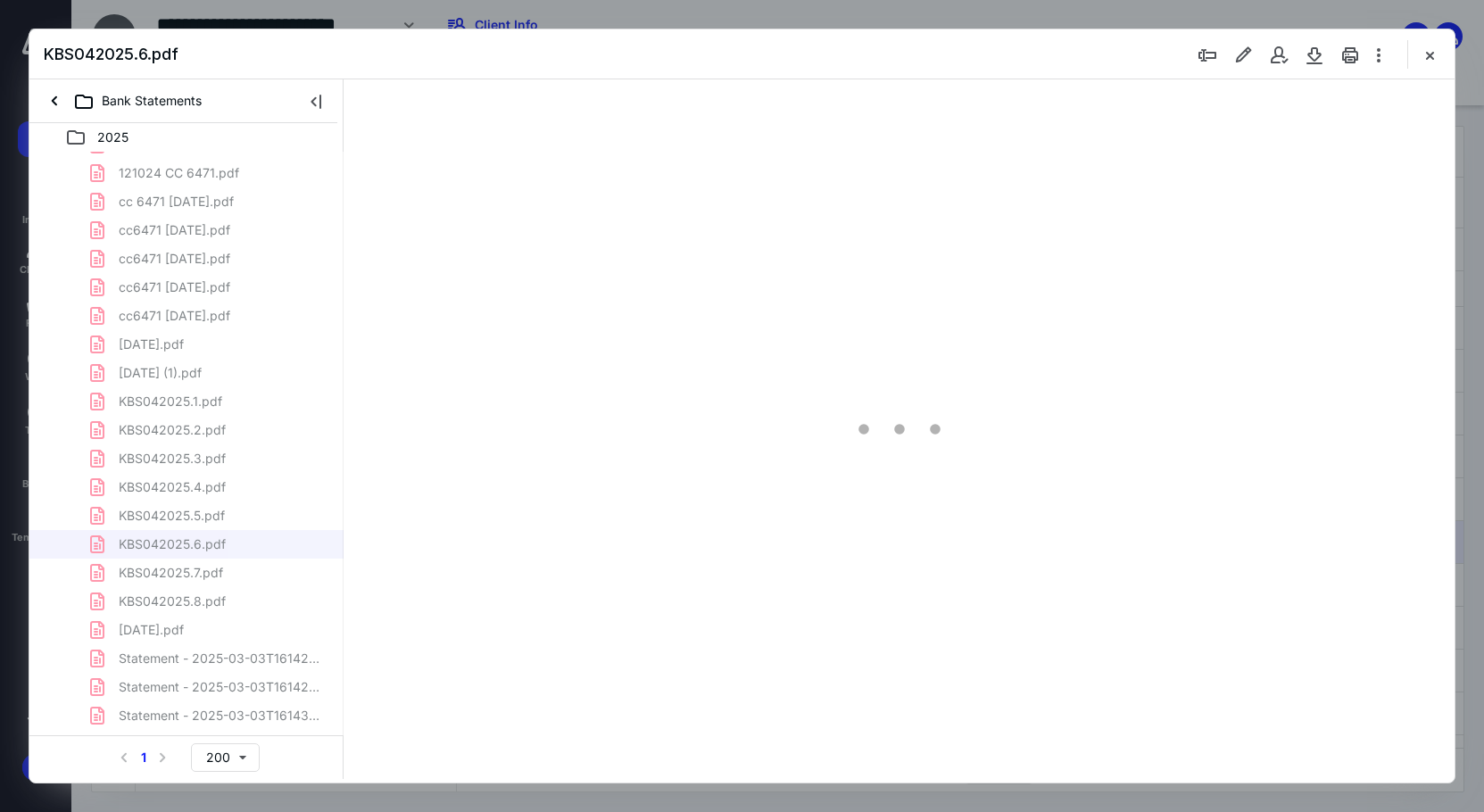 scroll, scrollTop: 71, scrollLeft: 0, axis: vertical 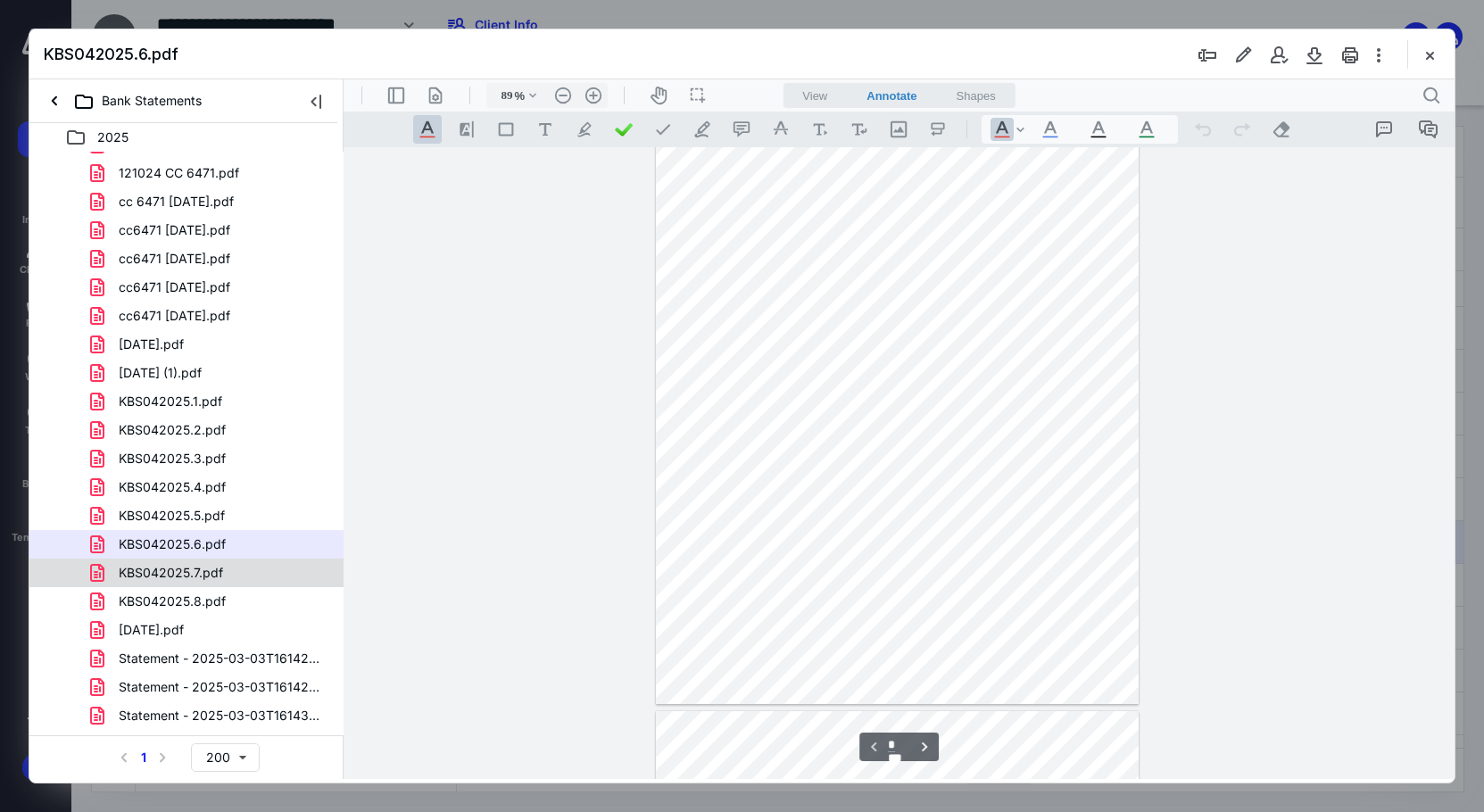 click on "KBS042025.7.pdf" at bounding box center [211, 573] 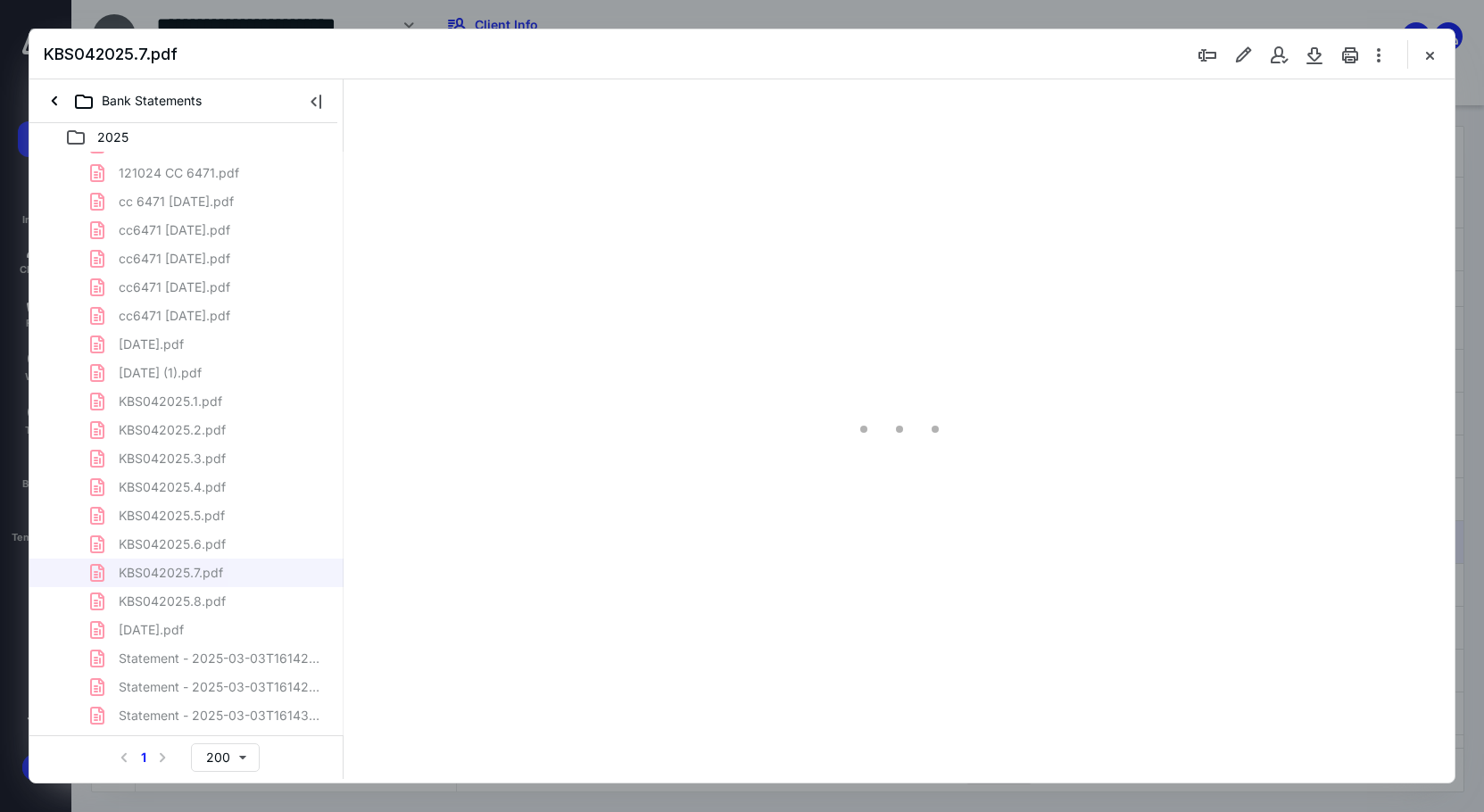 scroll, scrollTop: 71, scrollLeft: 0, axis: vertical 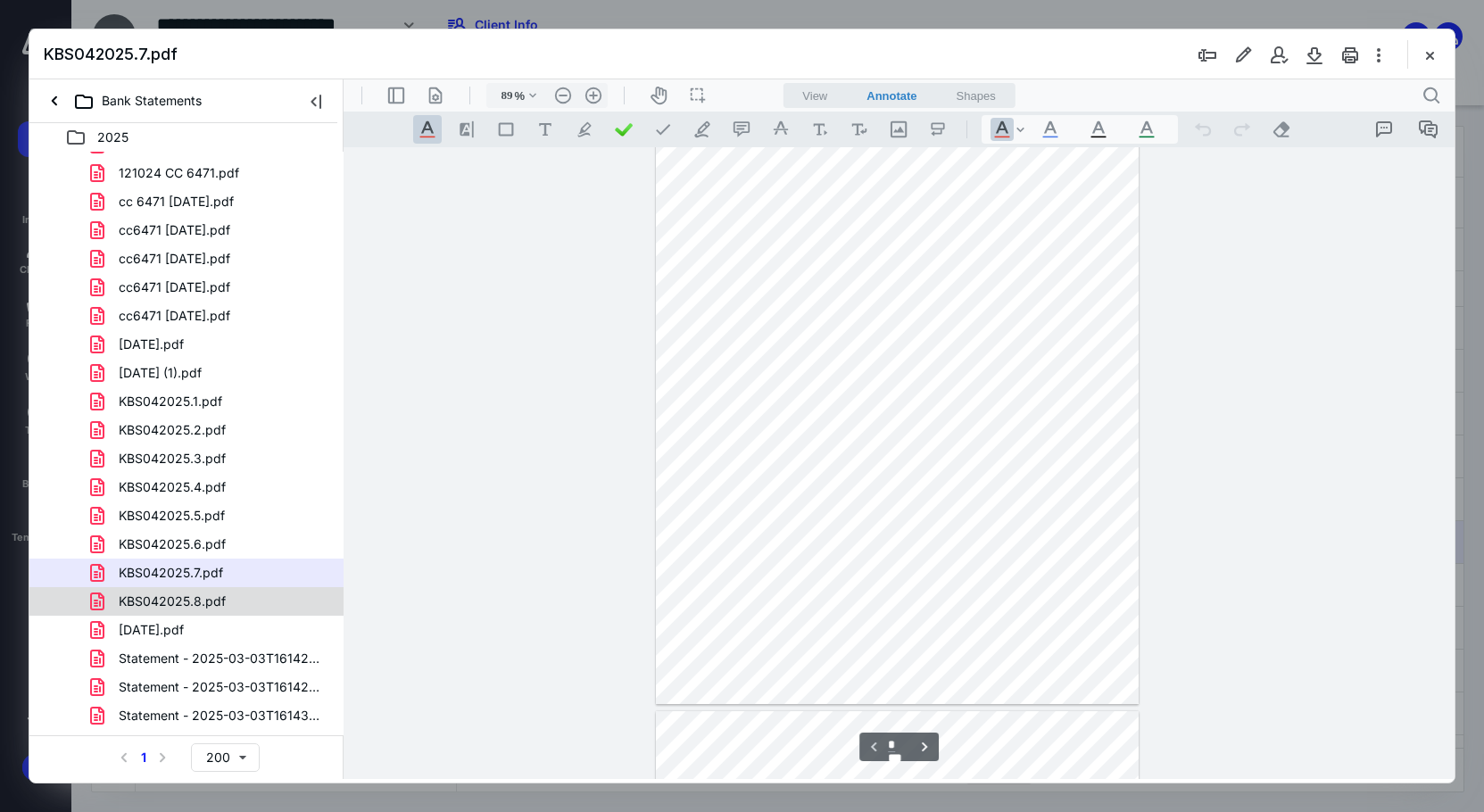 click on "KBS042025.8.pdf" at bounding box center [172, 601] 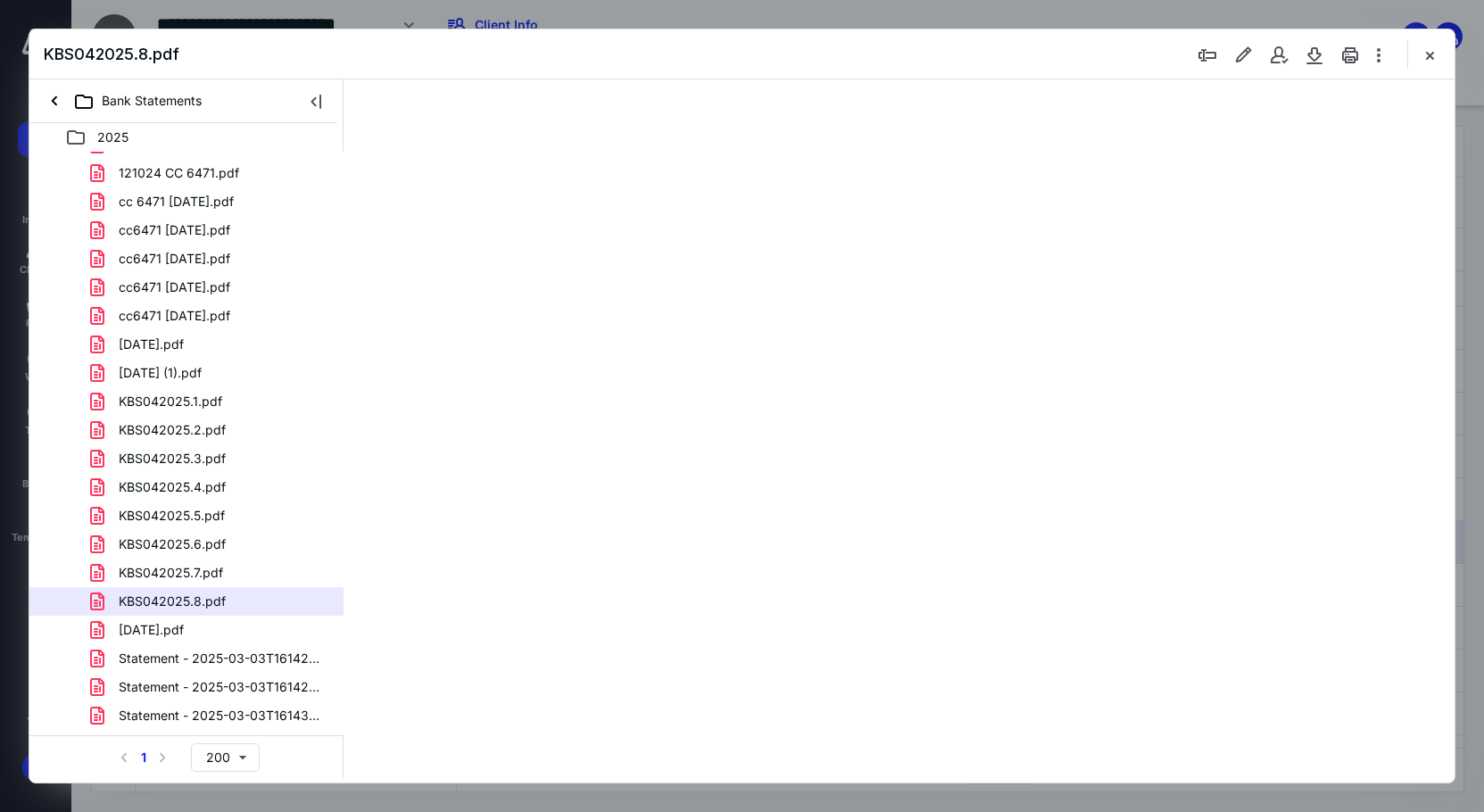 scroll, scrollTop: 70, scrollLeft: 0, axis: vertical 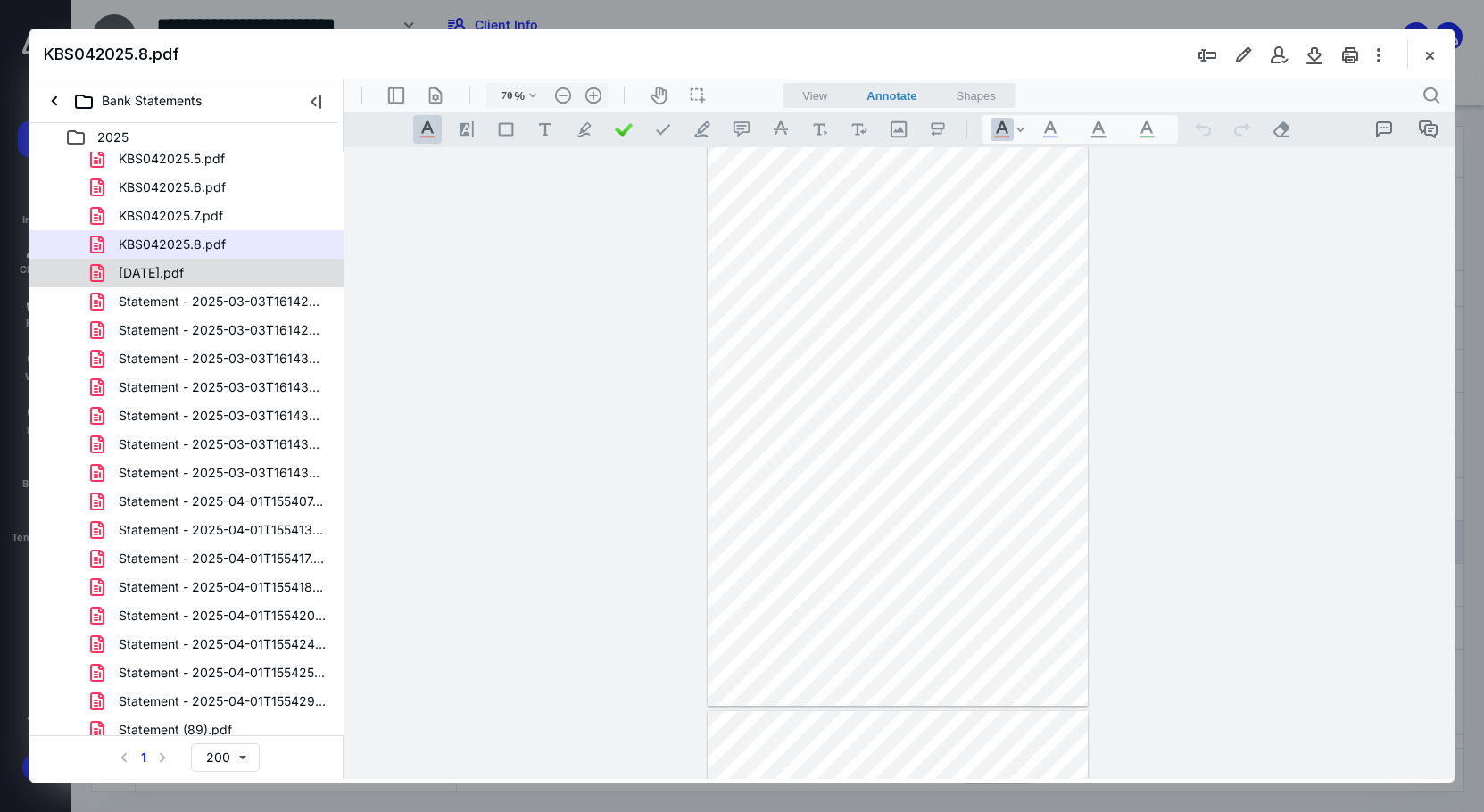 click on "[DATE].pdf" at bounding box center [211, 273] 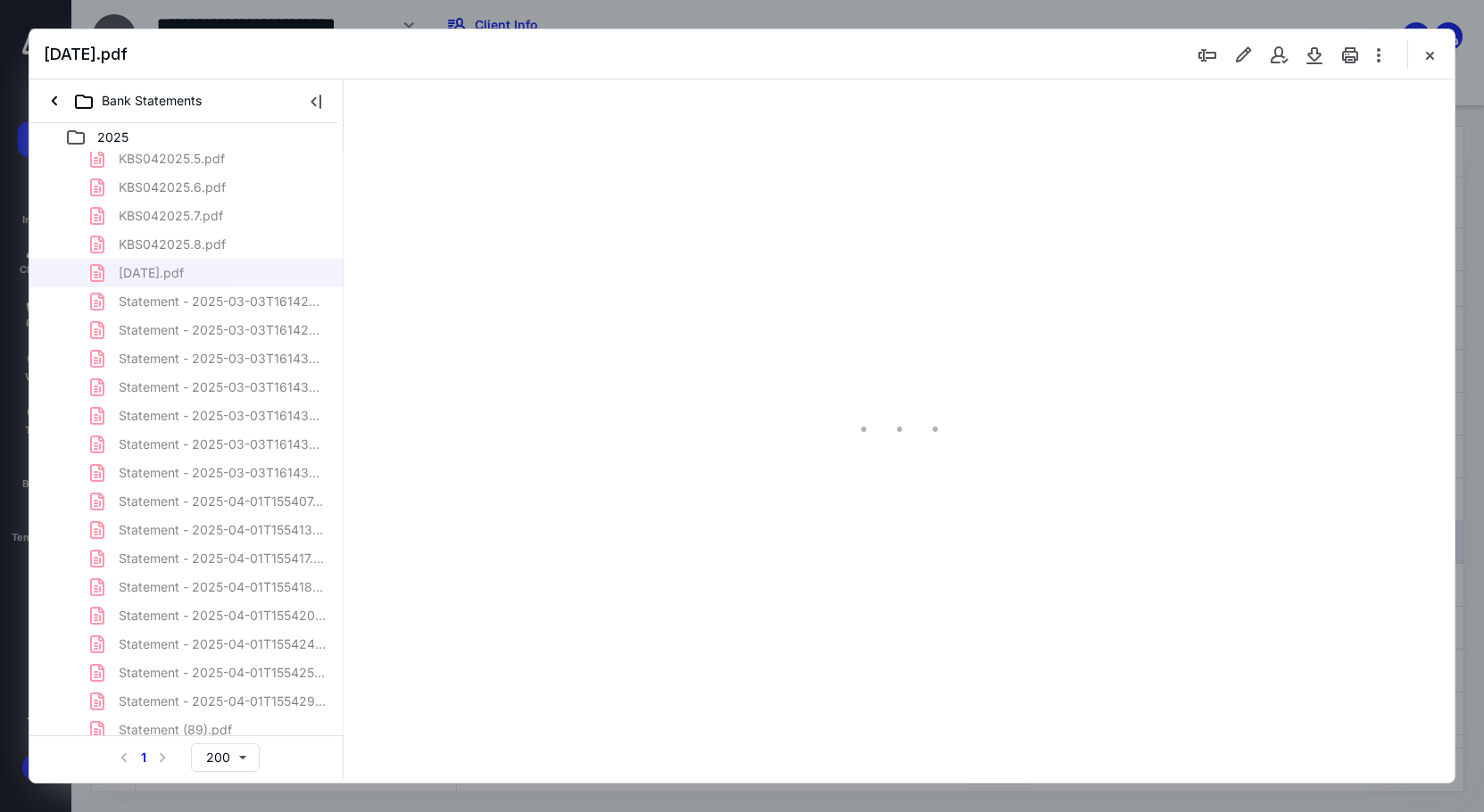 scroll, scrollTop: 71, scrollLeft: 0, axis: vertical 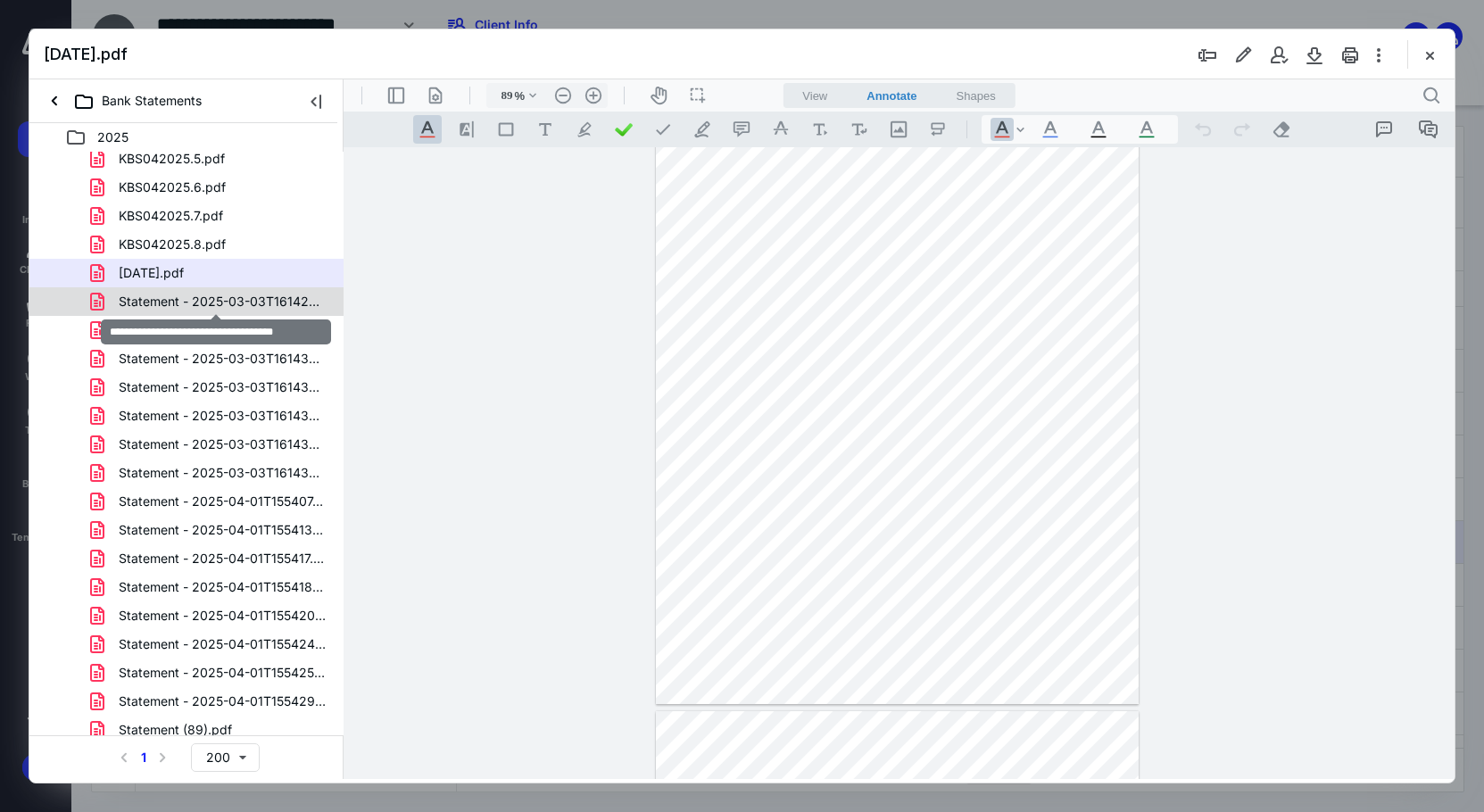 click on "Statement - 2025-03-03T161426.876.pdf" at bounding box center (222, 302) 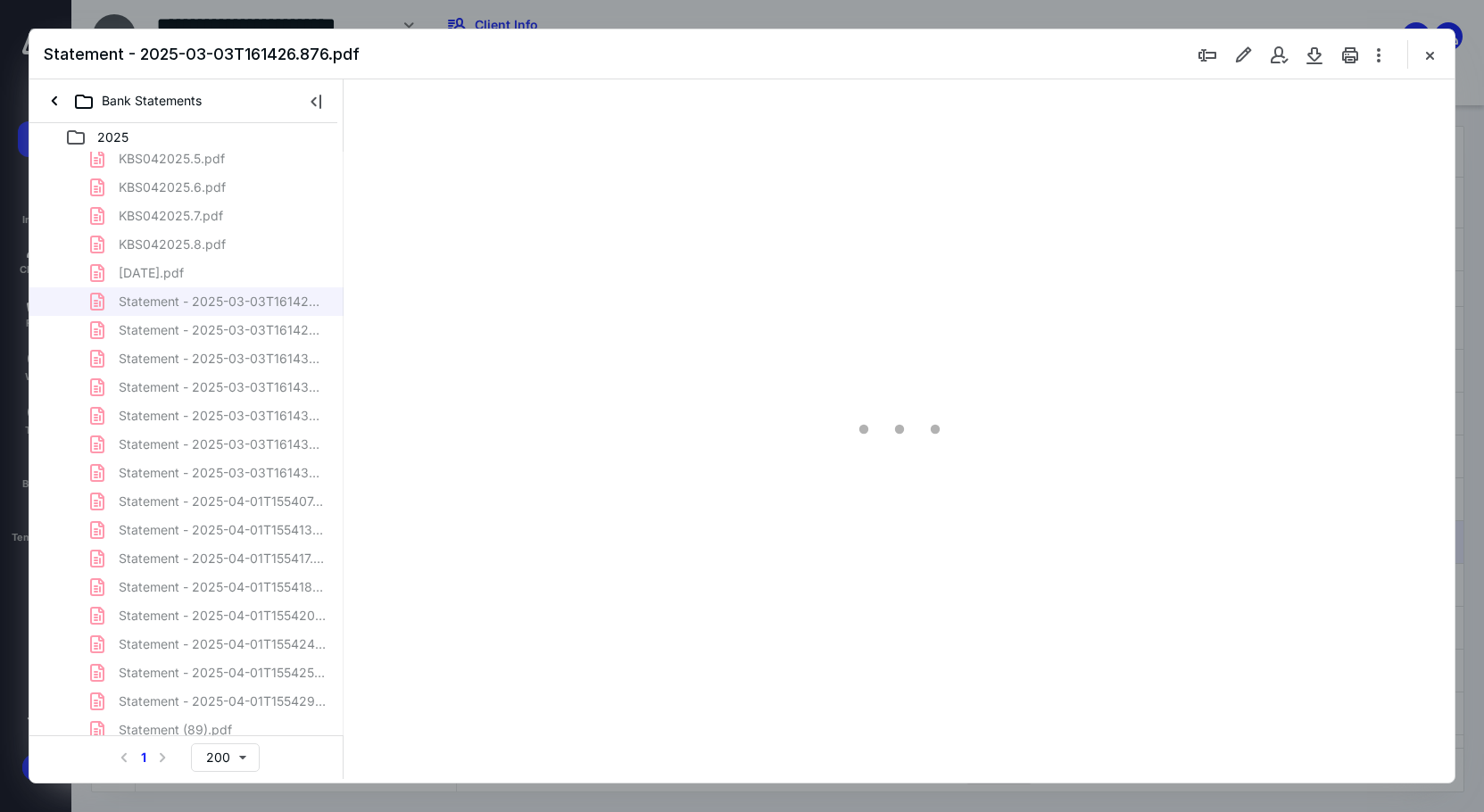 scroll, scrollTop: 0, scrollLeft: 0, axis: both 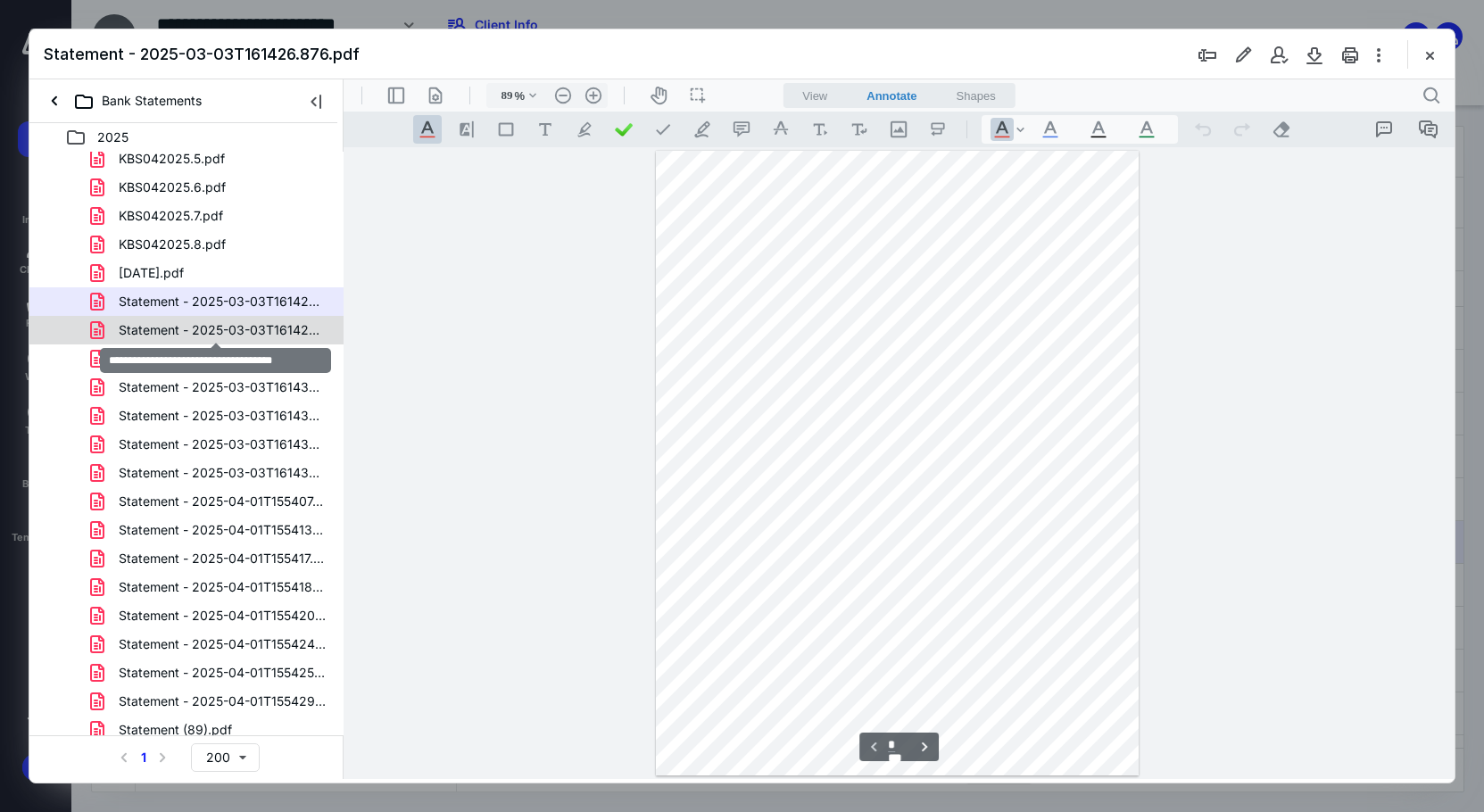 click on "Statement - 2025-03-03T161428.848.pdf" at bounding box center [222, 330] 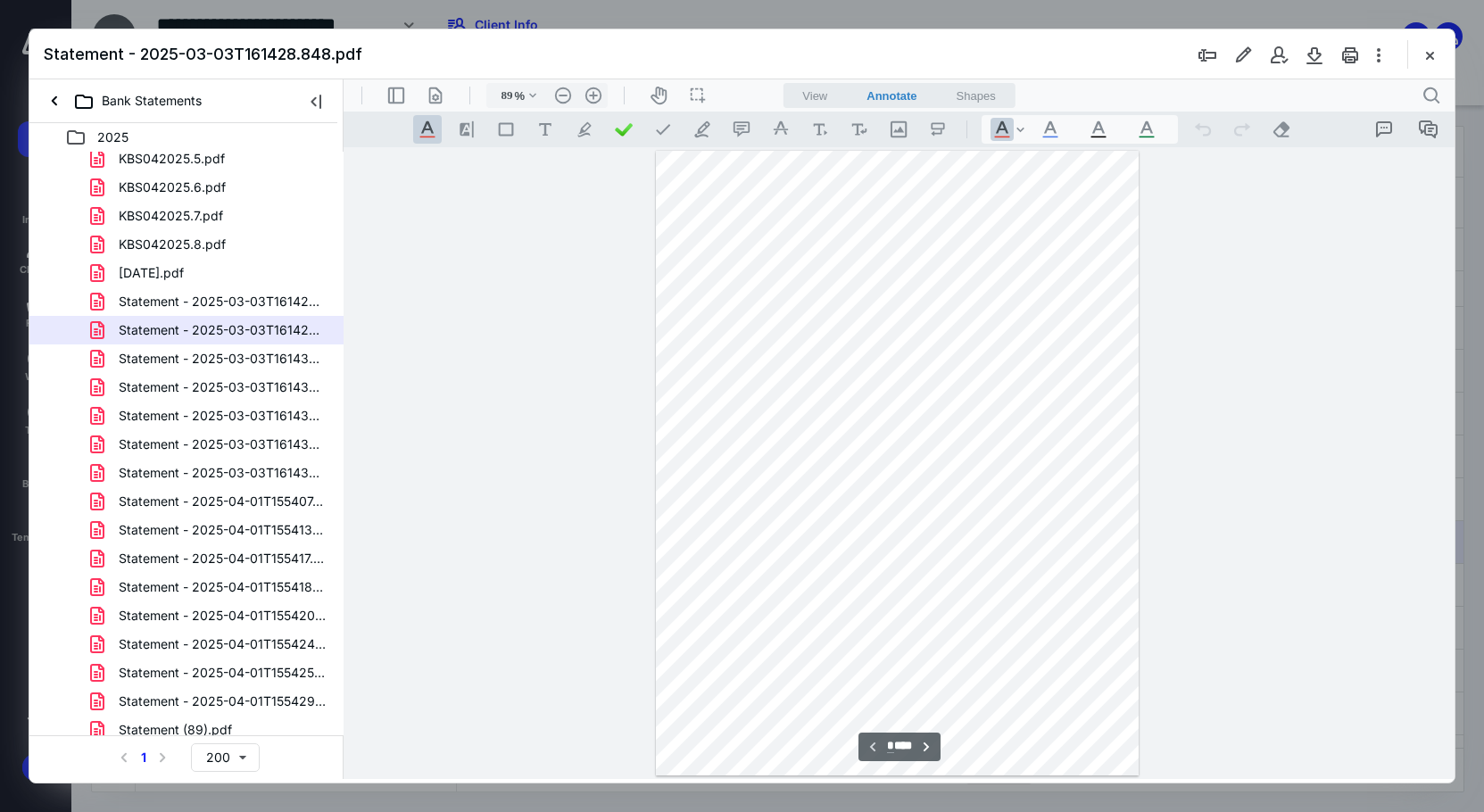 scroll, scrollTop: 71, scrollLeft: 0, axis: vertical 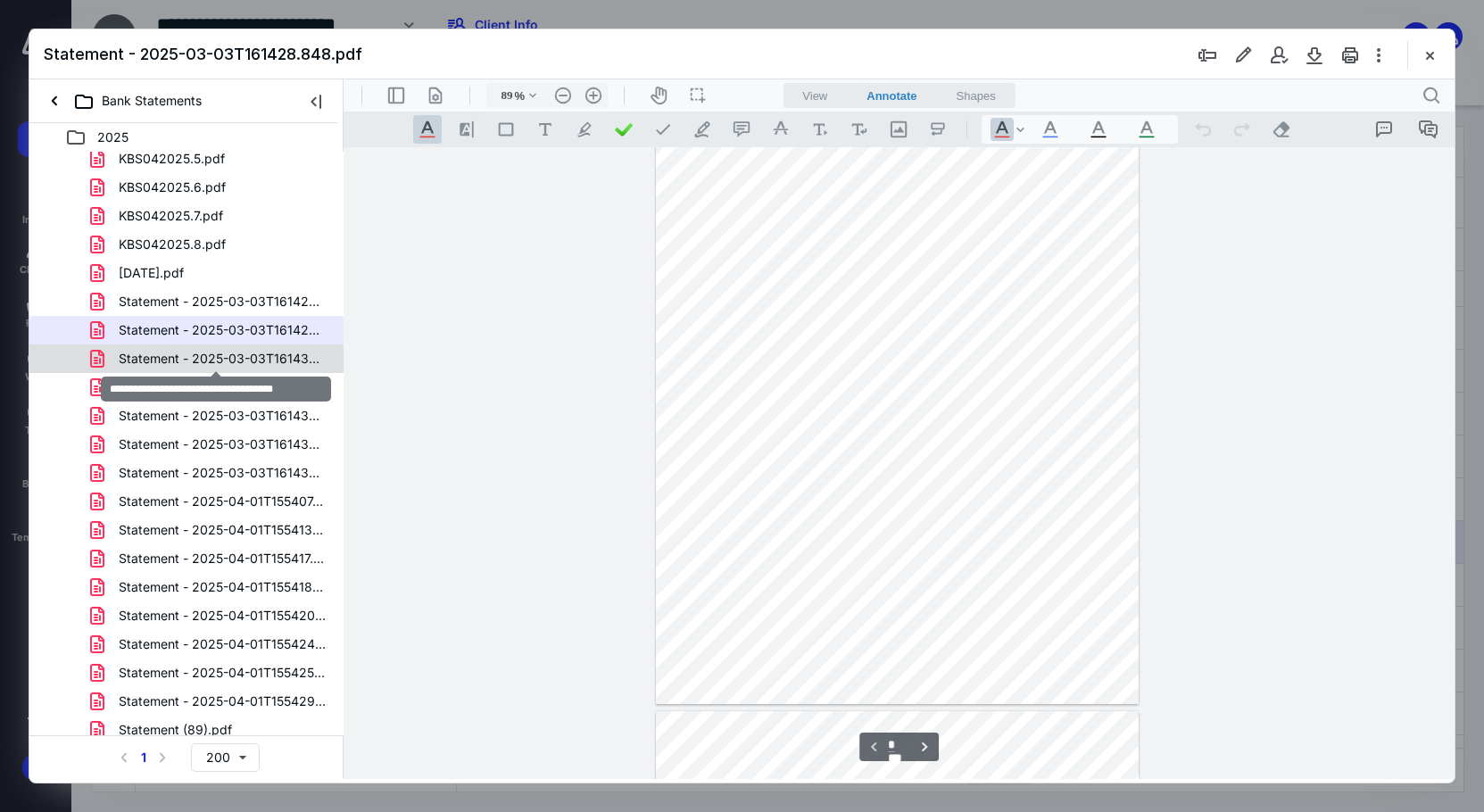 click on "Statement - 2025-03-03T161430.374.pdf" at bounding box center [222, 359] 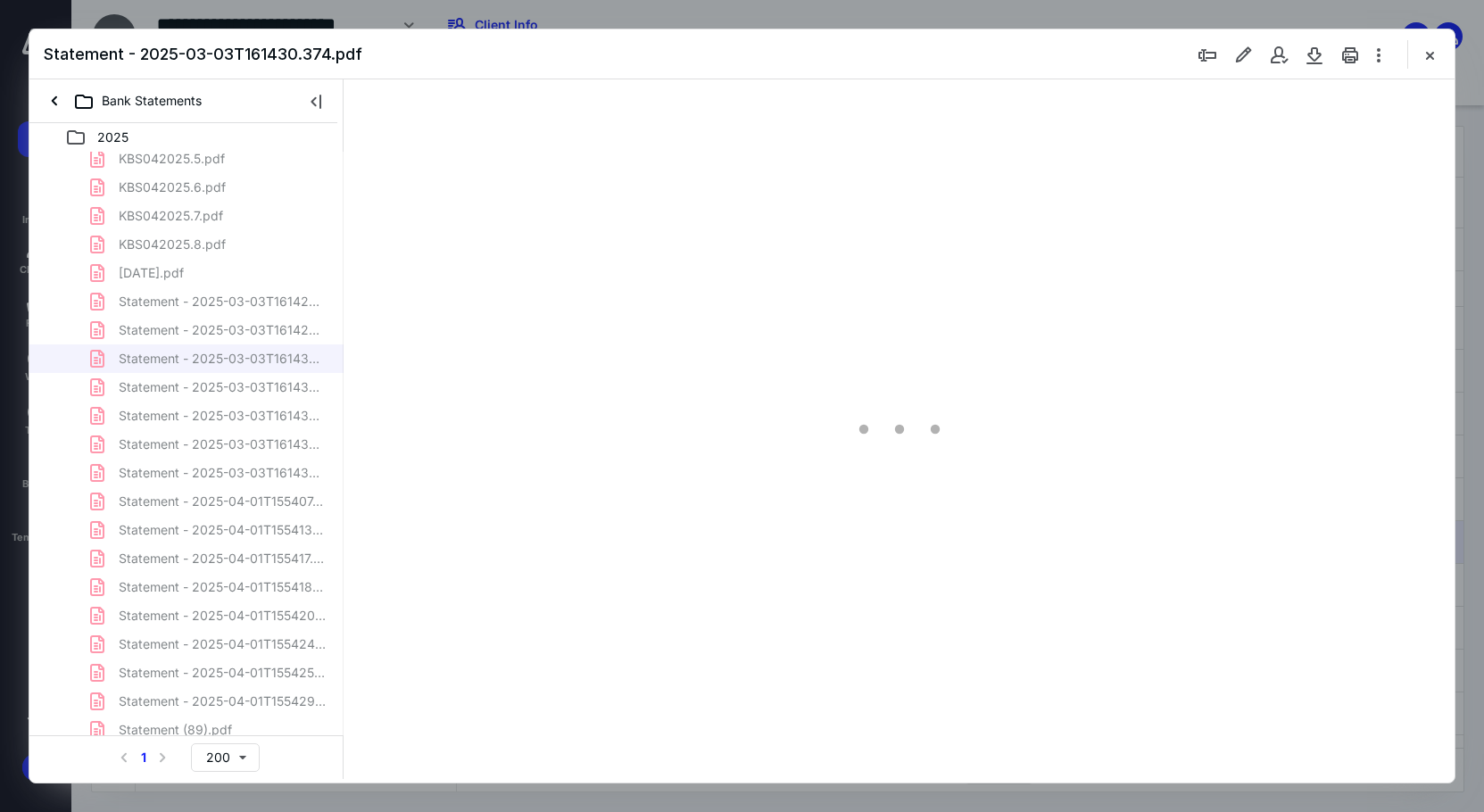 scroll, scrollTop: 71, scrollLeft: 0, axis: vertical 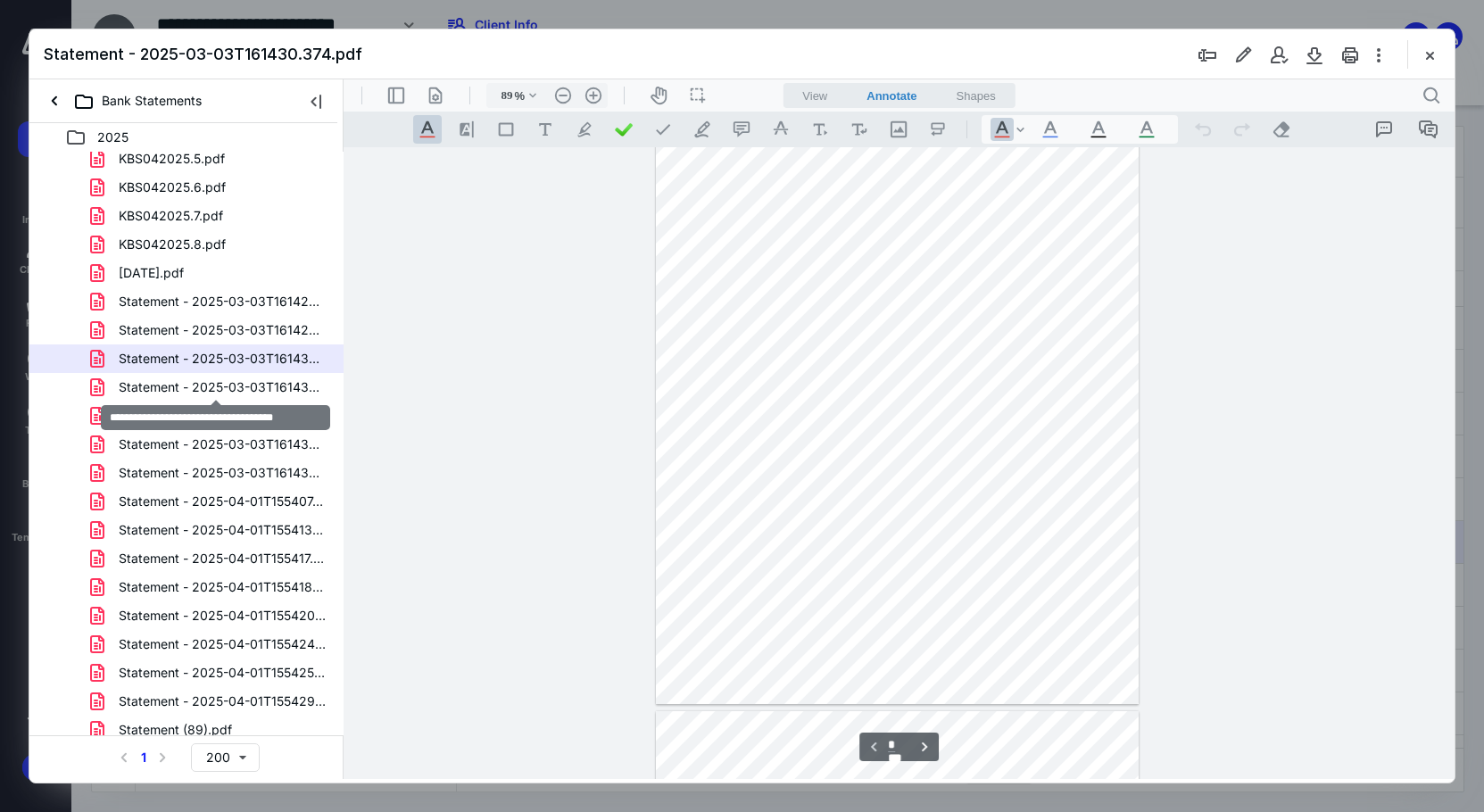 click on "Statement - 2025-03-03T161432.981.pdf" at bounding box center [222, 387] 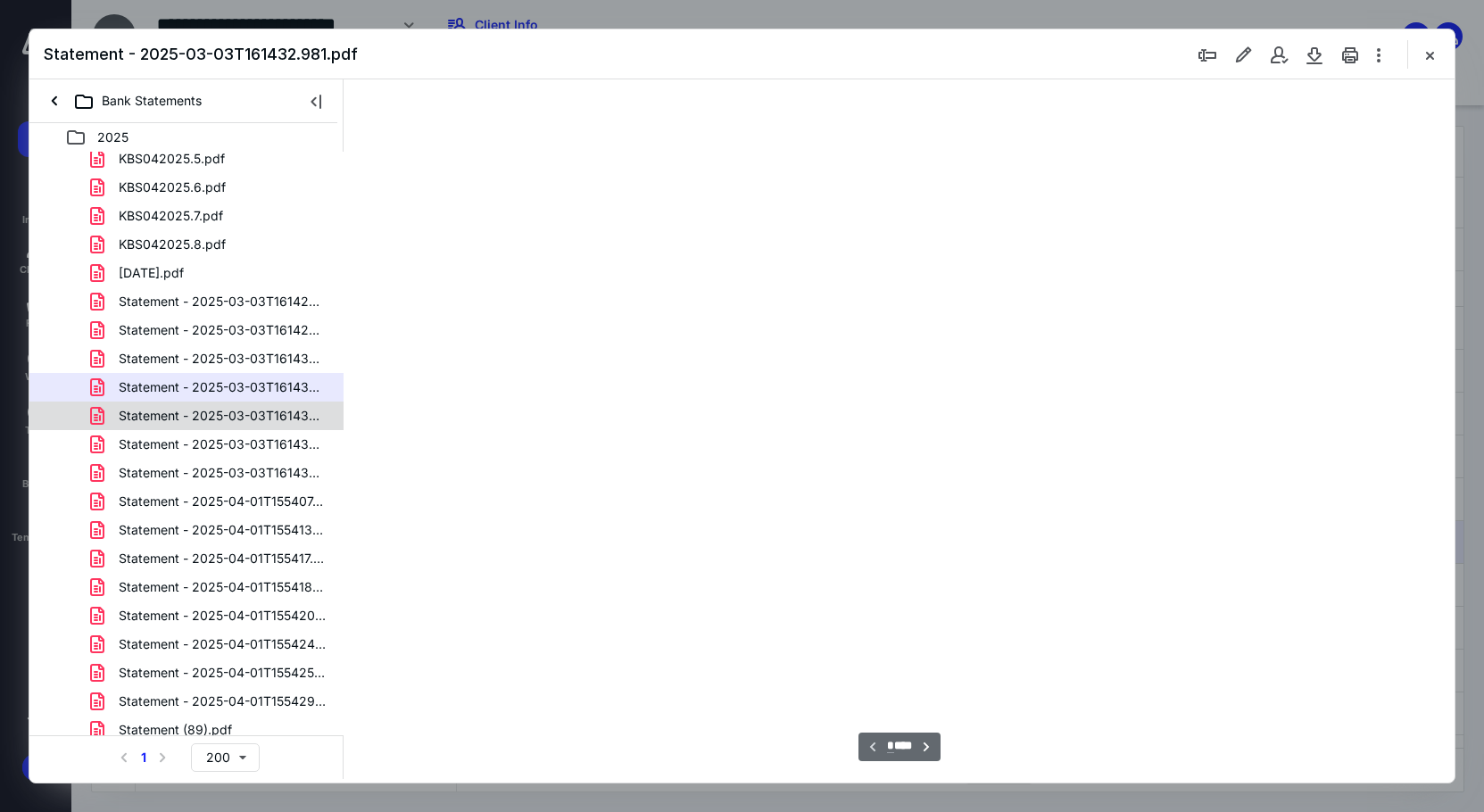 scroll, scrollTop: 71, scrollLeft: 0, axis: vertical 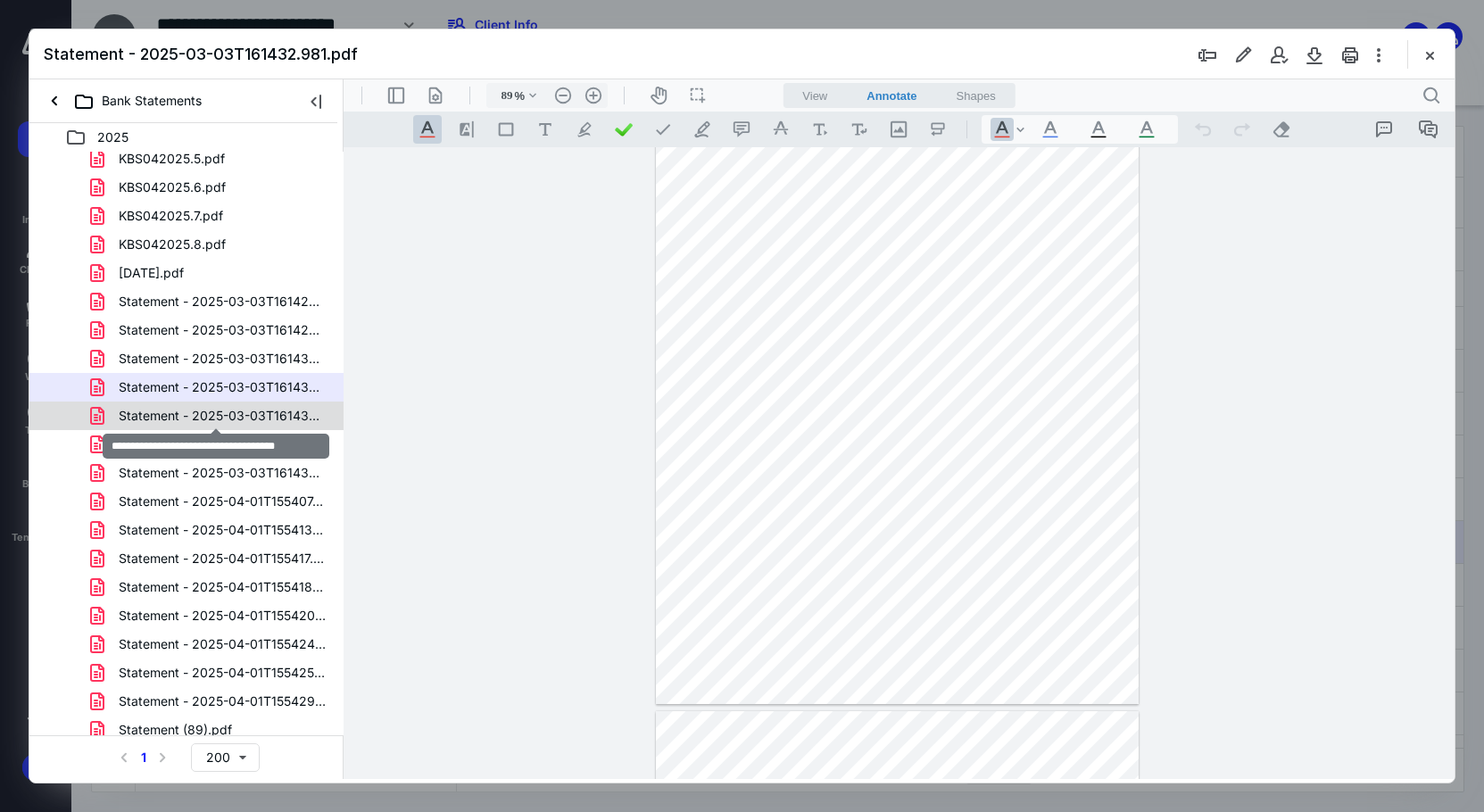 click on "Statement - 2025-03-03T161434.191.pdf" at bounding box center (222, 416) 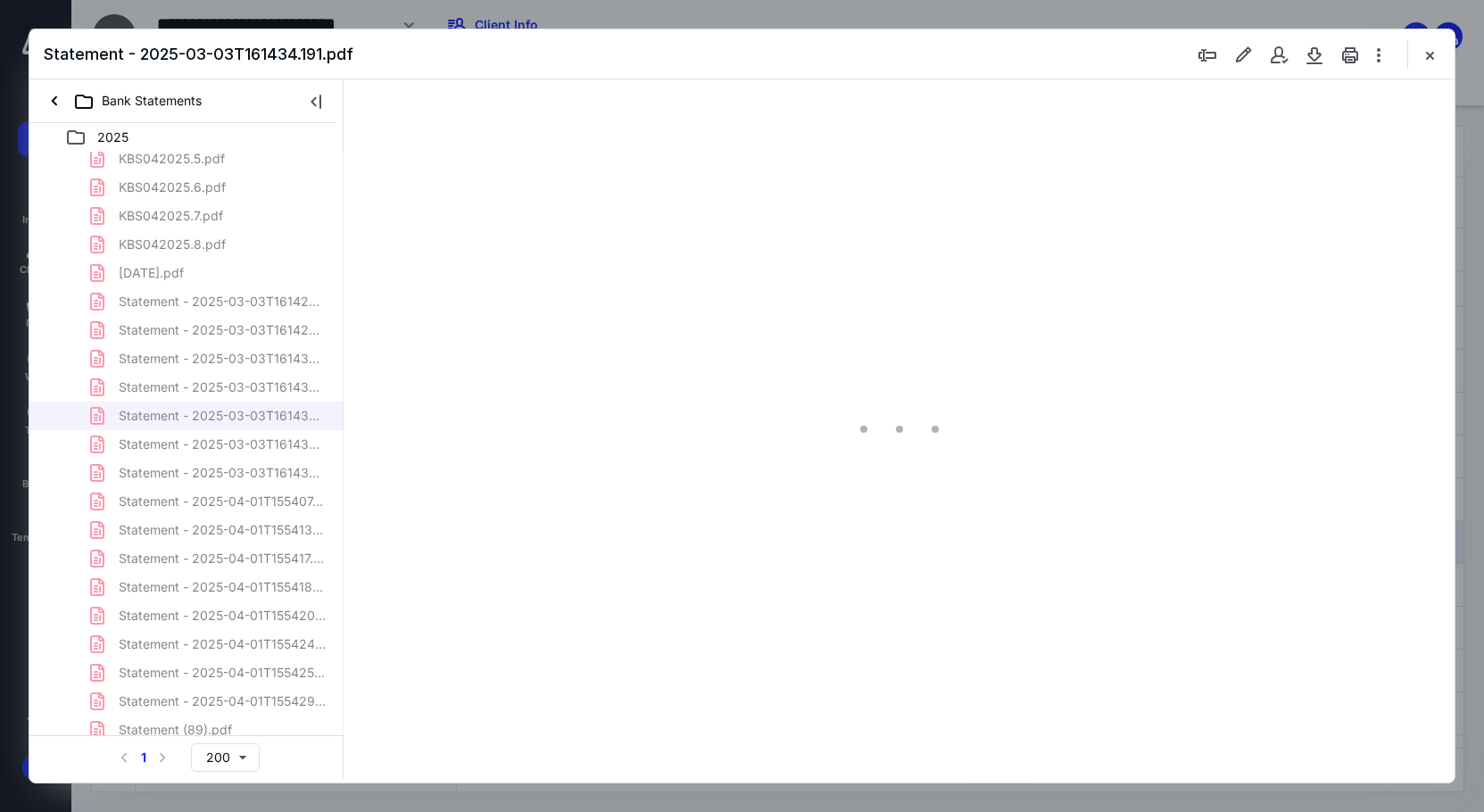 scroll, scrollTop: 71, scrollLeft: 0, axis: vertical 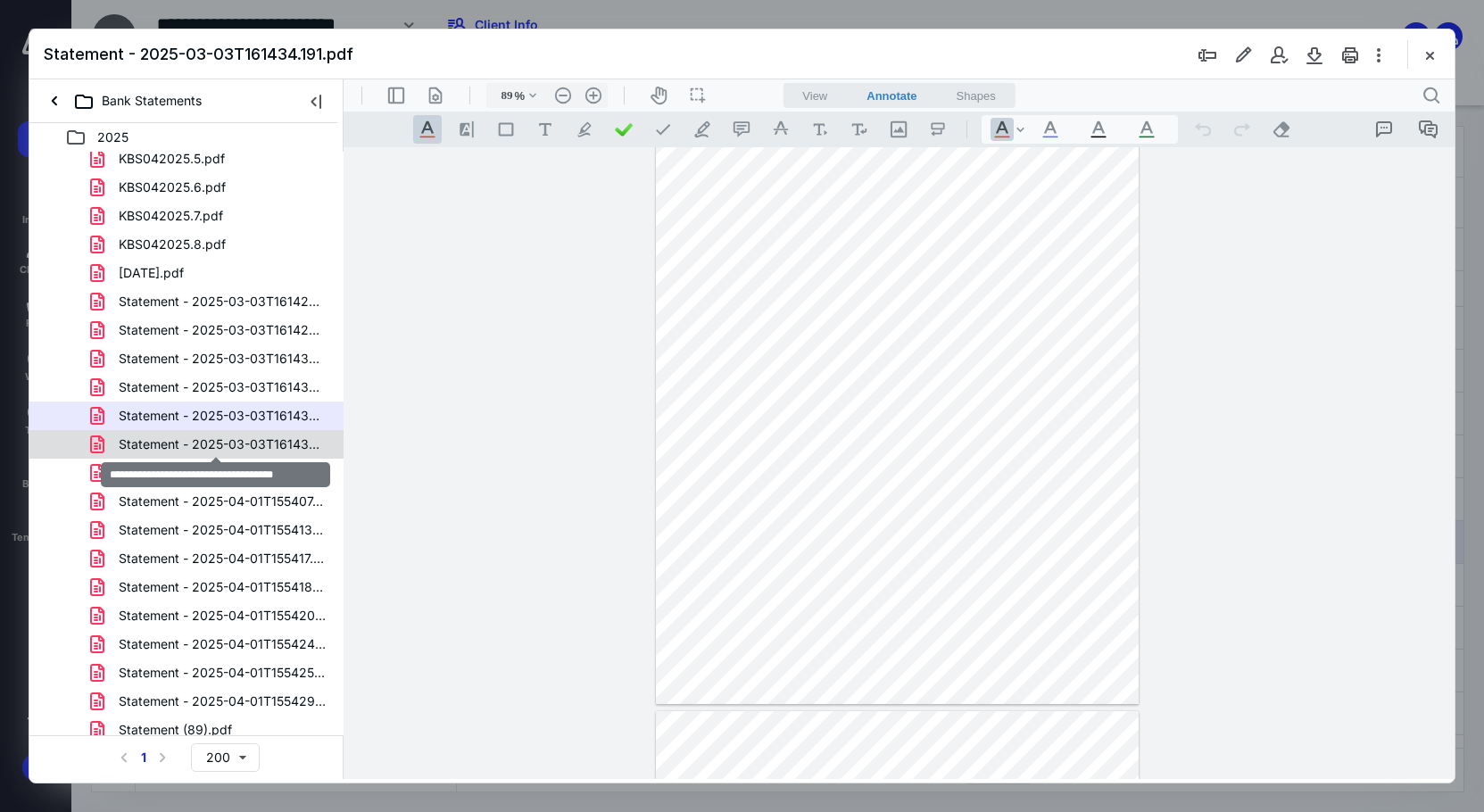 click on "Statement - 2025-03-03T161436.891.pdf" at bounding box center [222, 444] 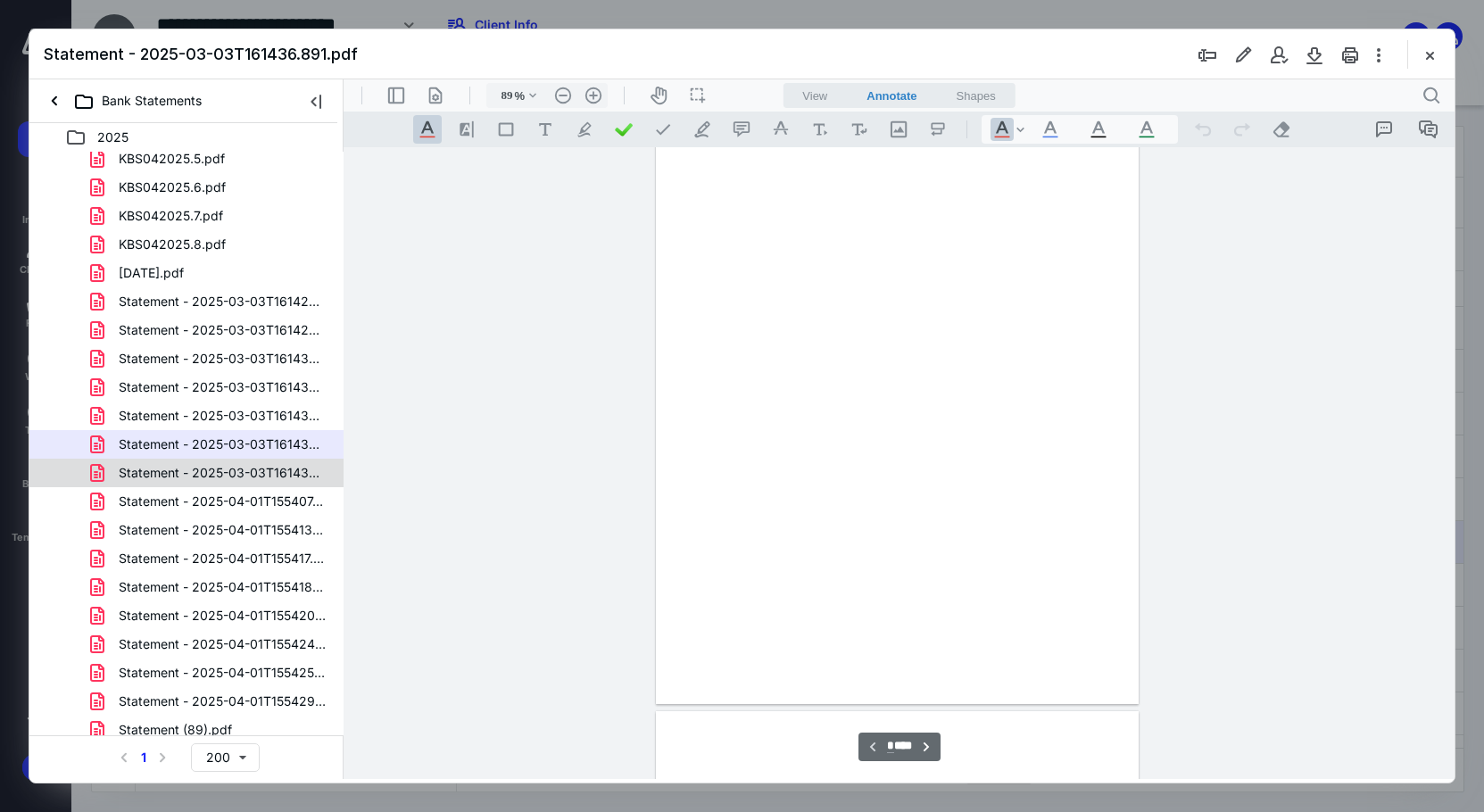 scroll 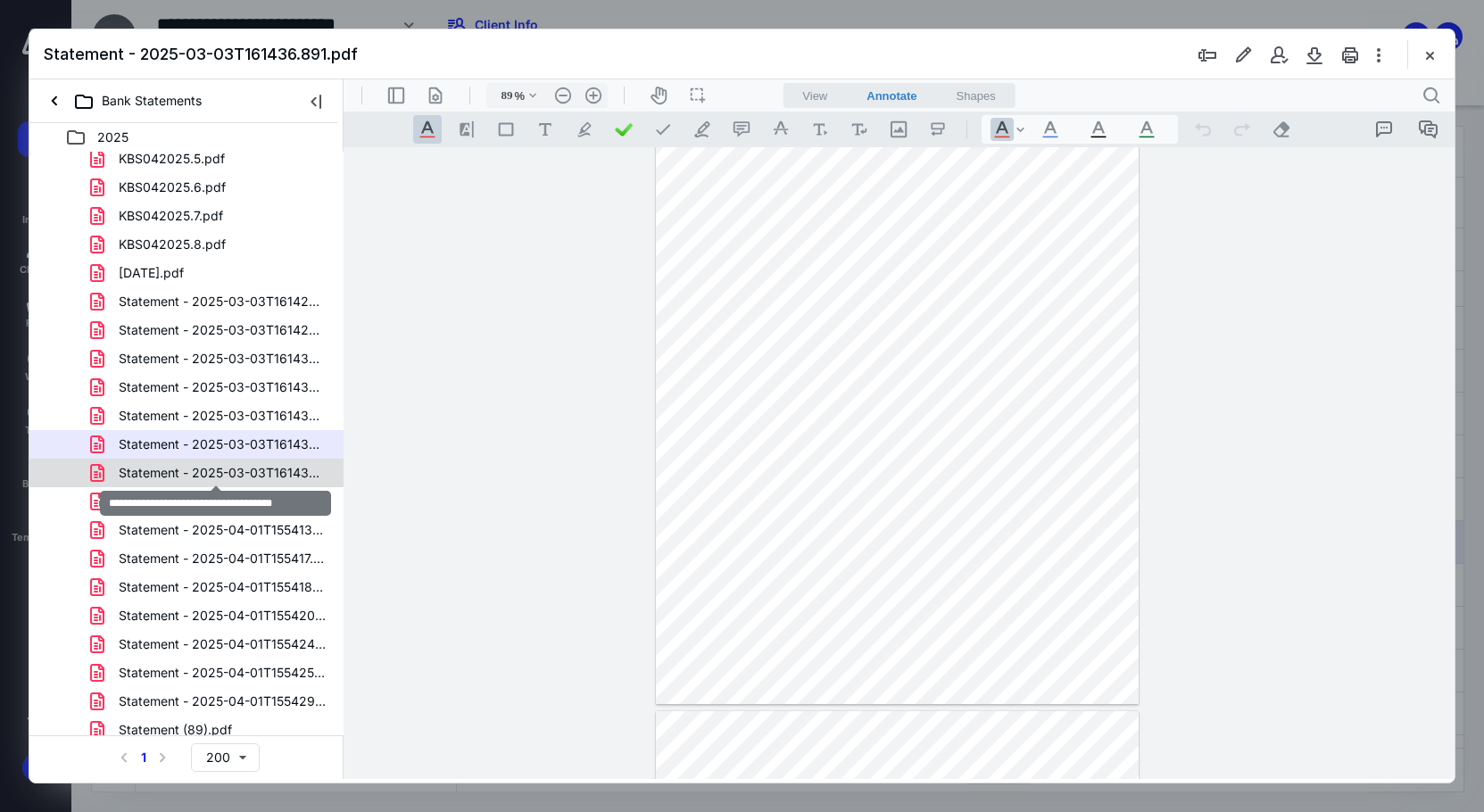 click on "Statement - 2025-03-03T161438.533.pdf" at bounding box center [222, 473] 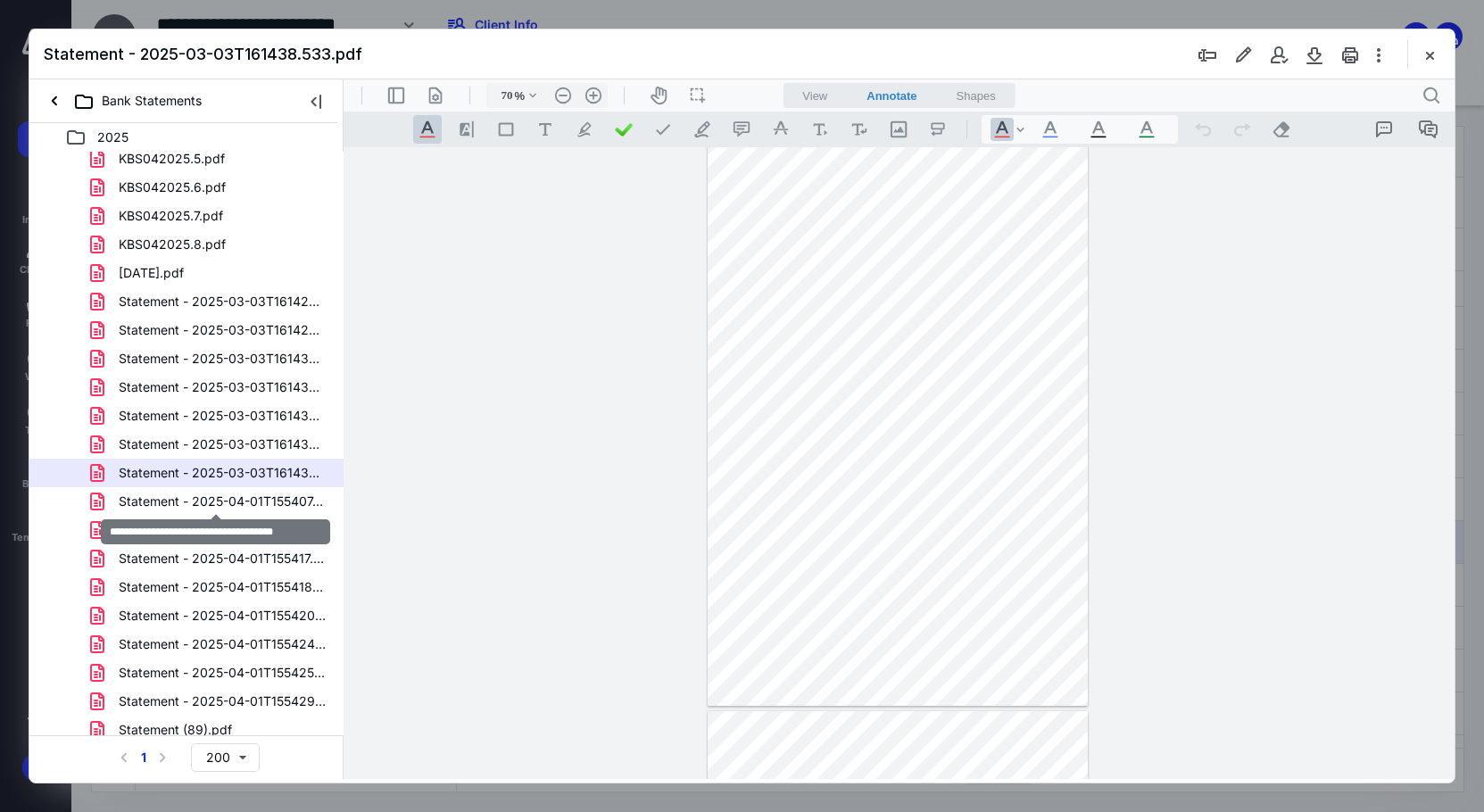 click on "Statement - 2025-04-01T155407.784.pdf" at bounding box center [222, 501] 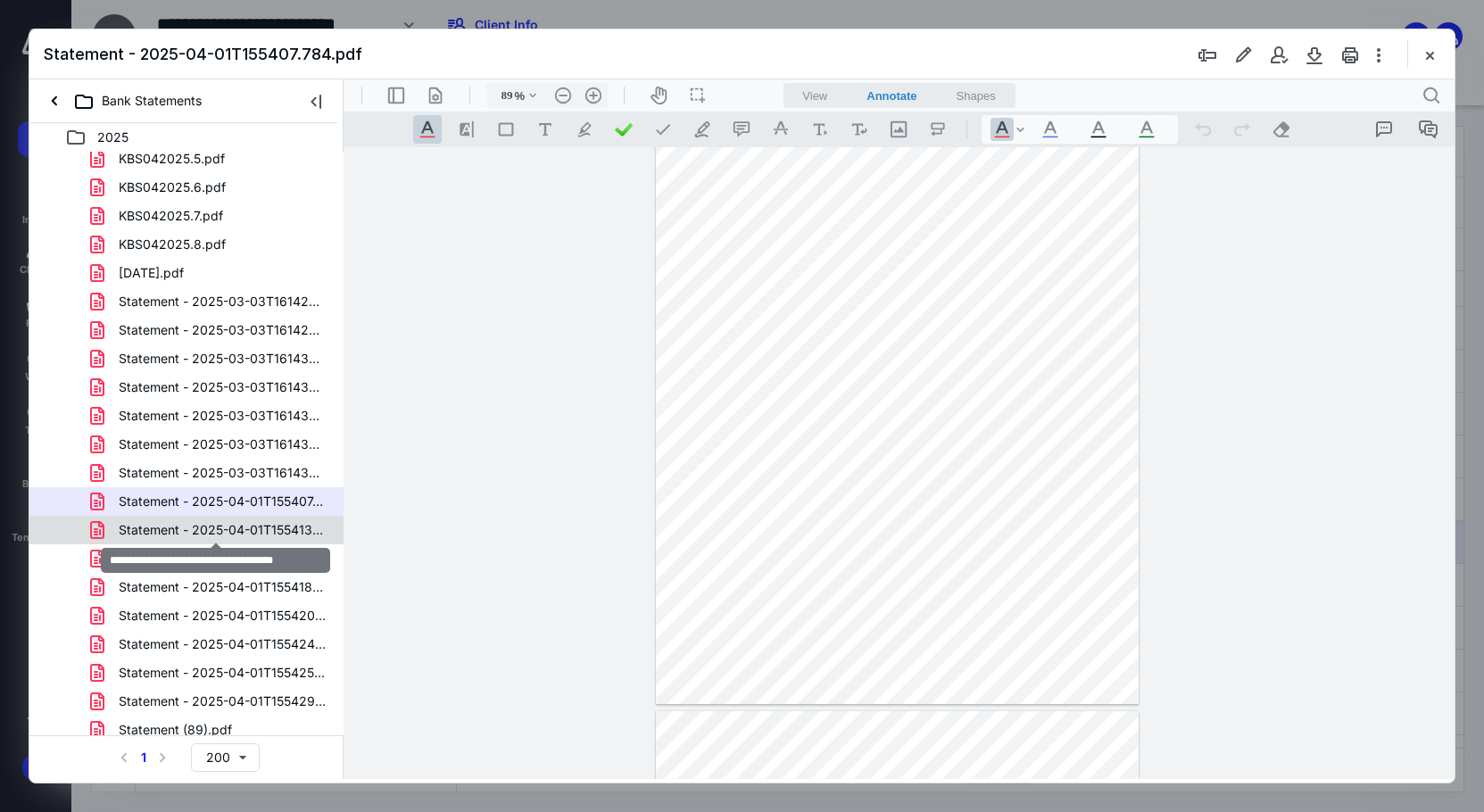 click on "Statement - 2025-04-01T155413.843.pdf" at bounding box center (222, 530) 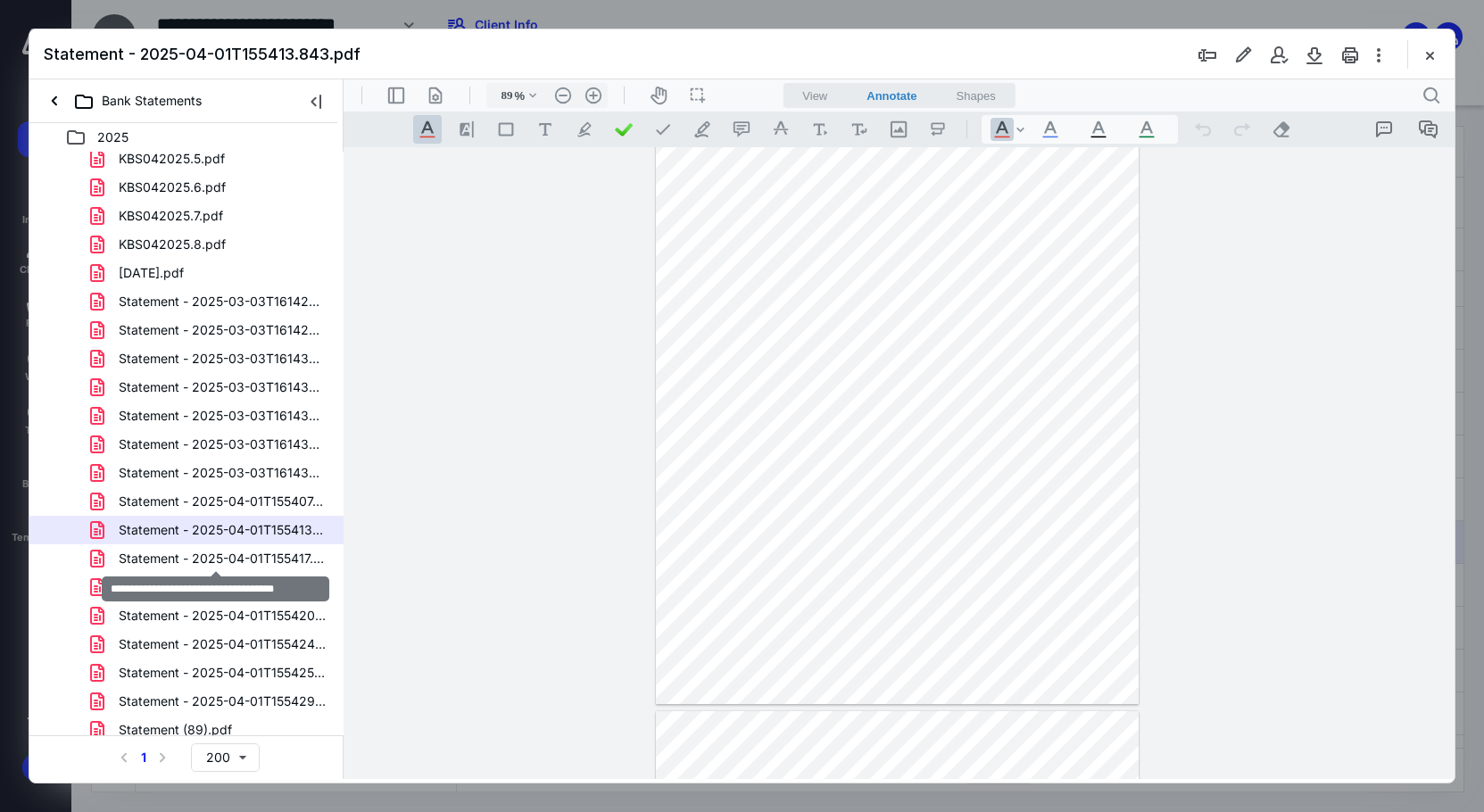 click on "Statement - 2025-04-01T155417.348.pdf" at bounding box center [222, 559] 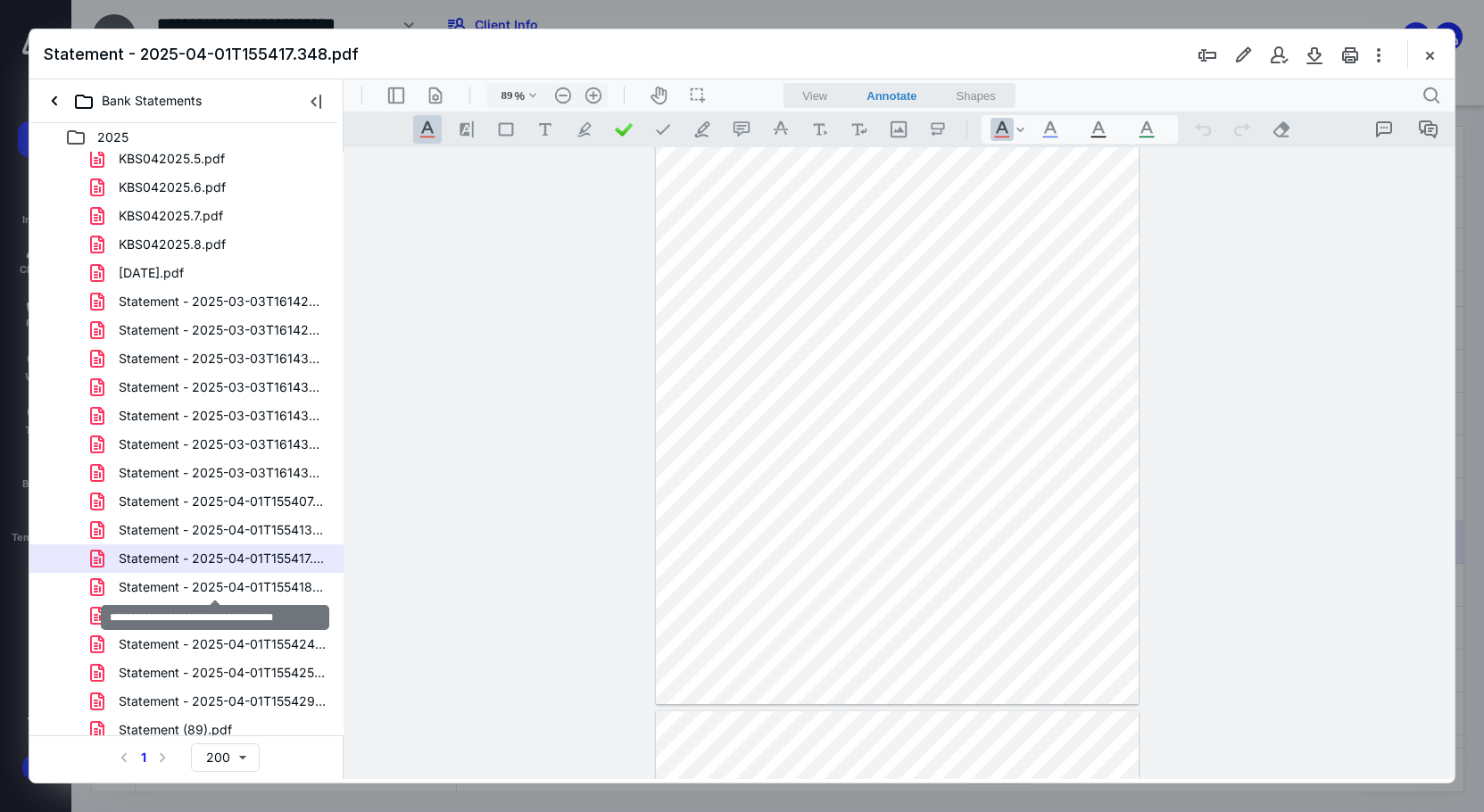 click on "Statement - 2025-04-01T155418.824.pdf" at bounding box center [222, 587] 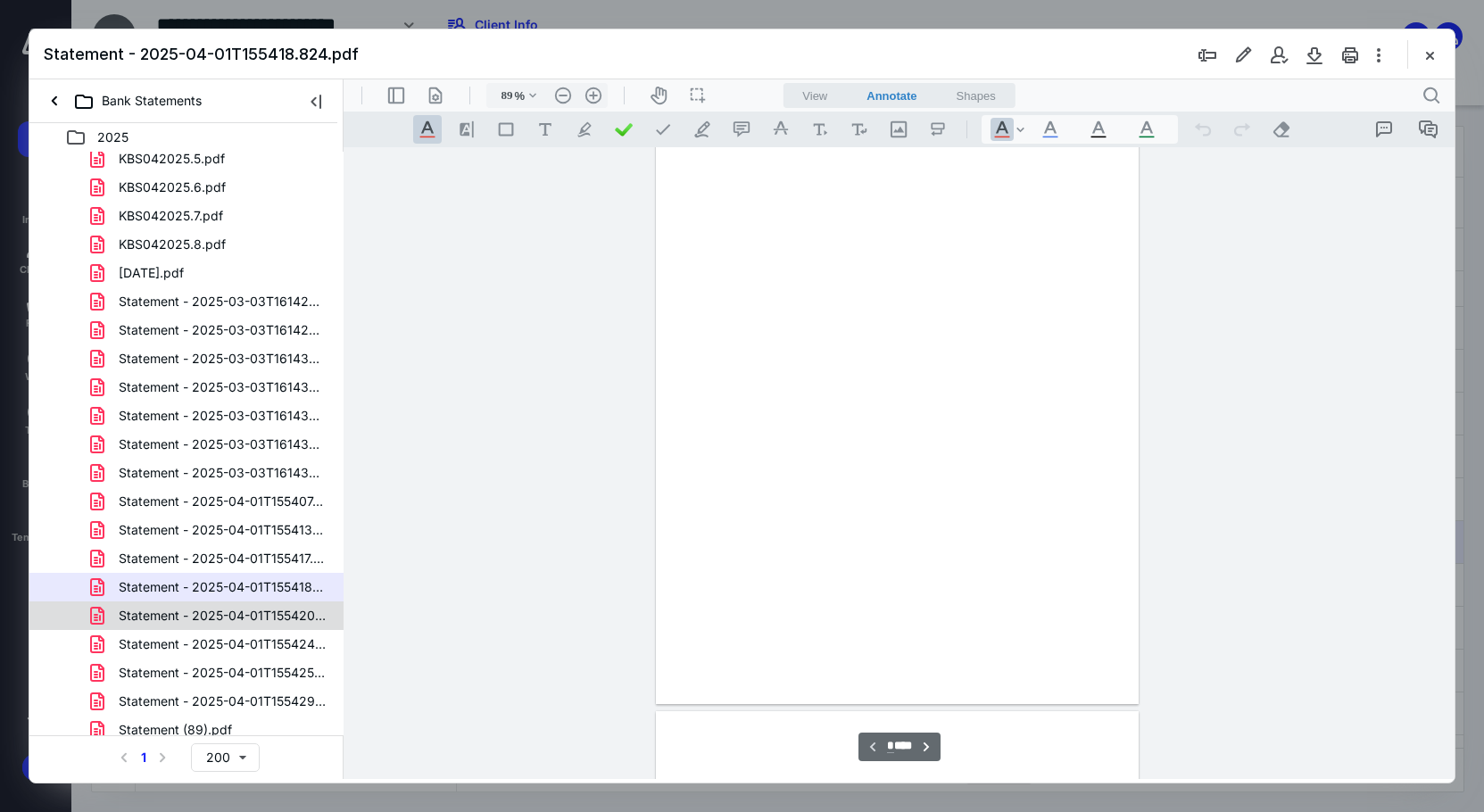 scroll, scrollTop: 71, scrollLeft: 0, axis: vertical 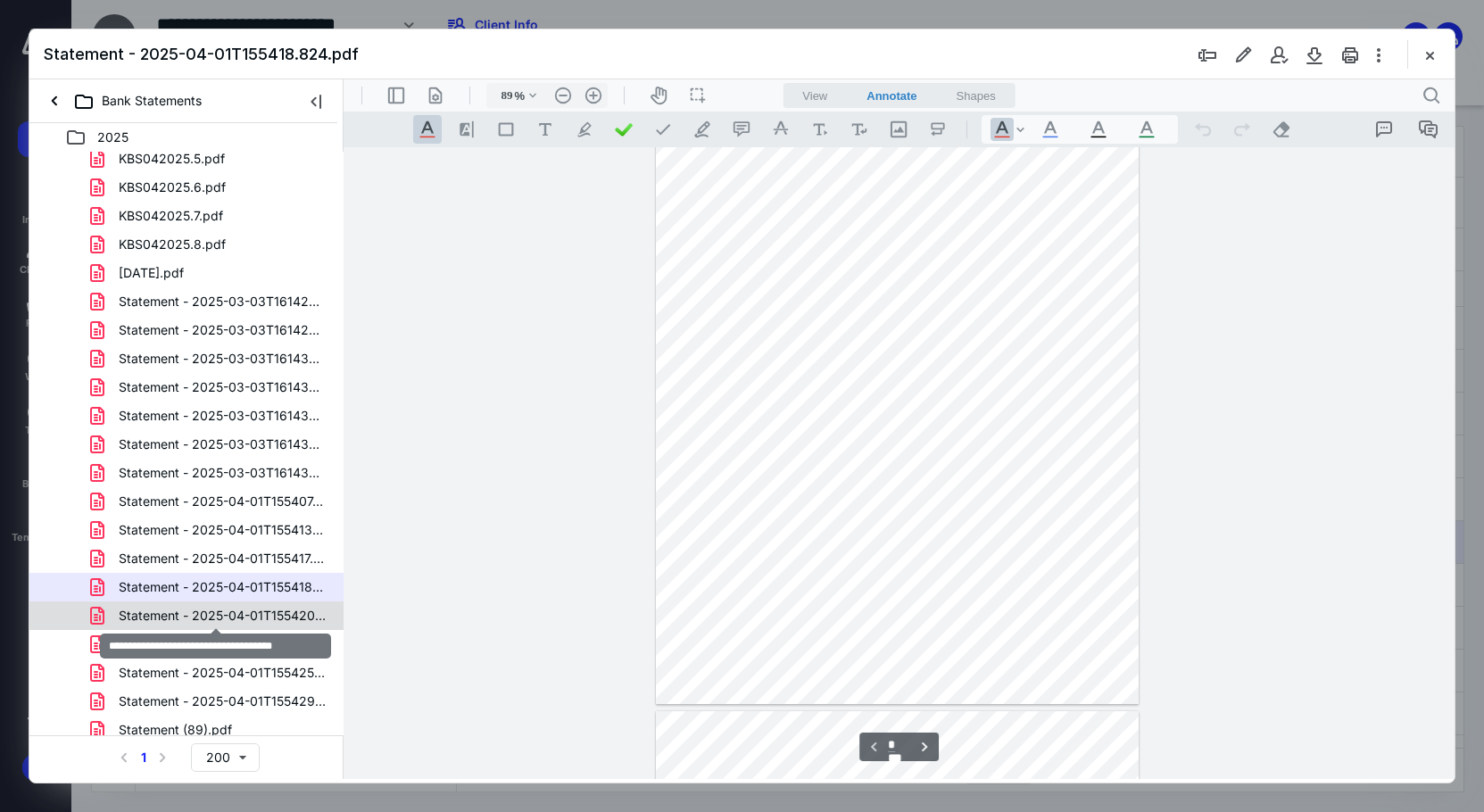 click on "Statement - 2025-04-01T155420.704.pdf" at bounding box center [222, 616] 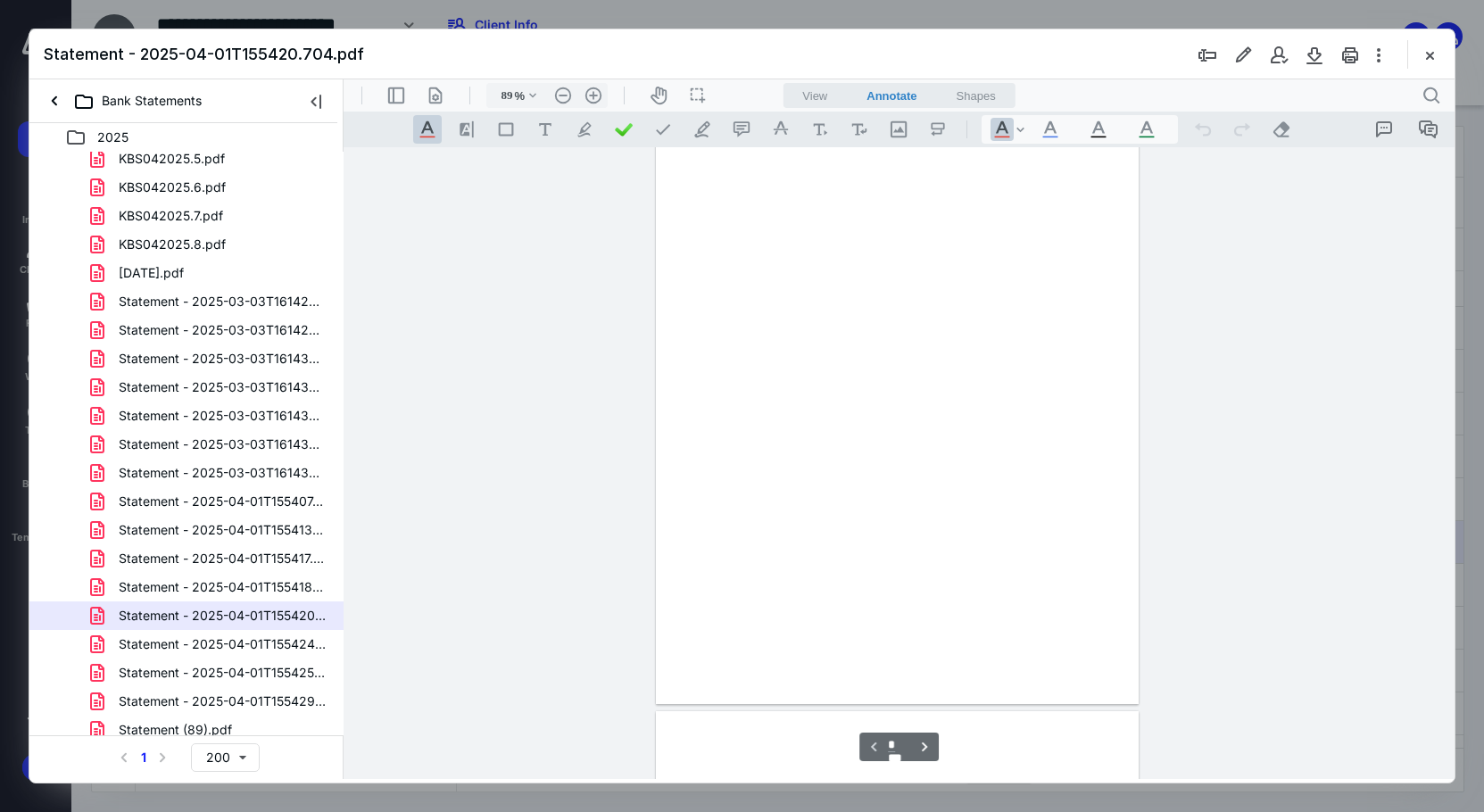 scroll, scrollTop: 71, scrollLeft: 0, axis: vertical 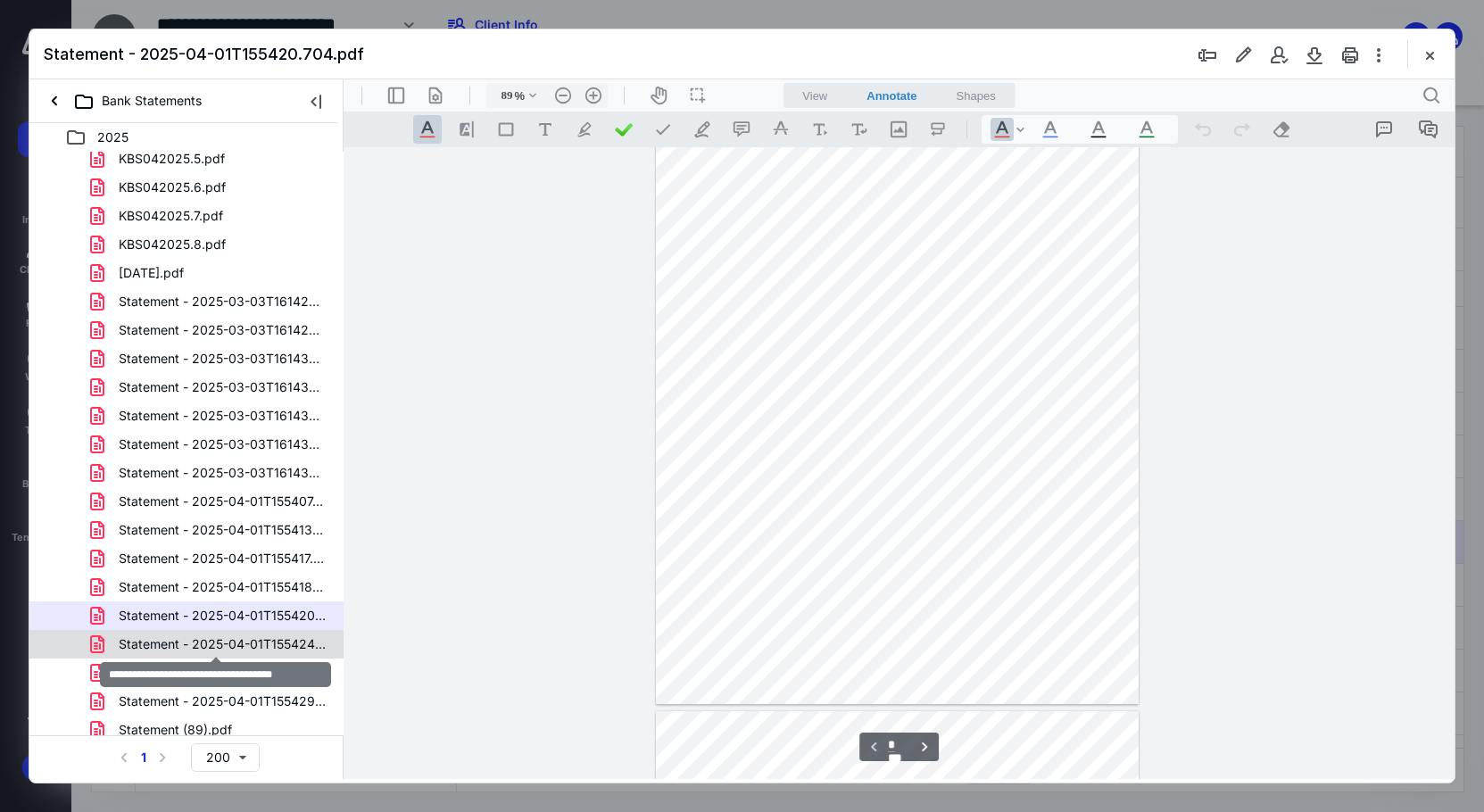 click on "Statement - 2025-04-01T155424.309.pdf" at bounding box center (222, 644) 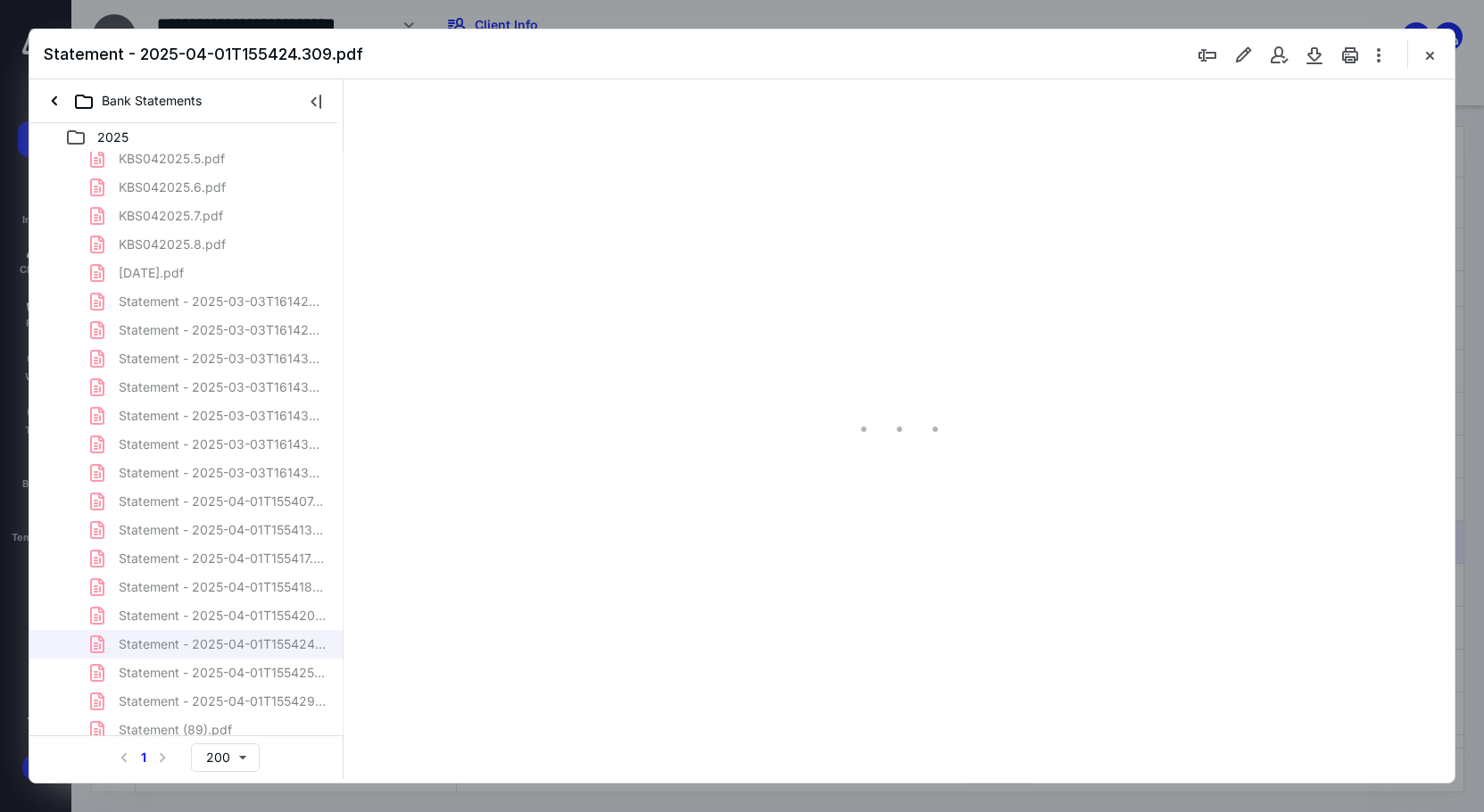 scroll, scrollTop: 71, scrollLeft: 0, axis: vertical 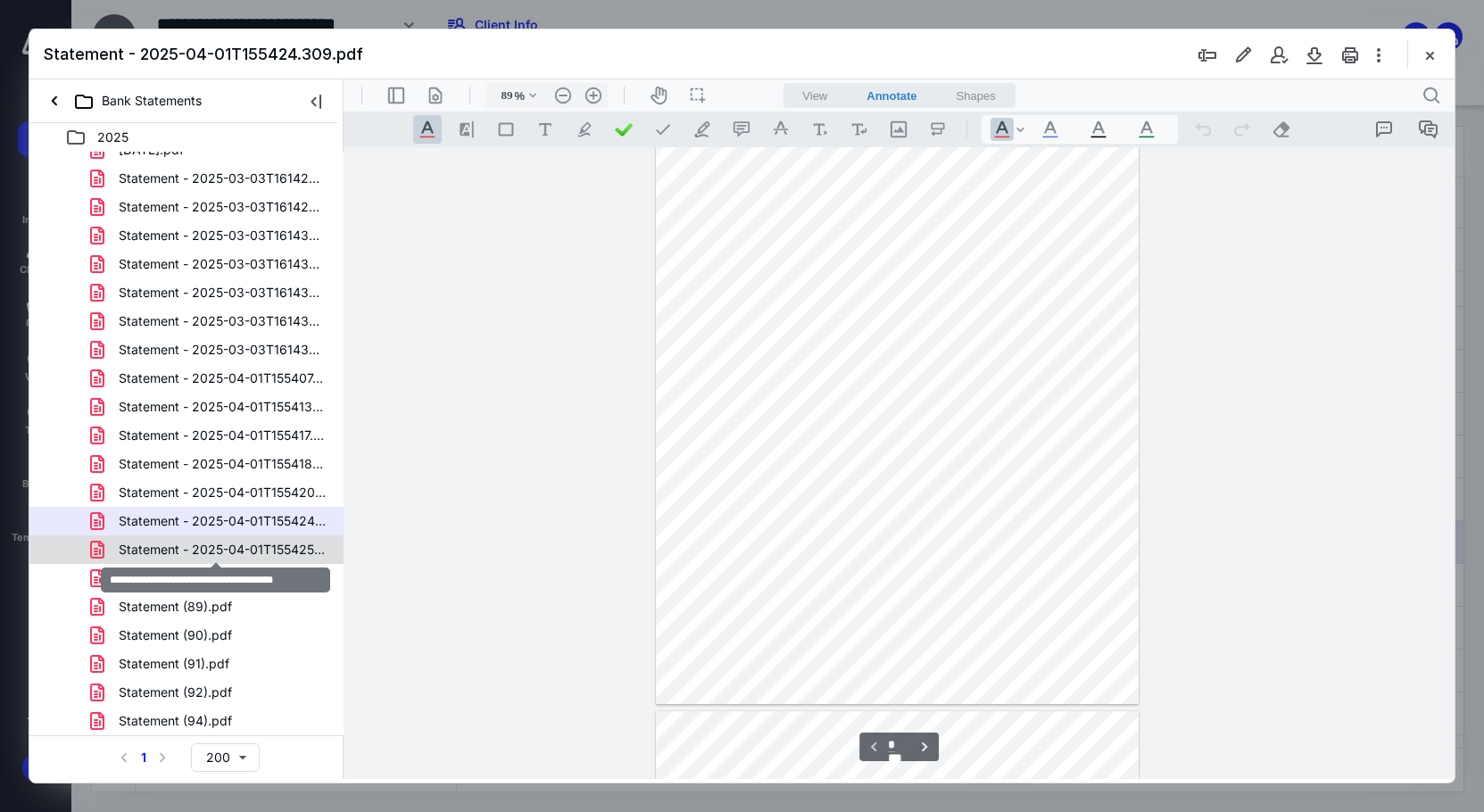 click on "Statement - 2025-04-01T155425.991.pdf" at bounding box center (222, 550) 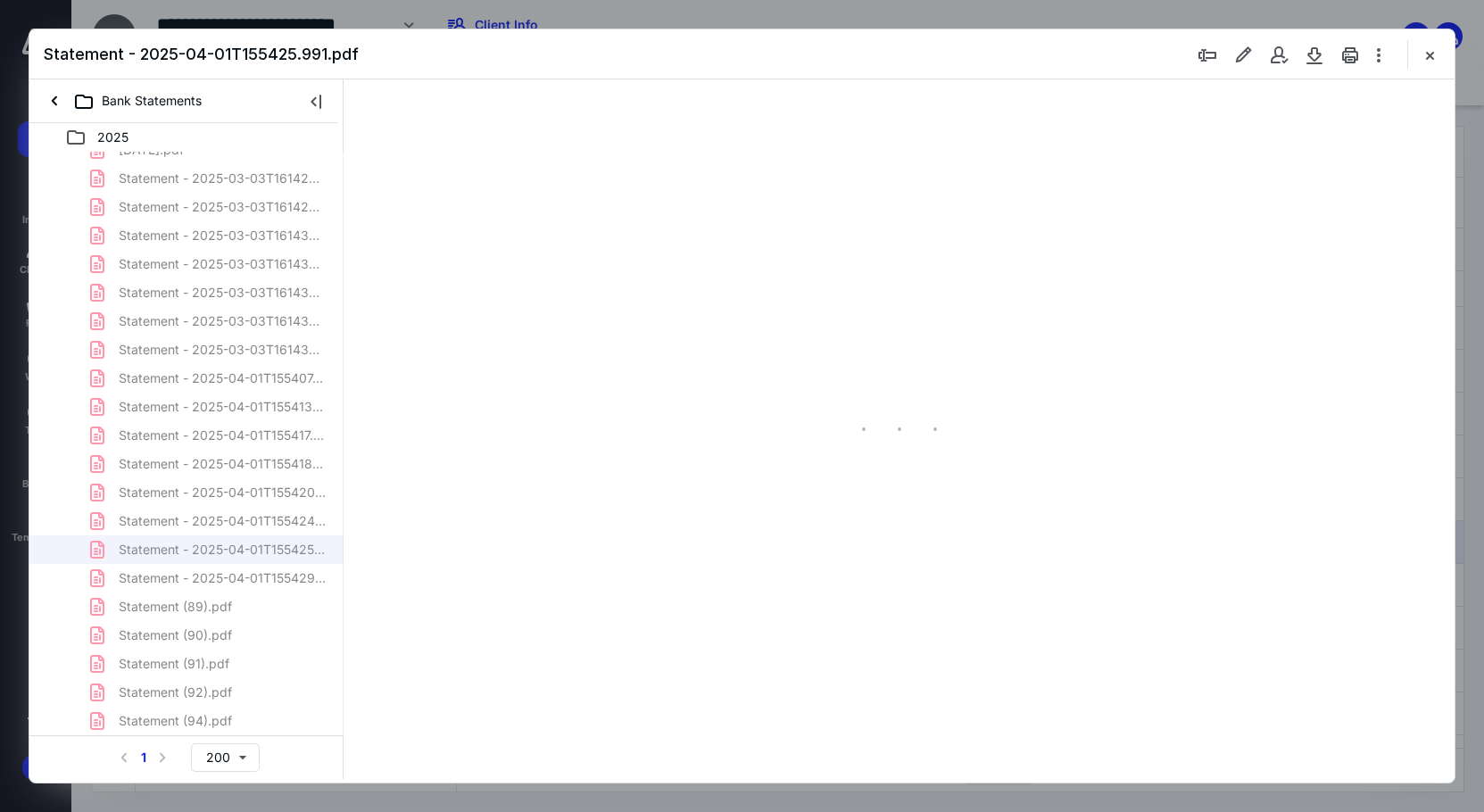 scroll, scrollTop: 71, scrollLeft: 0, axis: vertical 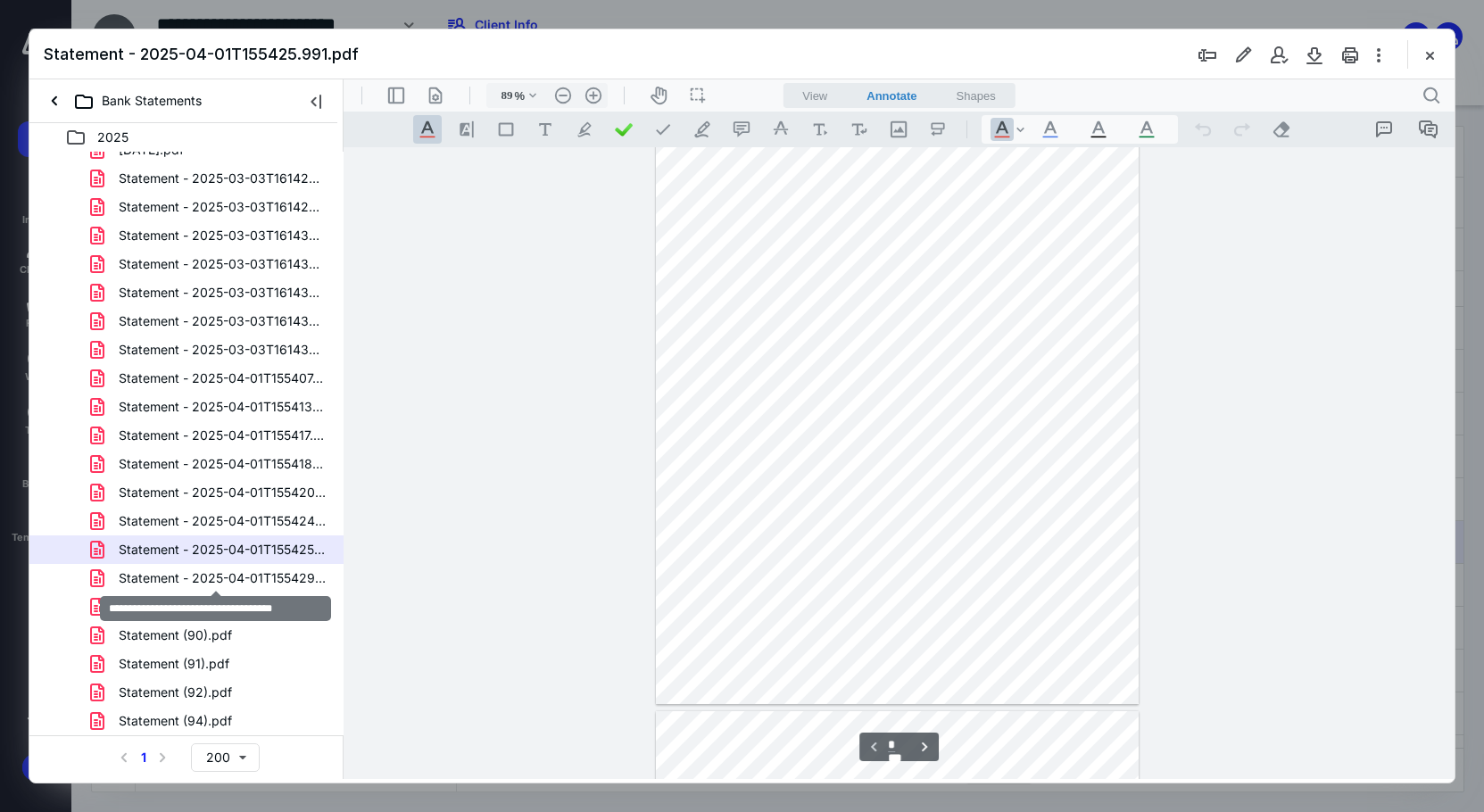 click on "Statement - 2025-04-01T155429.280.pdf" at bounding box center [222, 578] 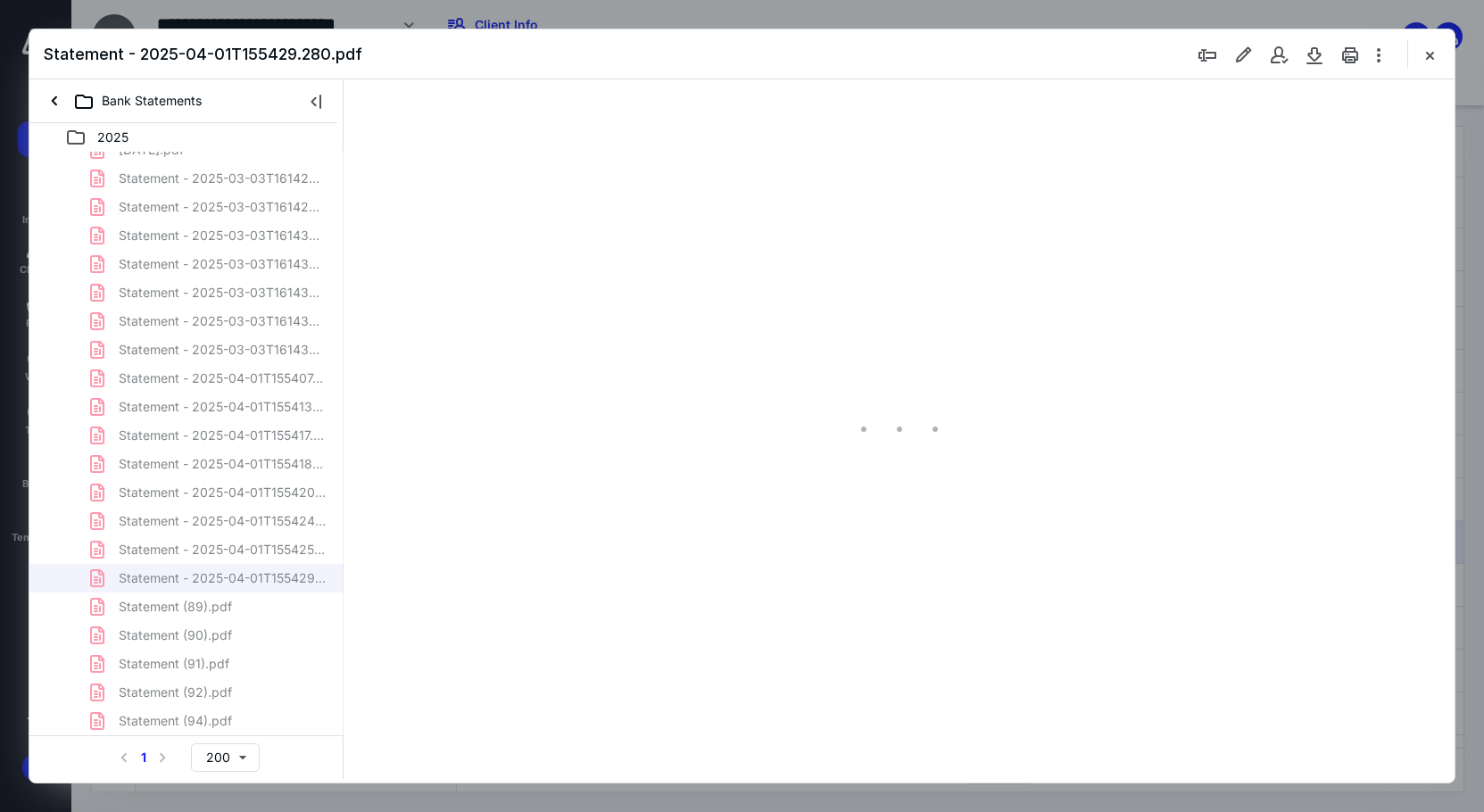 scroll, scrollTop: 70, scrollLeft: 0, axis: vertical 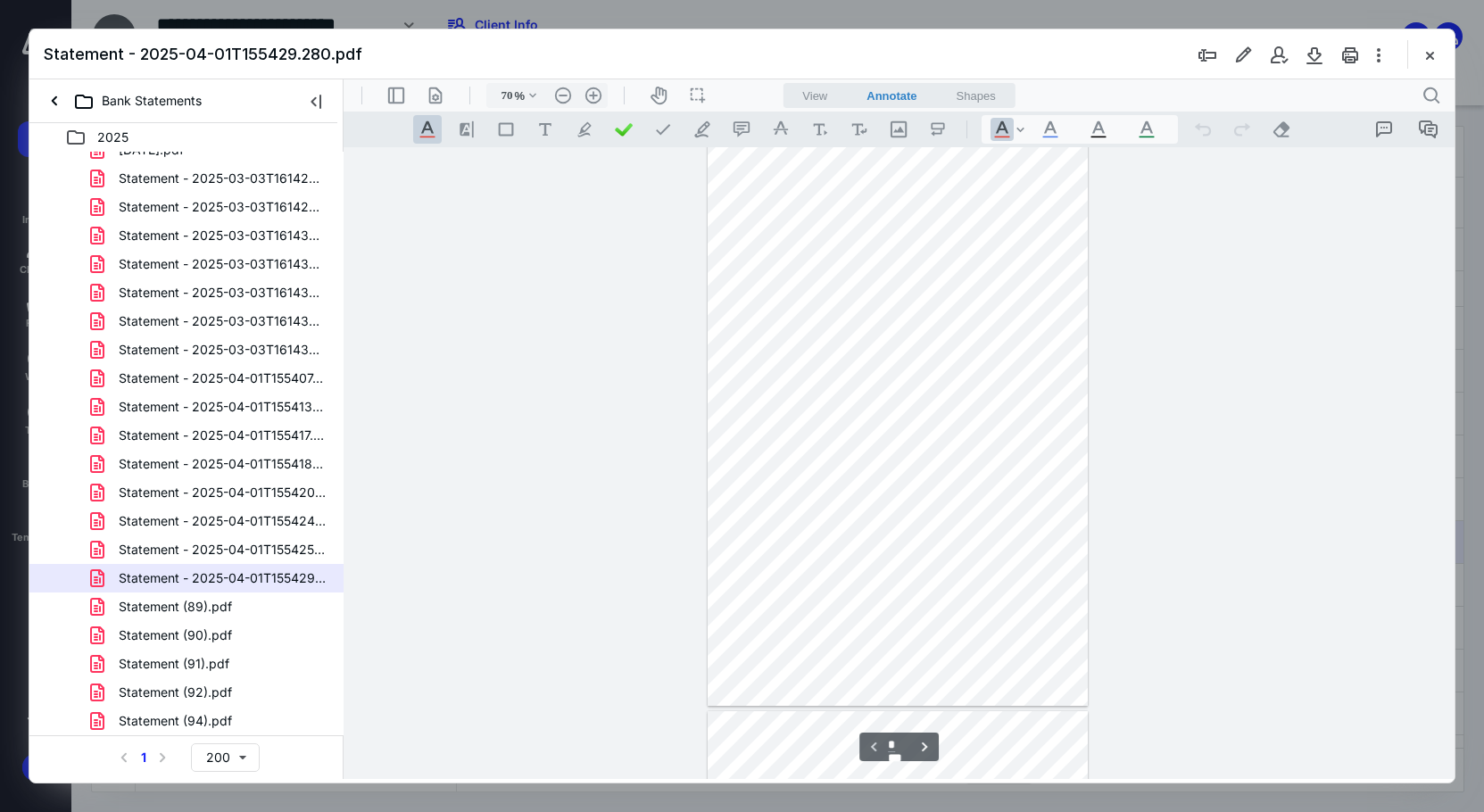 click on "Statement (89).pdf" at bounding box center [211, 607] 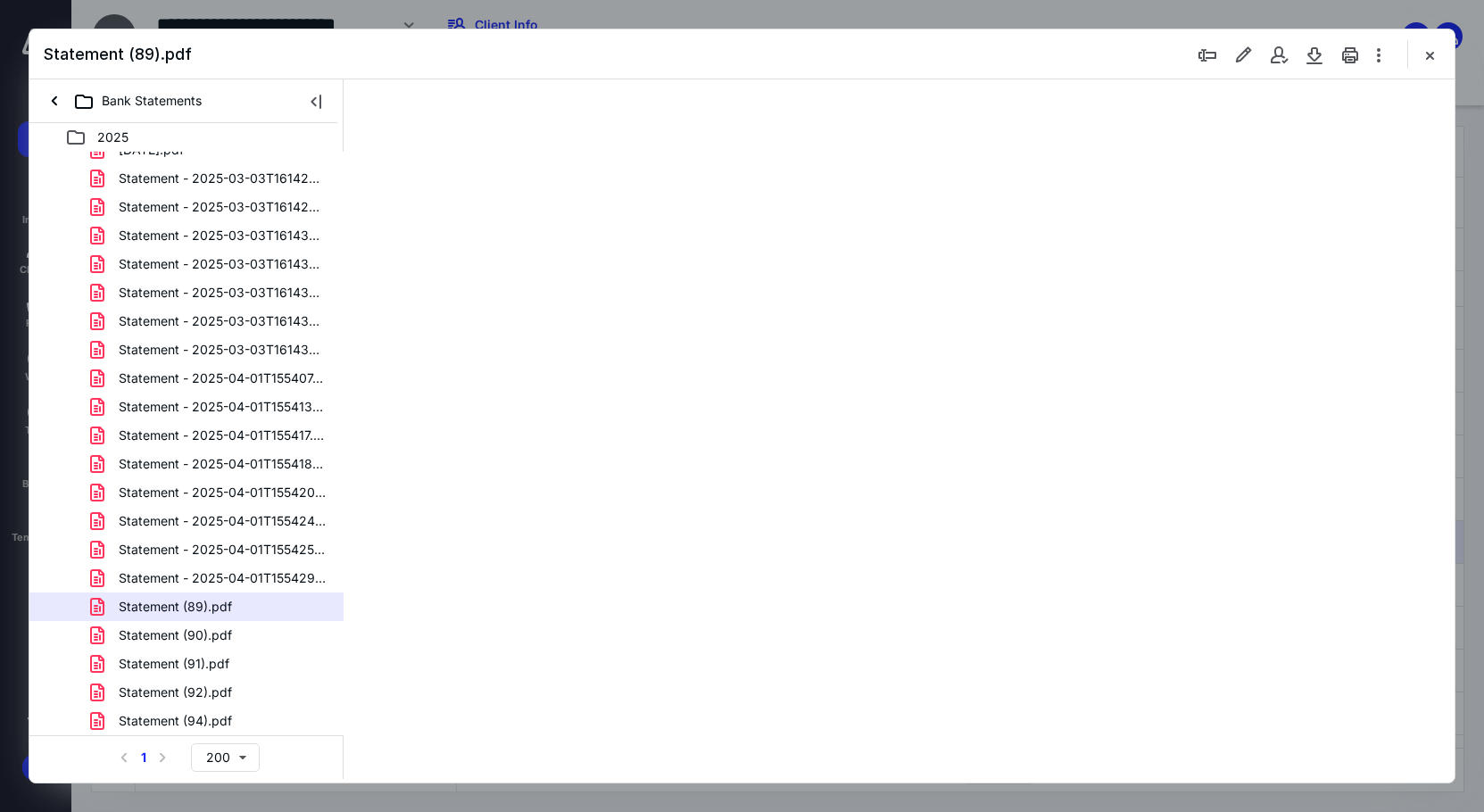 scroll, scrollTop: 70, scrollLeft: 0, axis: vertical 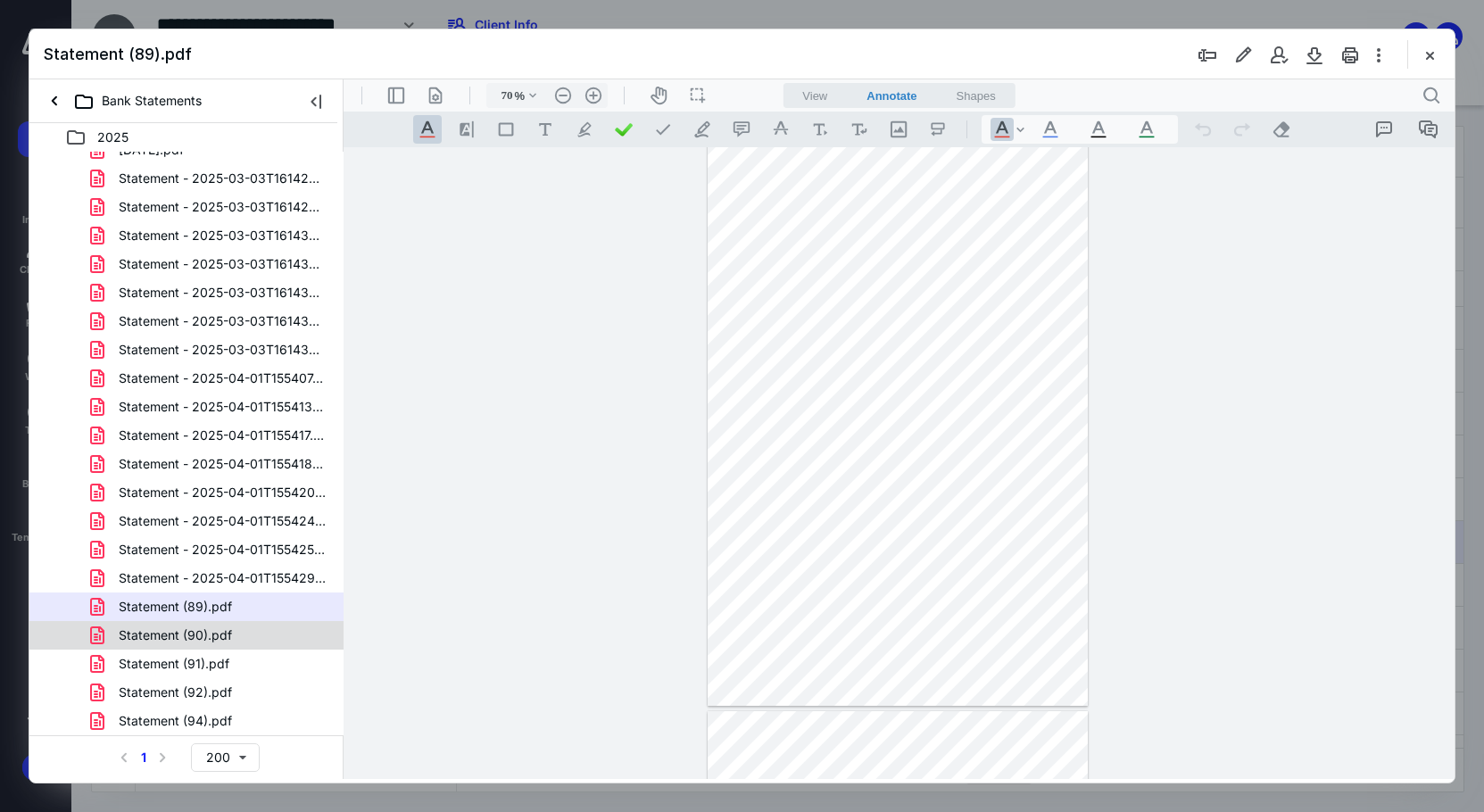 click on "Statement (90).pdf" at bounding box center [211, 635] 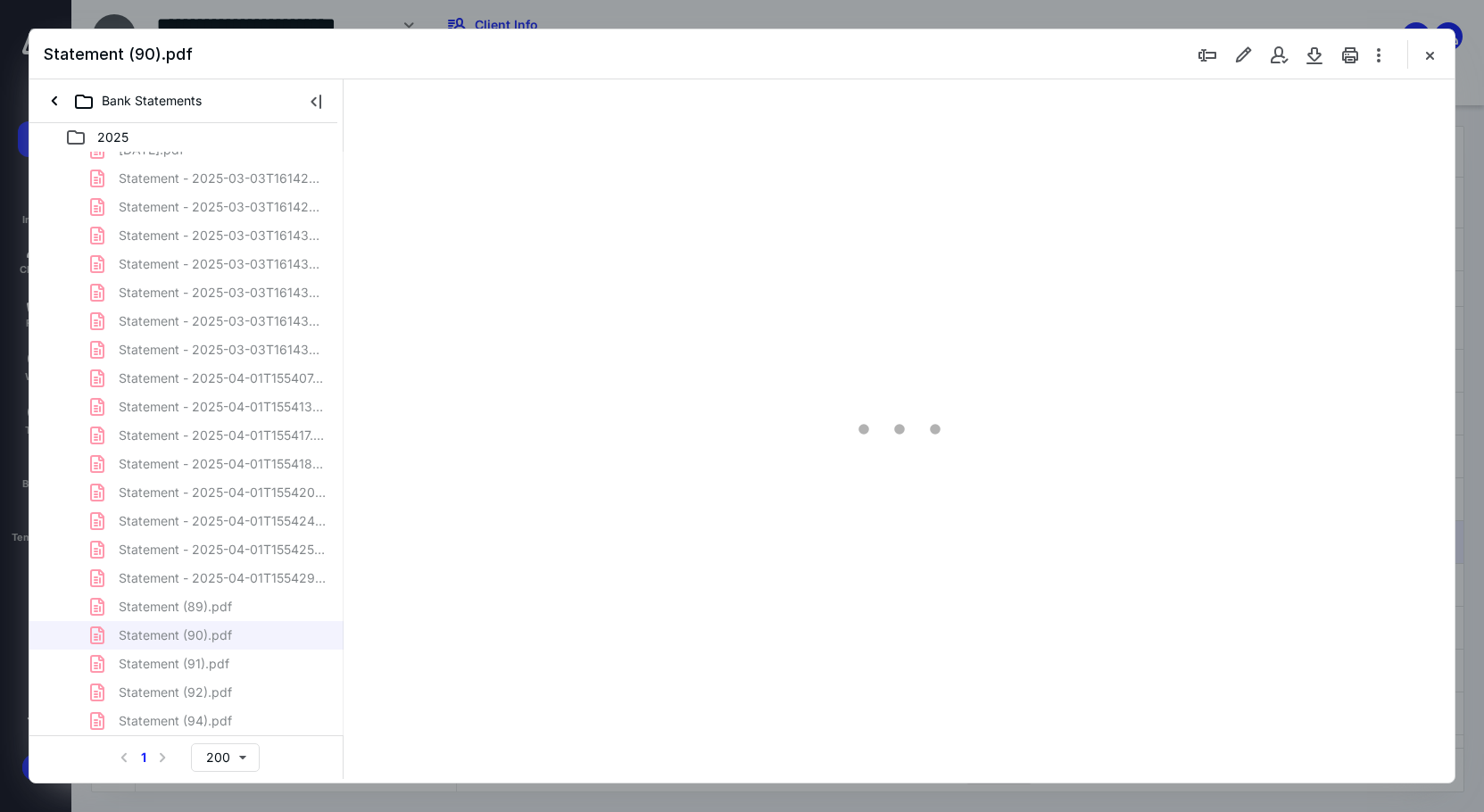 scroll, scrollTop: 70, scrollLeft: 0, axis: vertical 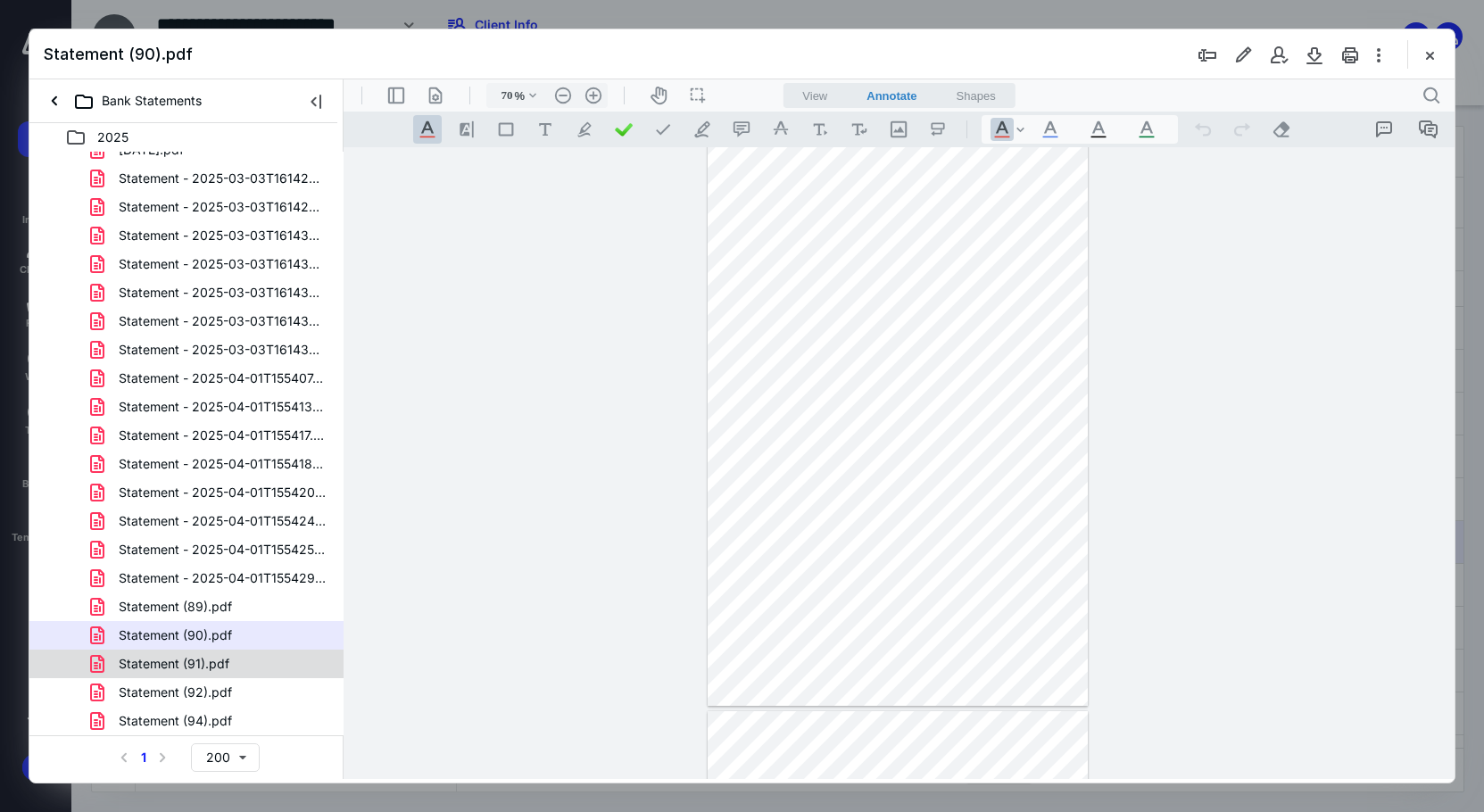 click on "Statement (91).pdf" at bounding box center (211, 664) 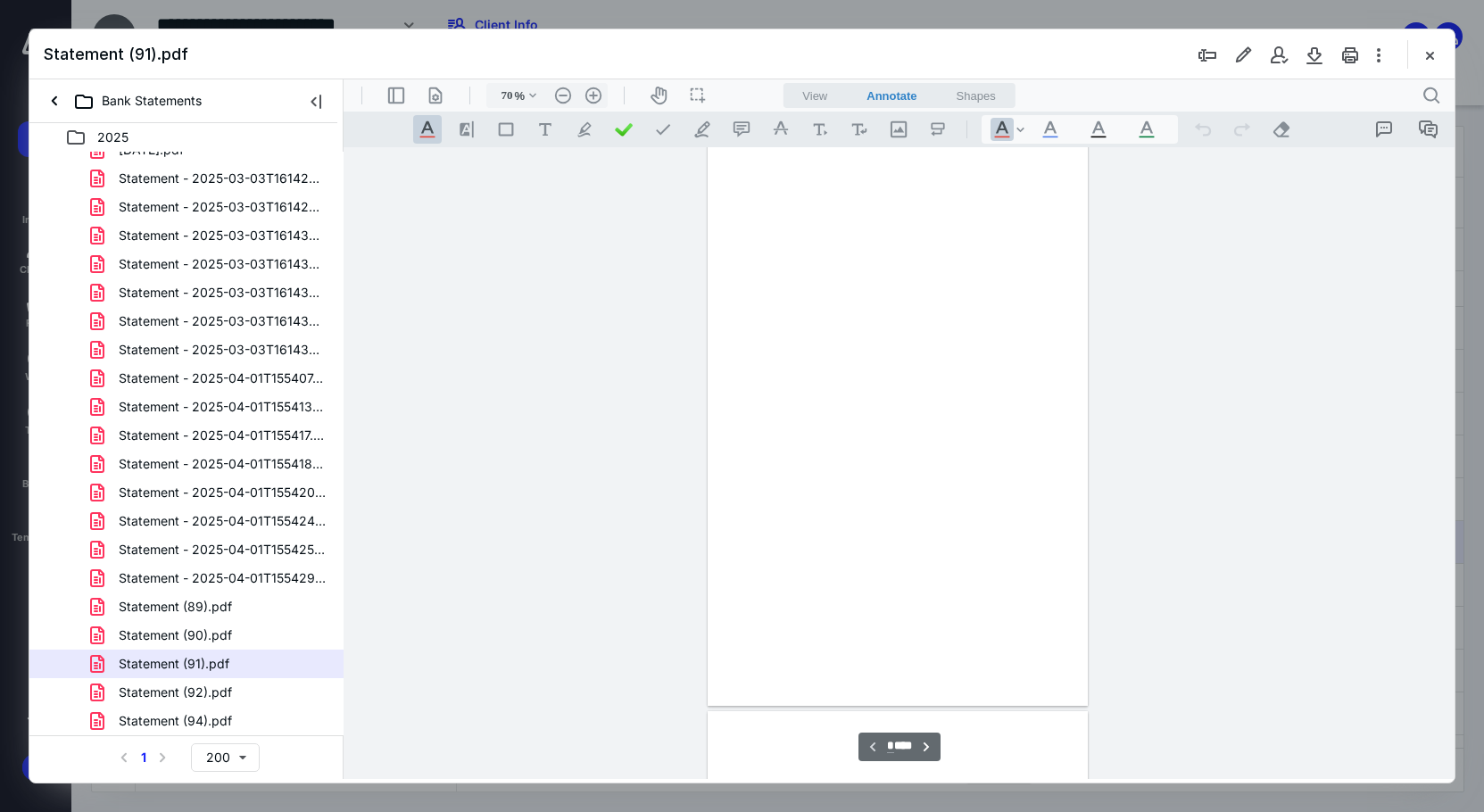 scroll, scrollTop: 70, scrollLeft: 0, axis: vertical 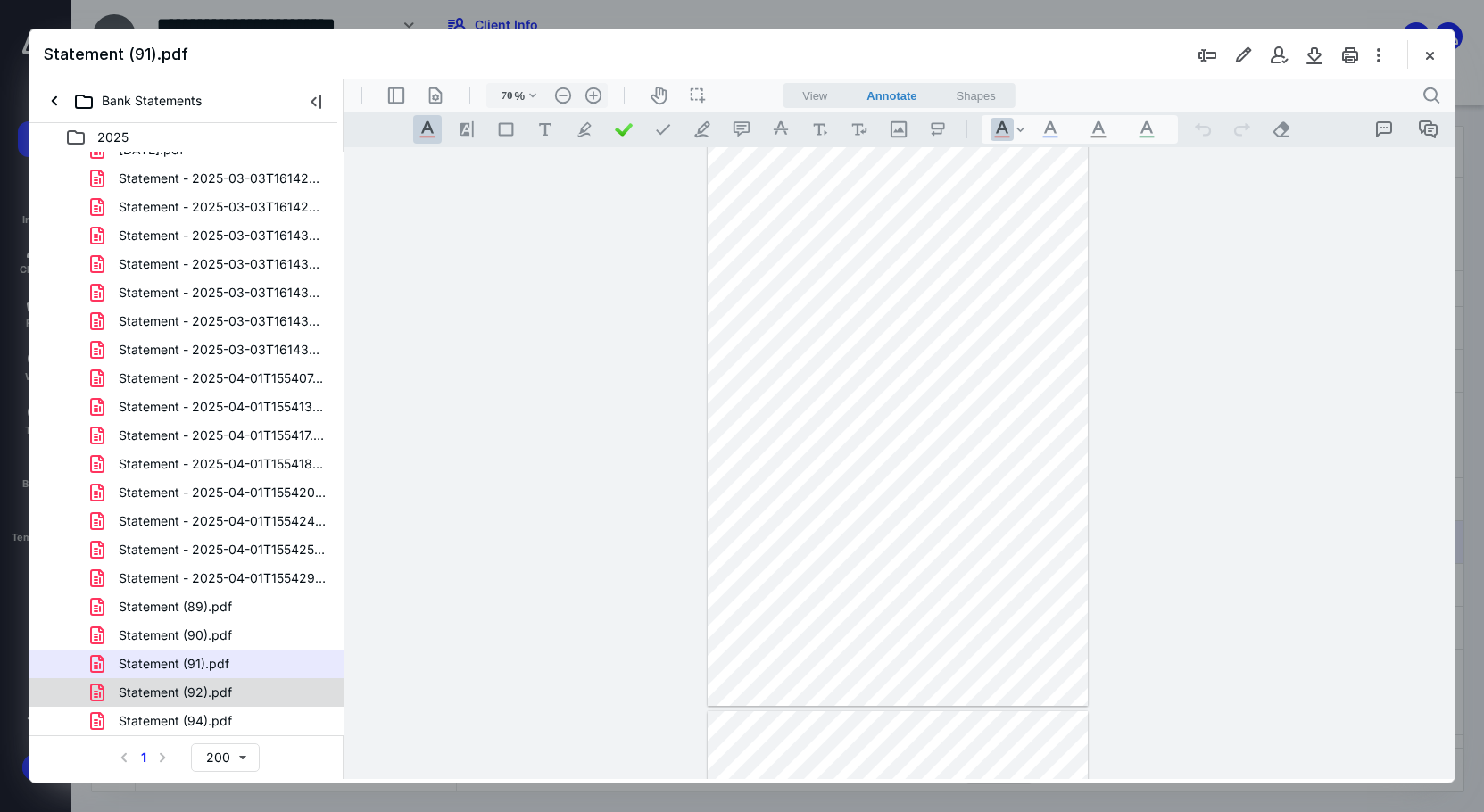 click on "Statement (92).pdf" at bounding box center (211, 692) 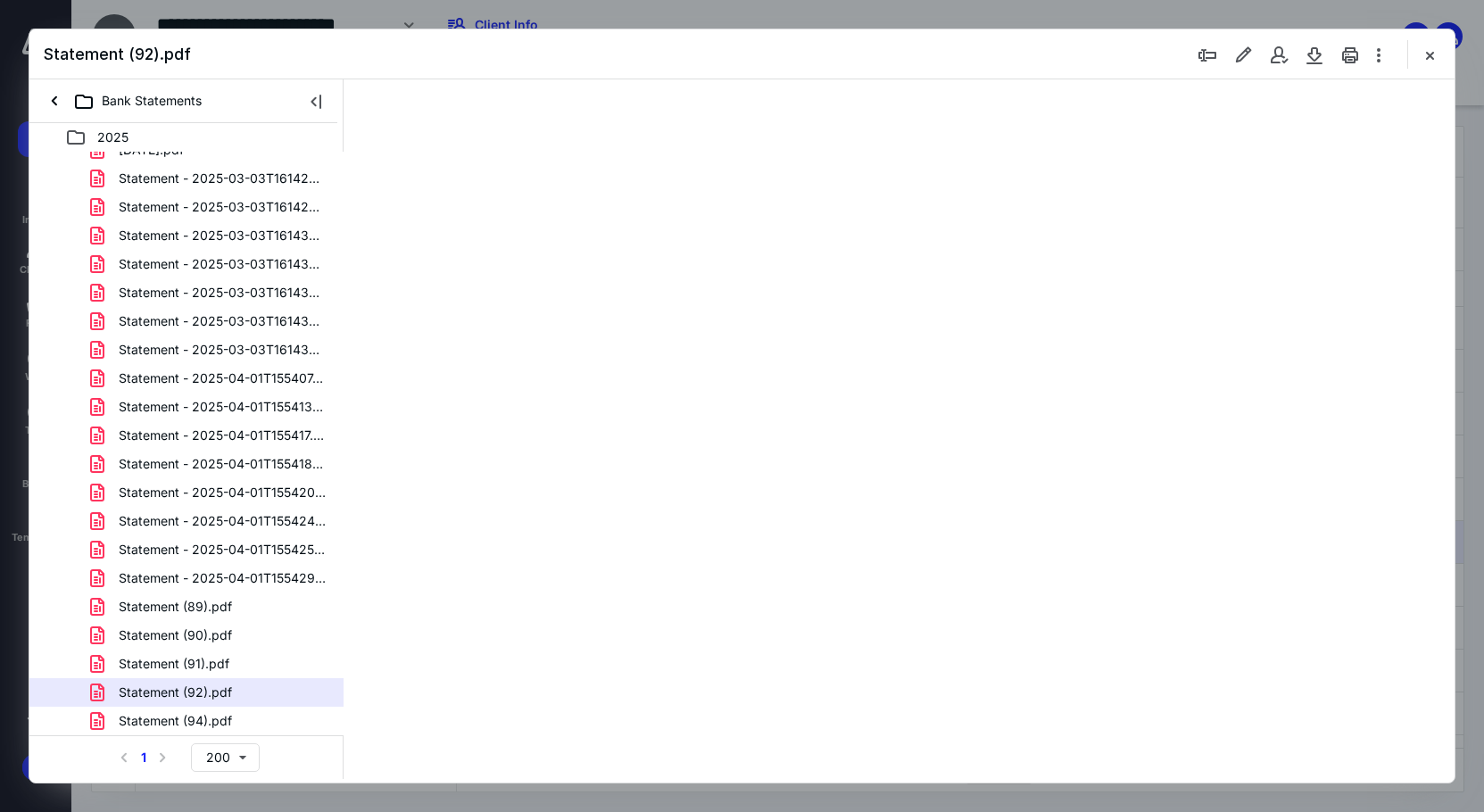 scroll, scrollTop: 70, scrollLeft: 0, axis: vertical 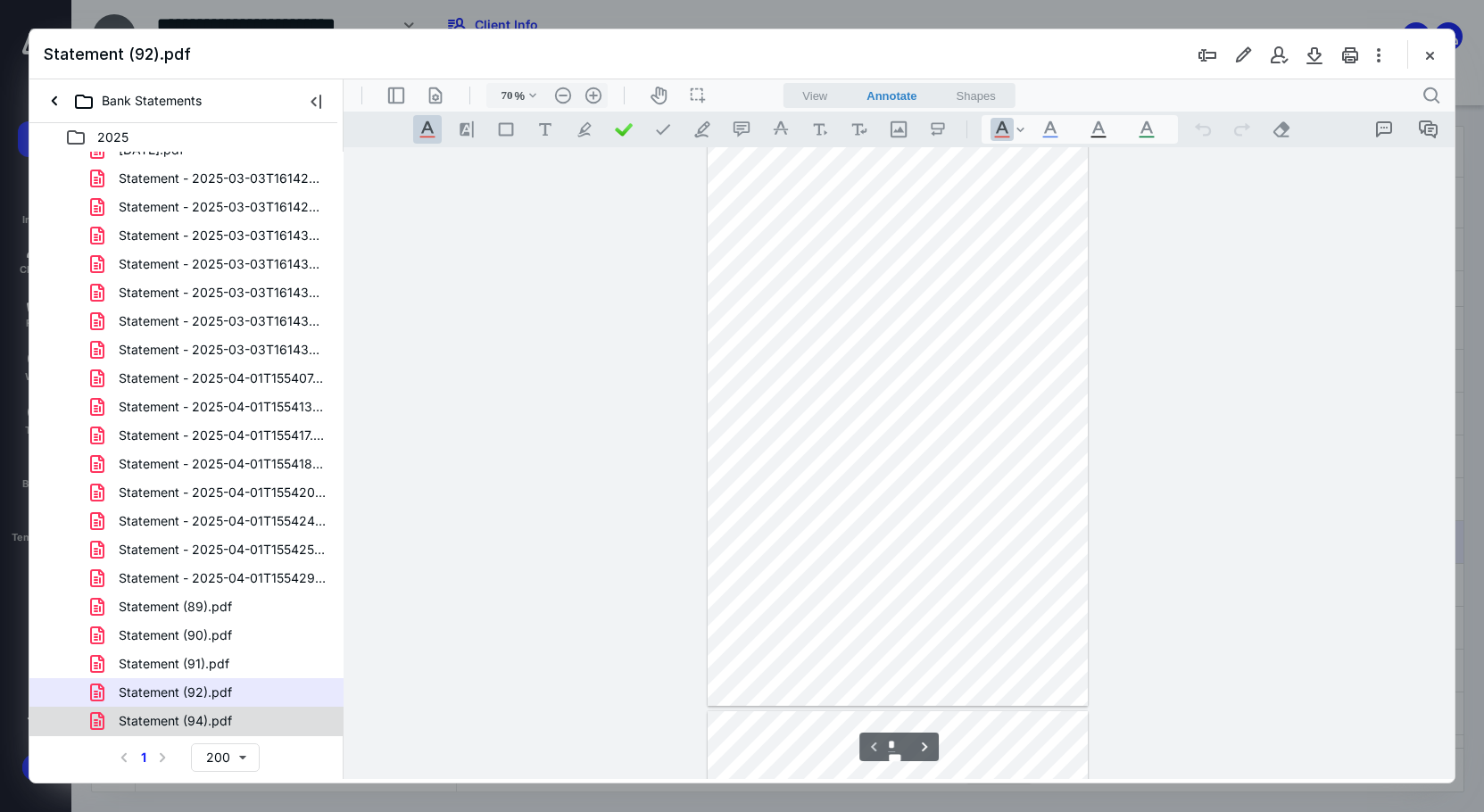 click on "Statement (94).pdf" at bounding box center [211, 721] 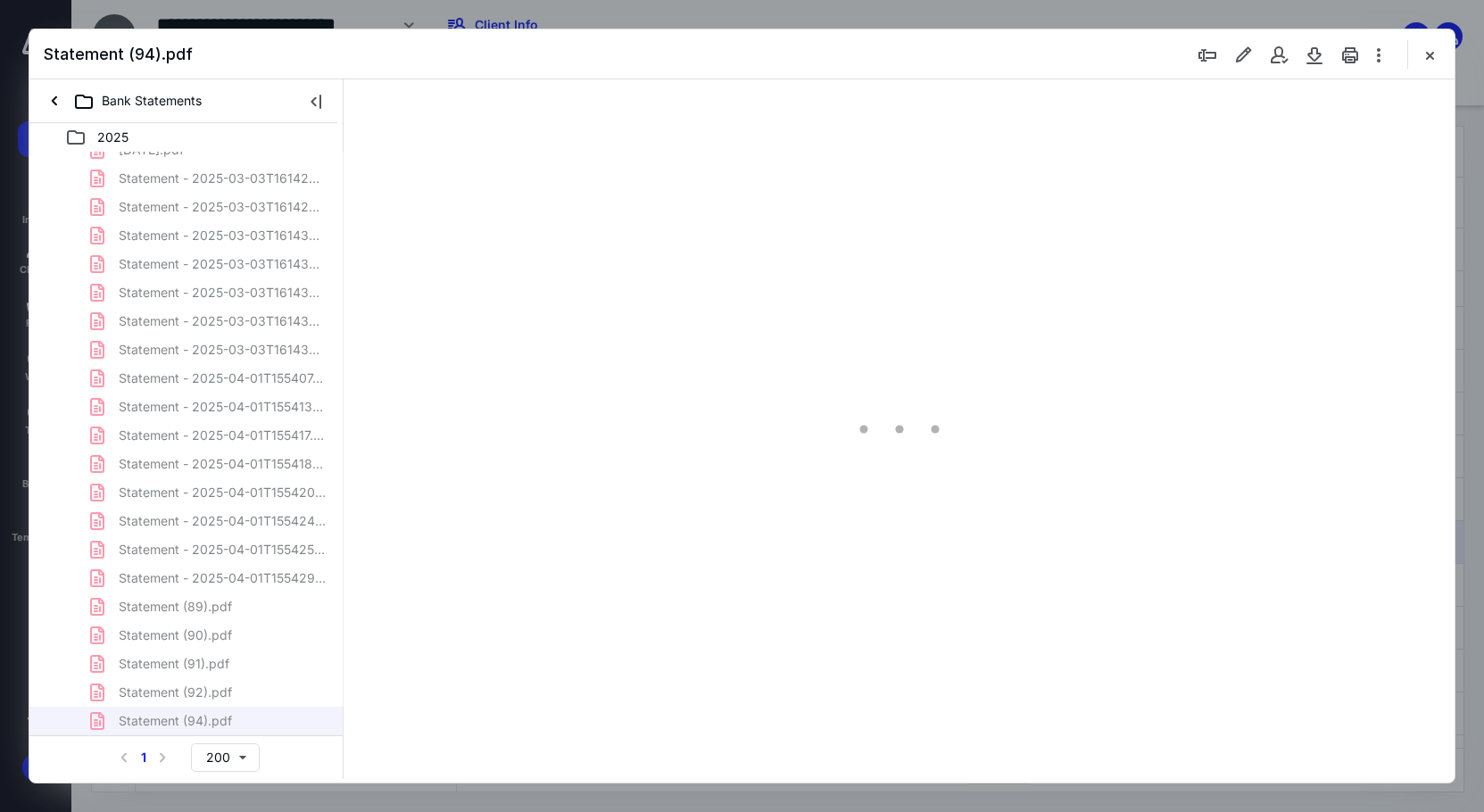 type on "89" 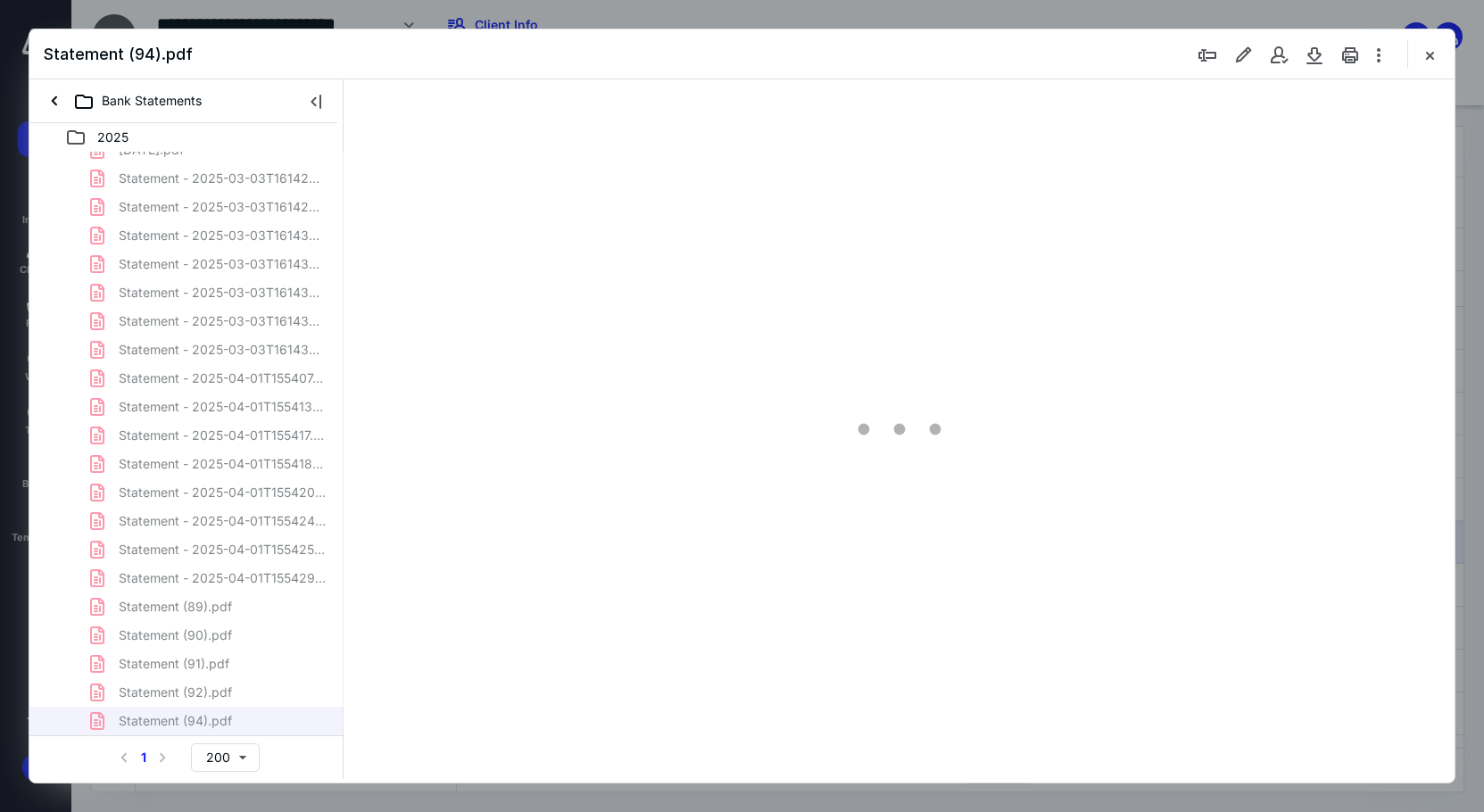 scroll, scrollTop: 71, scrollLeft: 0, axis: vertical 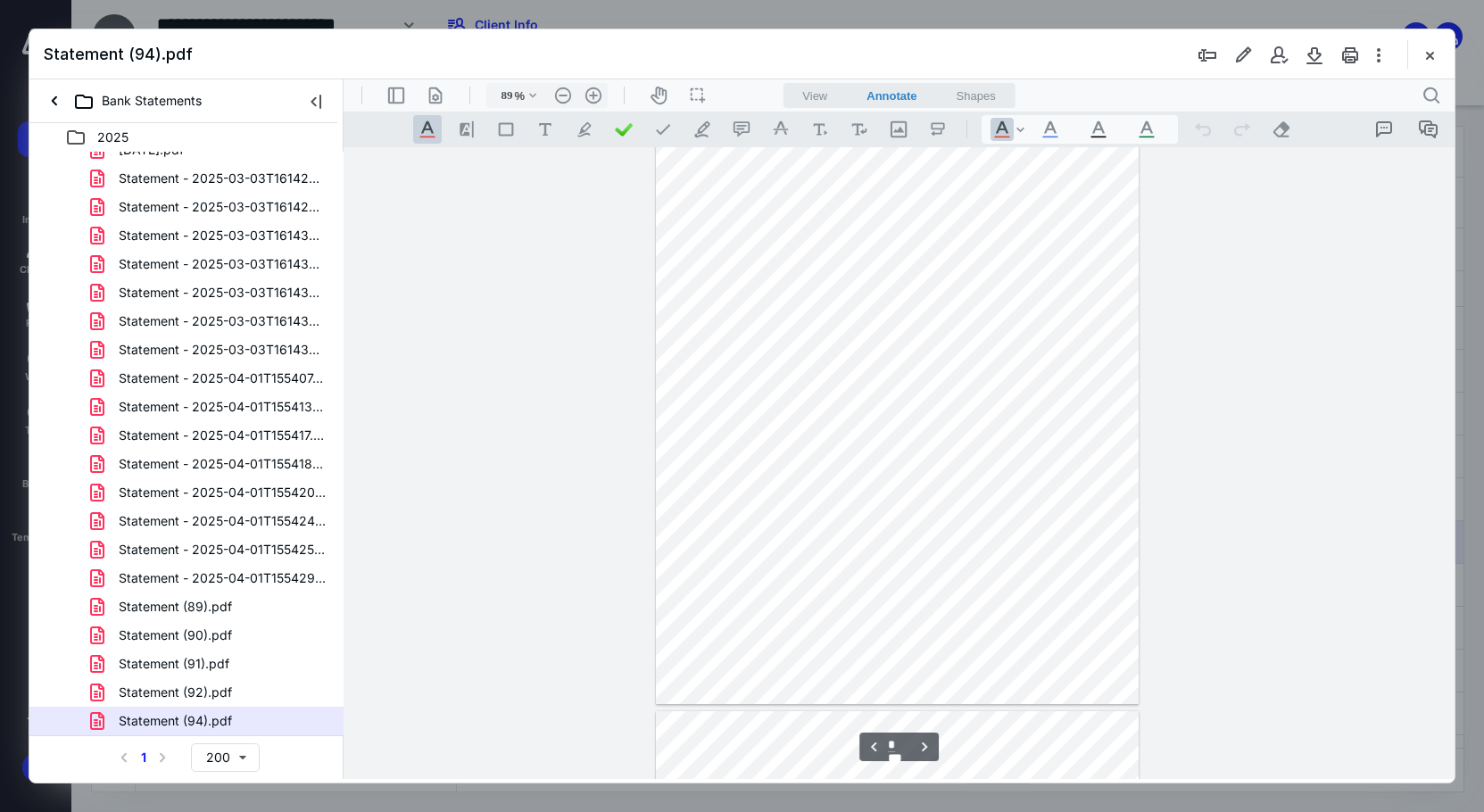 type on "*" 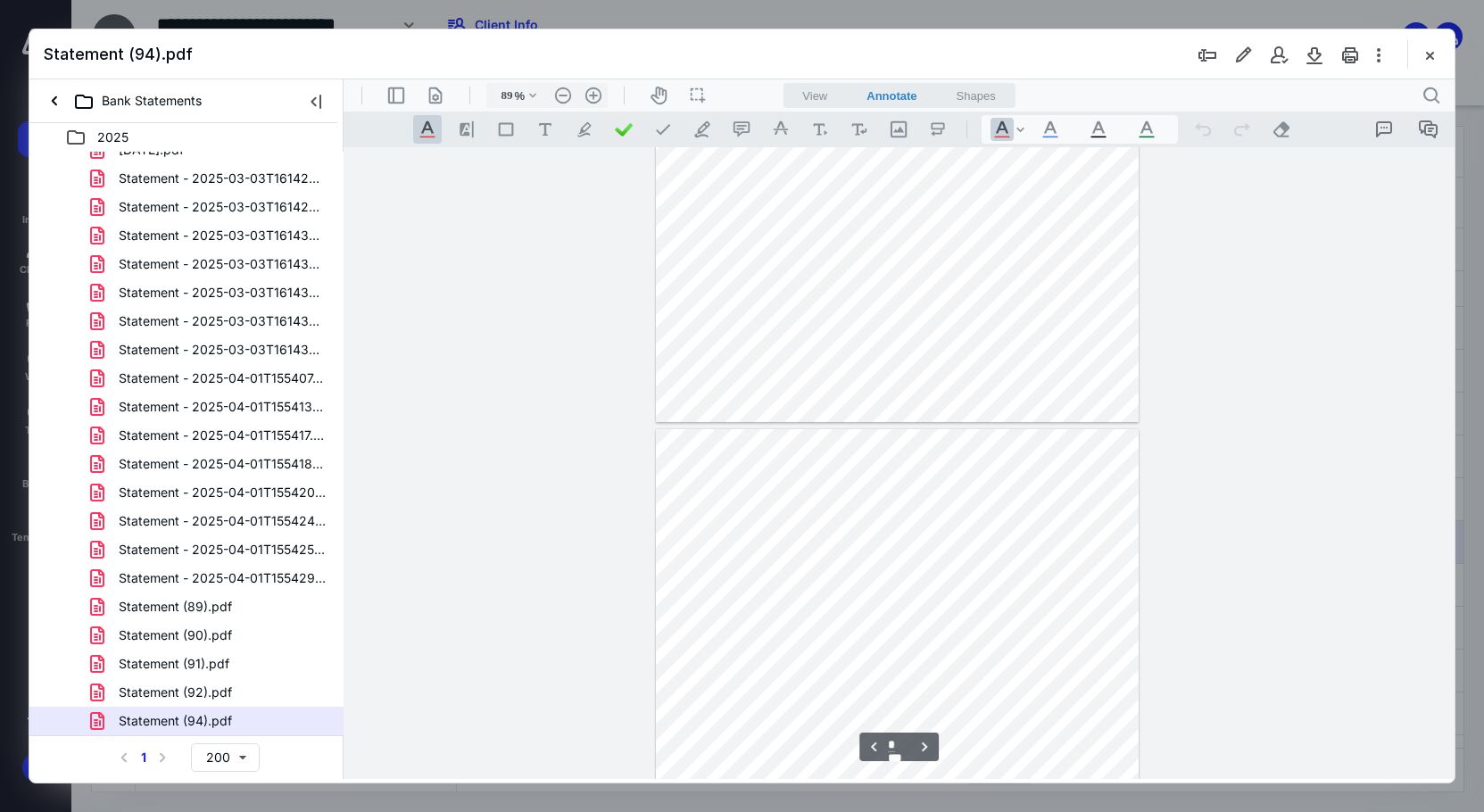 scroll, scrollTop: 518, scrollLeft: 0, axis: vertical 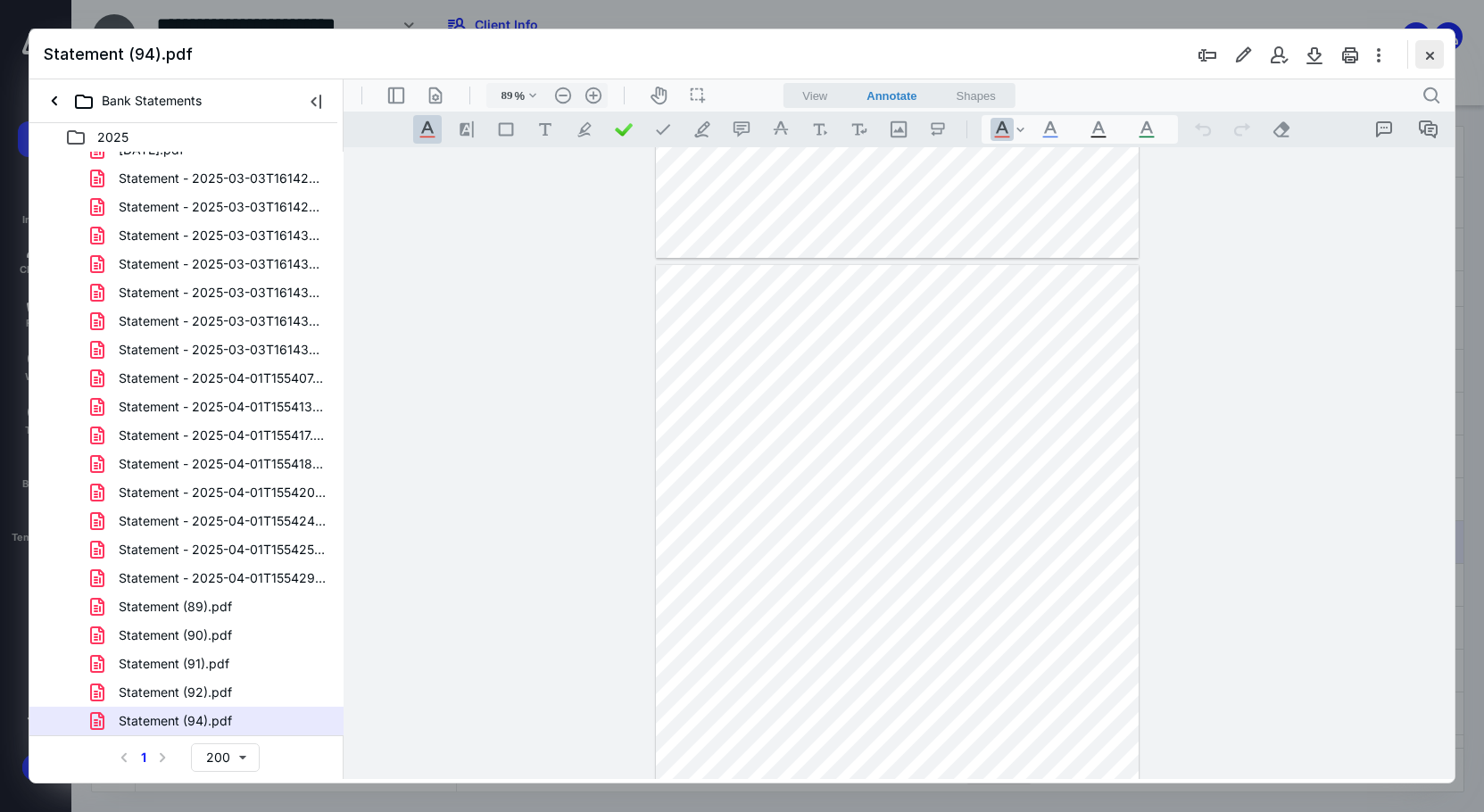 click at bounding box center (1430, 54) 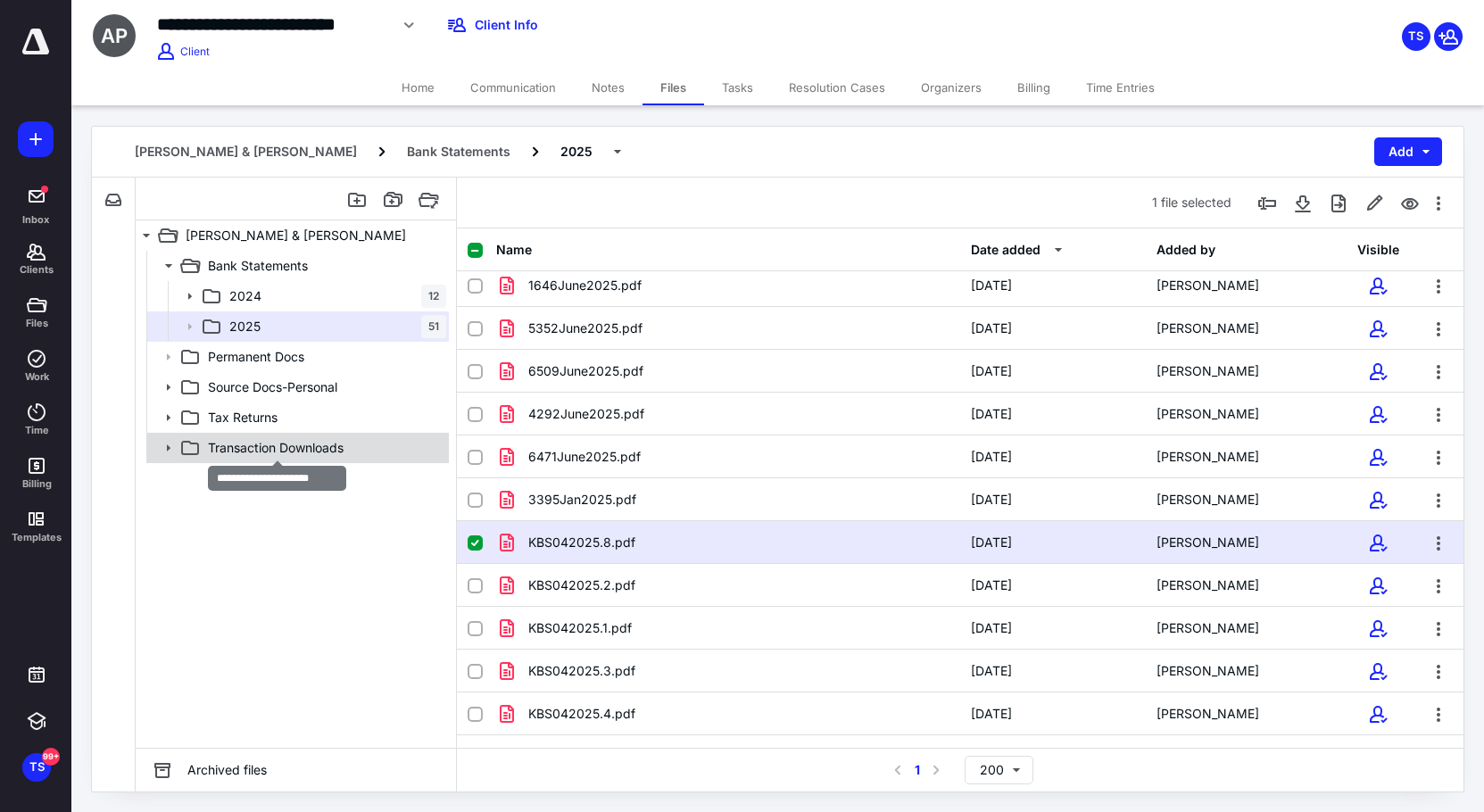 click on "Transaction Downloads" at bounding box center (276, 448) 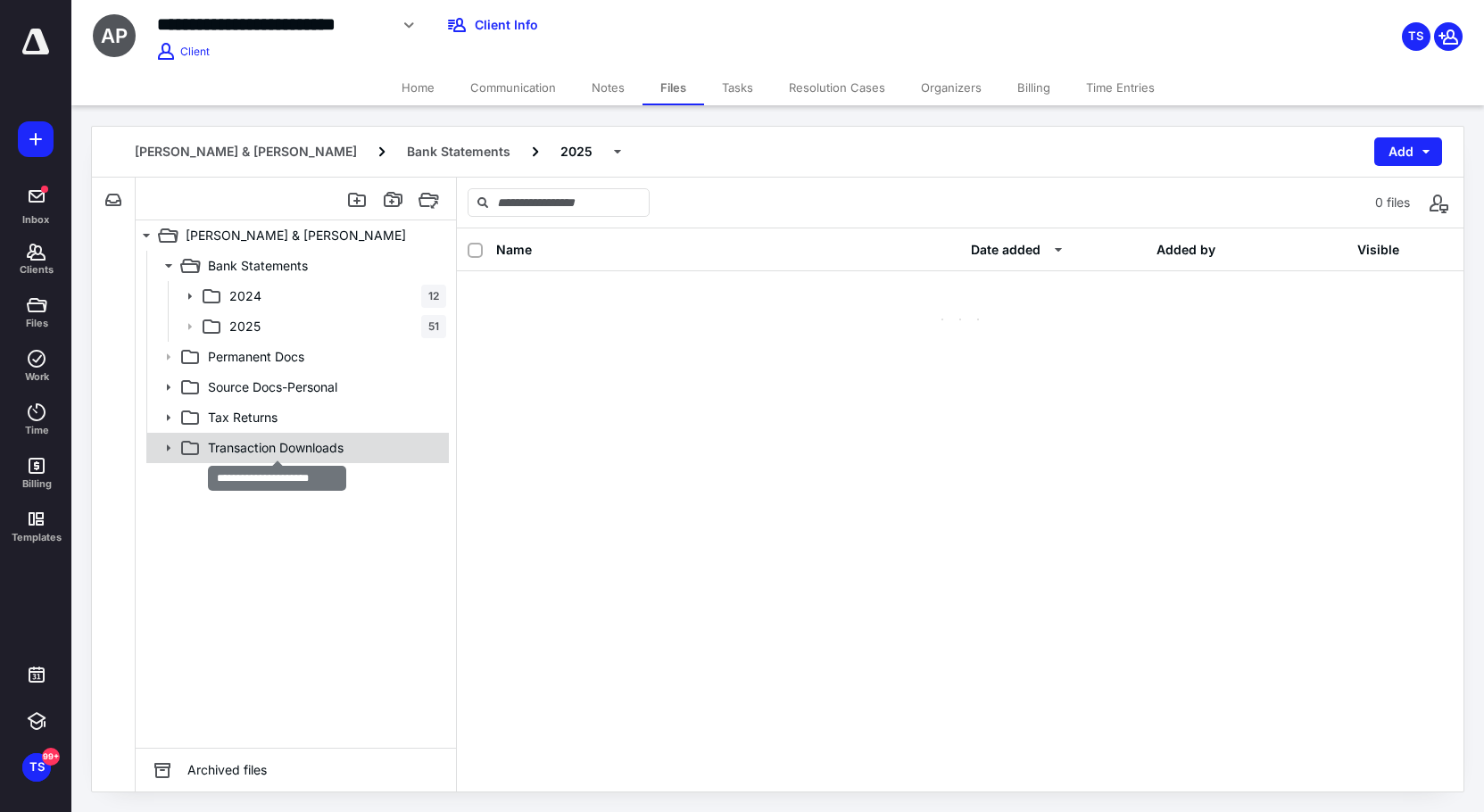 scroll, scrollTop: 0, scrollLeft: 0, axis: both 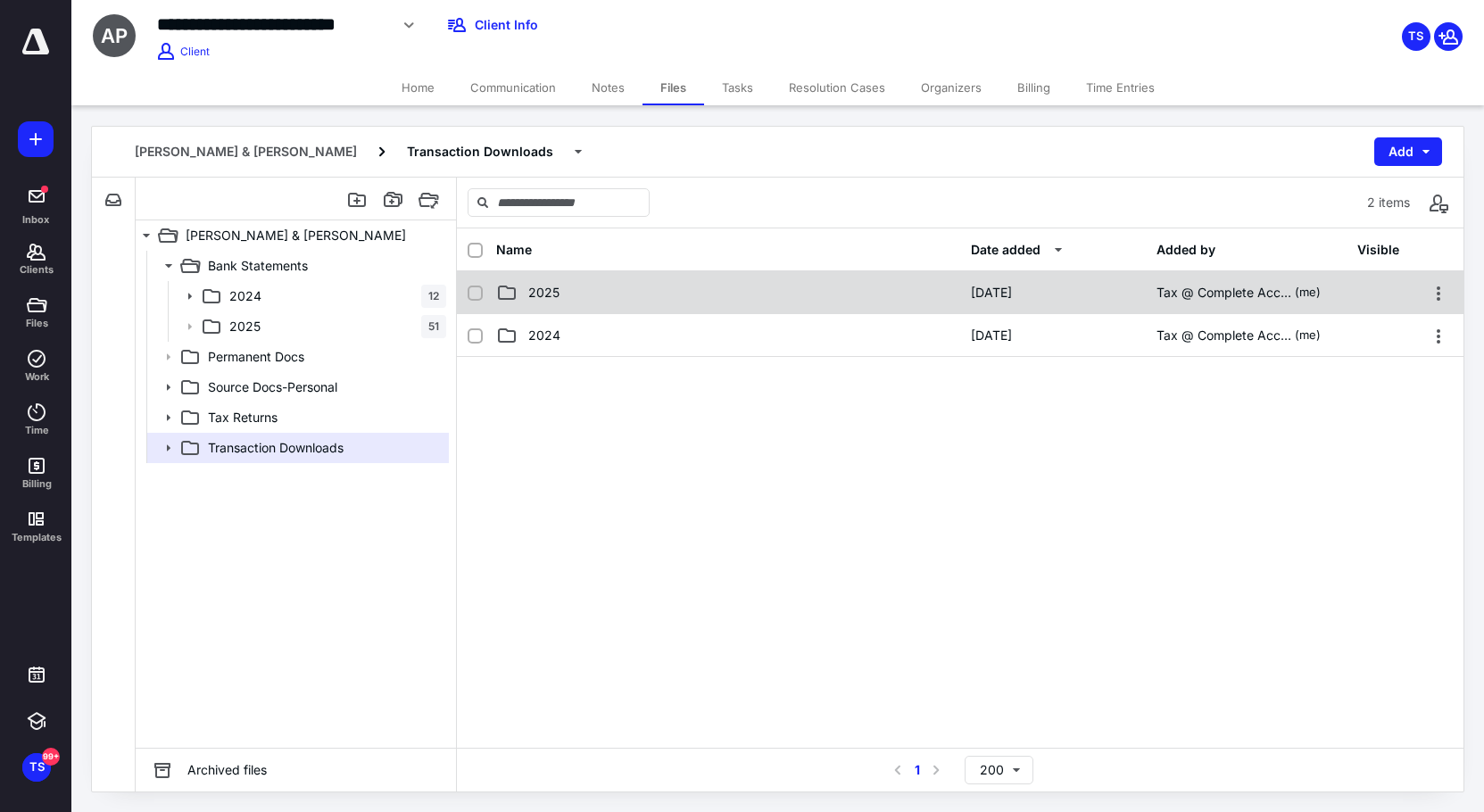 click on "2025" at bounding box center [728, 293] 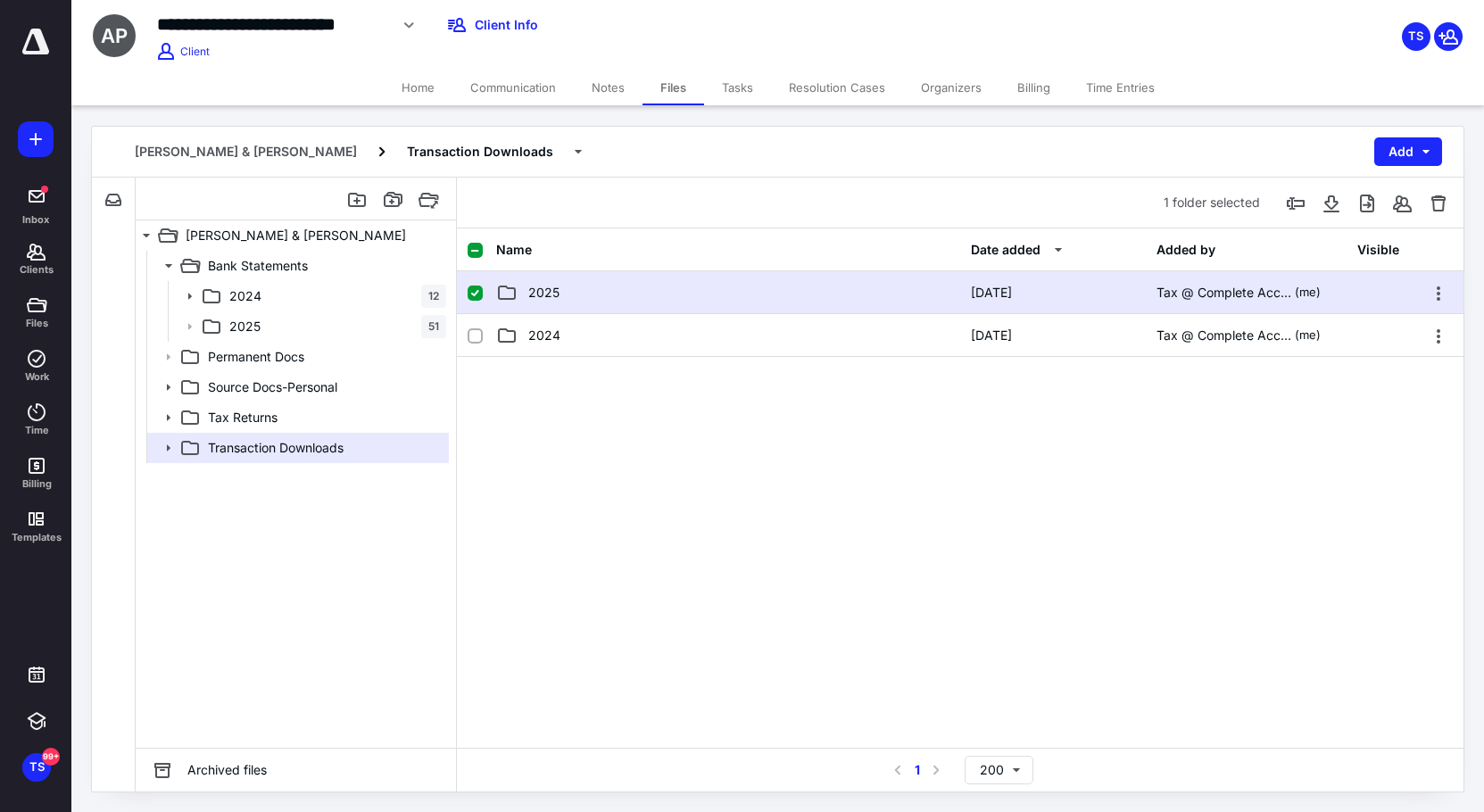click on "2025" at bounding box center [728, 293] 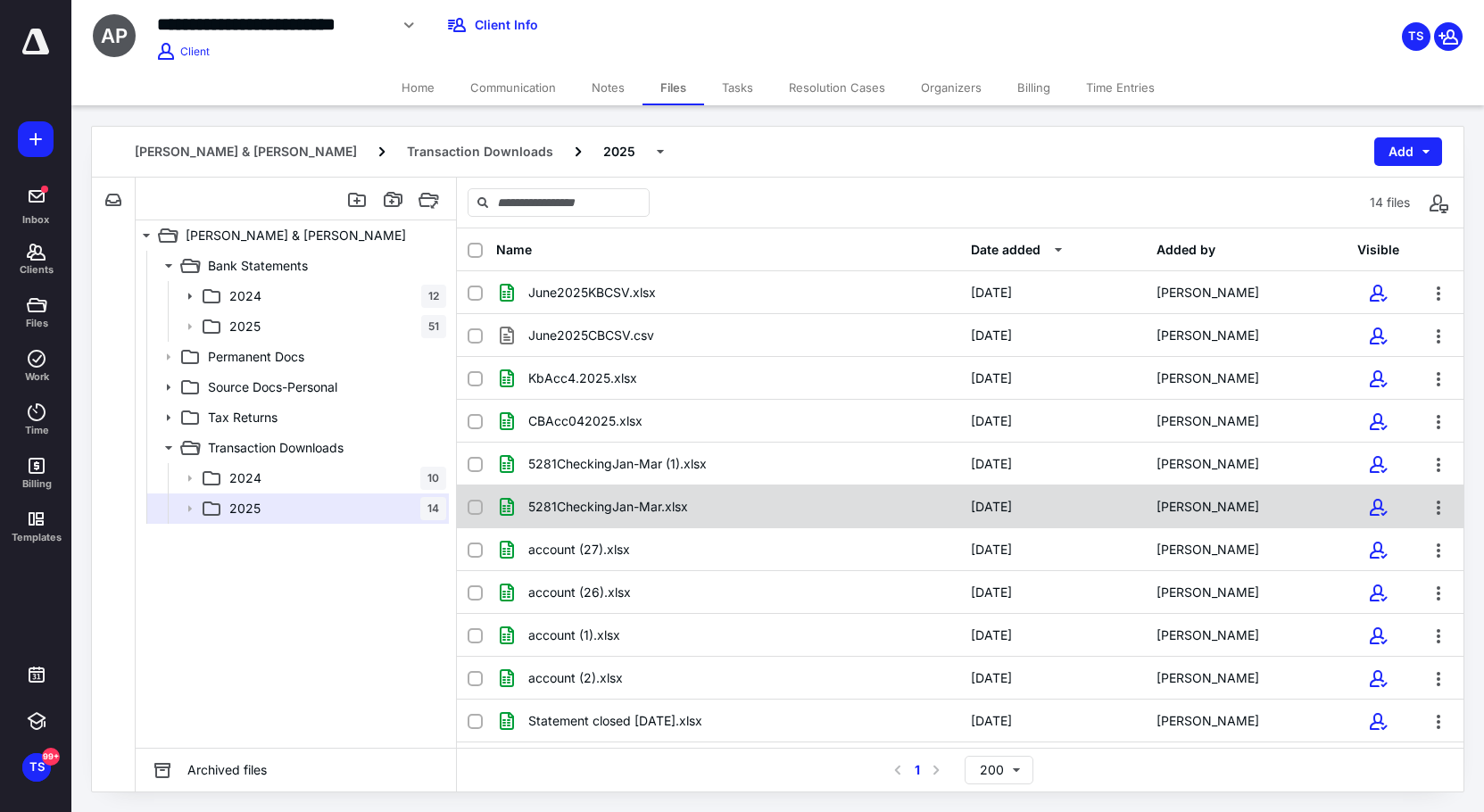 scroll, scrollTop: 123, scrollLeft: 0, axis: vertical 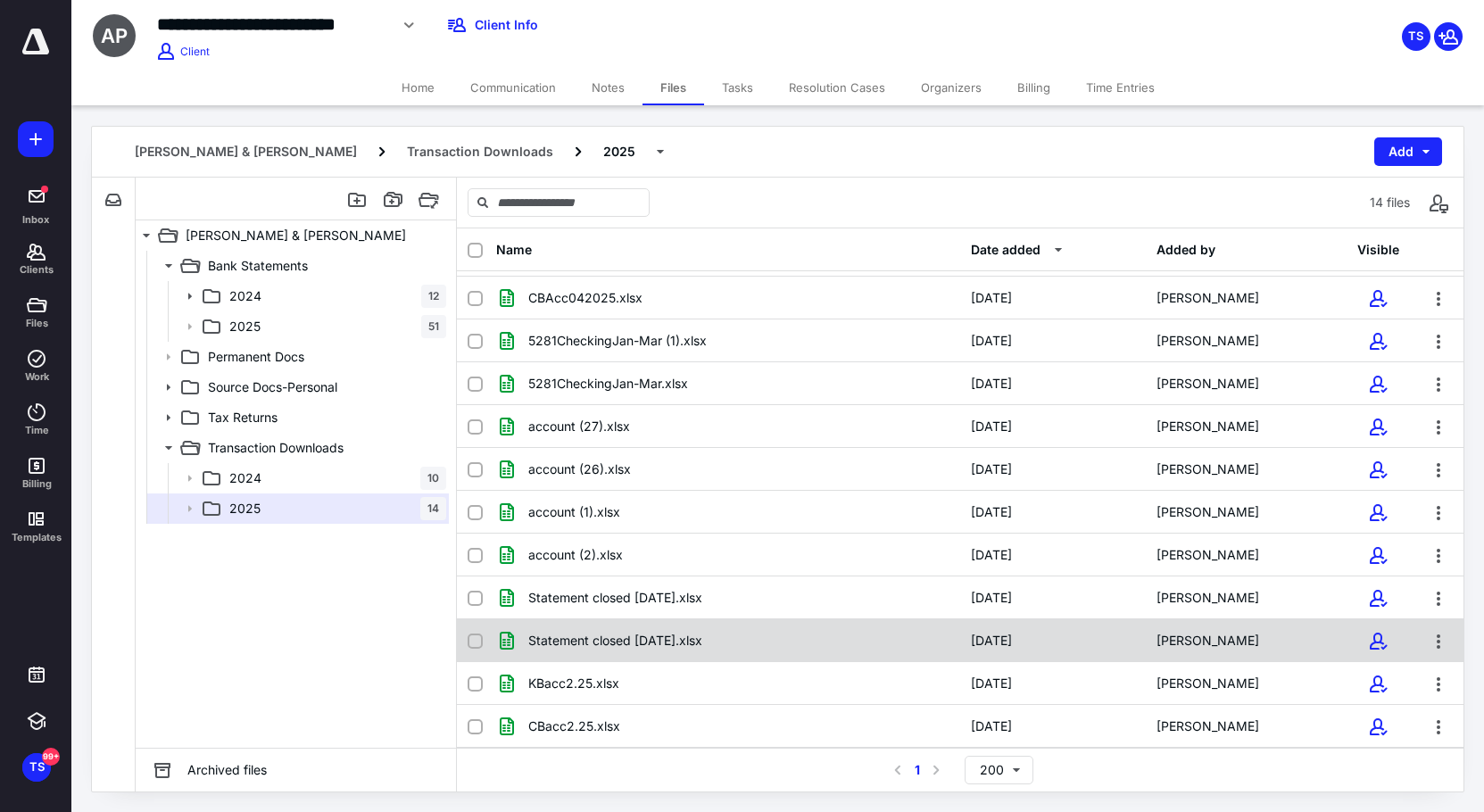 click on "Statement closed [DATE].xlsx" at bounding box center [728, 641] 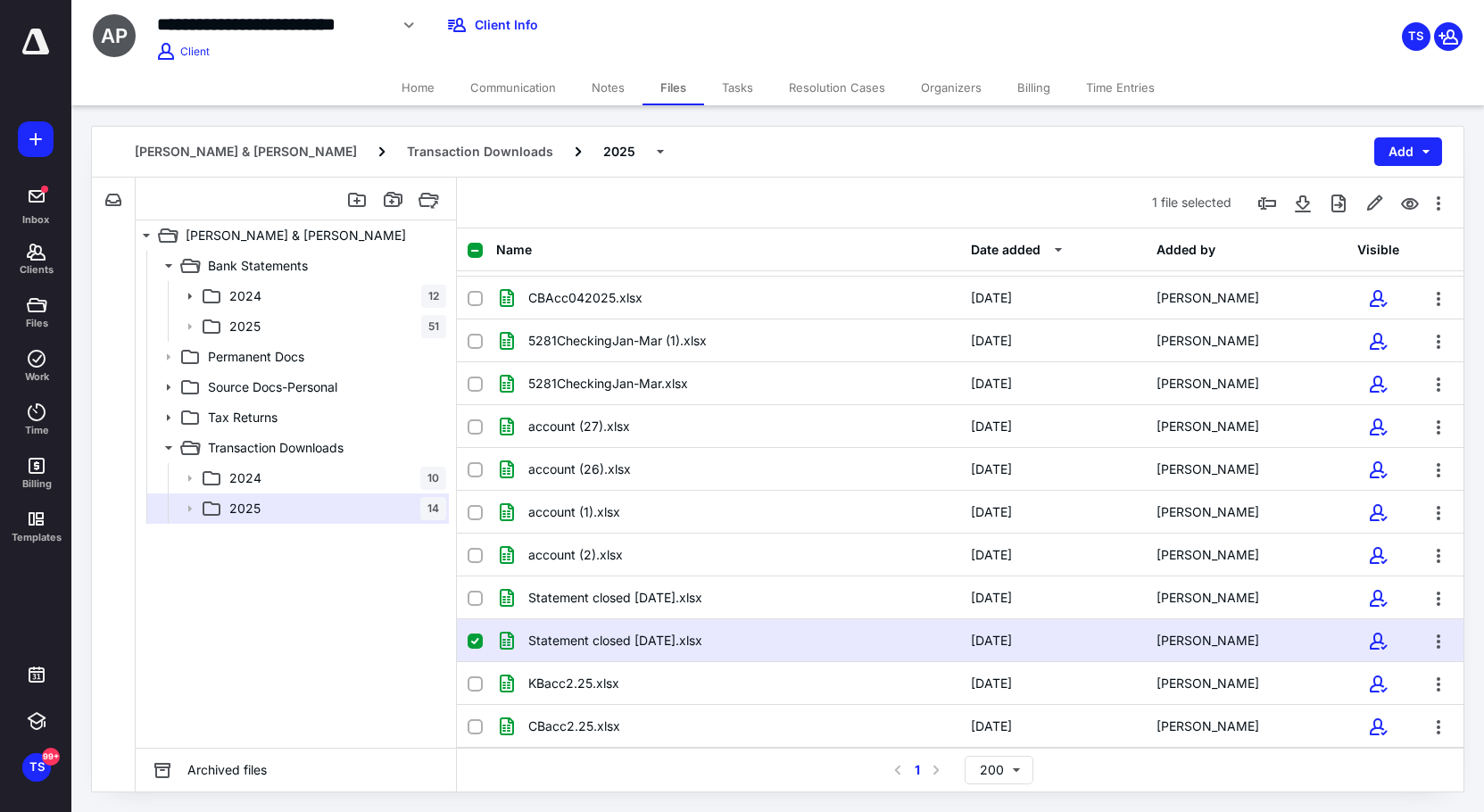 click on "Statement closed [DATE].xlsx" at bounding box center (728, 641) 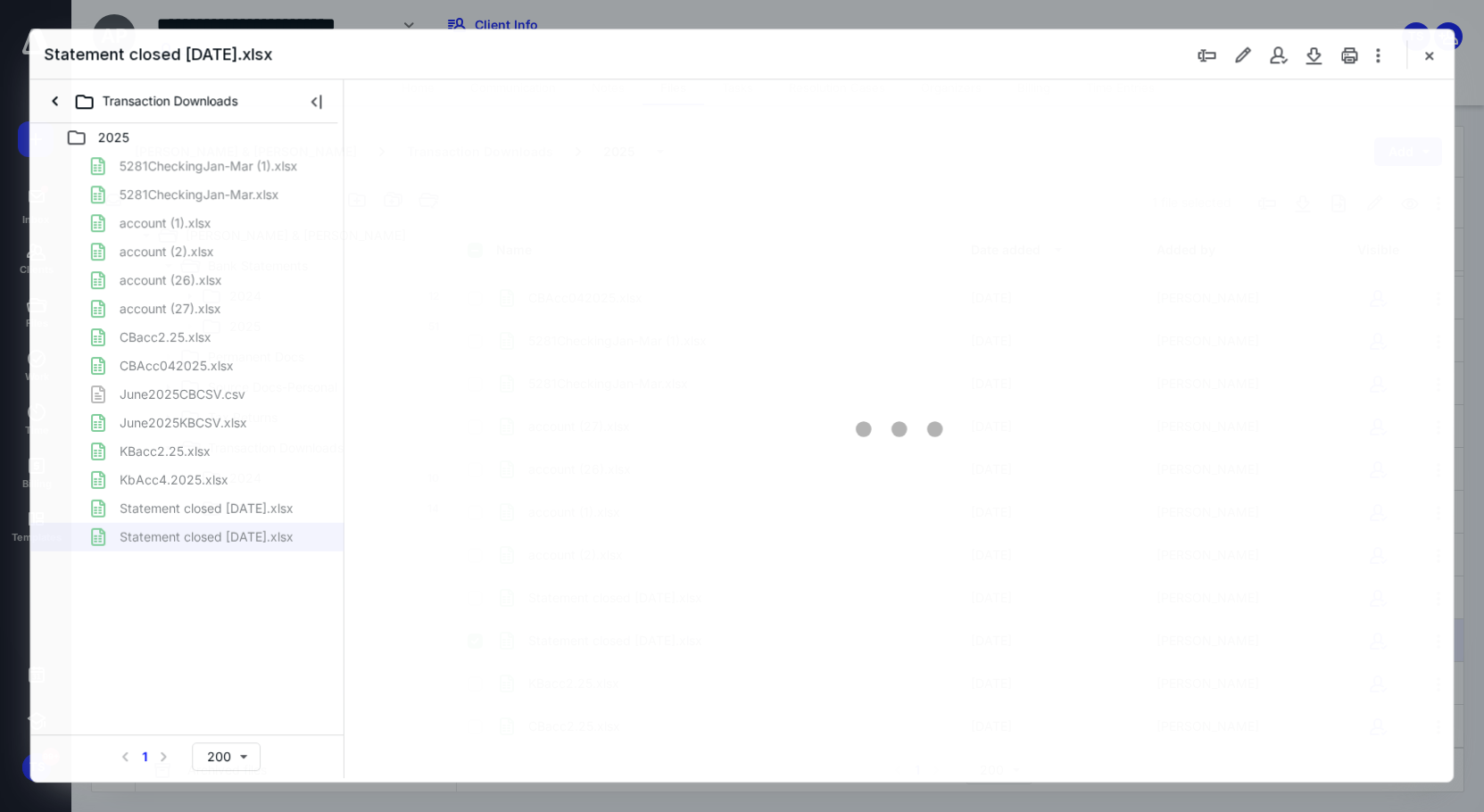 scroll, scrollTop: 0, scrollLeft: 0, axis: both 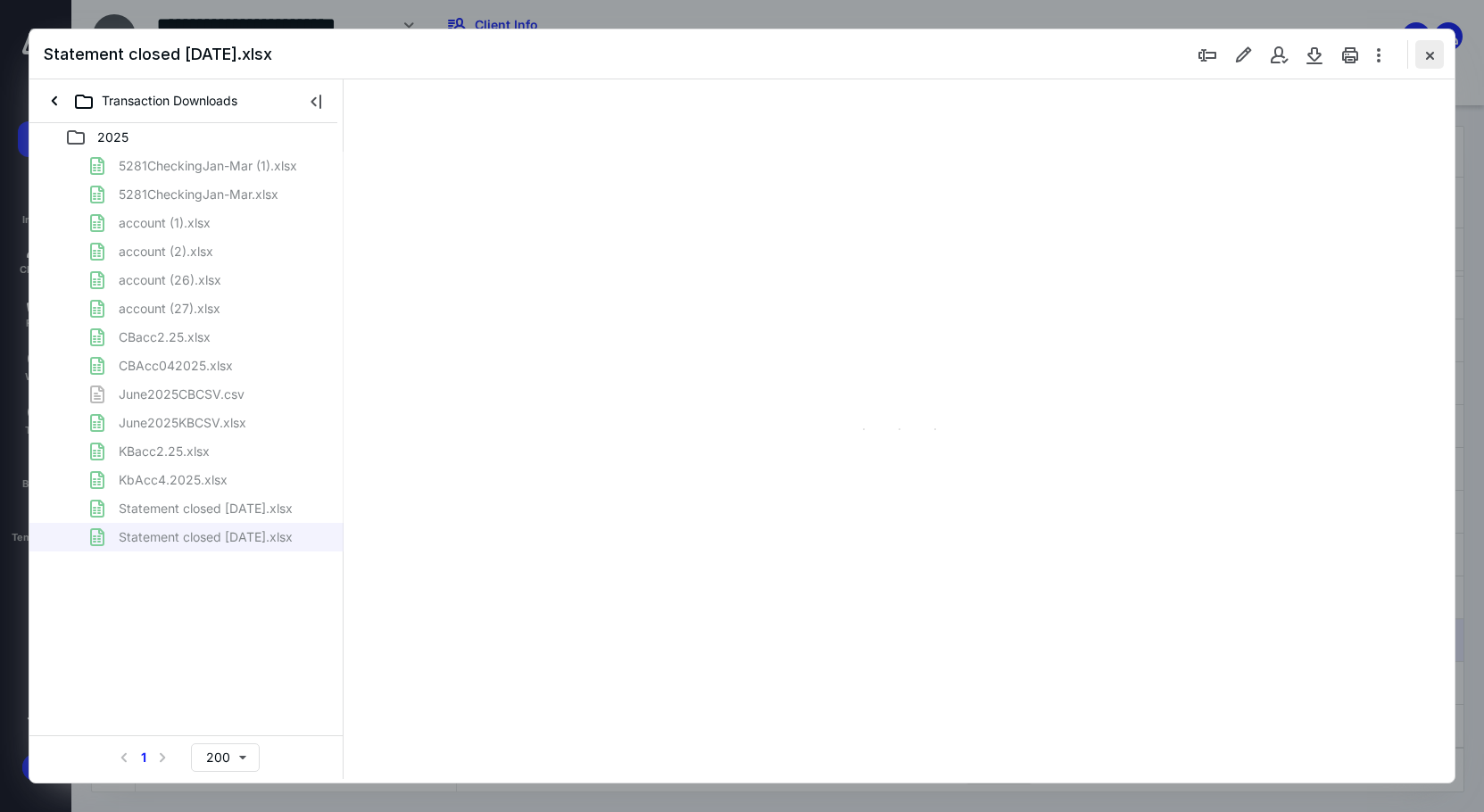 type on "119" 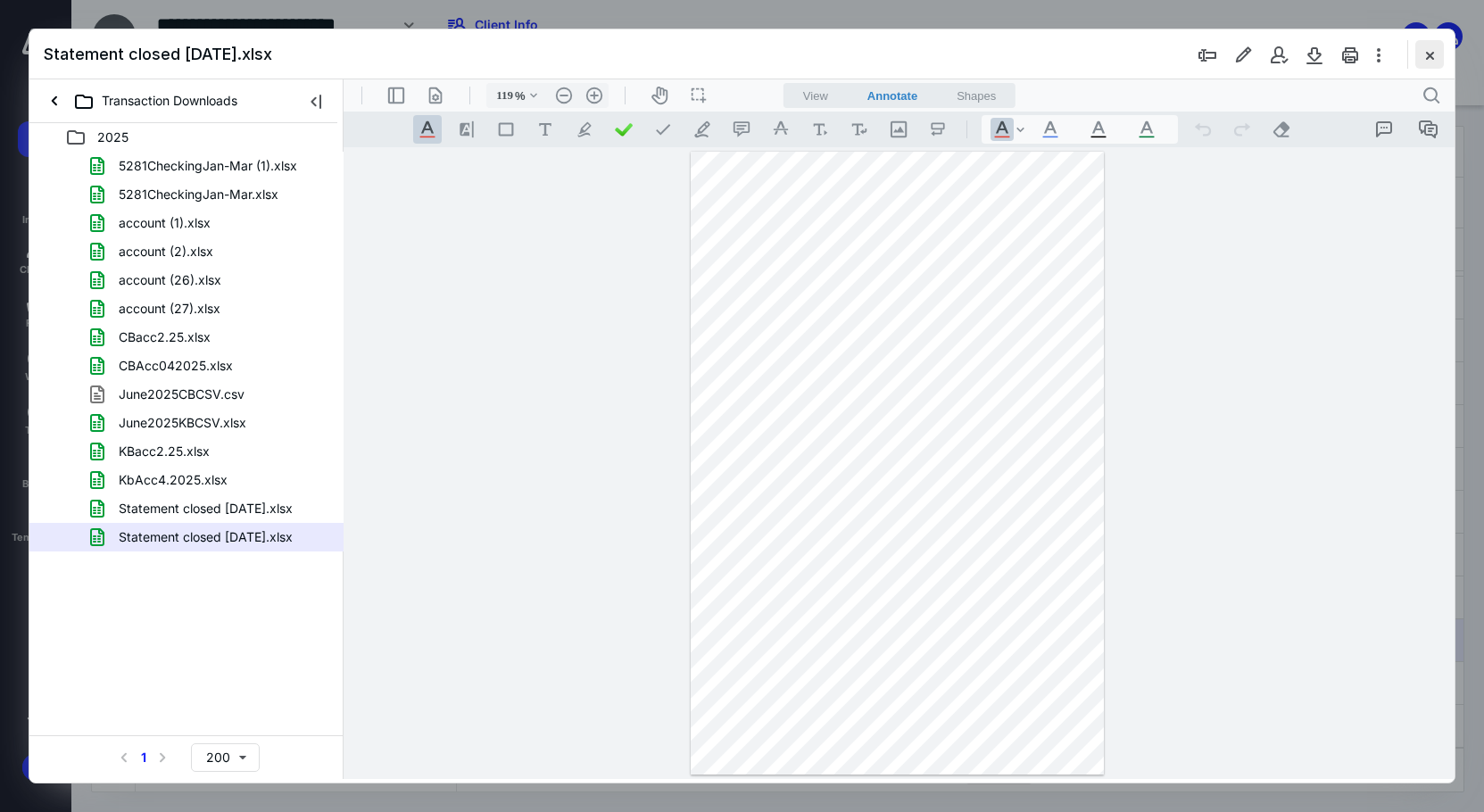 click at bounding box center [1430, 54] 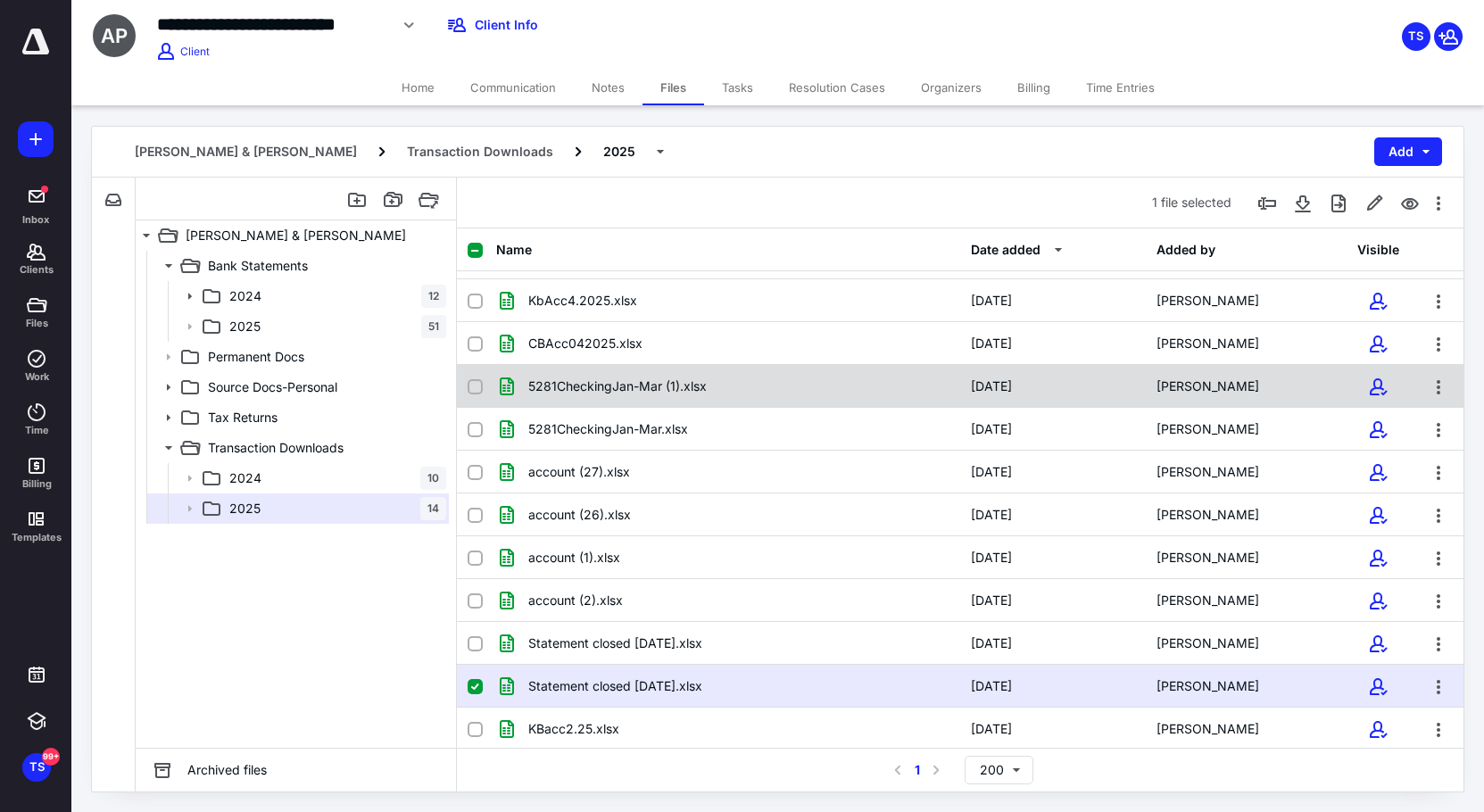 scroll, scrollTop: 0, scrollLeft: 0, axis: both 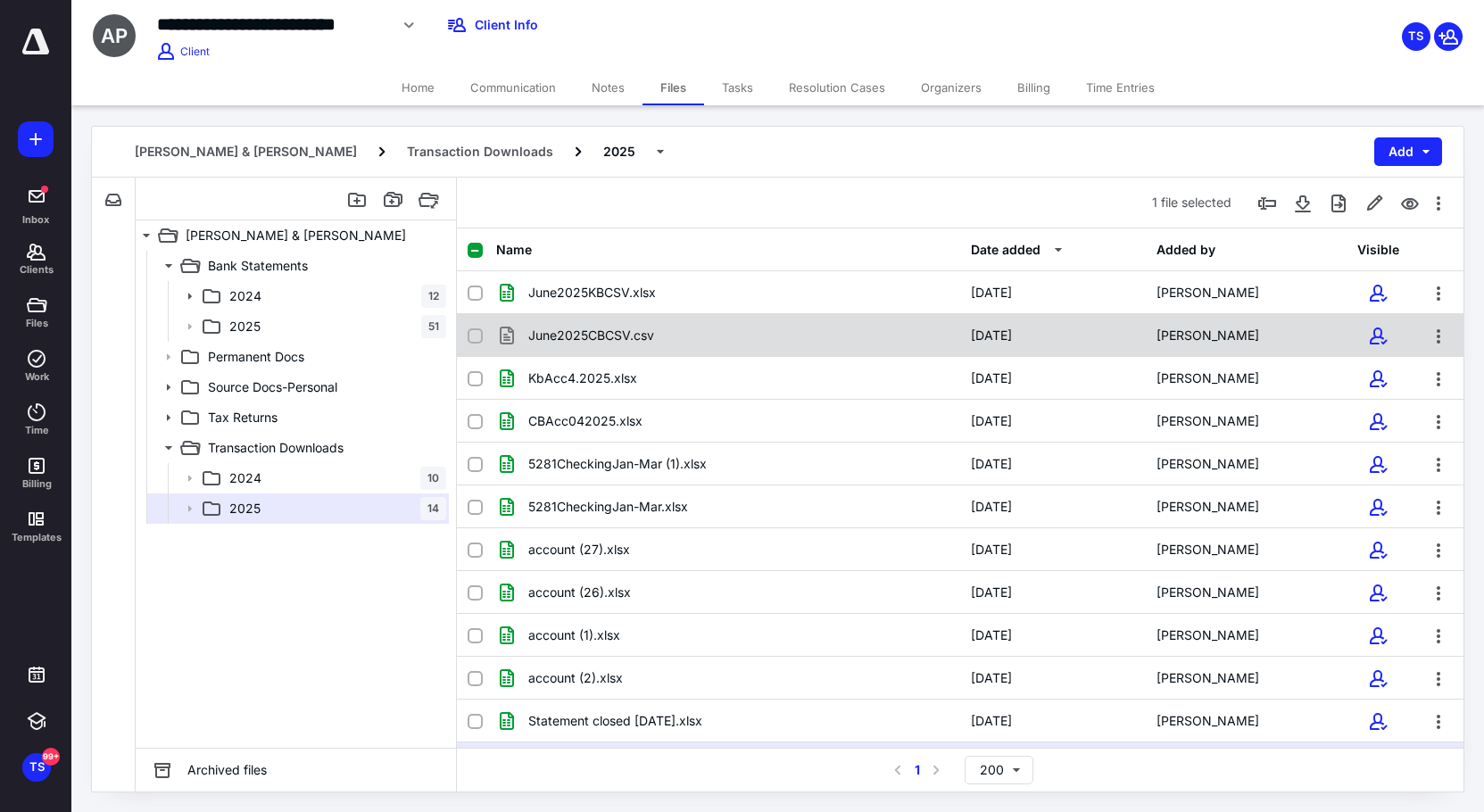 click on "June2025CBCSV.csv" at bounding box center [728, 336] 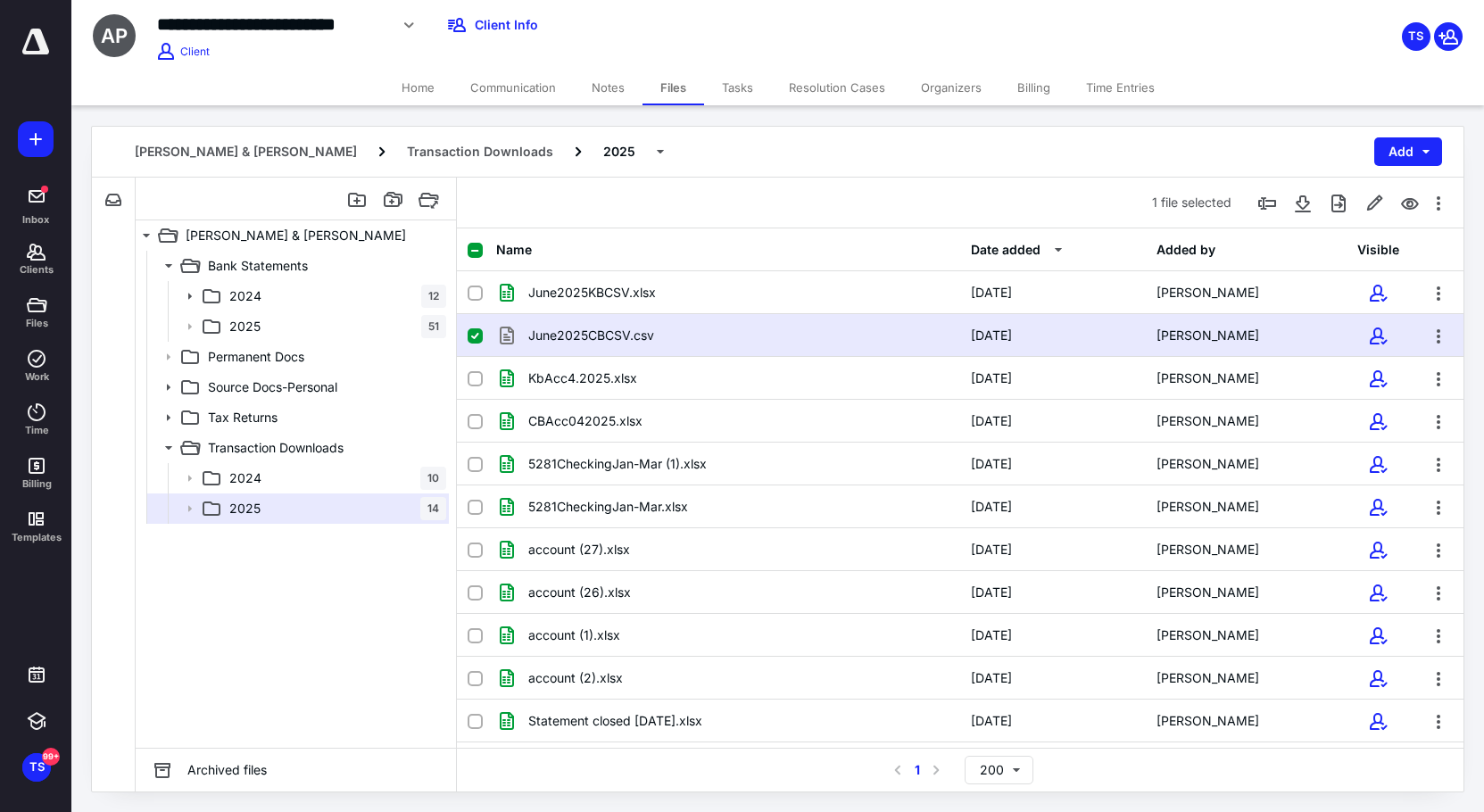 click on "June2025CBCSV.csv" at bounding box center [728, 336] 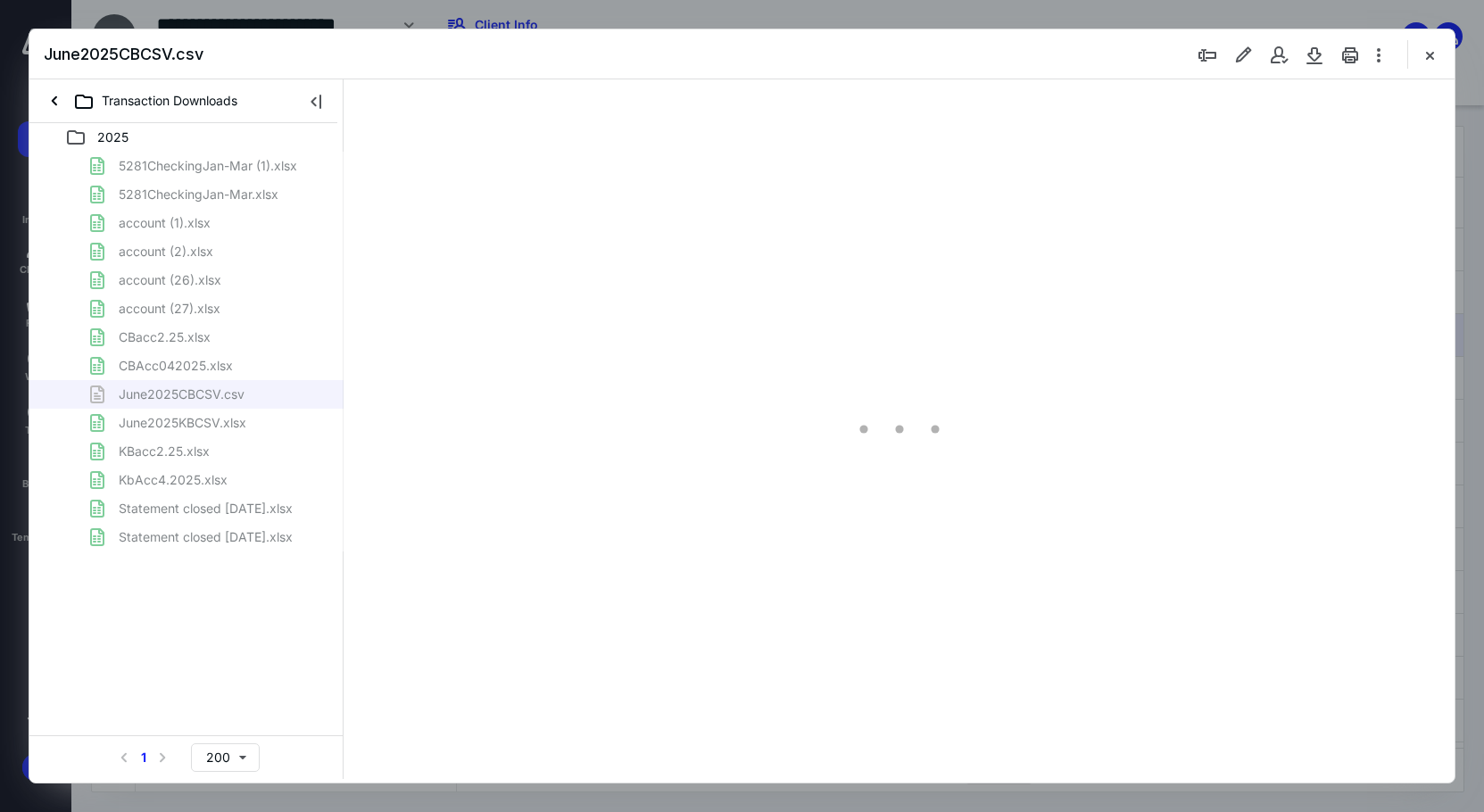 scroll, scrollTop: 0, scrollLeft: 0, axis: both 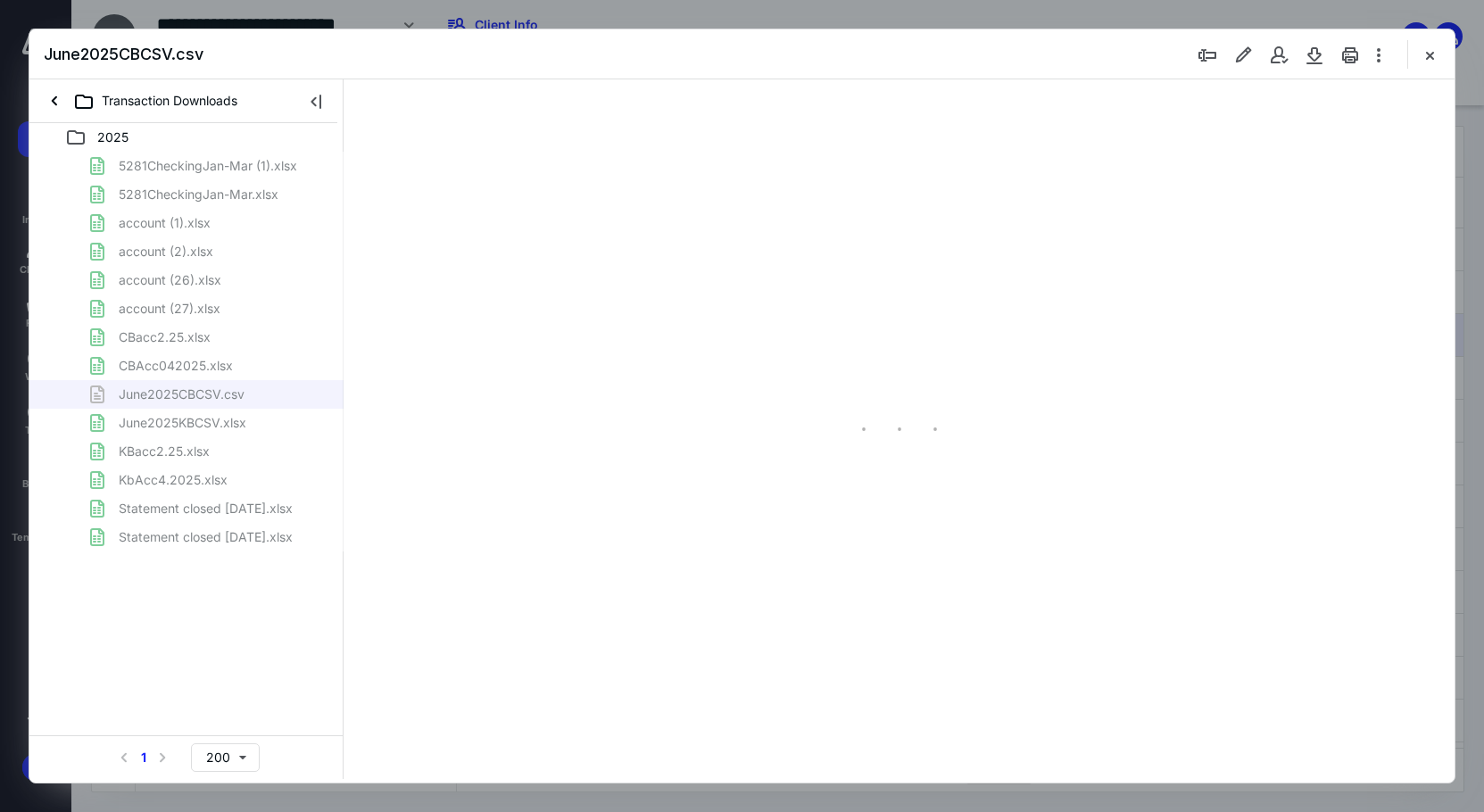 type on "89" 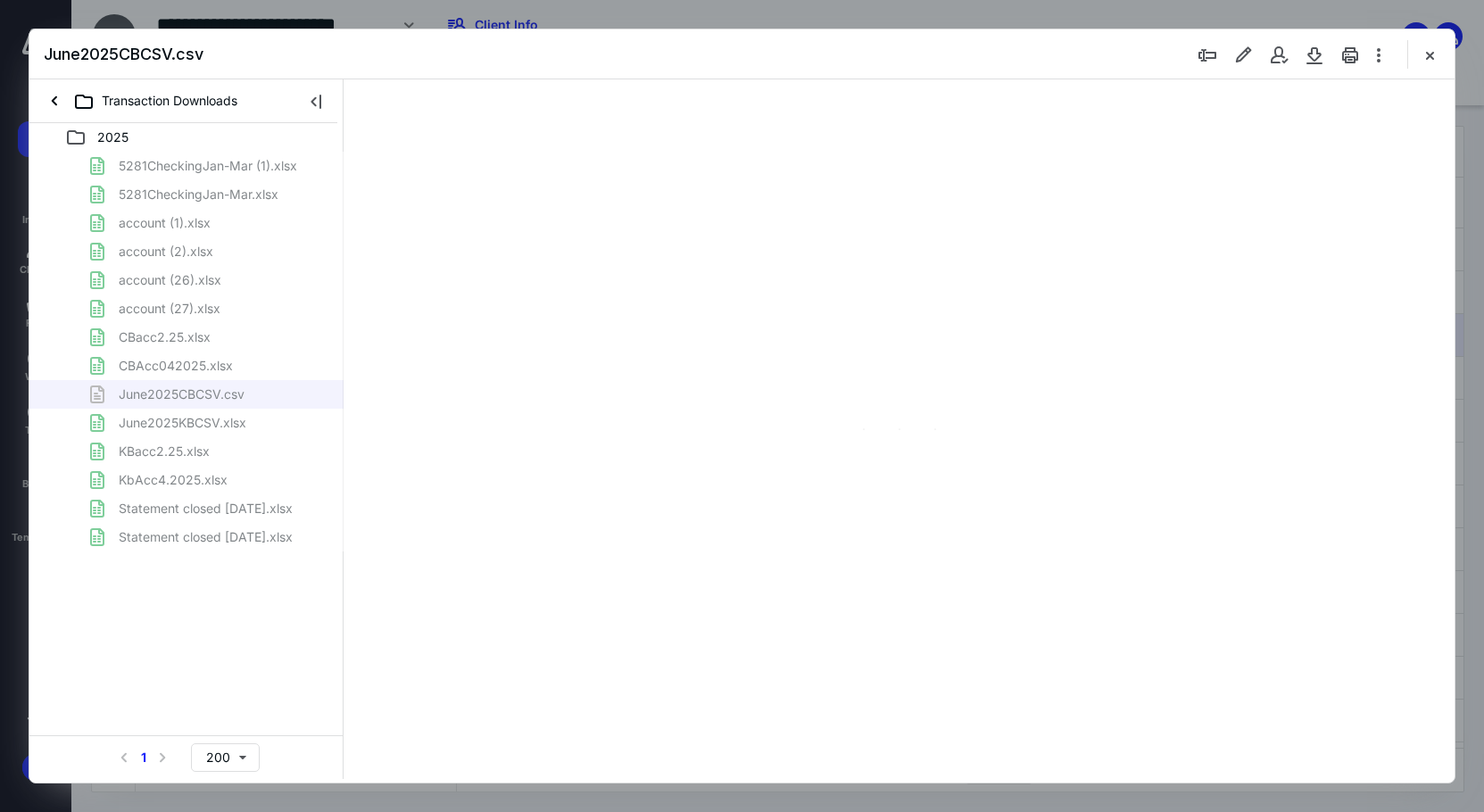 scroll, scrollTop: 71, scrollLeft: 0, axis: vertical 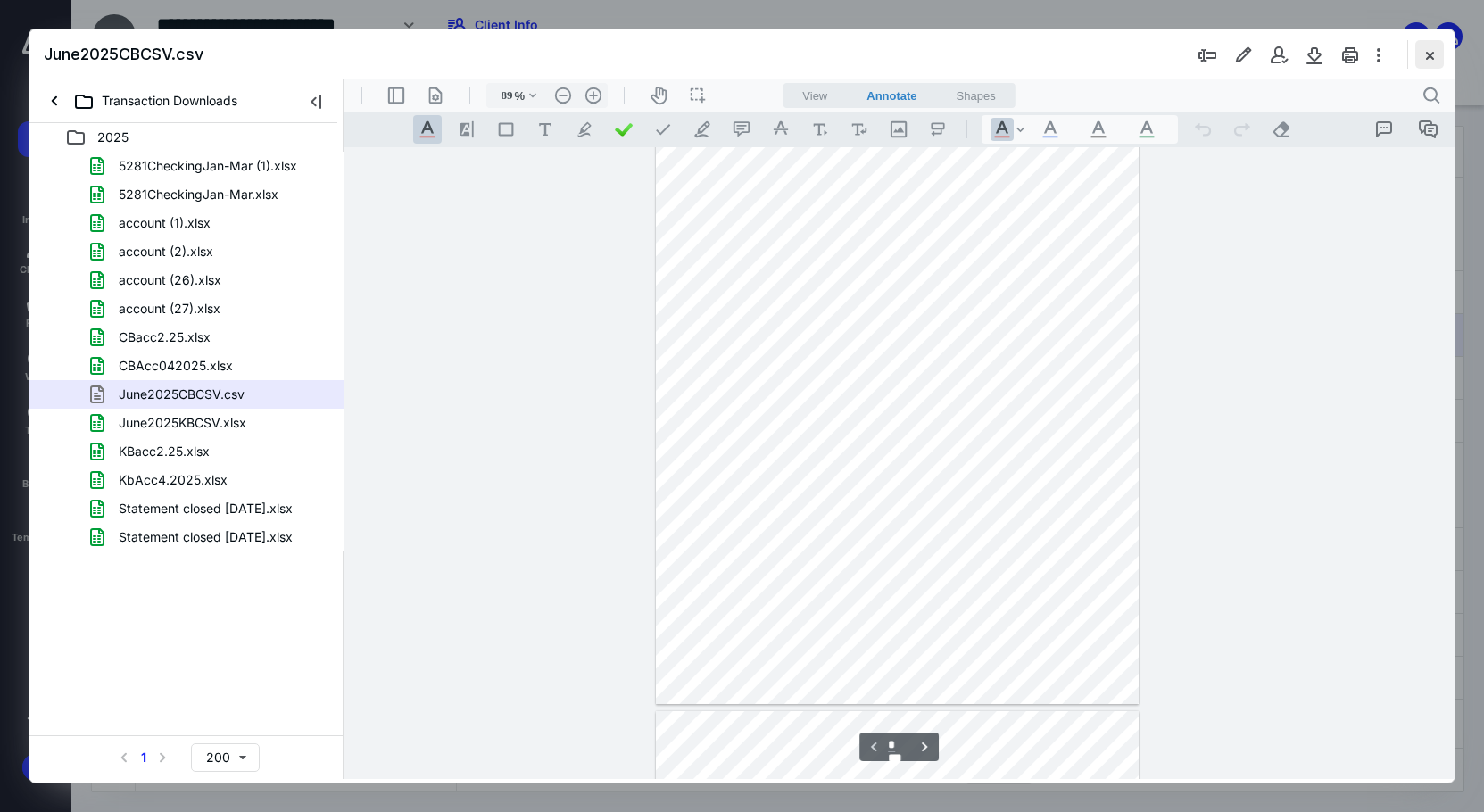 click at bounding box center (1430, 54) 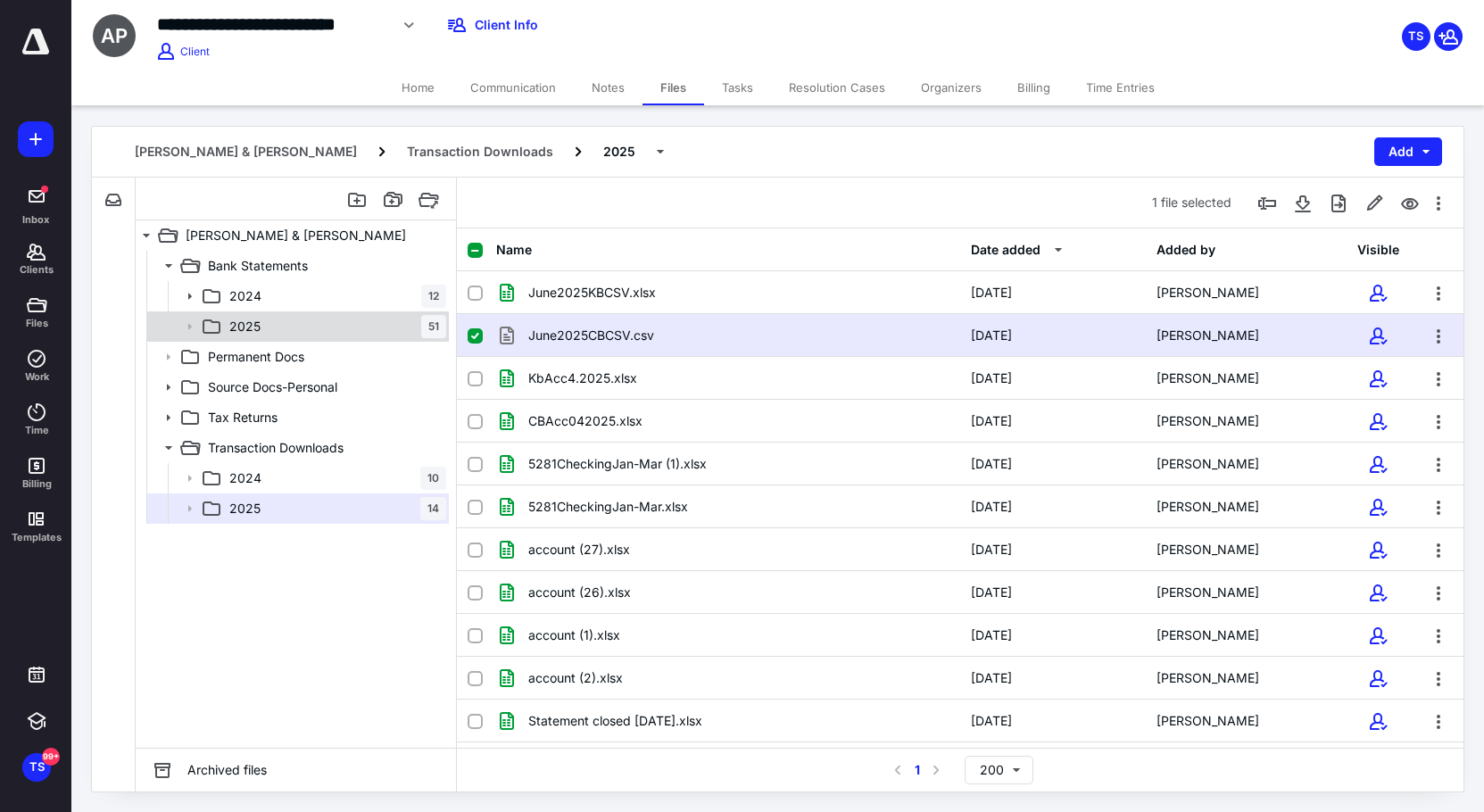 click on "2025 51" at bounding box center (334, 327) 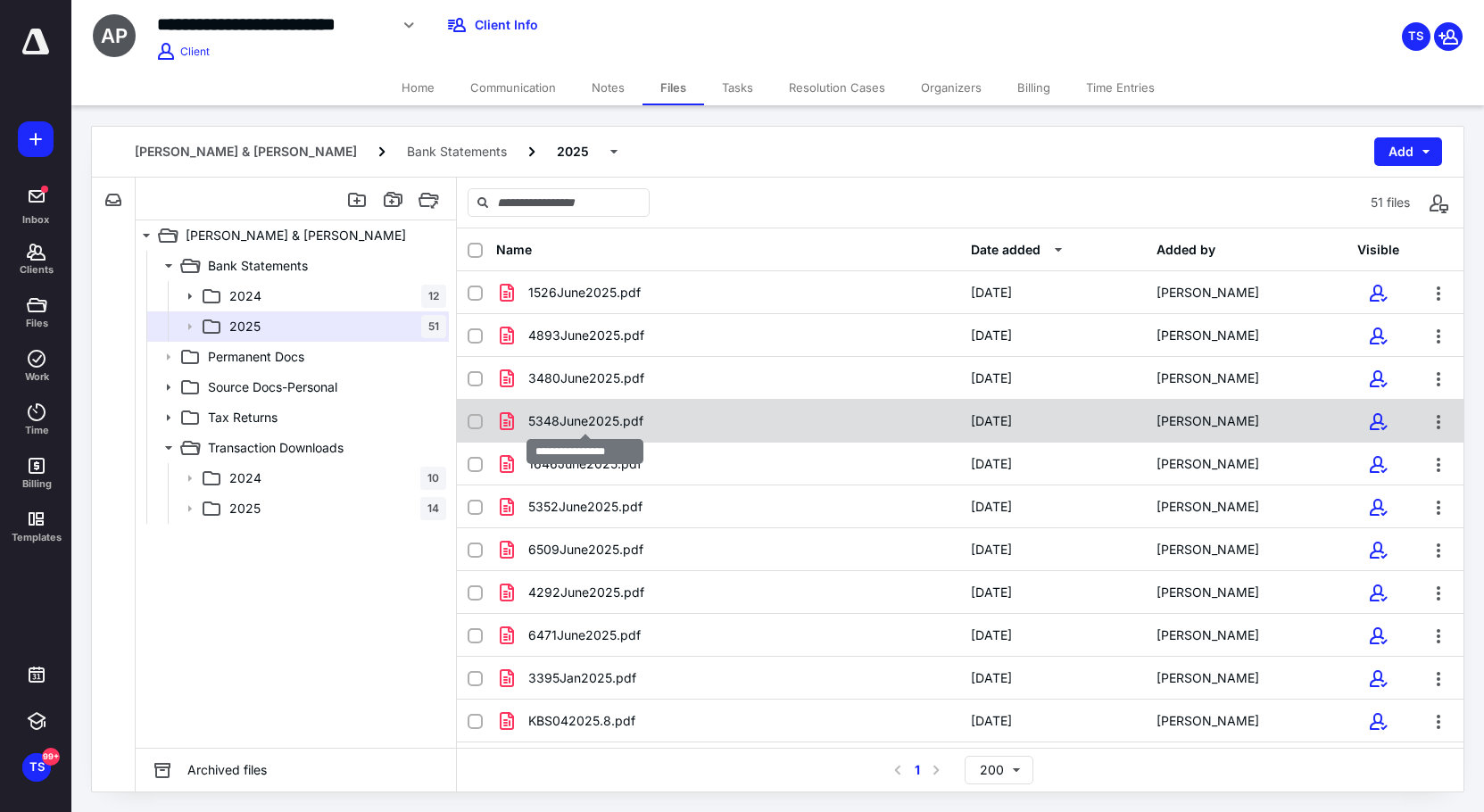 click on "5348June2025.pdf" at bounding box center (585, 421) 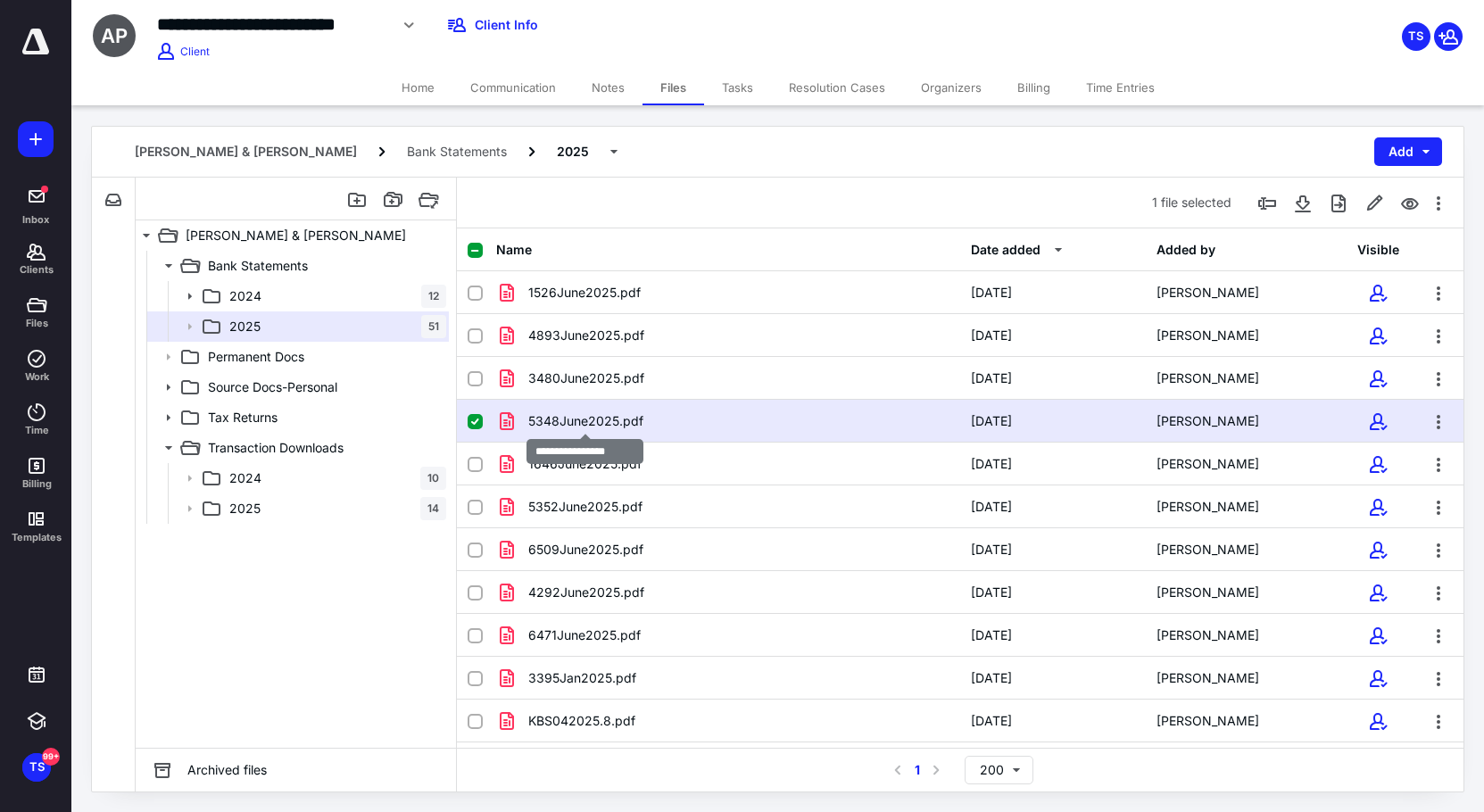 click on "5348June2025.pdf" at bounding box center (585, 421) 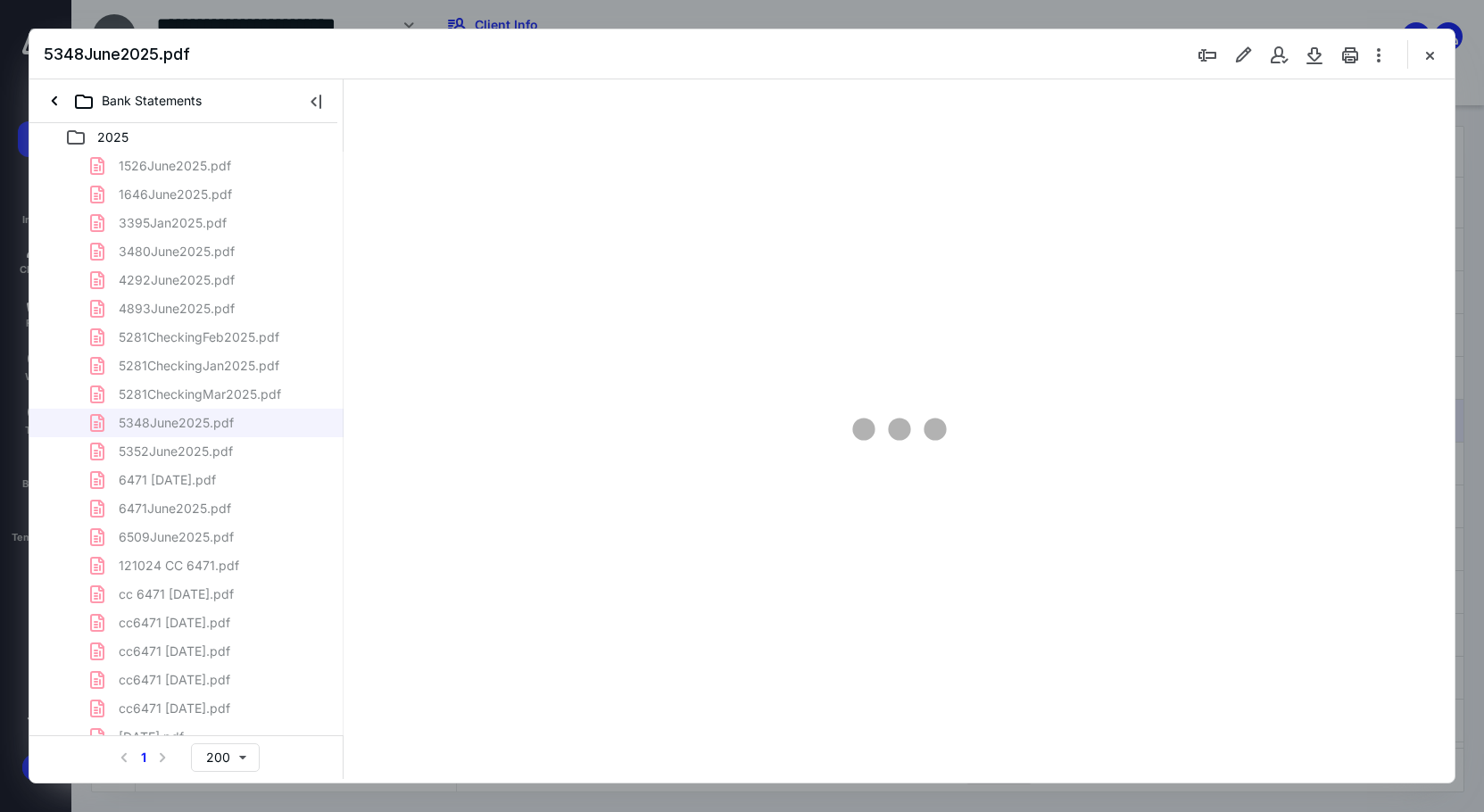 scroll, scrollTop: 0, scrollLeft: 0, axis: both 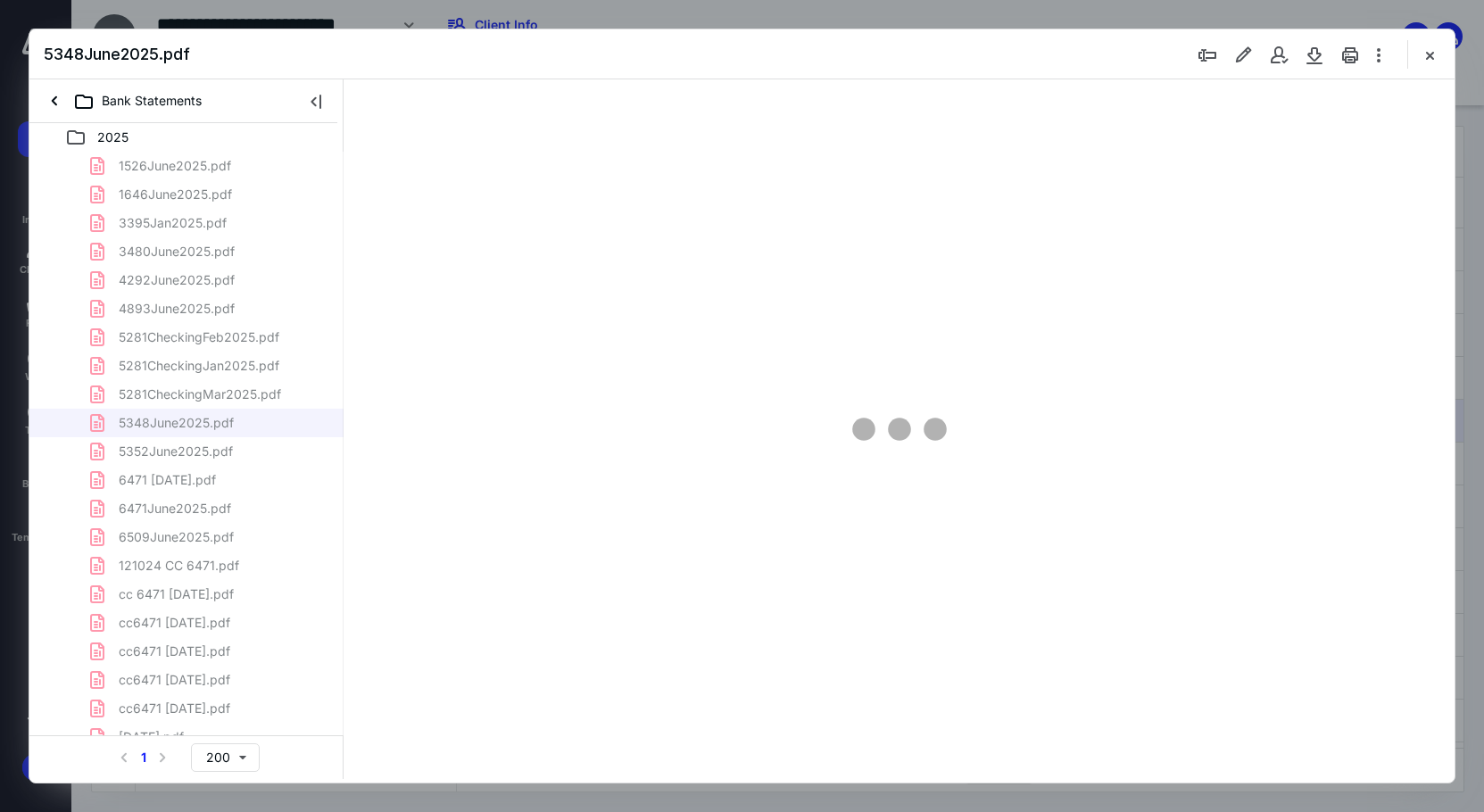 type on "89" 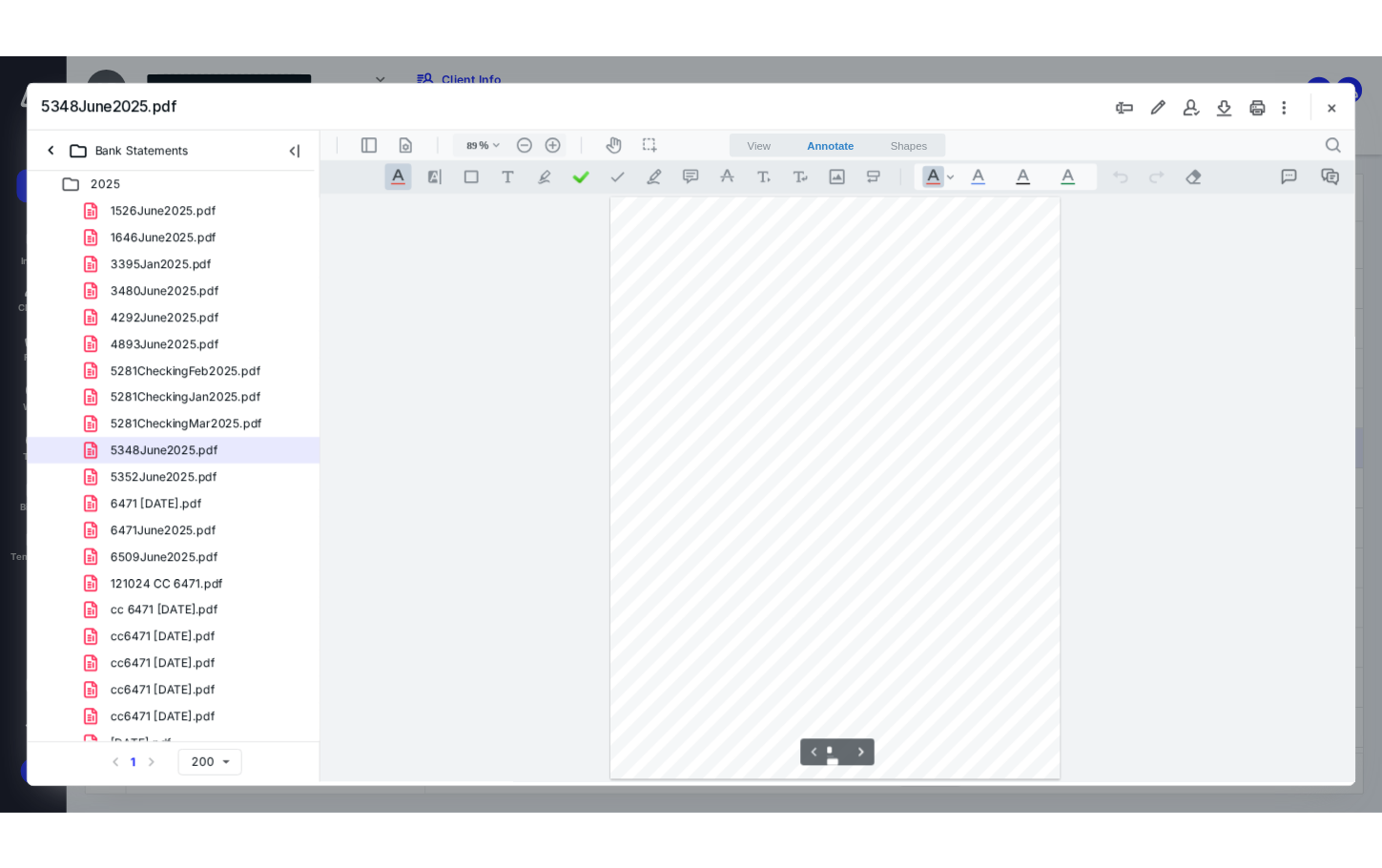 scroll, scrollTop: 76, scrollLeft: 0, axis: vertical 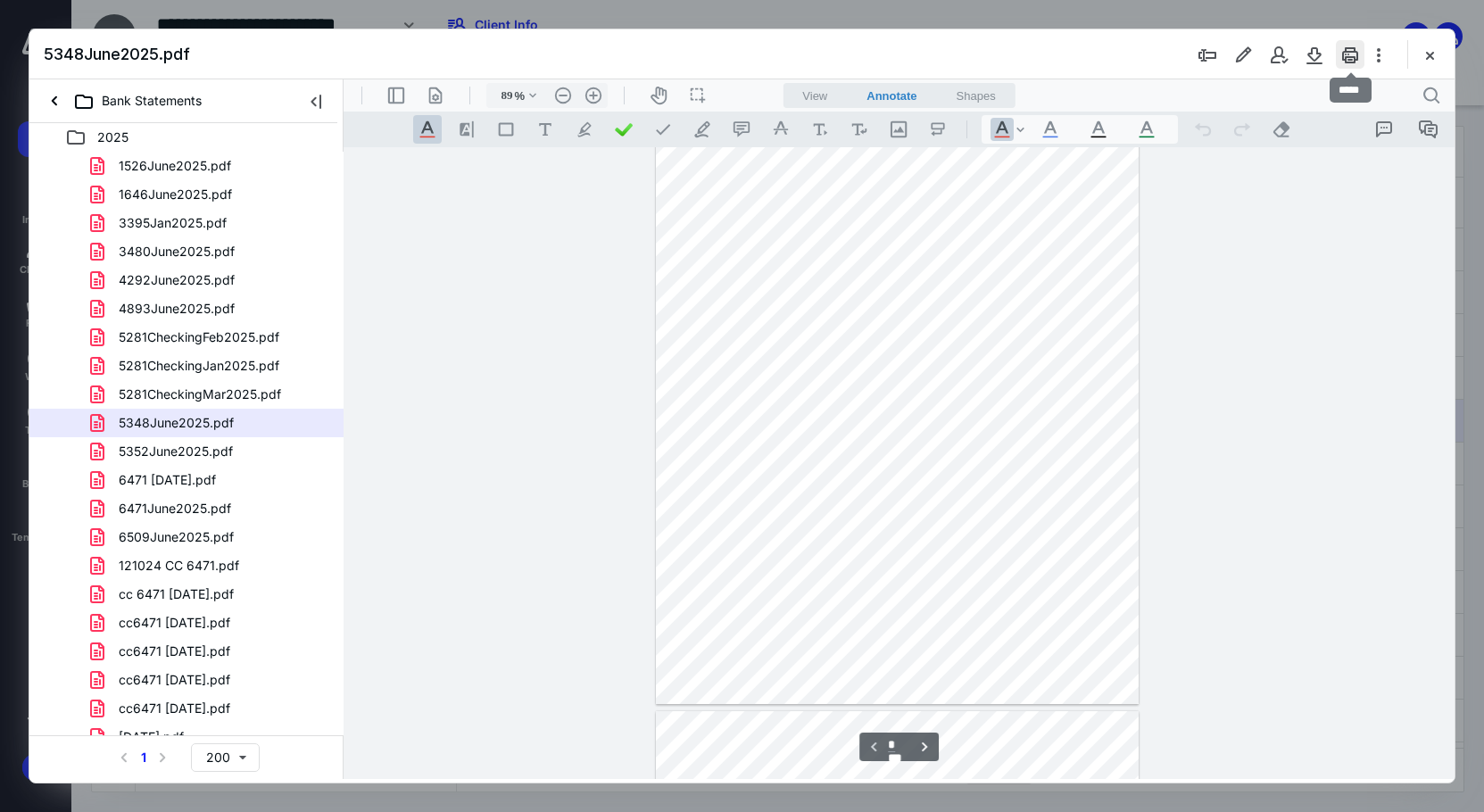 click at bounding box center (1350, 54) 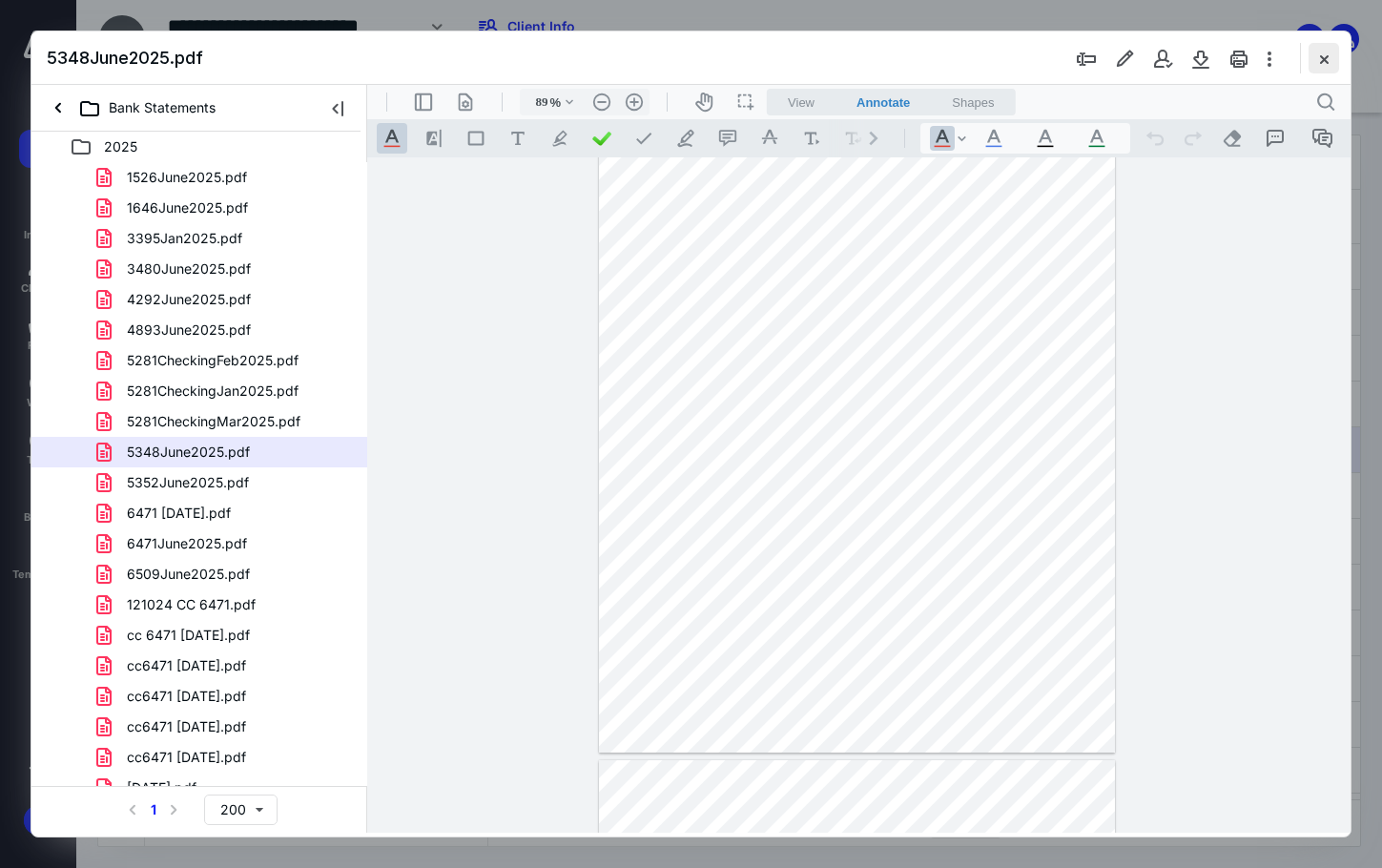 click at bounding box center (1324, 58) 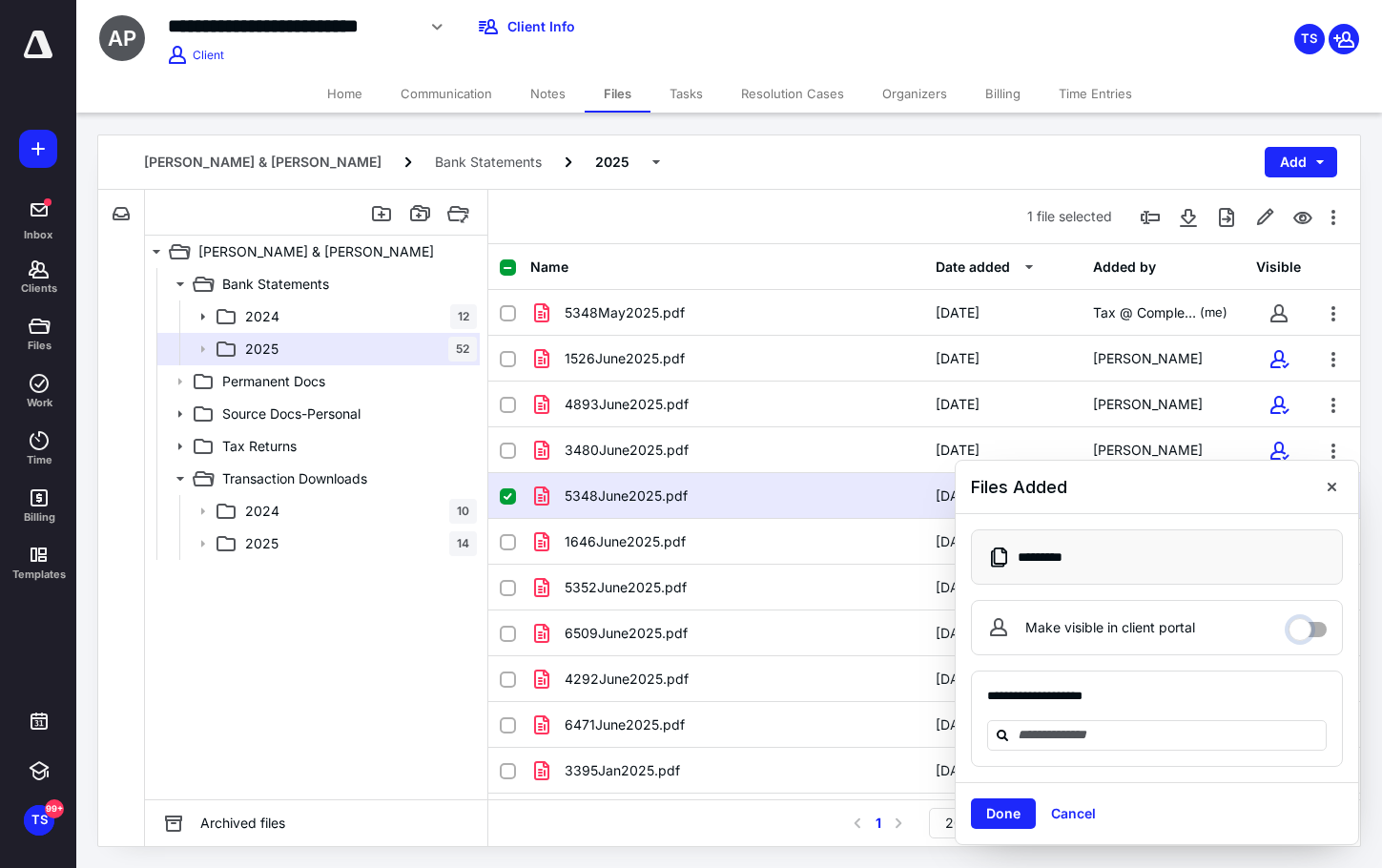 click on "Make visible in client portal" at bounding box center [1308, 625] 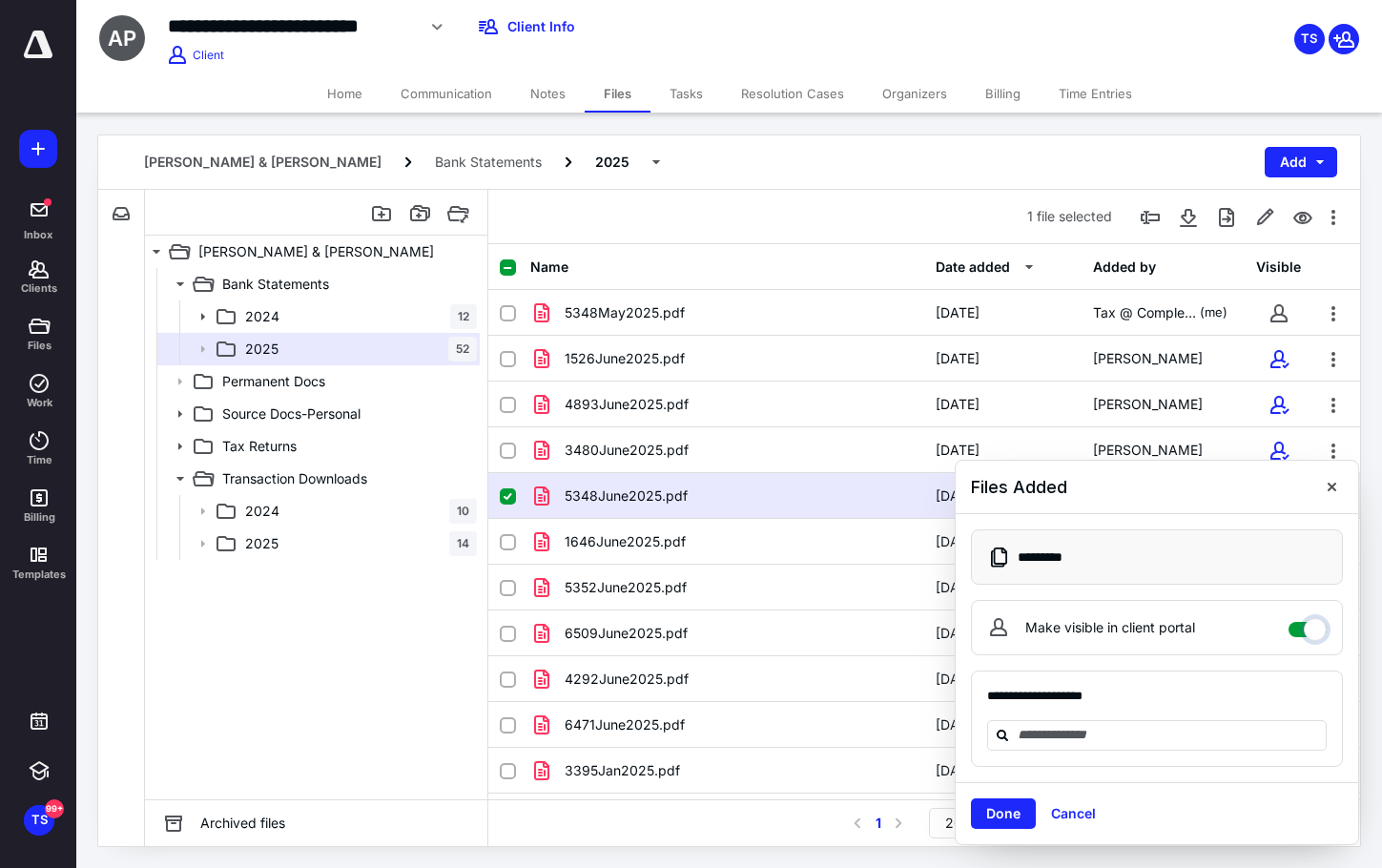 checkbox on "****" 